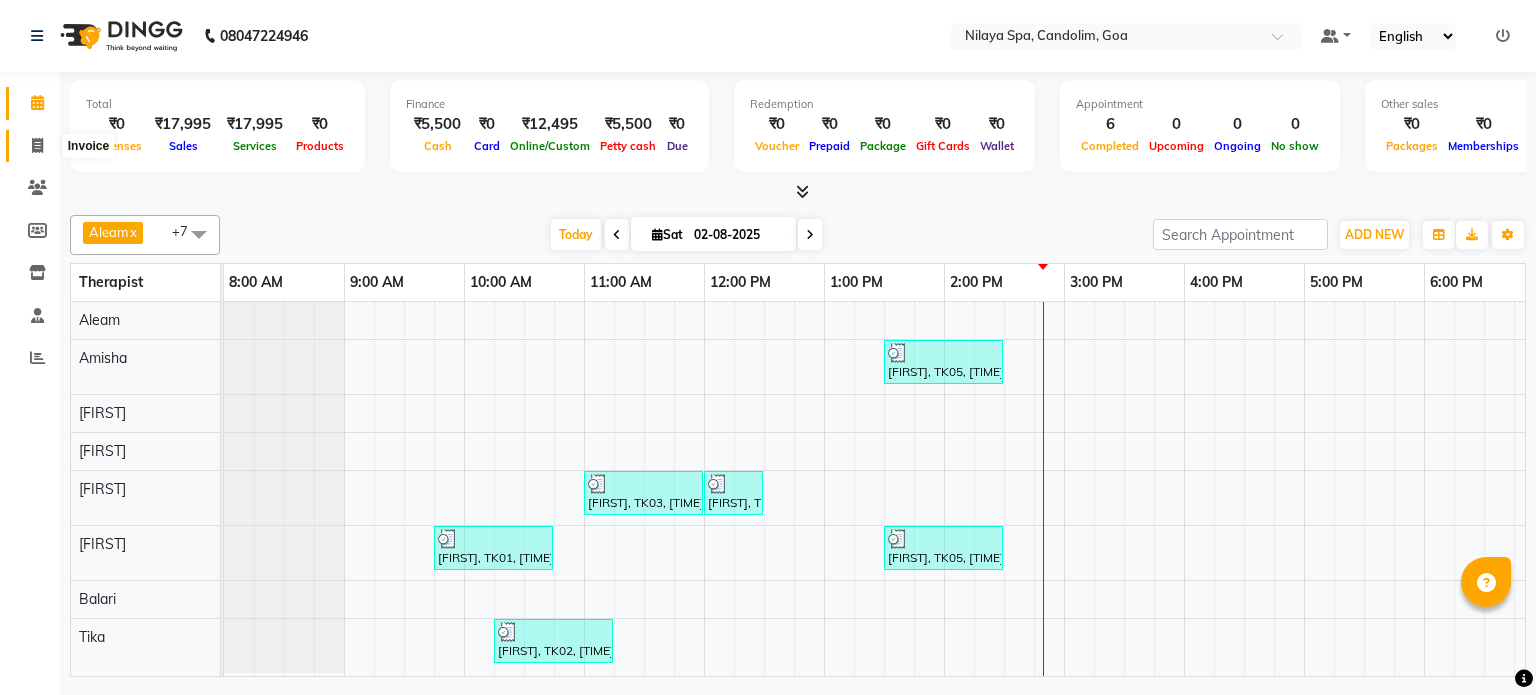 scroll, scrollTop: 0, scrollLeft: 0, axis: both 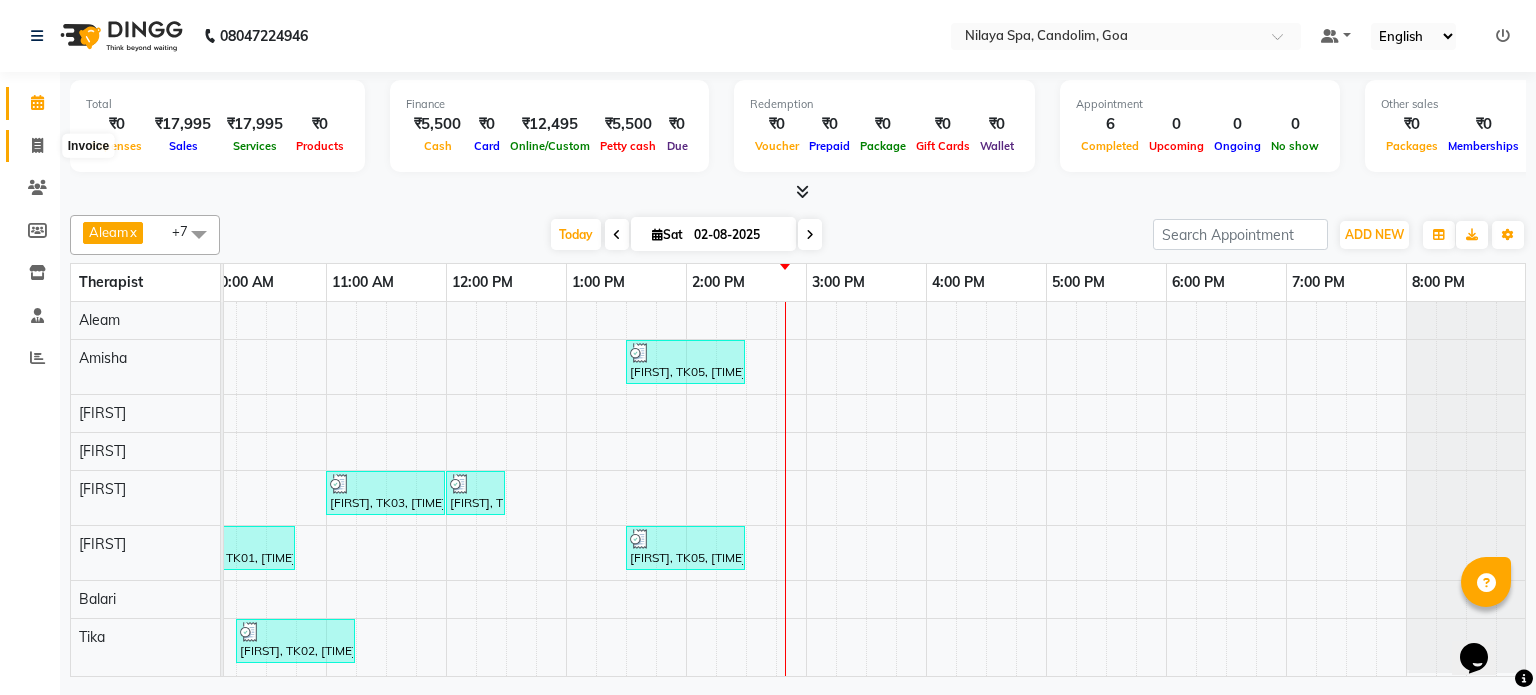 click 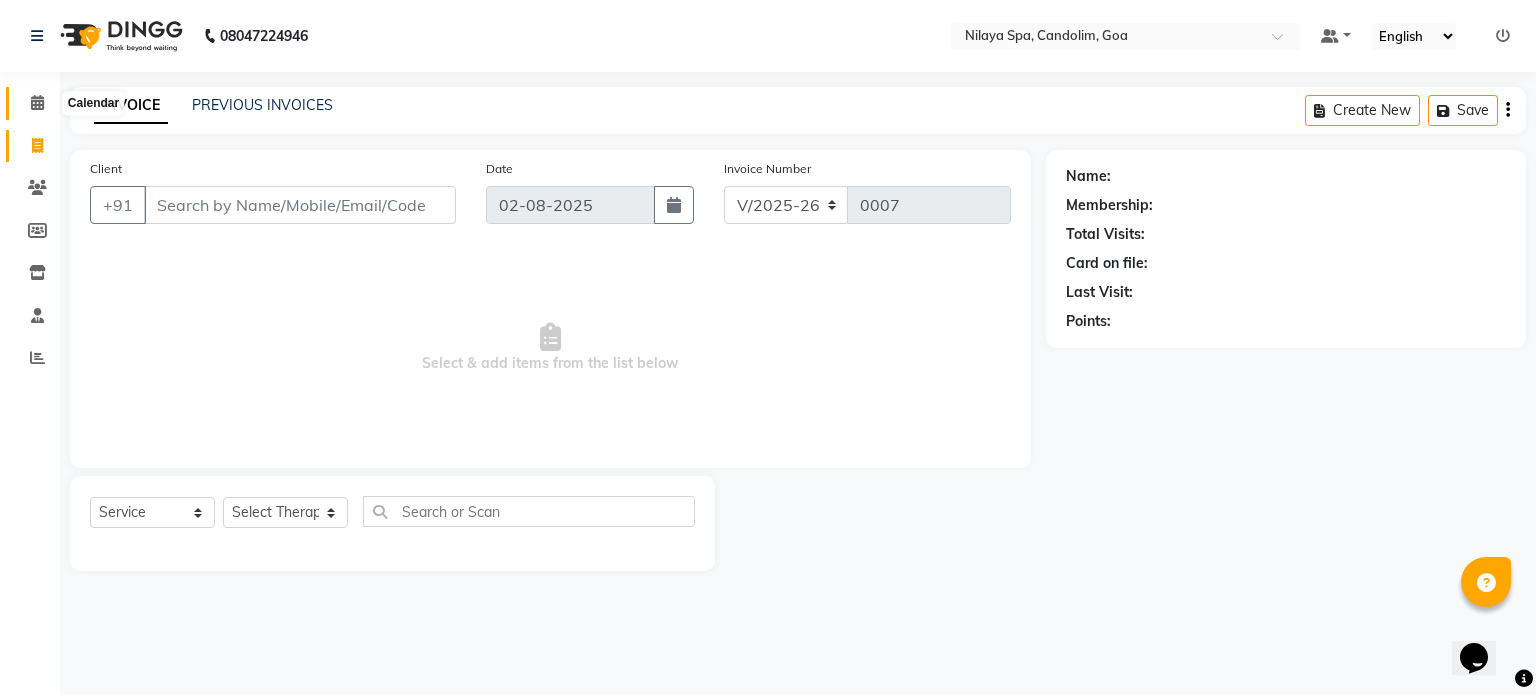 click 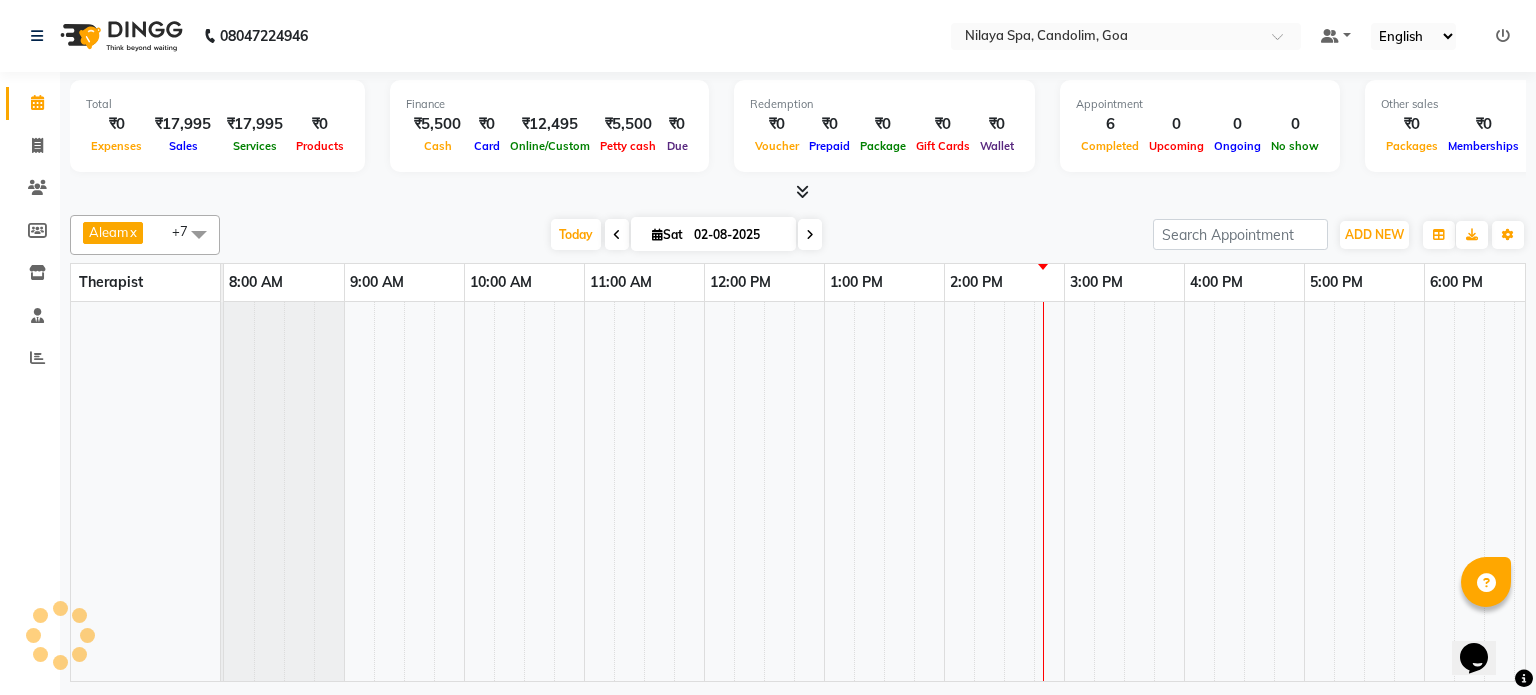 scroll, scrollTop: 0, scrollLeft: 0, axis: both 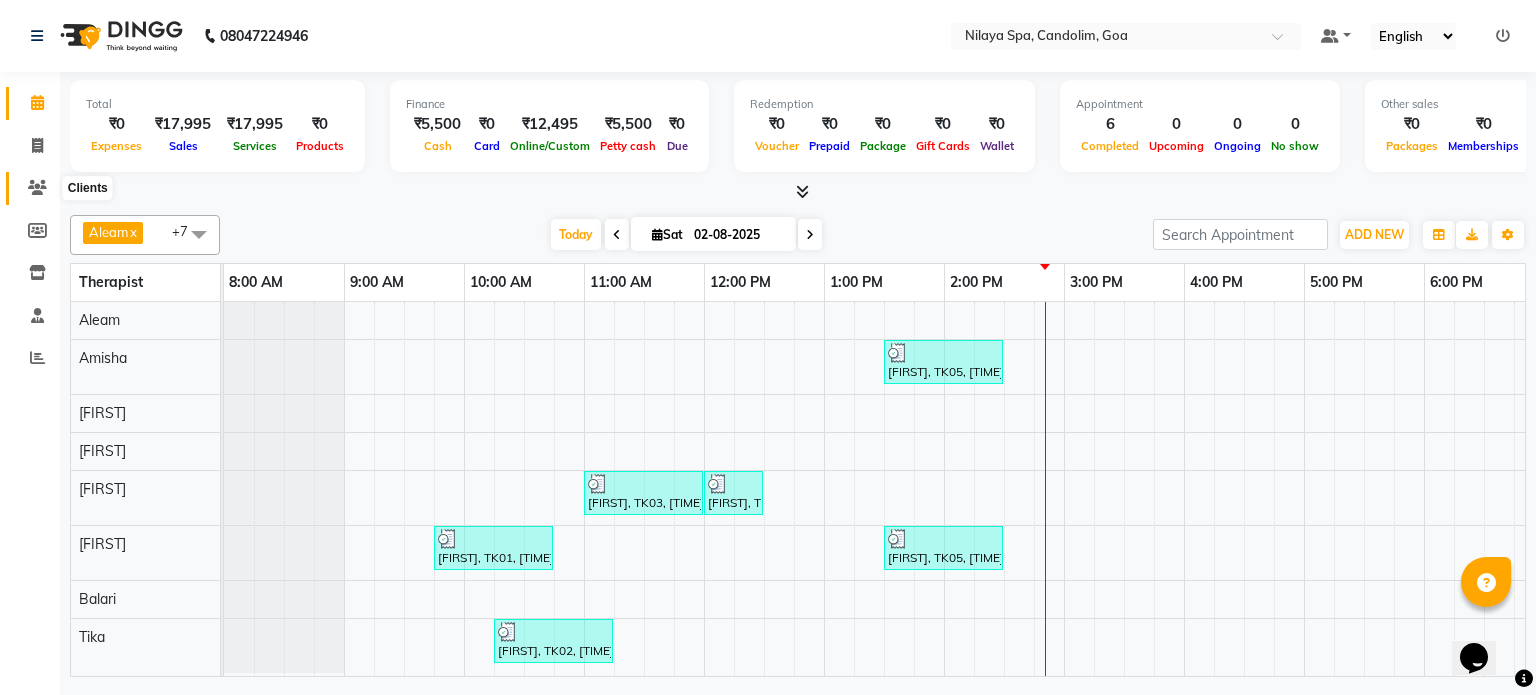 click 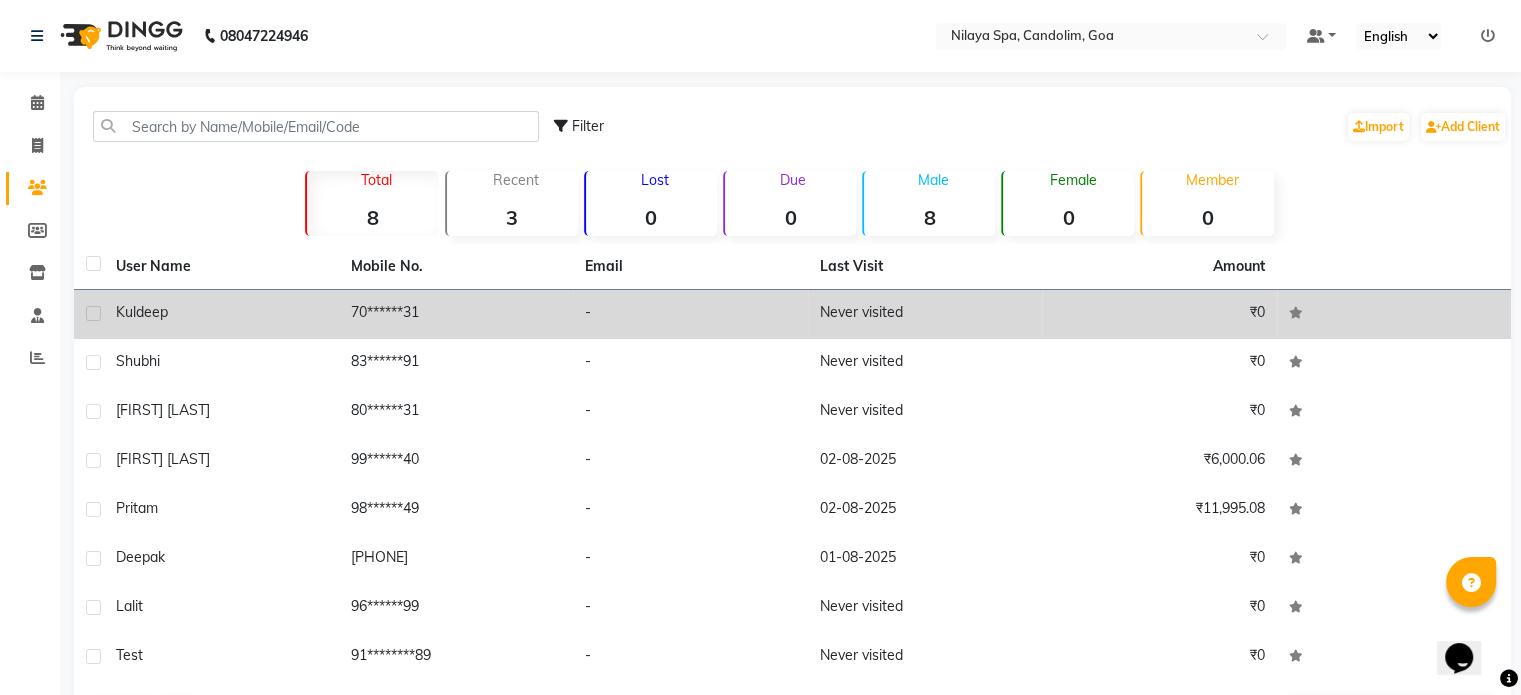 click on "Kuldeep" 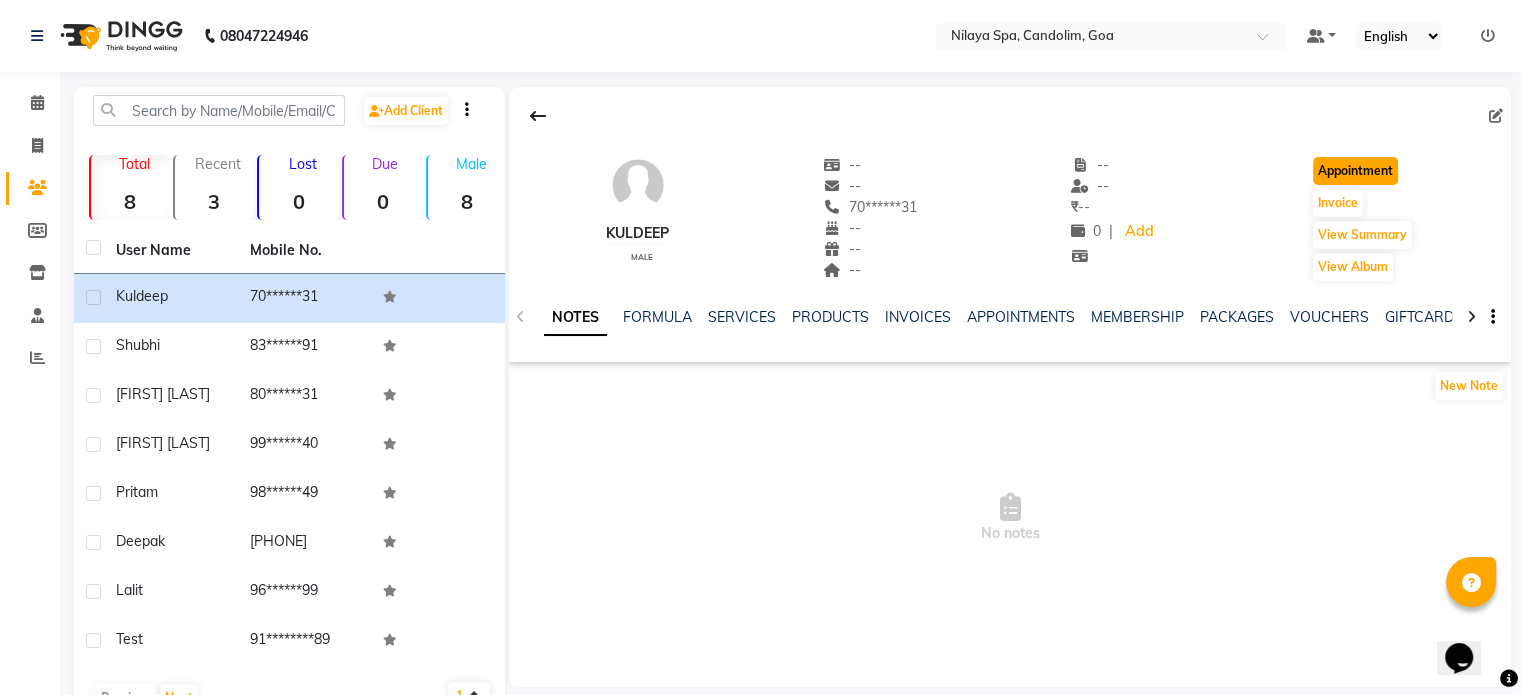 click on "Appointment" 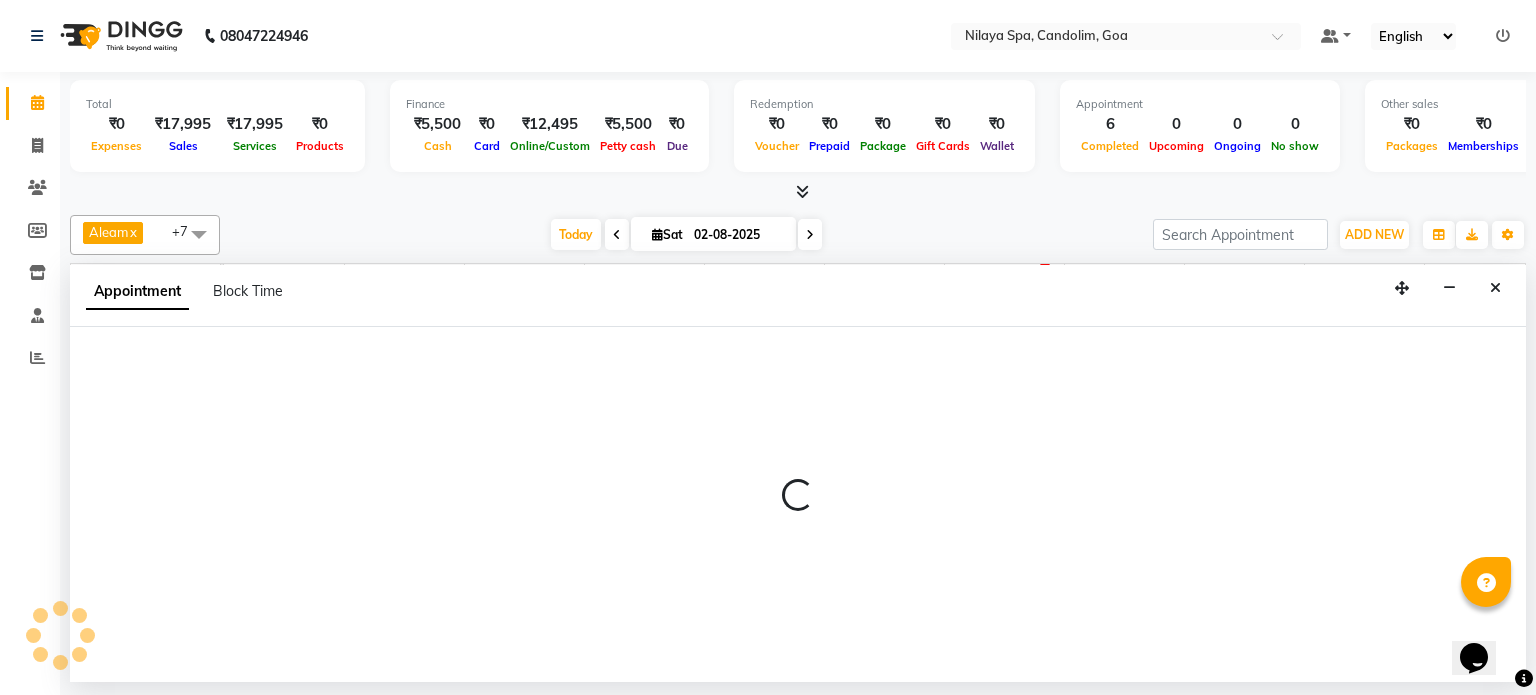 scroll, scrollTop: 0, scrollLeft: 258, axis: horizontal 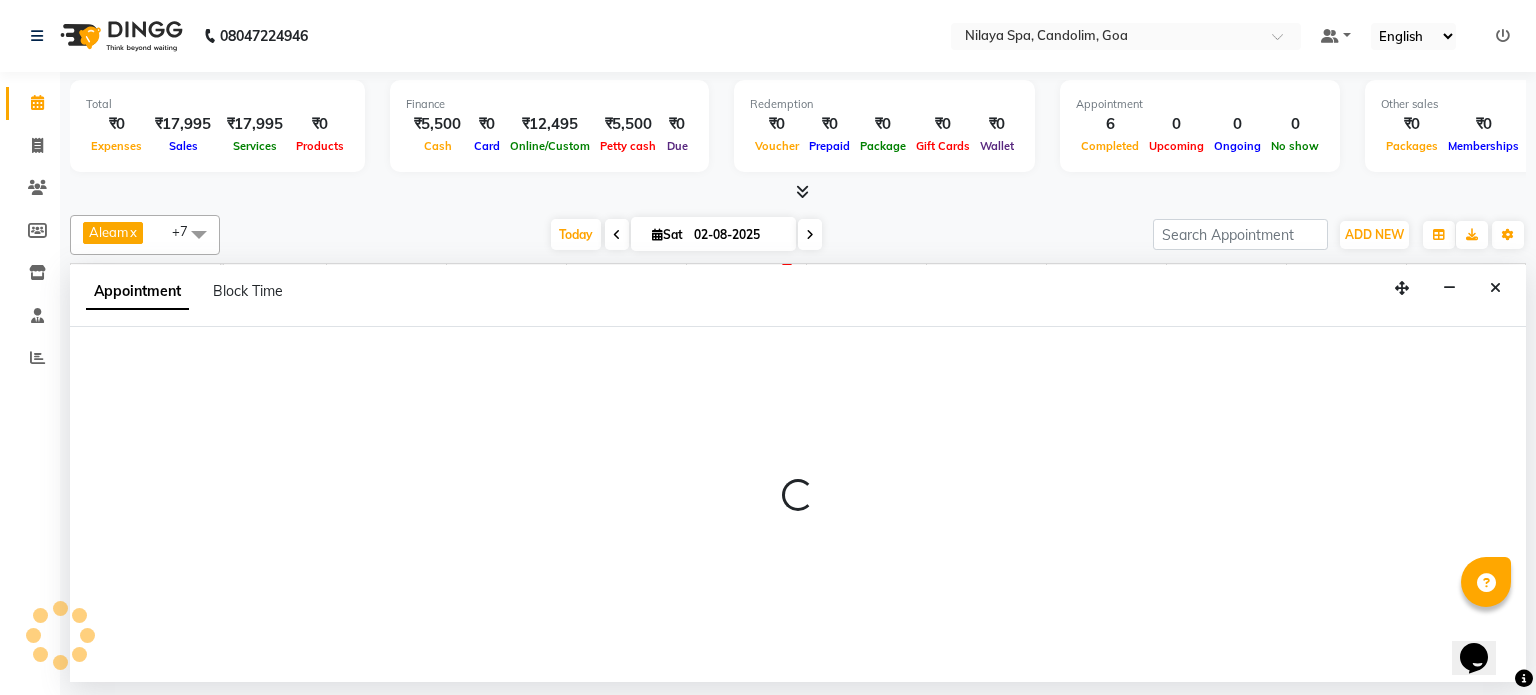 select on "540" 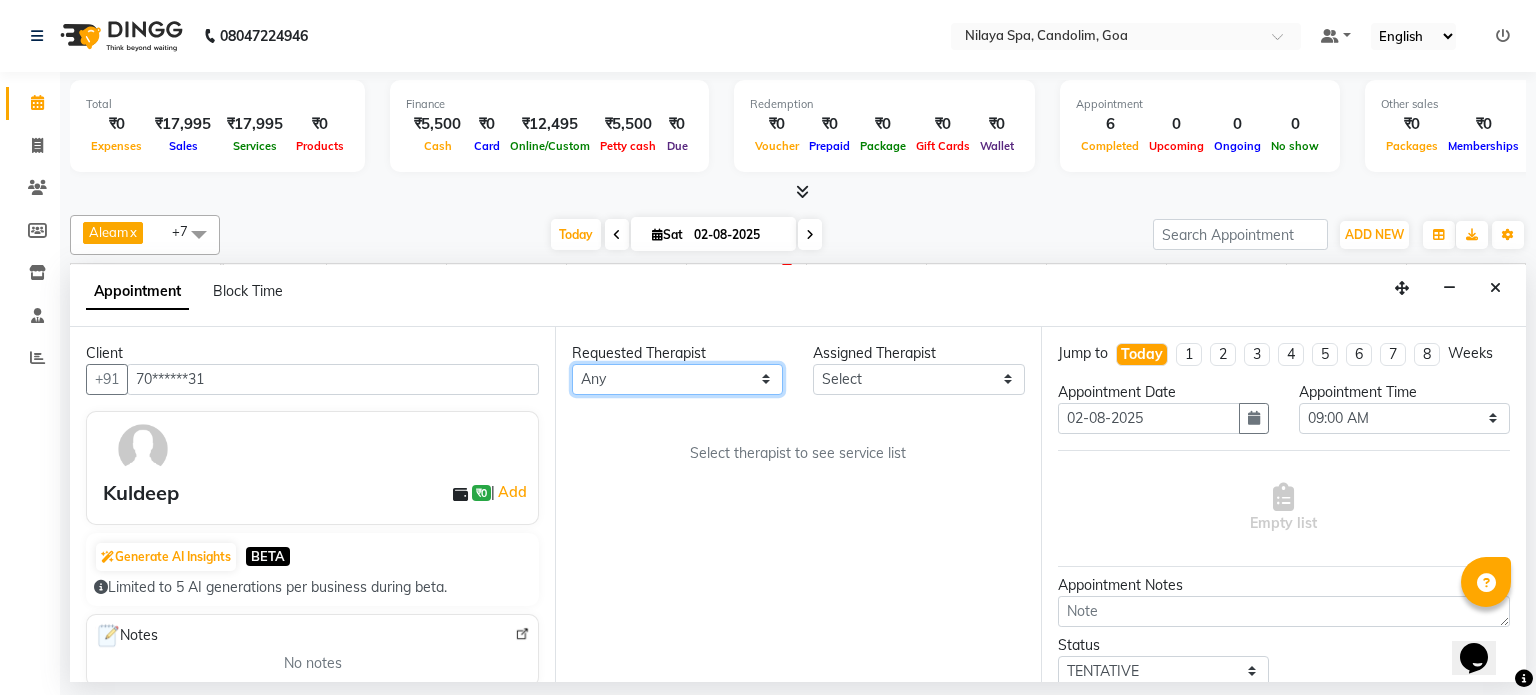click on "Any Aleam Amisha Balari  Deepak Ratanpal Mahoi Mauni  Nora  Punjima Shailinda Tika" at bounding box center [677, 379] 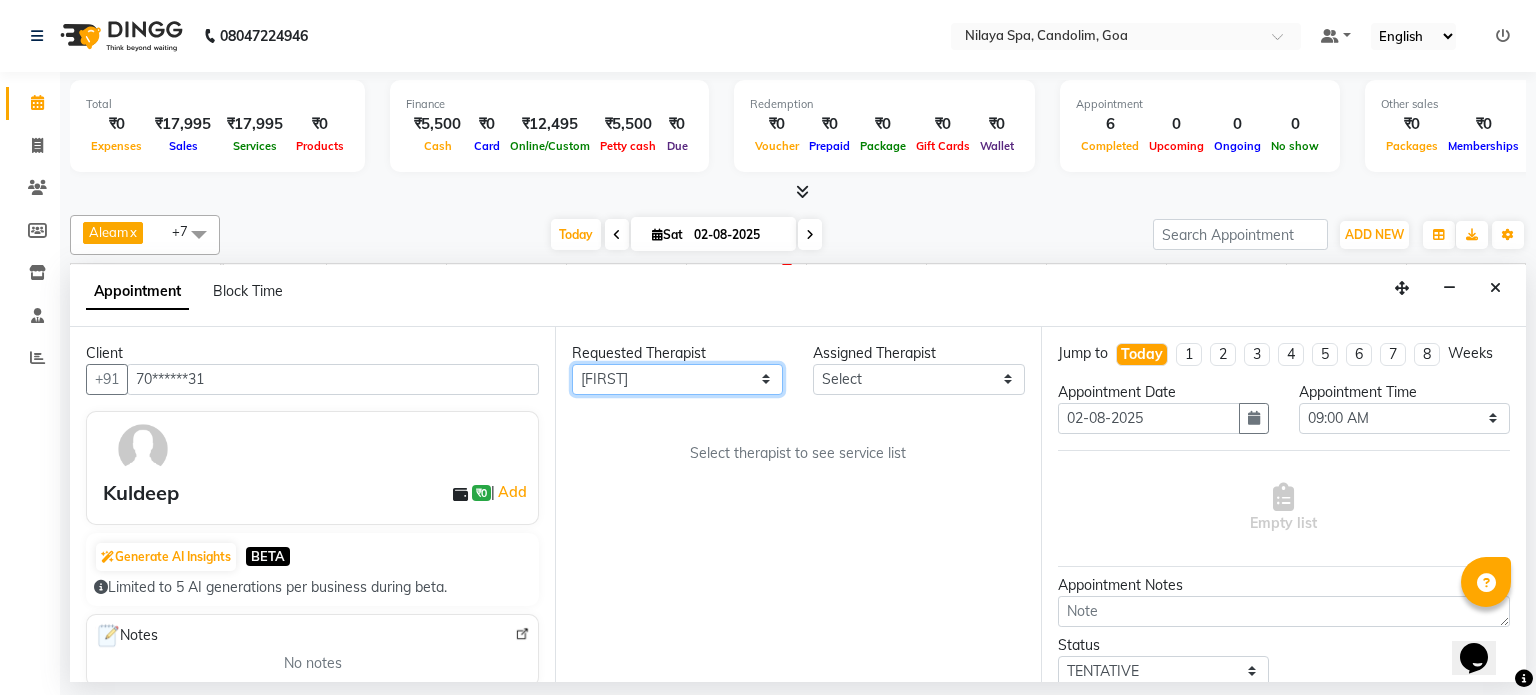 click on "Any Aleam Amisha Balari  Deepak Ratanpal Mahoi Mauni  Nora  Punjima Shailinda Tika" at bounding box center (677, 379) 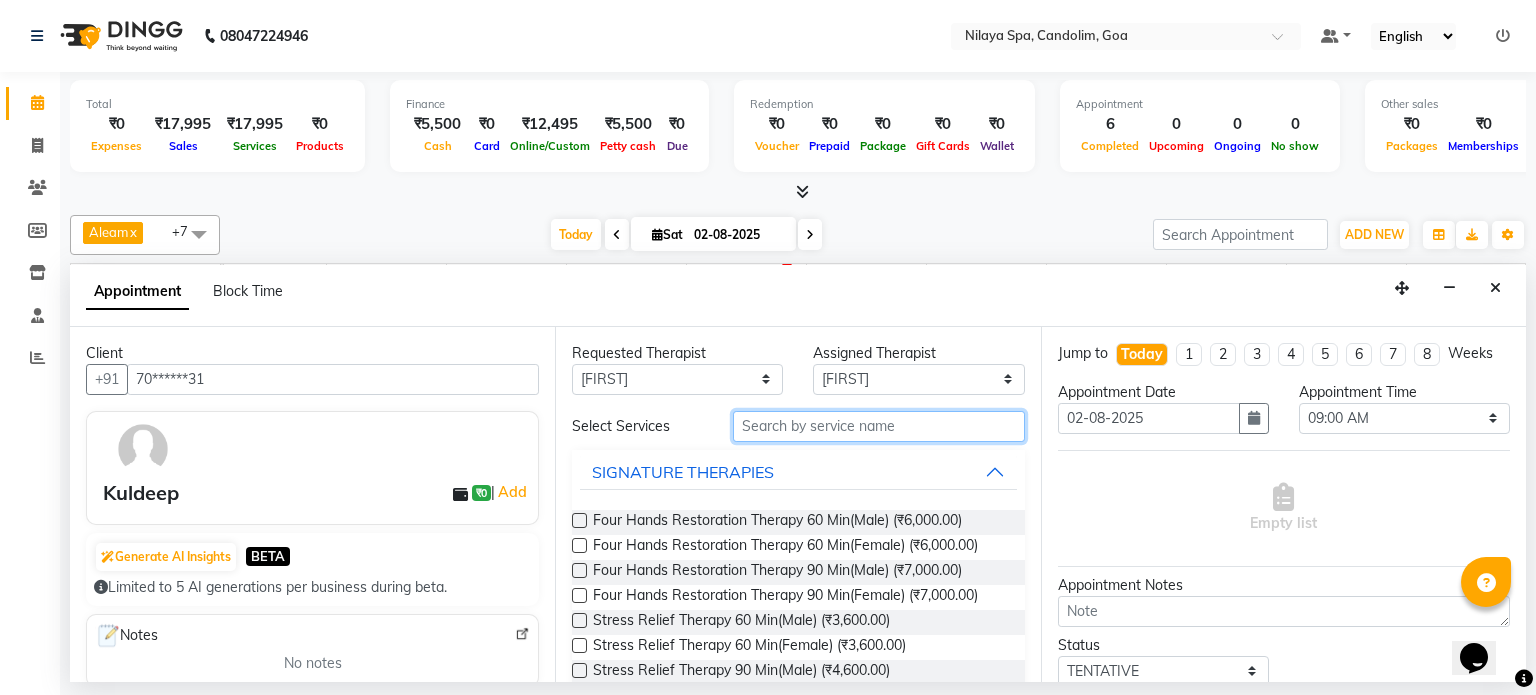 click at bounding box center [879, 426] 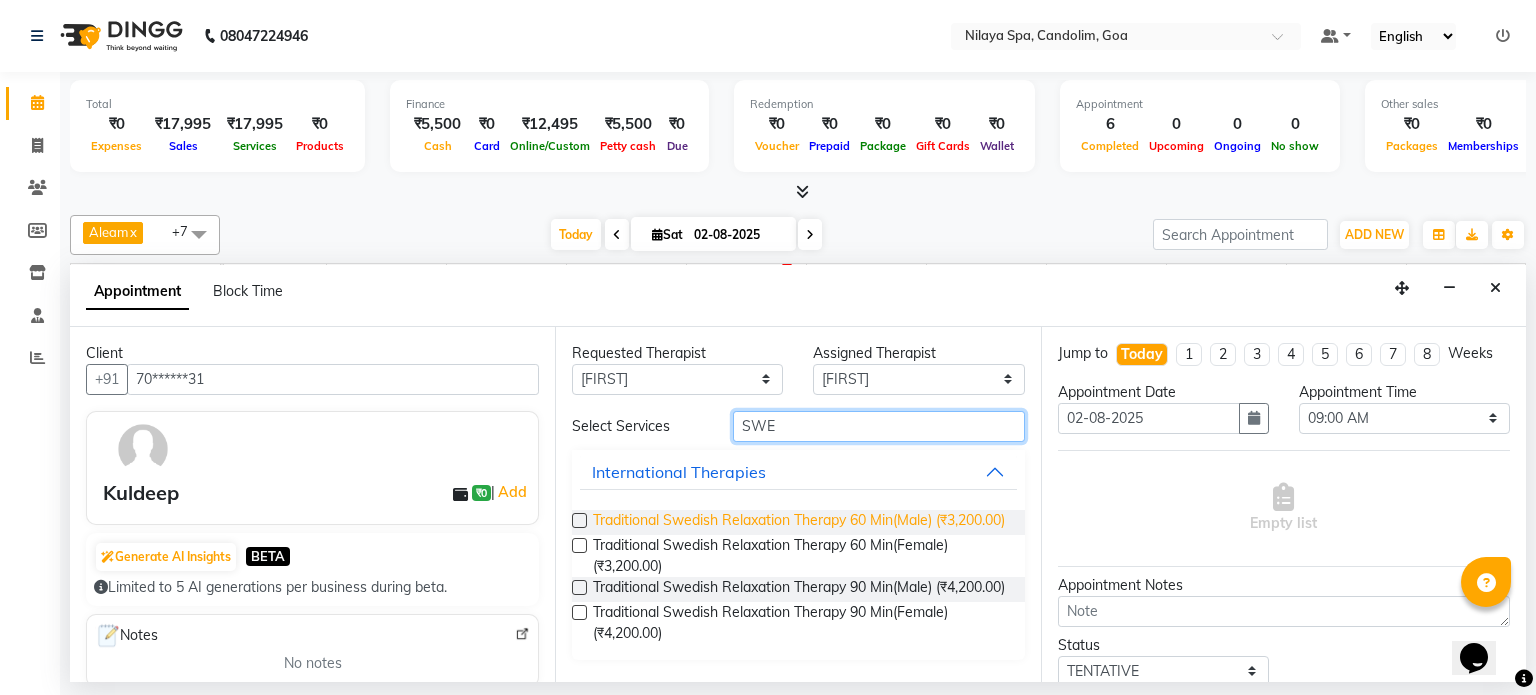 type on "SWE" 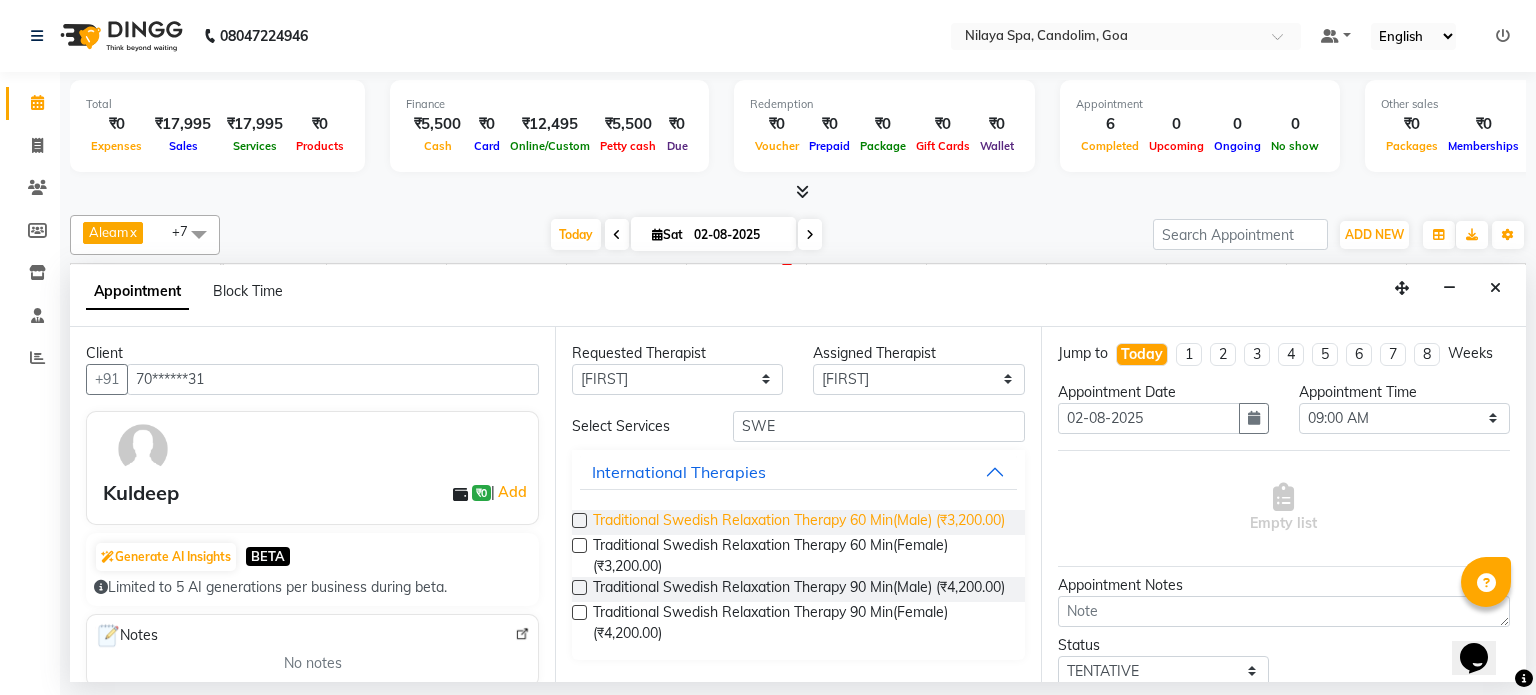 click on "Traditional Swedish Relaxation Therapy 60 Min(Male) (₹3,200.00)" at bounding box center (799, 522) 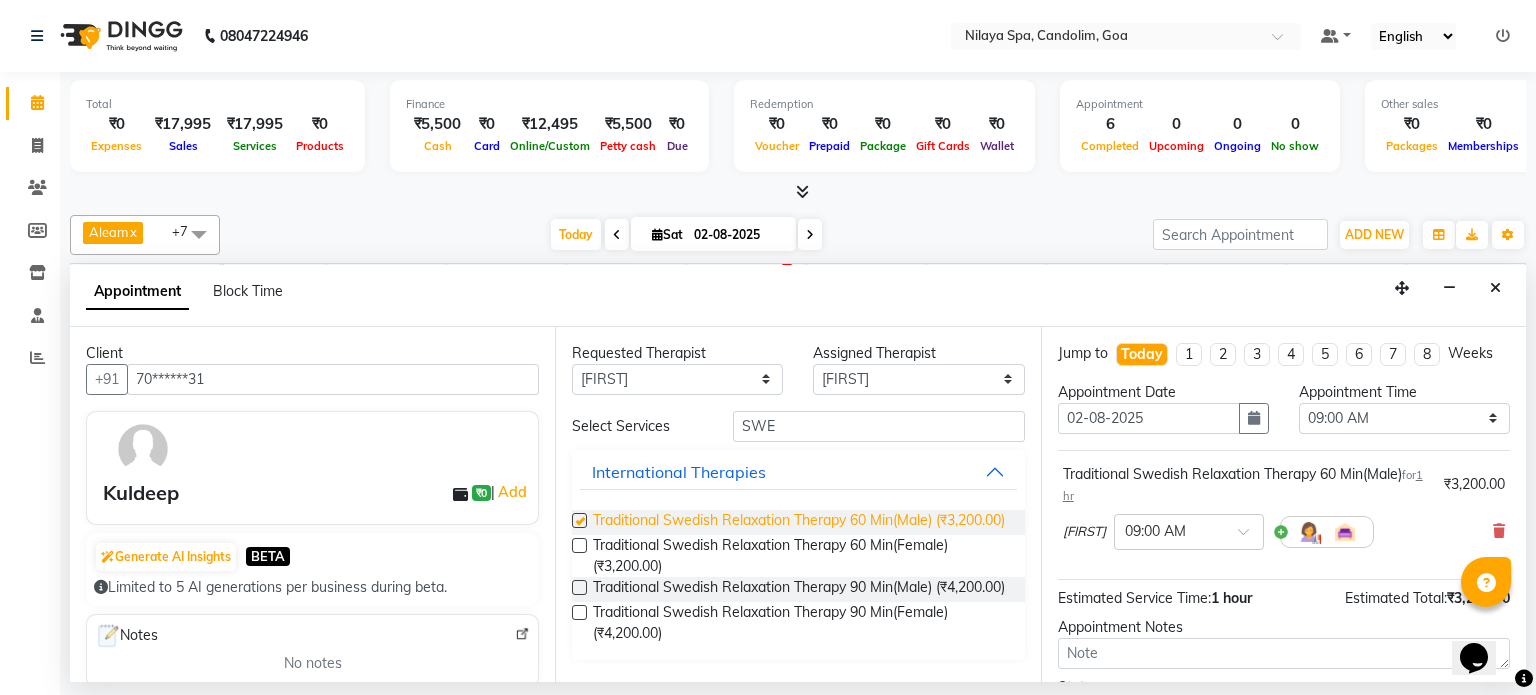 checkbox on "false" 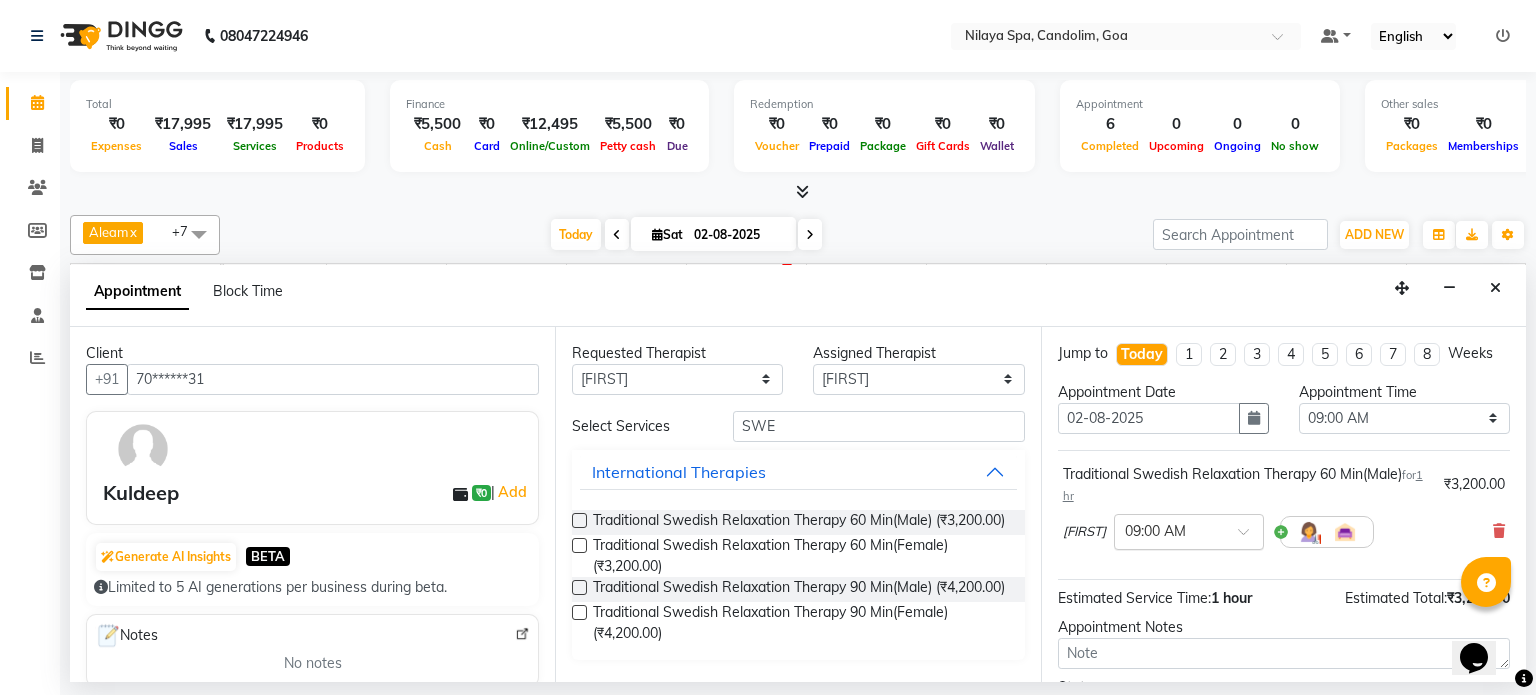 click at bounding box center (1250, 537) 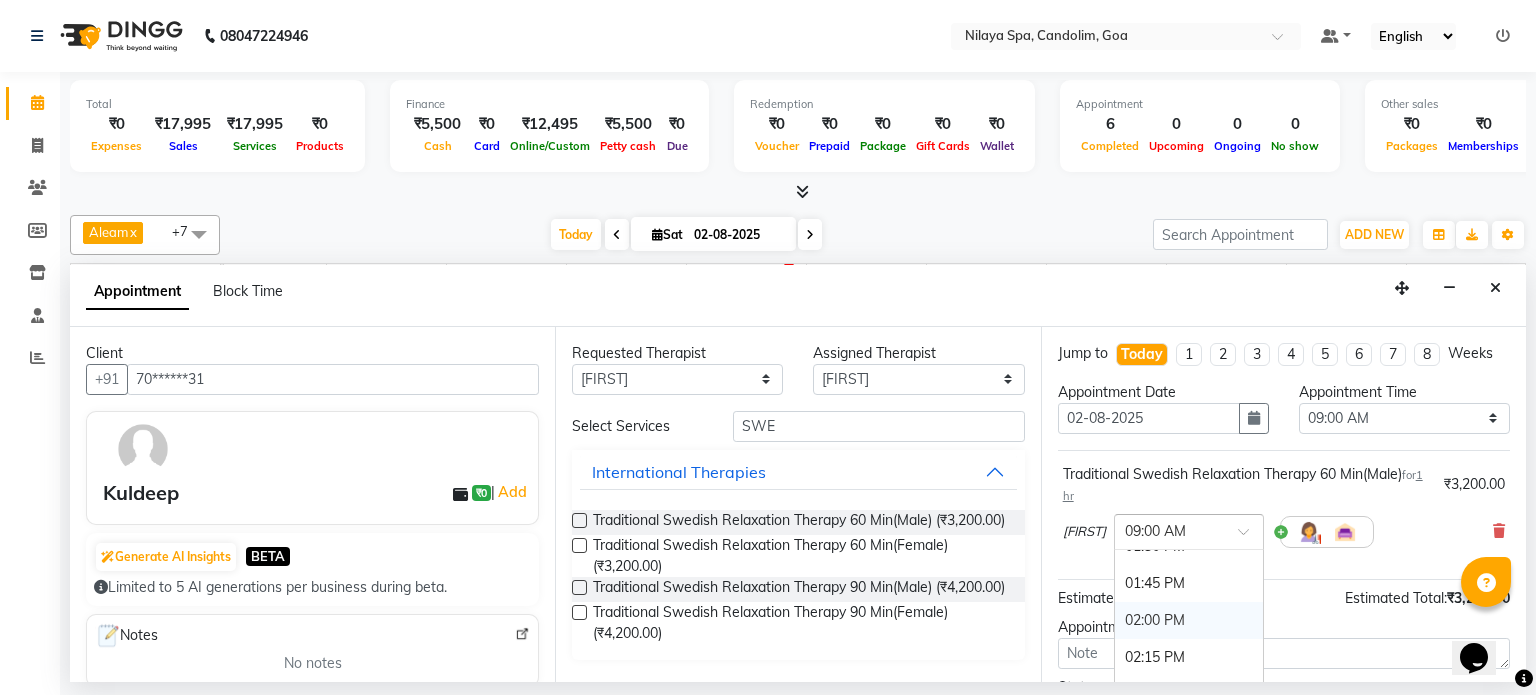scroll, scrollTop: 800, scrollLeft: 0, axis: vertical 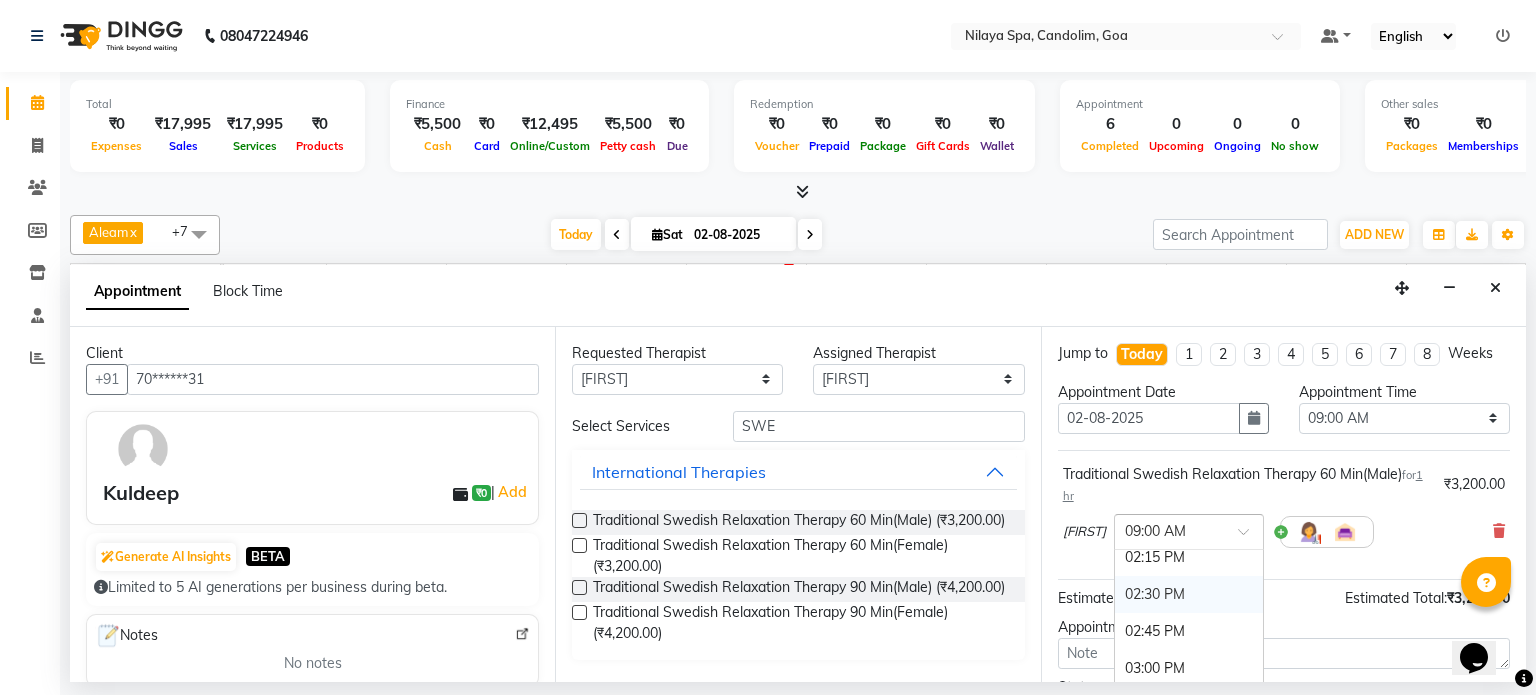 click on "02:30 PM" at bounding box center [1189, 594] 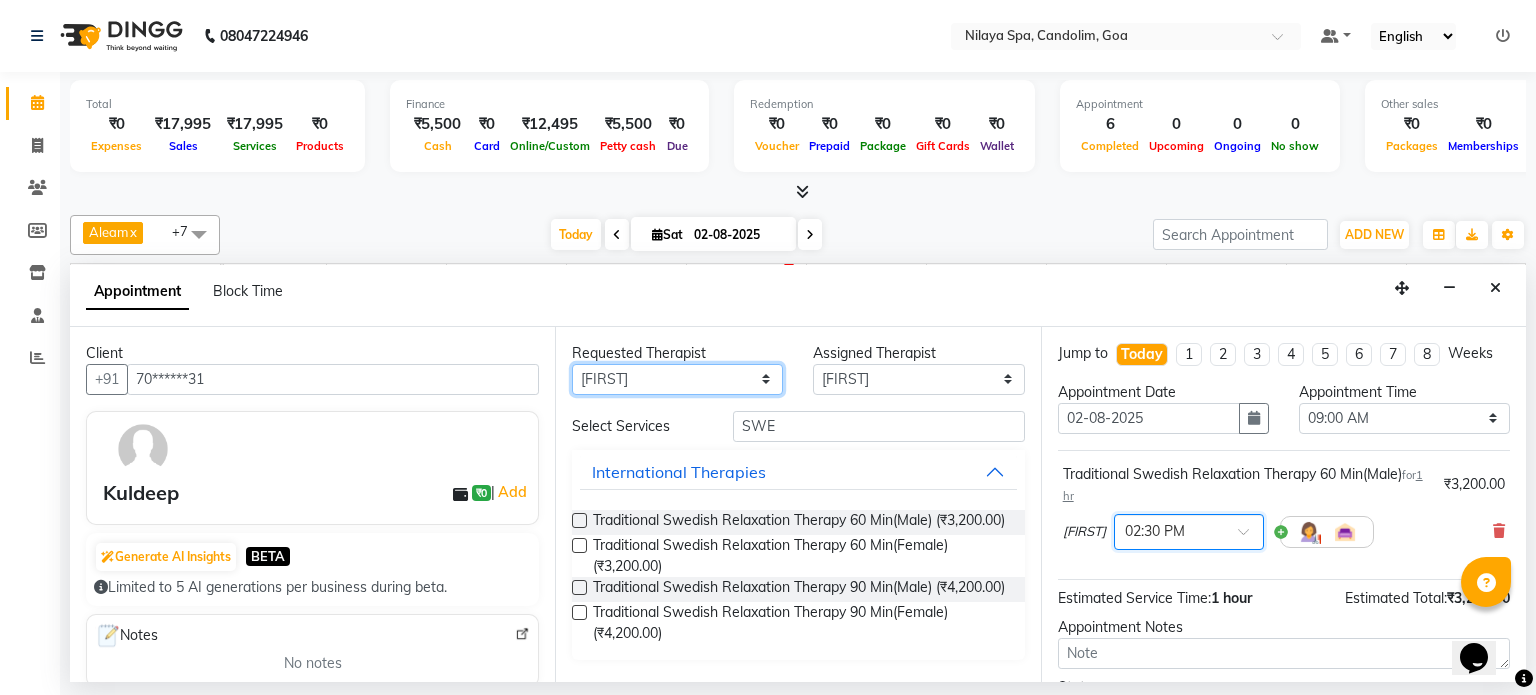 click on "Any Aleam Amisha Balari  Deepak Ratanpal Mahoi Mauni  Nora  Punjima Shailinda Tika" at bounding box center [677, 379] 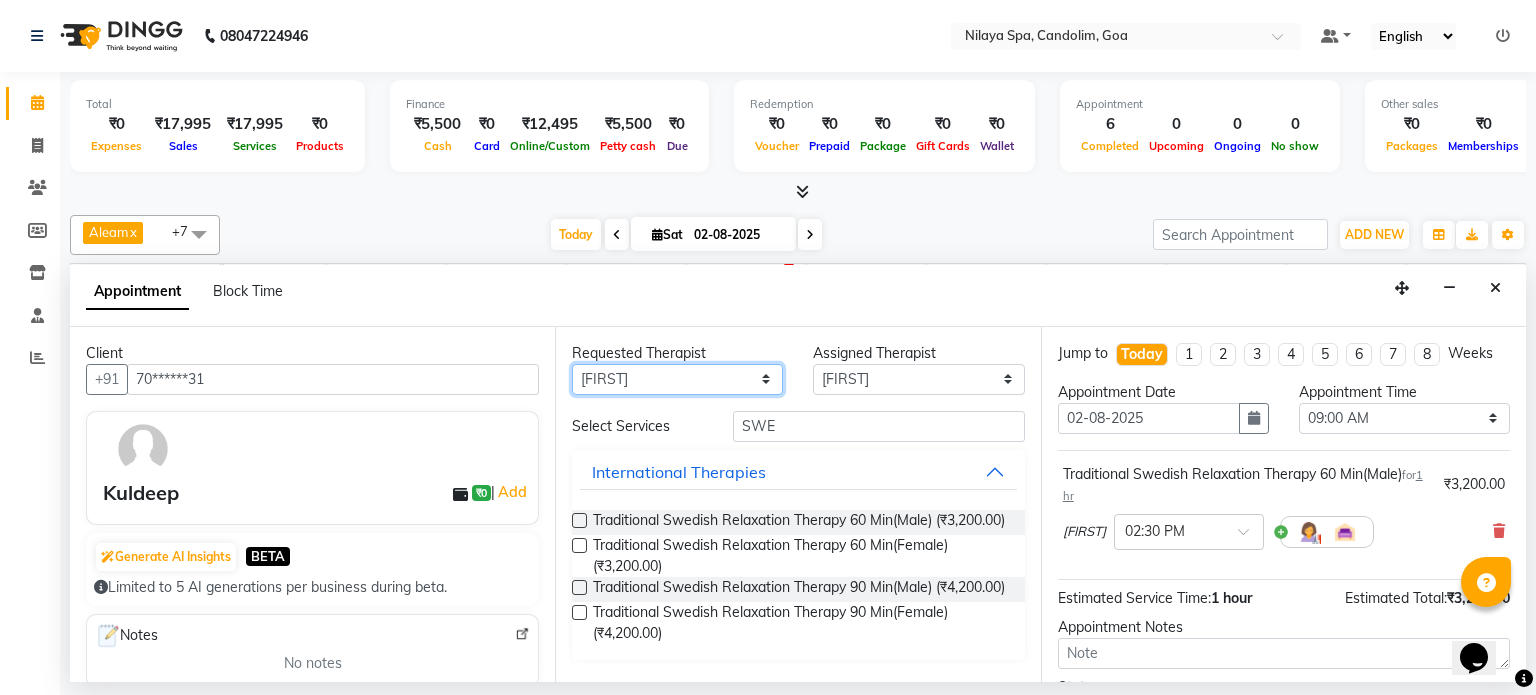click on "Any Aleam Amisha Balari  Deepak Ratanpal Mahoi Mauni  Nora  Punjima Shailinda Tika" at bounding box center [677, 379] 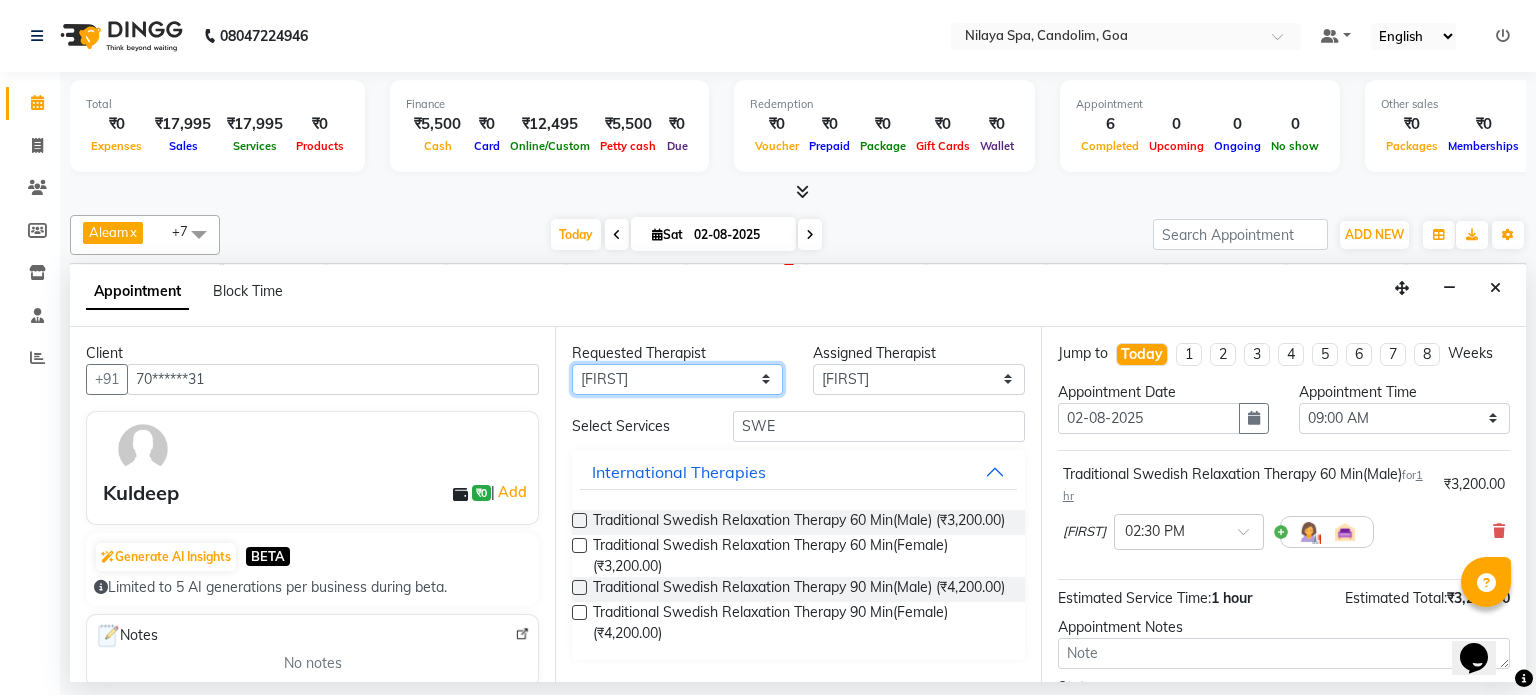 click on "Any Aleam Amisha Balari  Deepak Ratanpal Mahoi Mauni  Nora  Punjima Shailinda Tika" at bounding box center [677, 379] 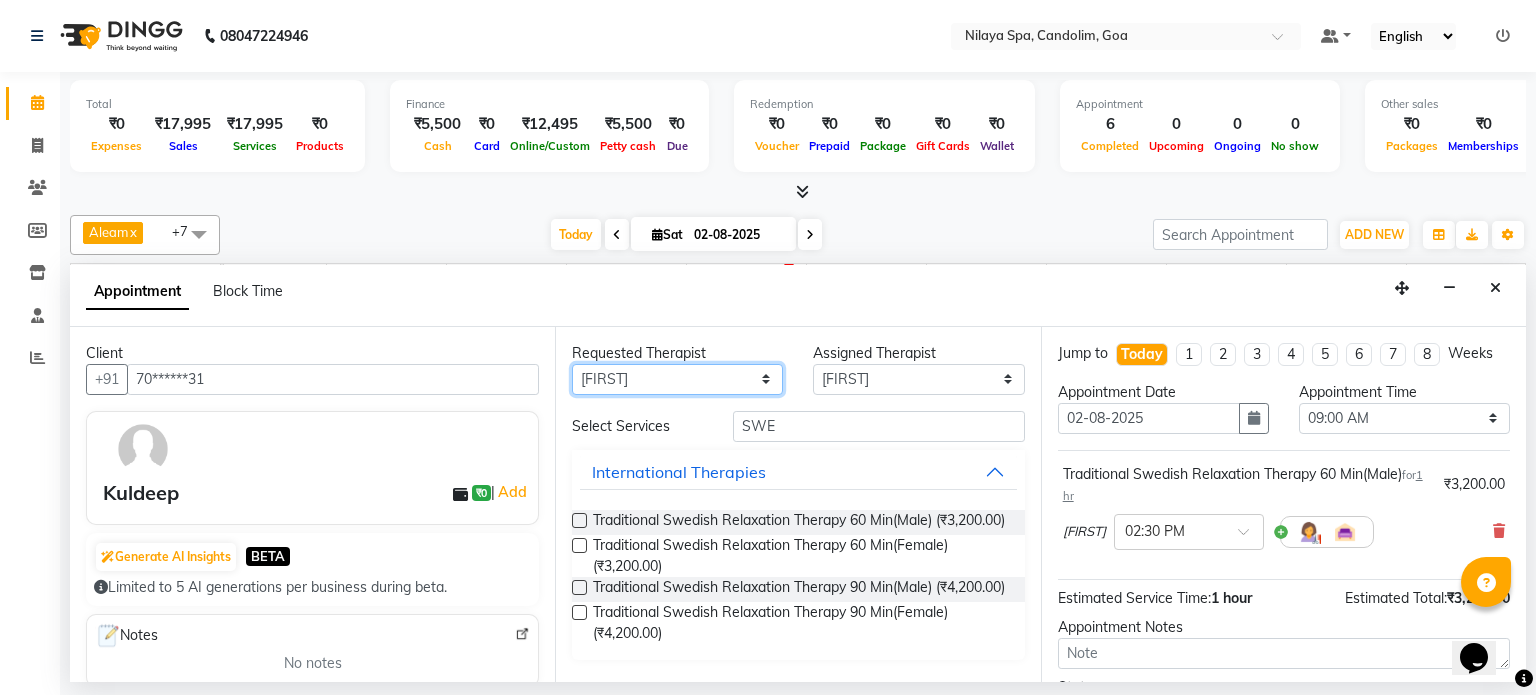 select on "[PHONE]" 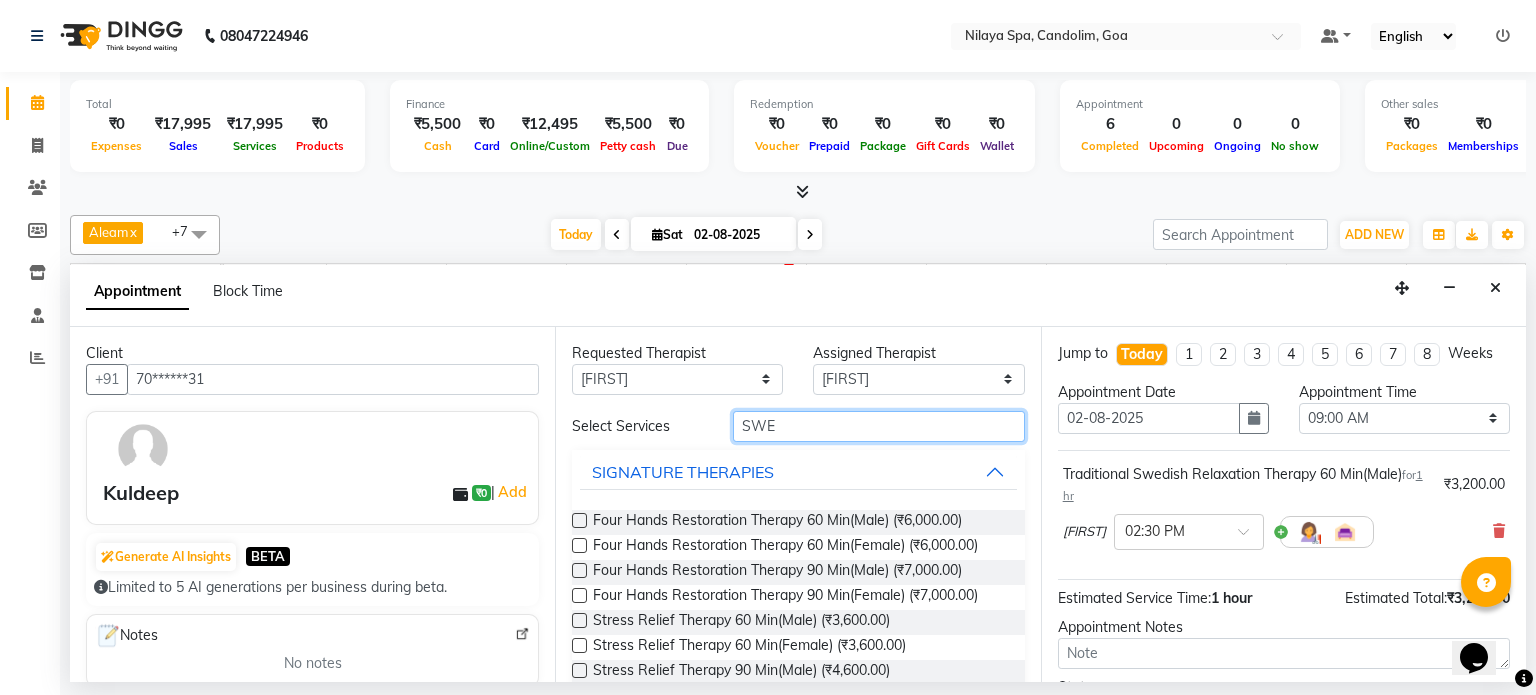click on "SWE" at bounding box center (879, 426) 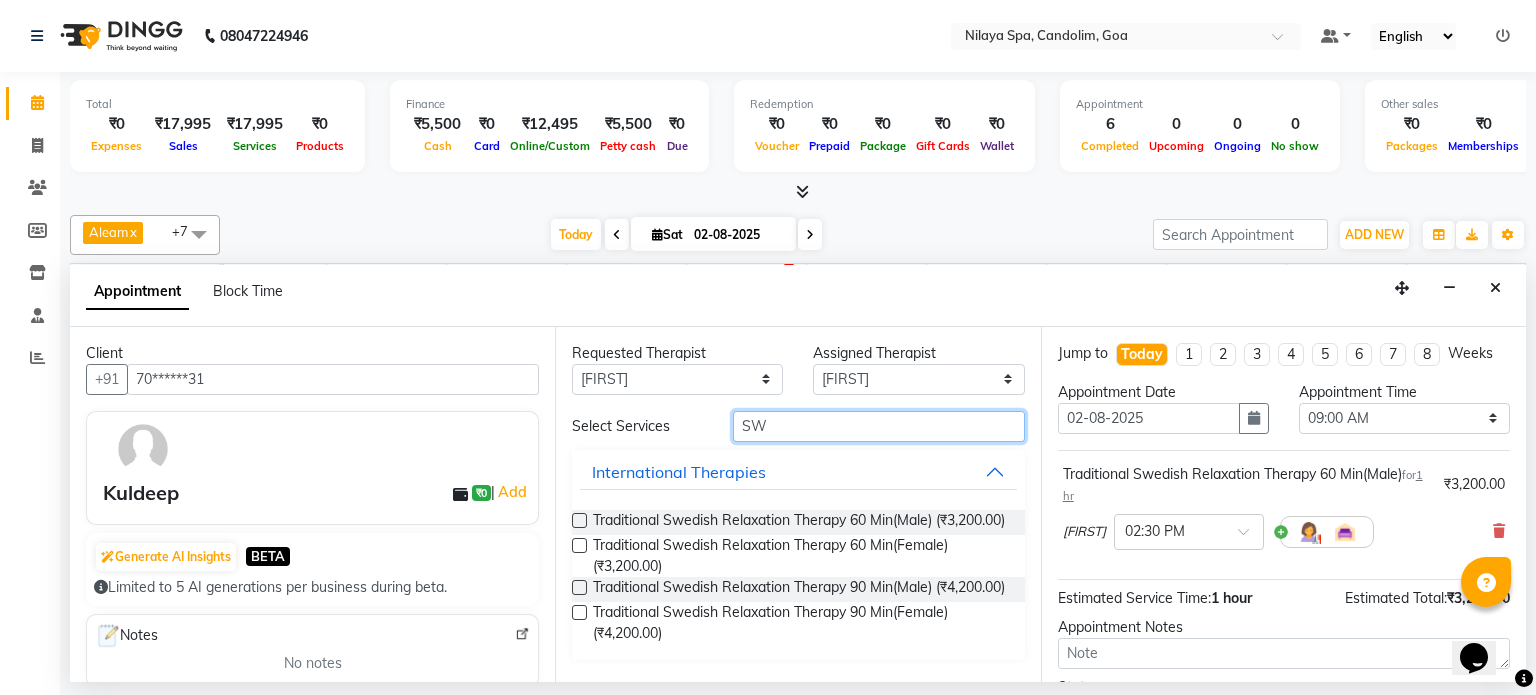 type on "SWE" 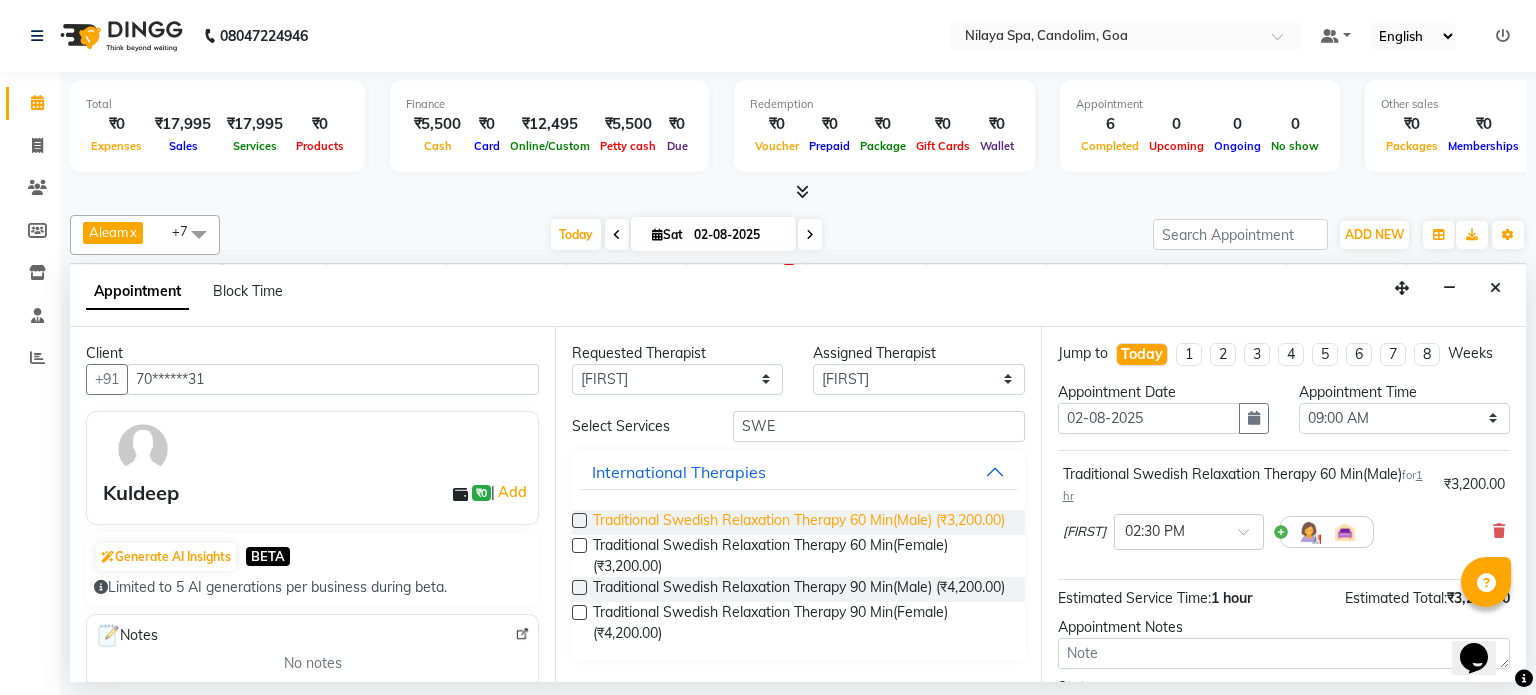 click on "Traditional Swedish Relaxation Therapy 60 Min(Male) (₹3,200.00)" at bounding box center [799, 522] 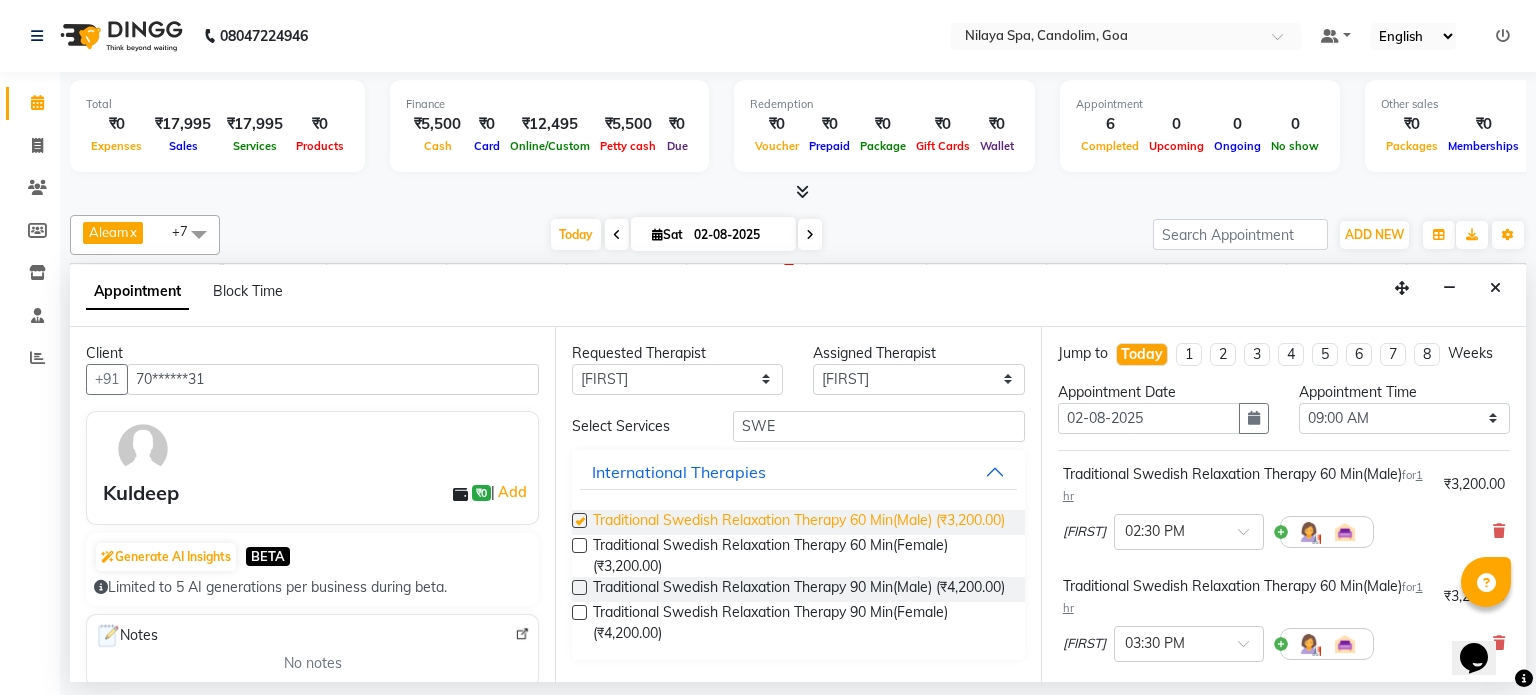 checkbox on "false" 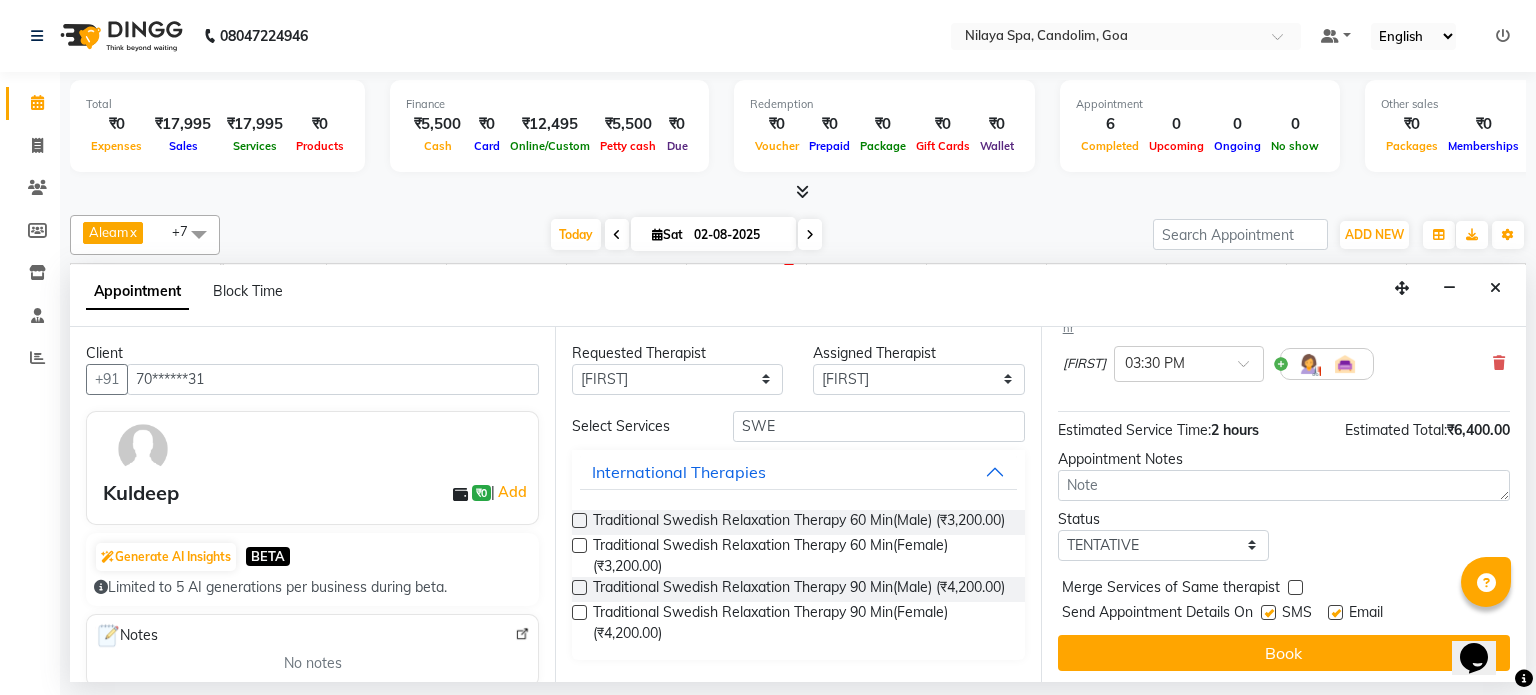 scroll, scrollTop: 284, scrollLeft: 0, axis: vertical 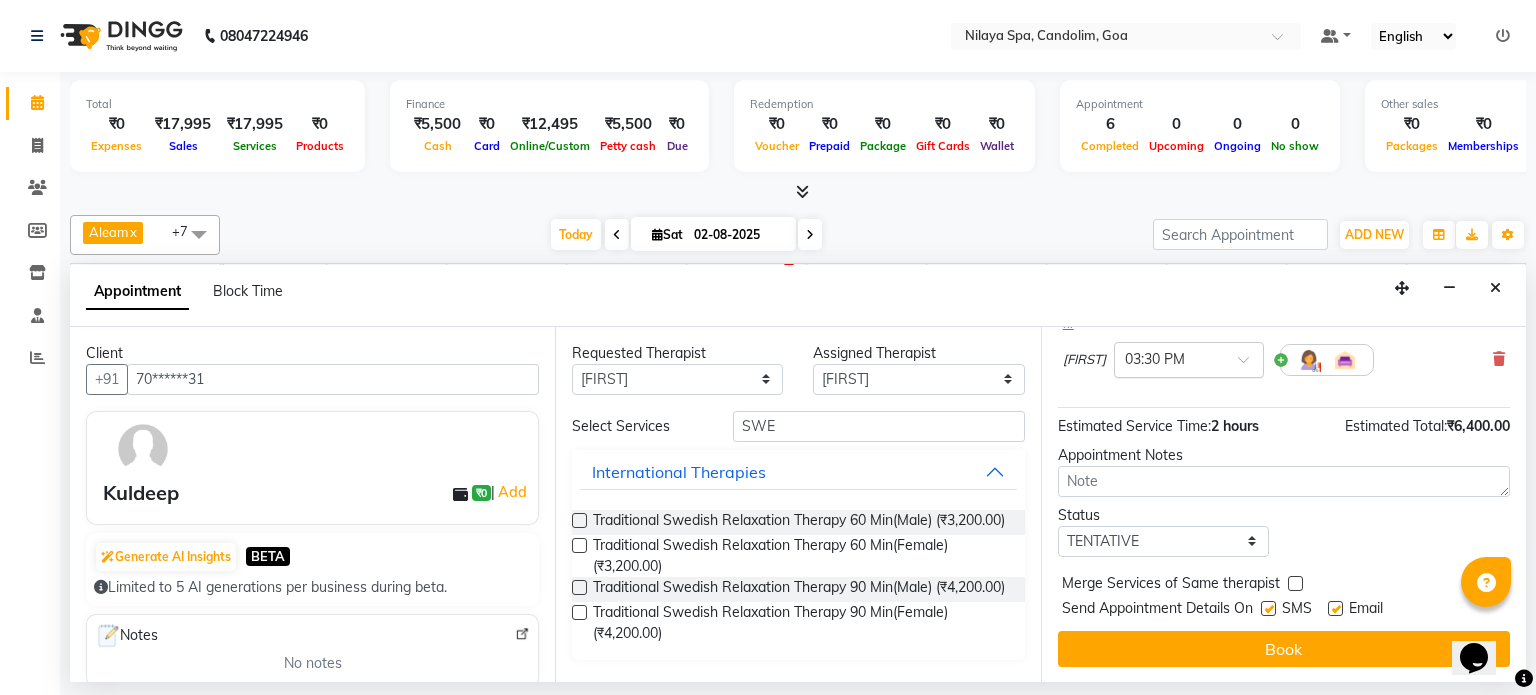 click at bounding box center (1250, 365) 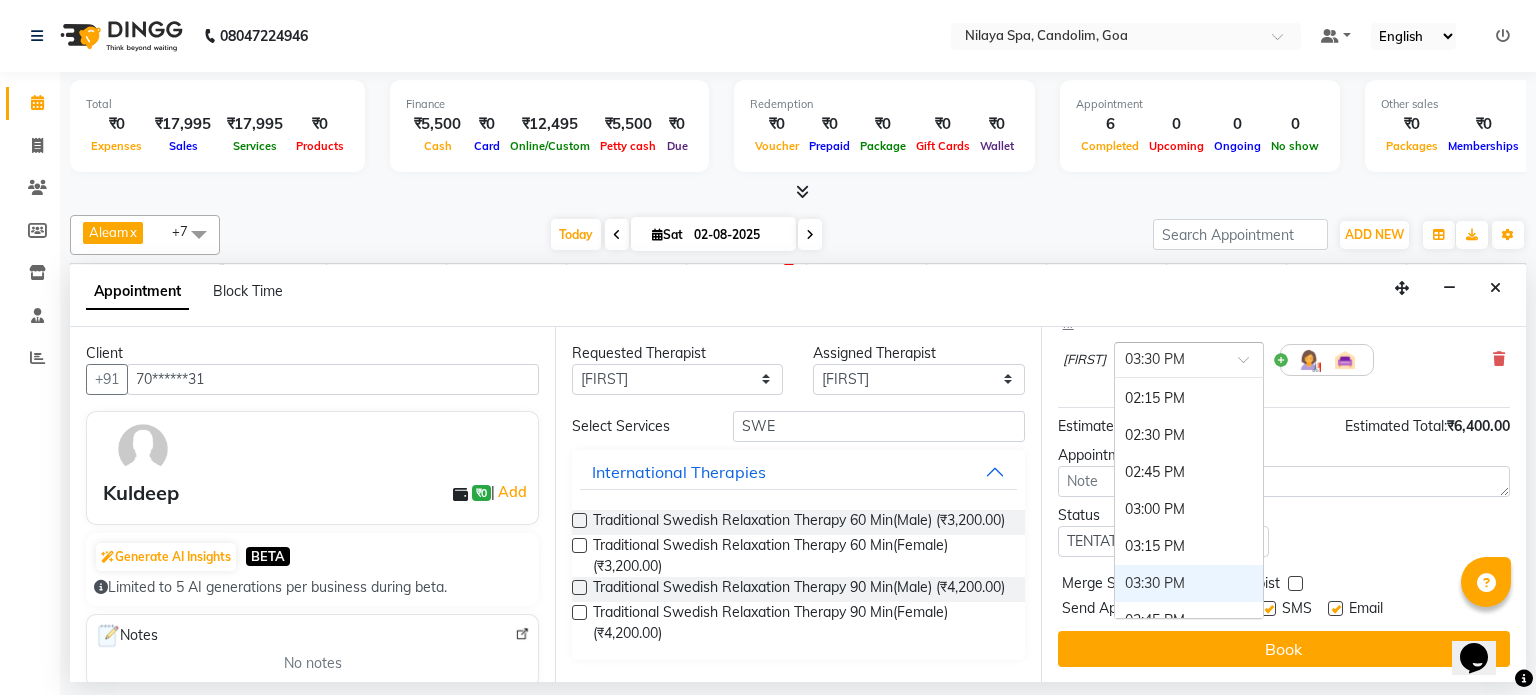 scroll, scrollTop: 762, scrollLeft: 0, axis: vertical 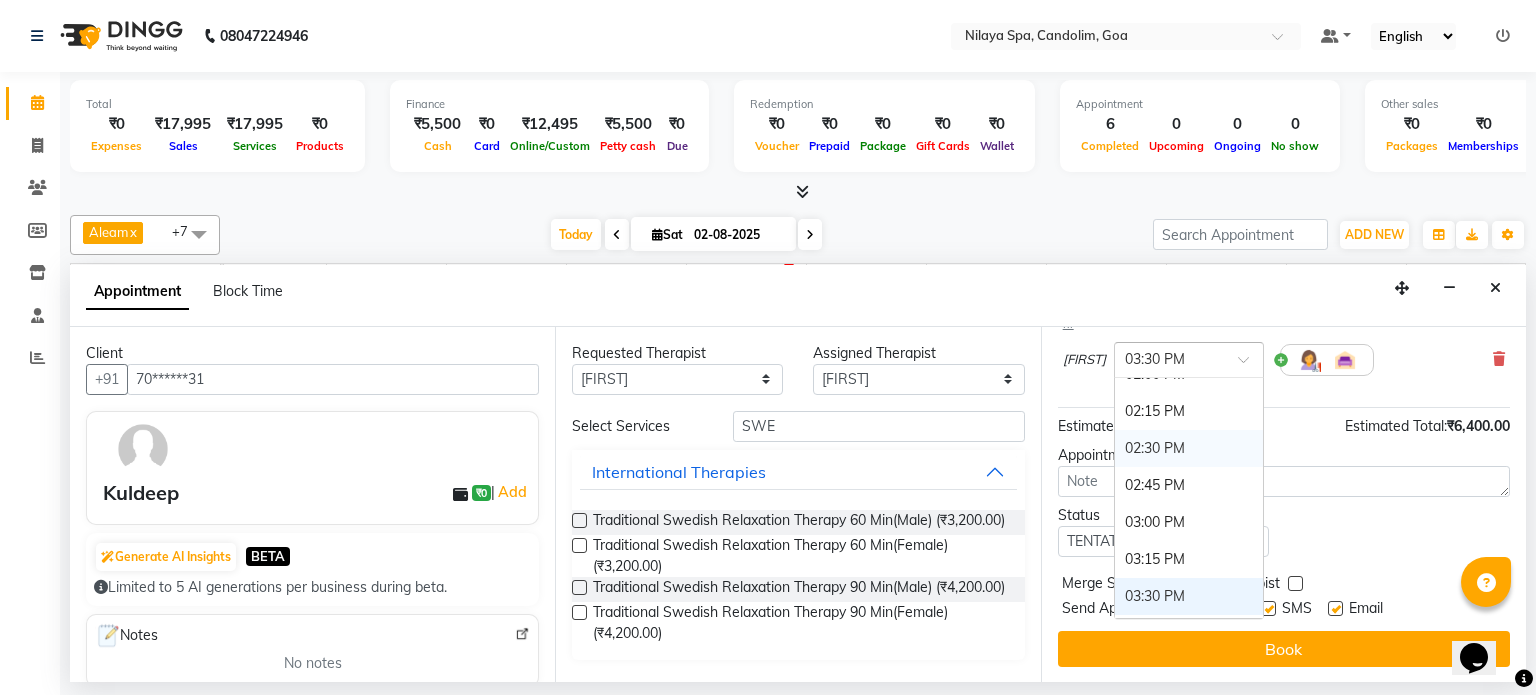 click on "02:30 PM" at bounding box center [1189, 448] 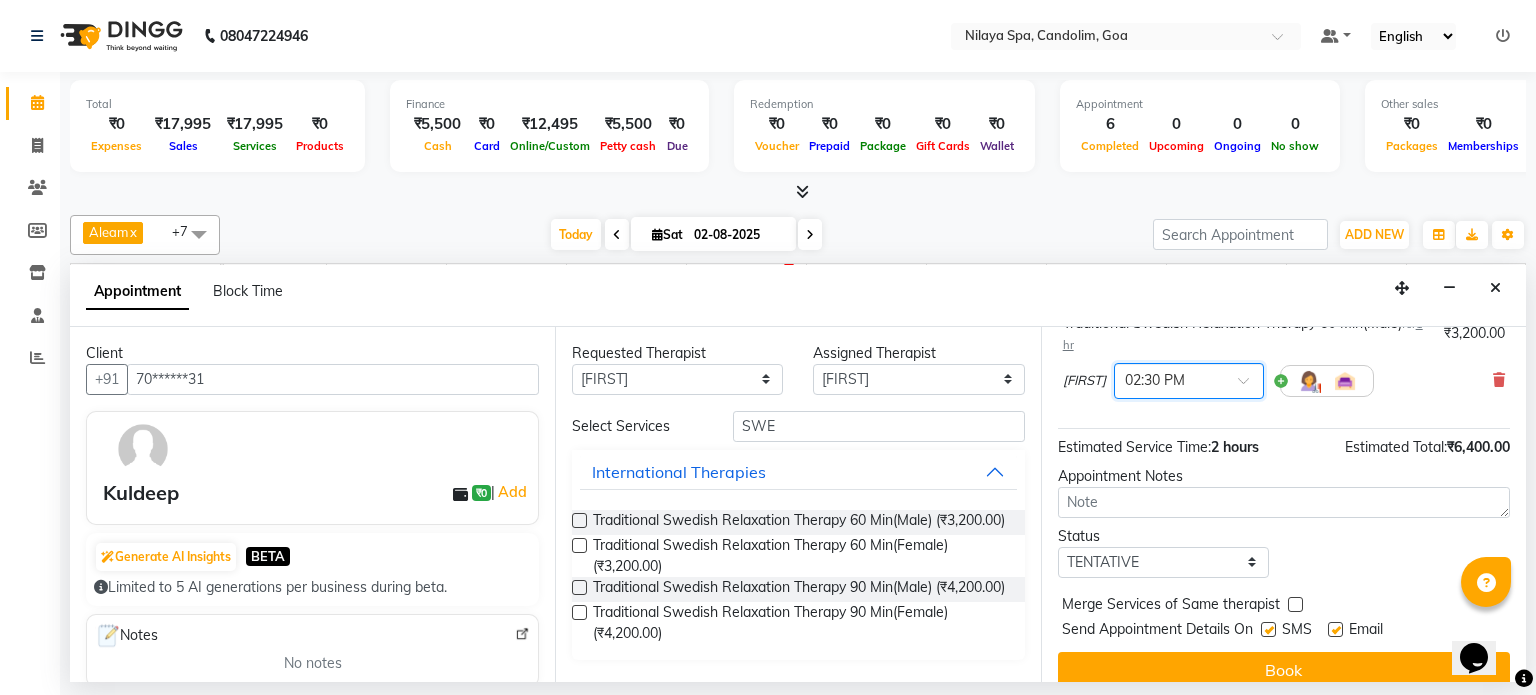 scroll, scrollTop: 304, scrollLeft: 0, axis: vertical 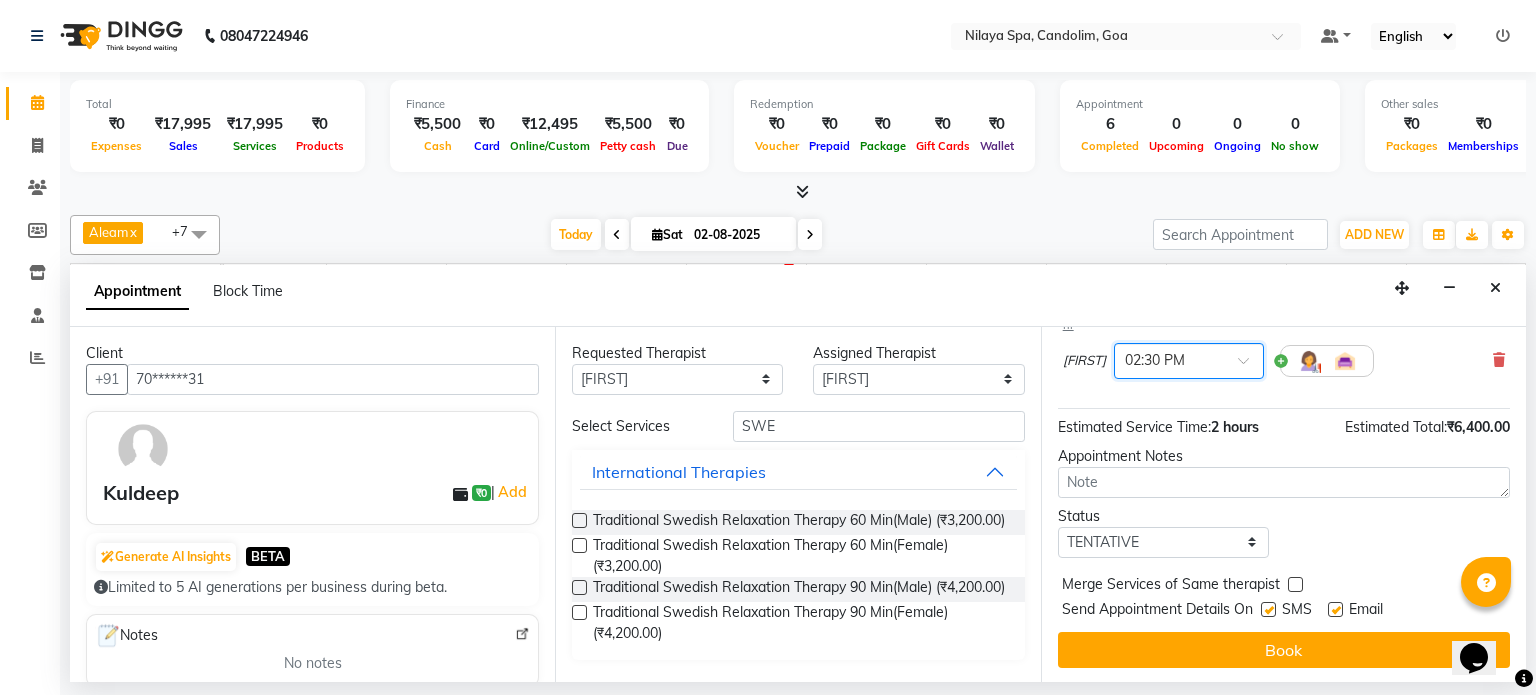 click on "[FIRST] × [TIME]" at bounding box center (1218, 361) 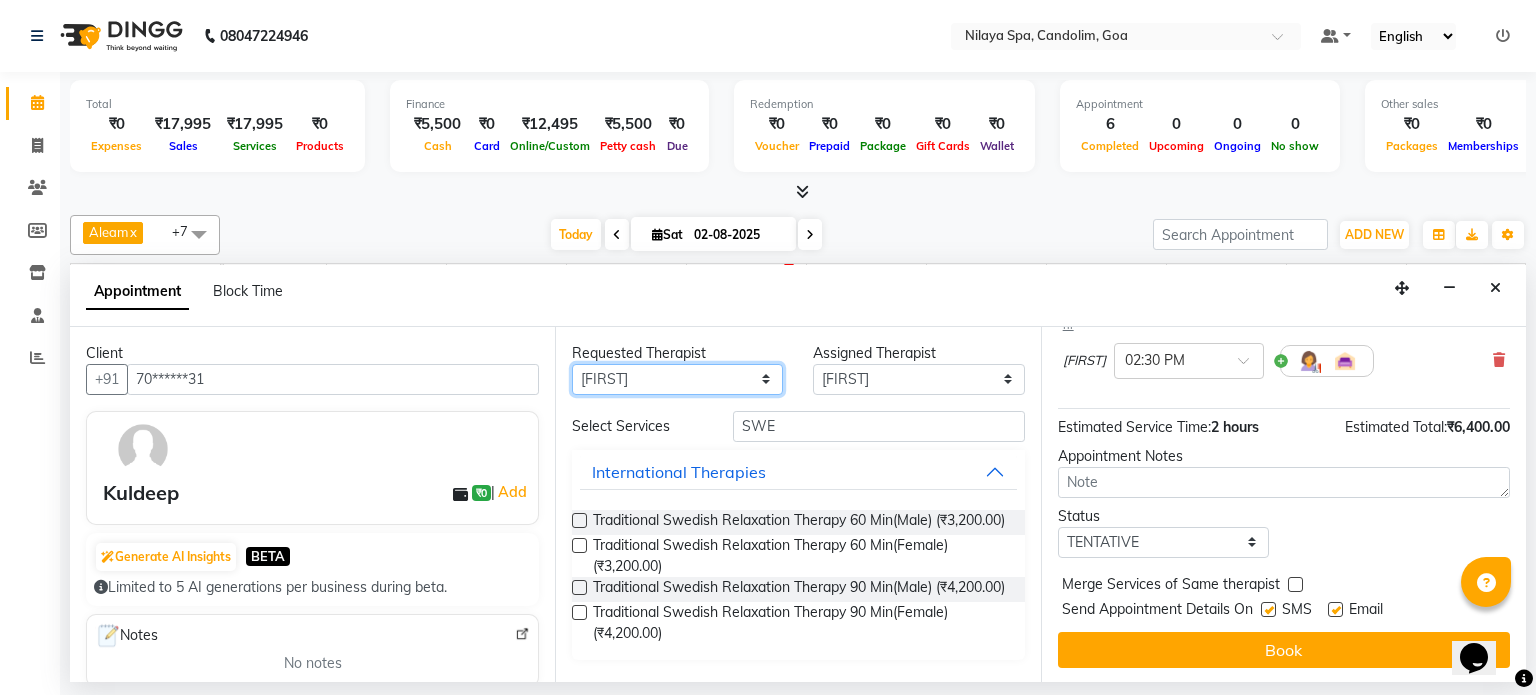 click on "Any Aleam Amisha Balari  Deepak Ratanpal Mahoi Mauni  Nora  Punjima Shailinda Tika" at bounding box center [677, 379] 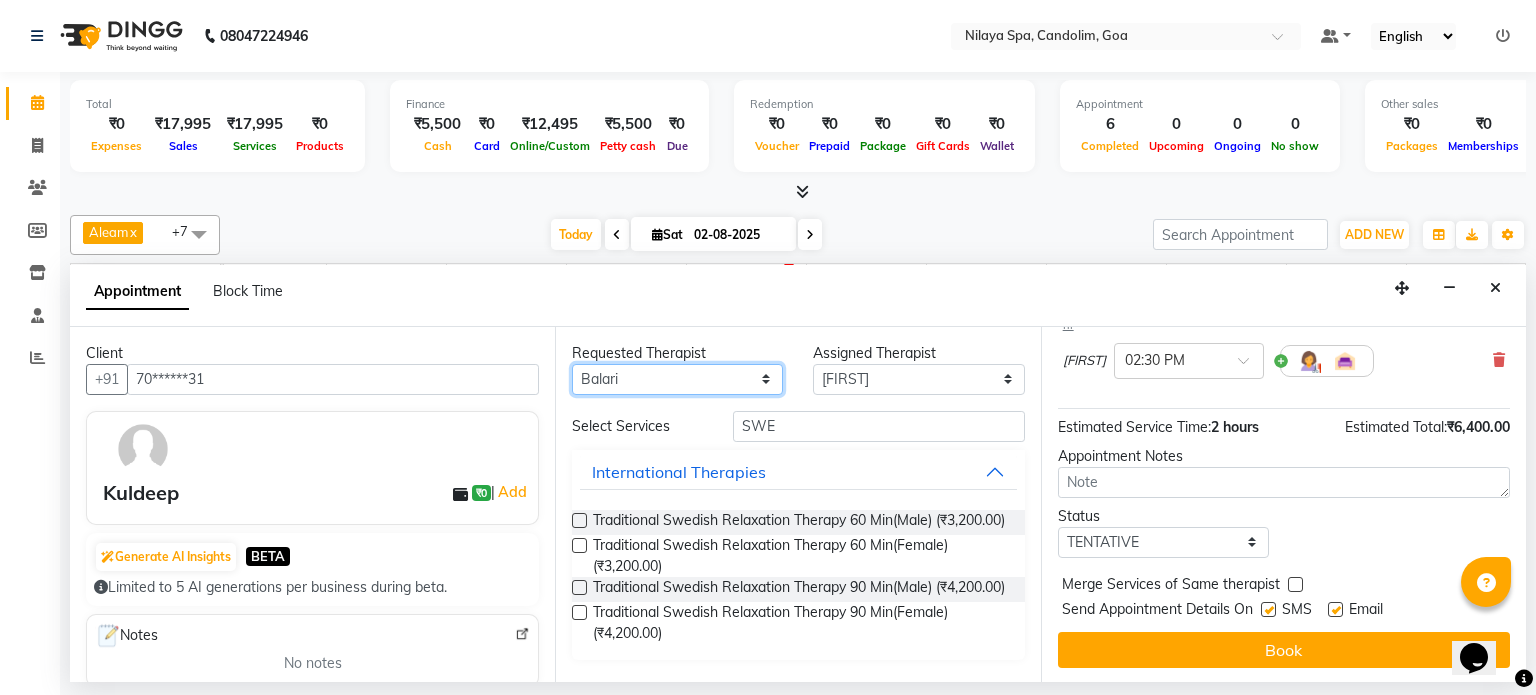 click on "Any Aleam Amisha Balari  Deepak Ratanpal Mahoi Mauni  Nora  Punjima Shailinda Tika" at bounding box center (677, 379) 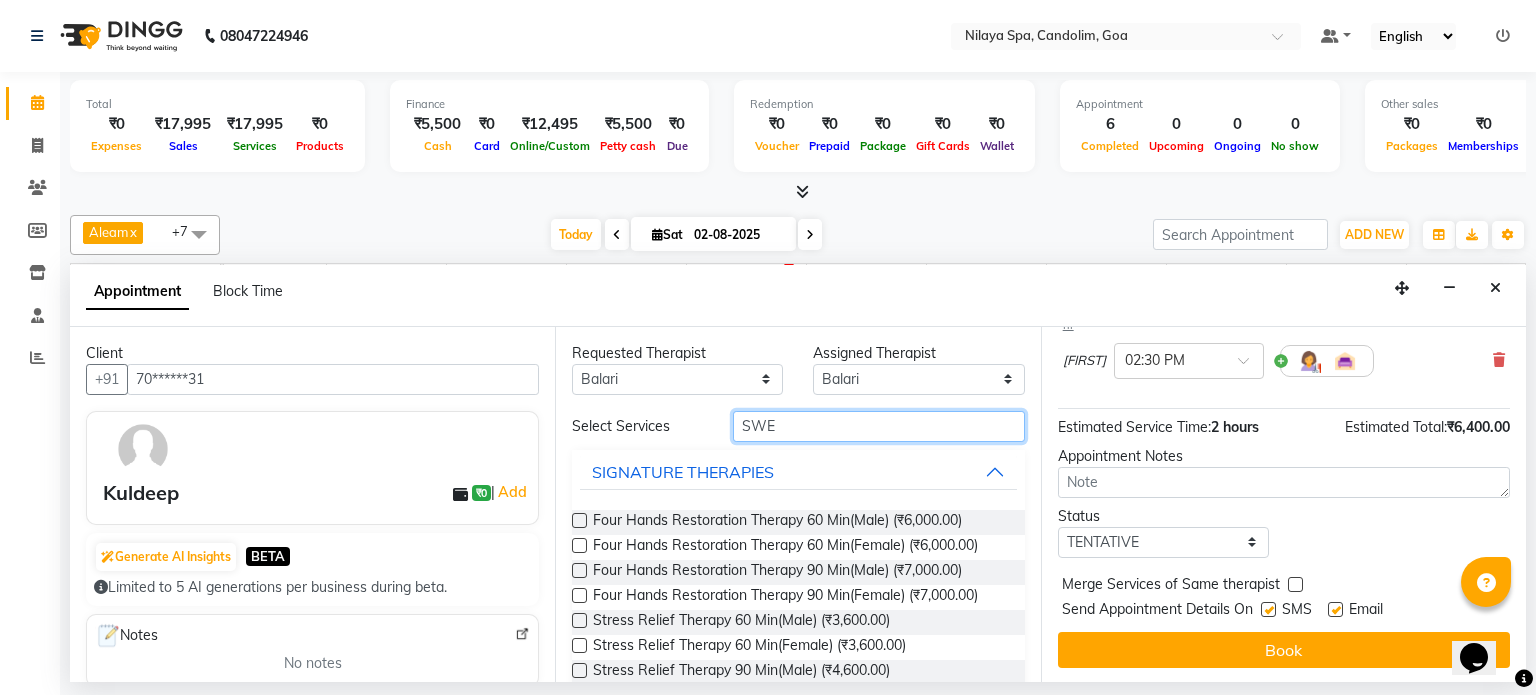click on "SWE" at bounding box center [879, 426] 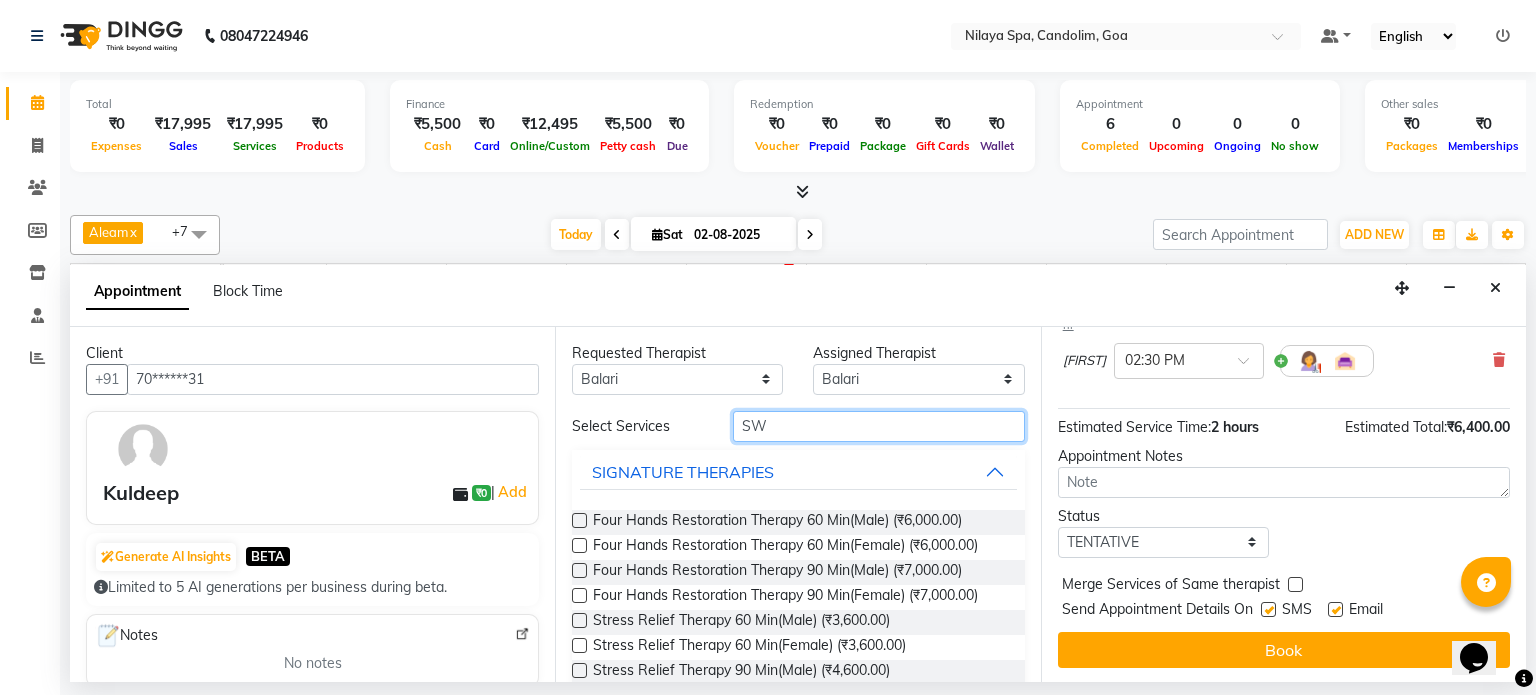 type on "S" 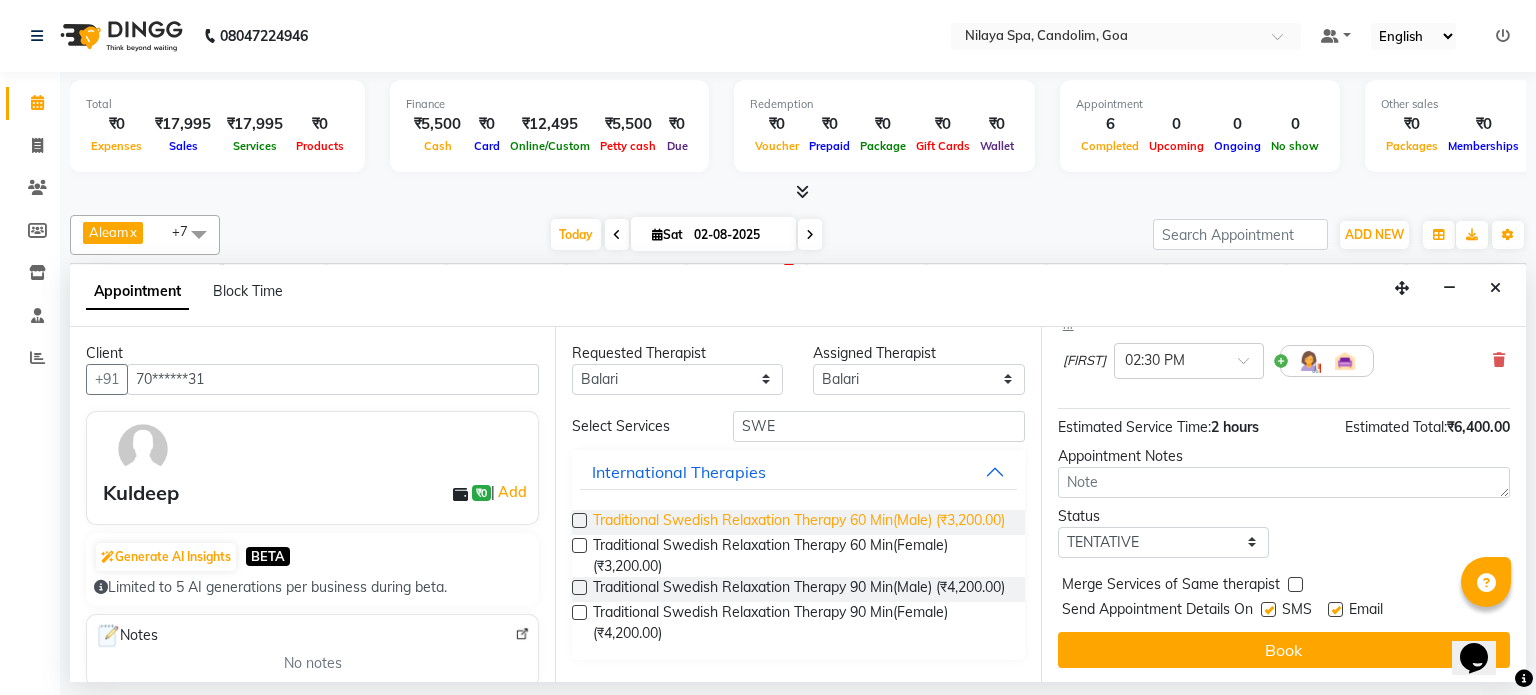 click on "Traditional Swedish Relaxation Therapy 60 Min(Male) (₹3,200.00)" at bounding box center [799, 522] 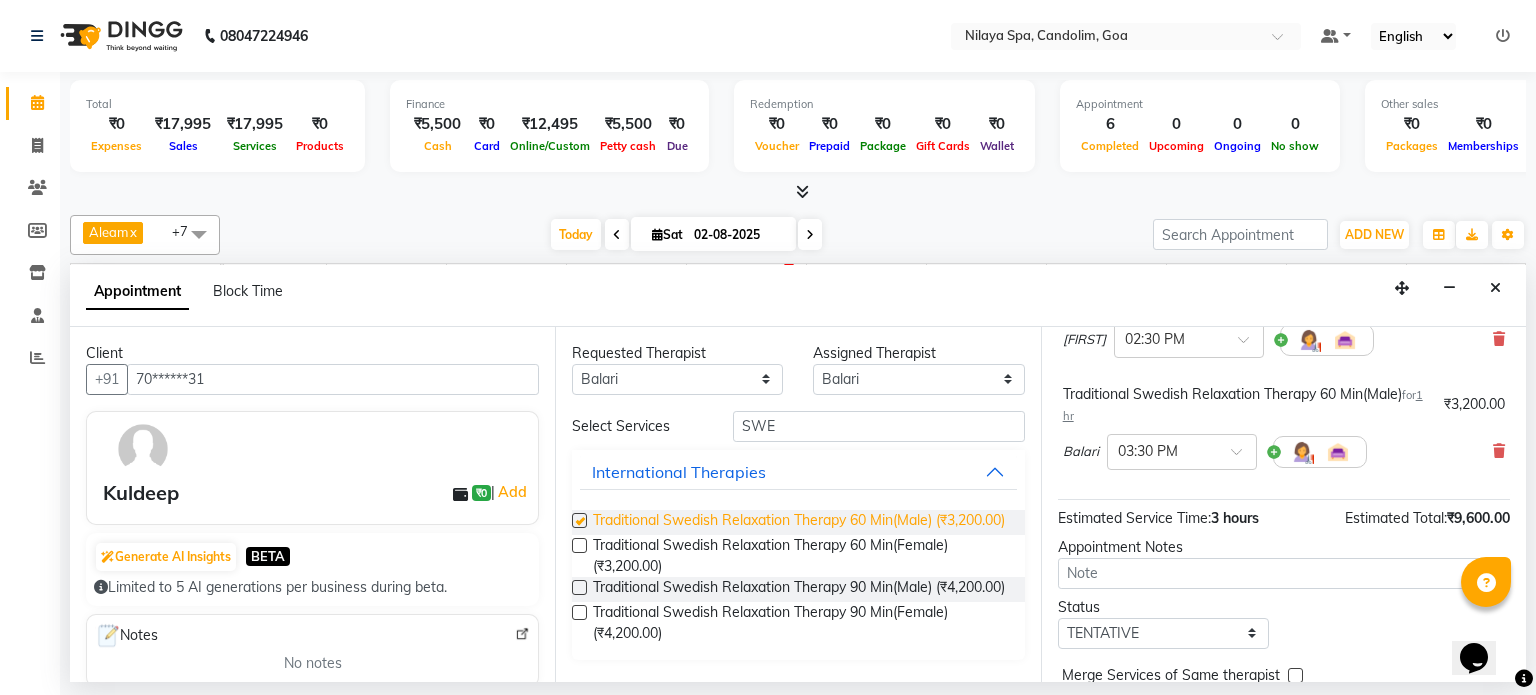 scroll, scrollTop: 284, scrollLeft: 0, axis: vertical 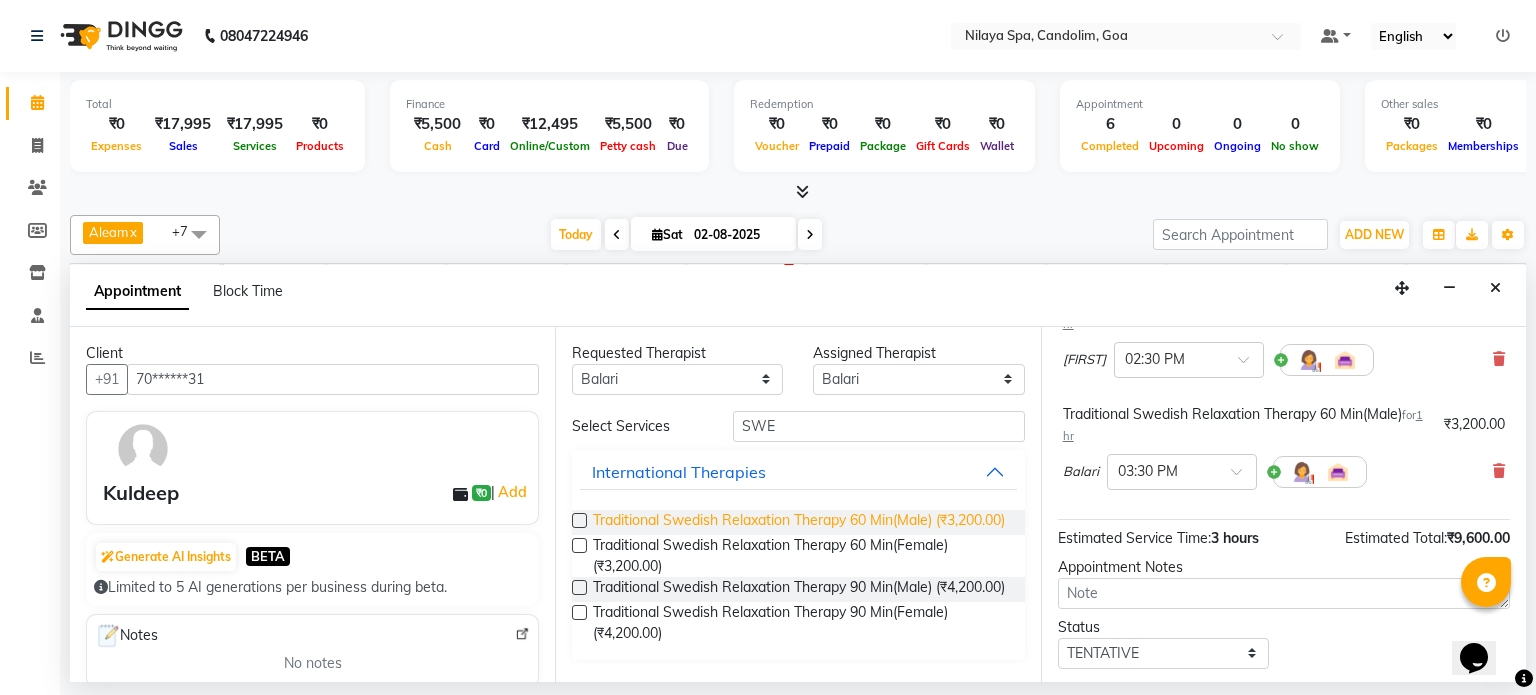 checkbox on "false" 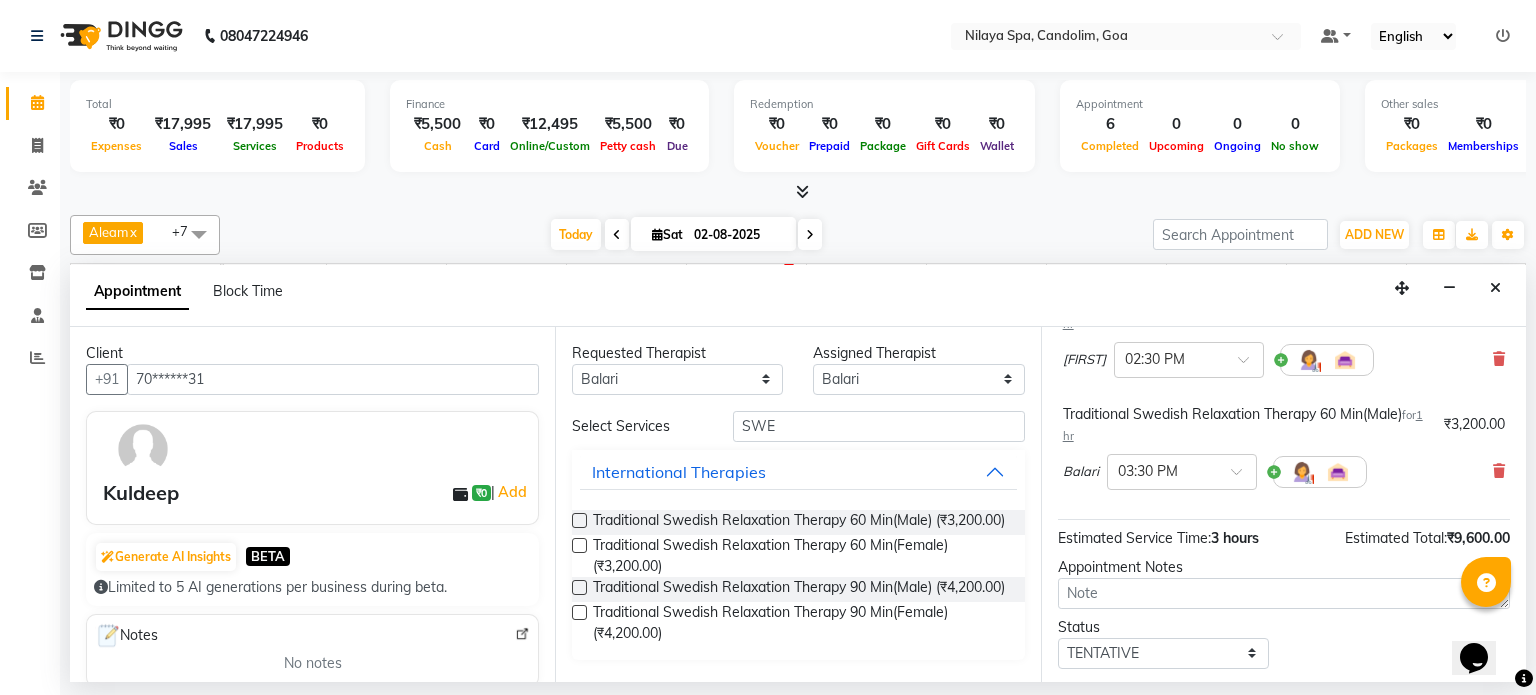 scroll, scrollTop: 384, scrollLeft: 0, axis: vertical 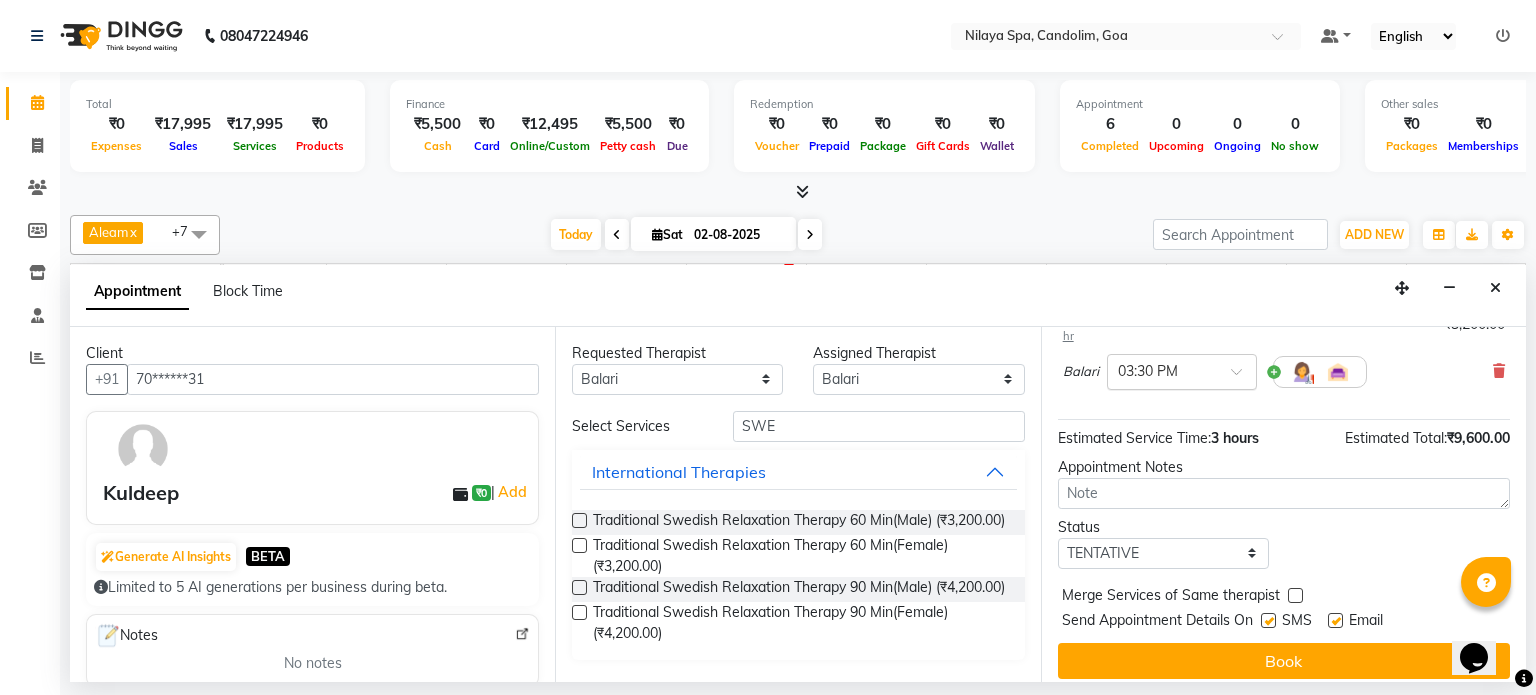 click at bounding box center (1243, 377) 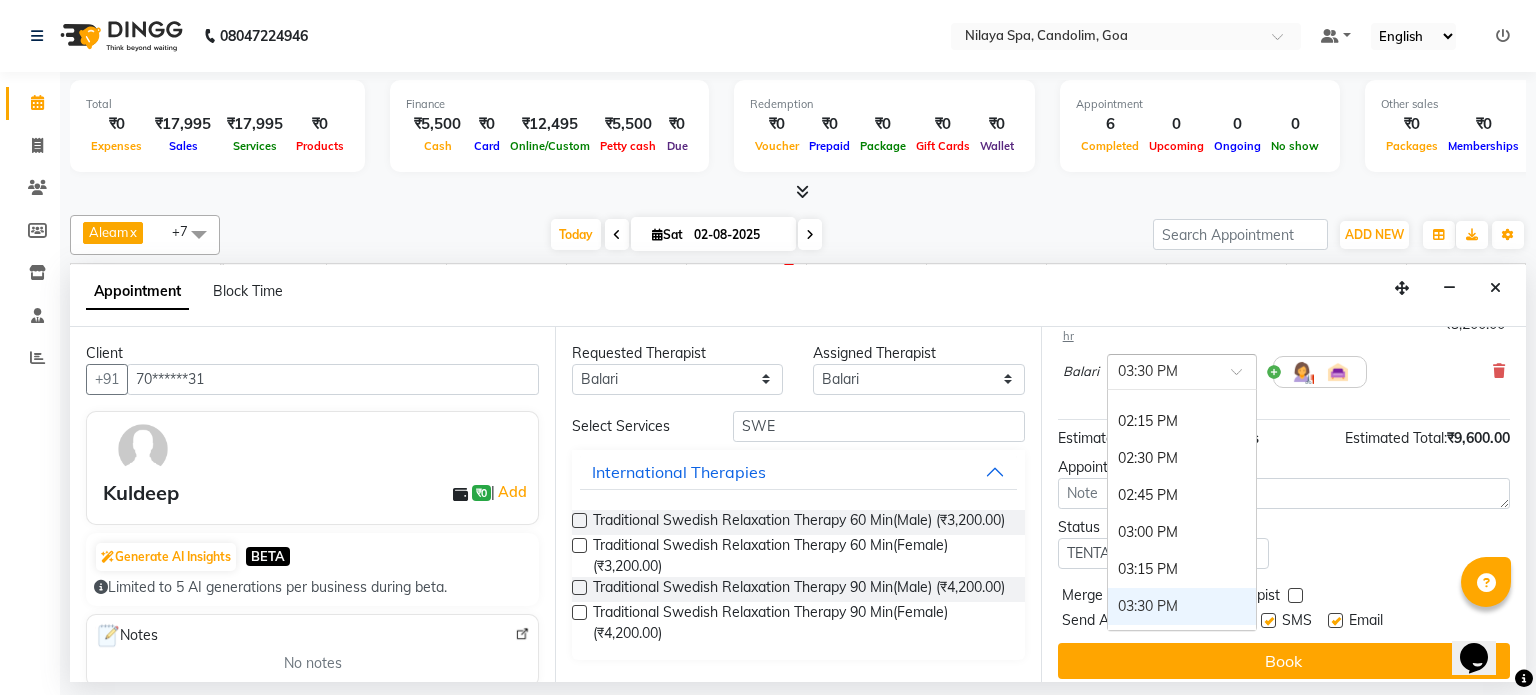 scroll, scrollTop: 762, scrollLeft: 0, axis: vertical 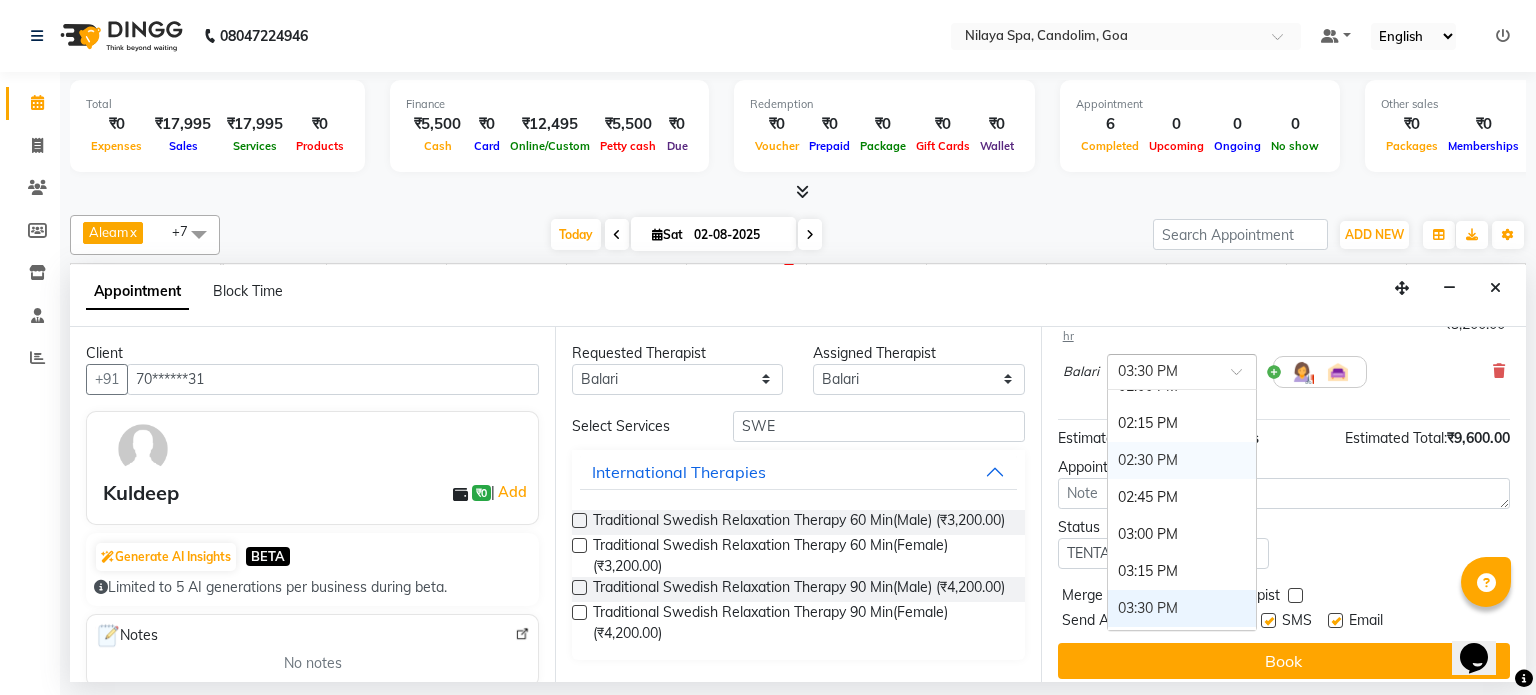click on "02:30 PM" at bounding box center (1182, 460) 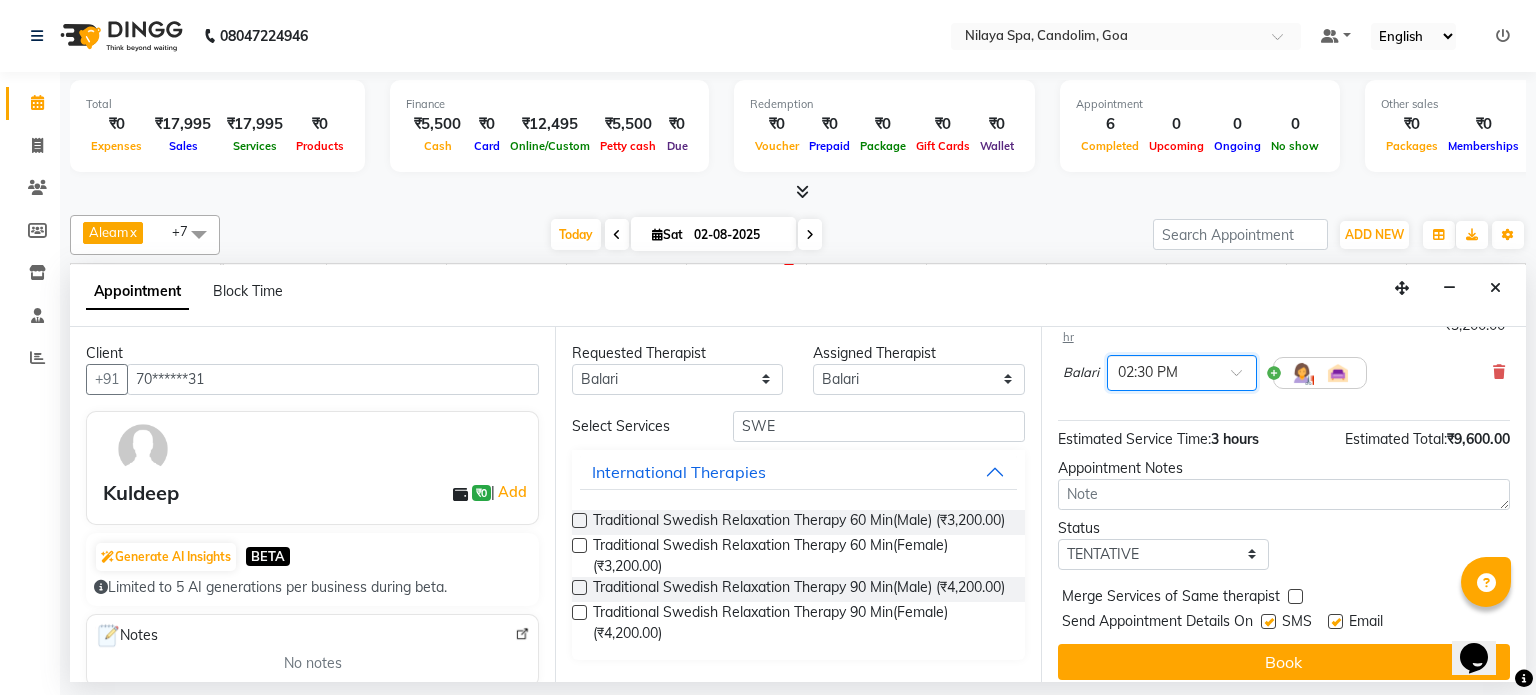 click on "Traditional Swedish Relaxation Therapy 60 Min(Male)   for  1 hr ₹3,200.00 [FIRST] × [TIME]" at bounding box center (1284, 352) 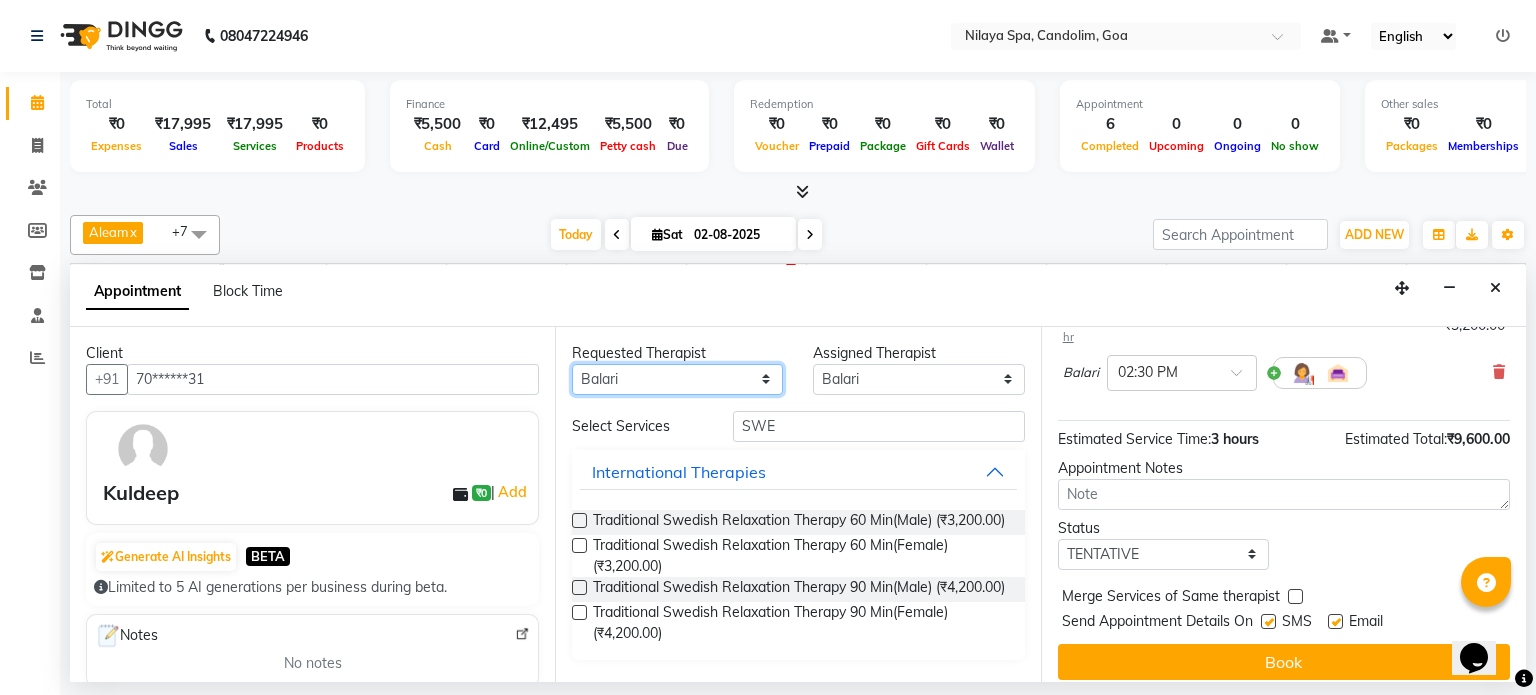 click on "Any Aleam Amisha Balari  Deepak Ratanpal Mahoi Mauni  Nora  Punjima Shailinda Tika" at bounding box center [677, 379] 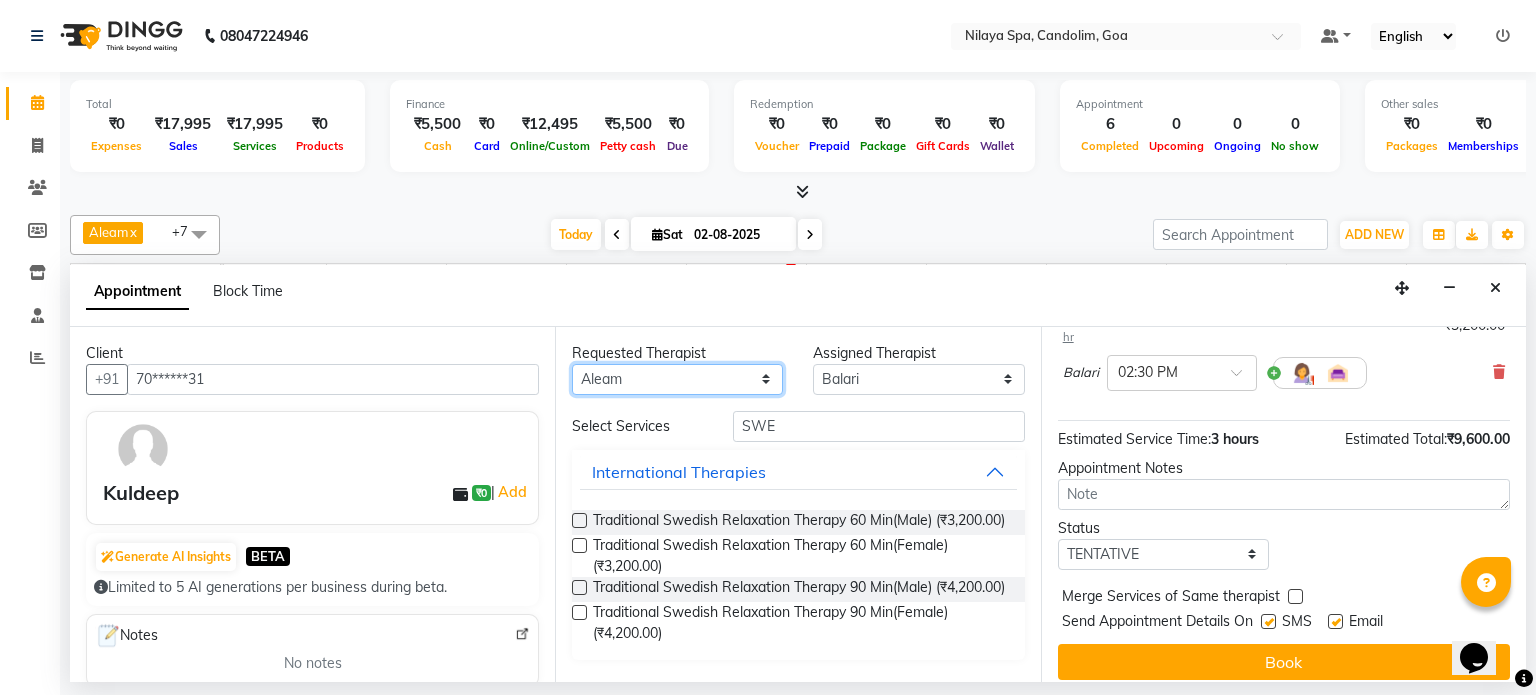 click on "Any Aleam Amisha Balari  Deepak Ratanpal Mahoi Mauni  Nora  Punjima Shailinda Tika" at bounding box center [677, 379] 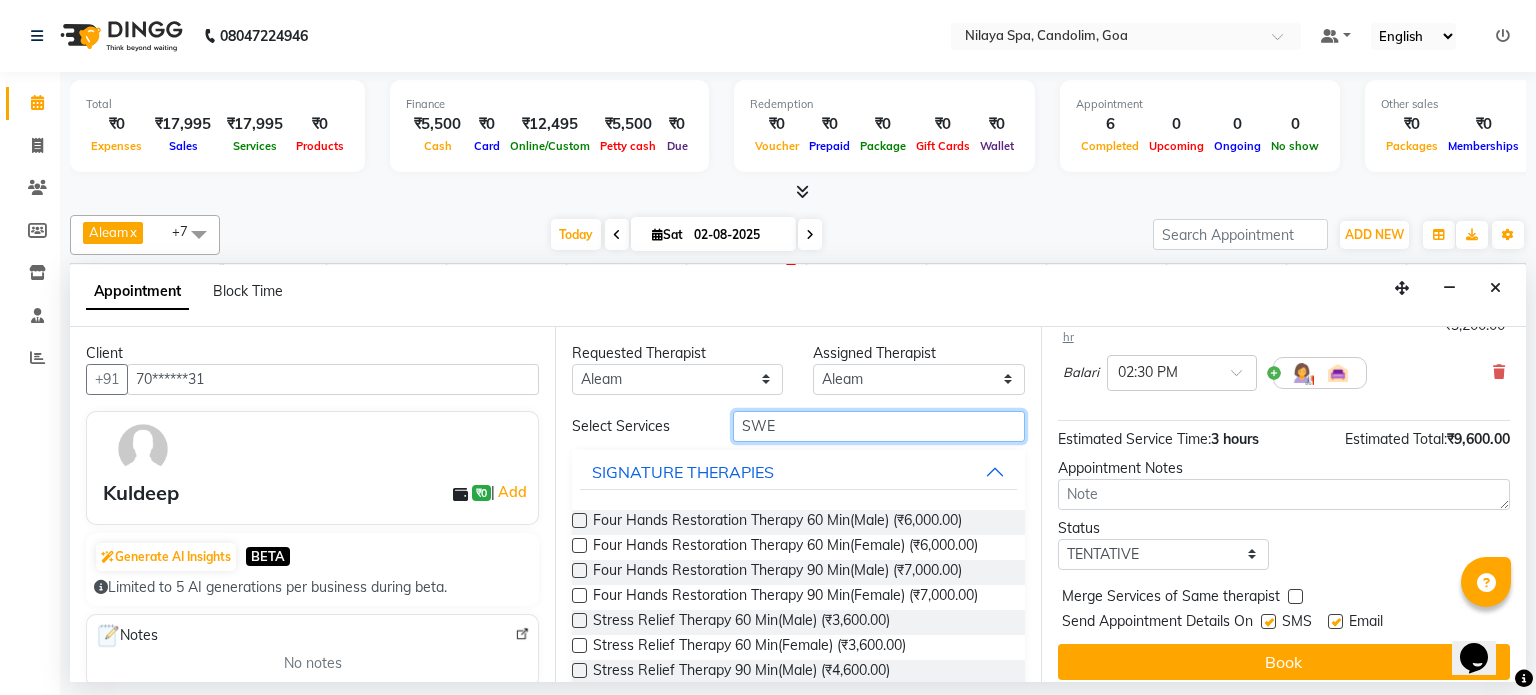 click on "SWE" at bounding box center [879, 426] 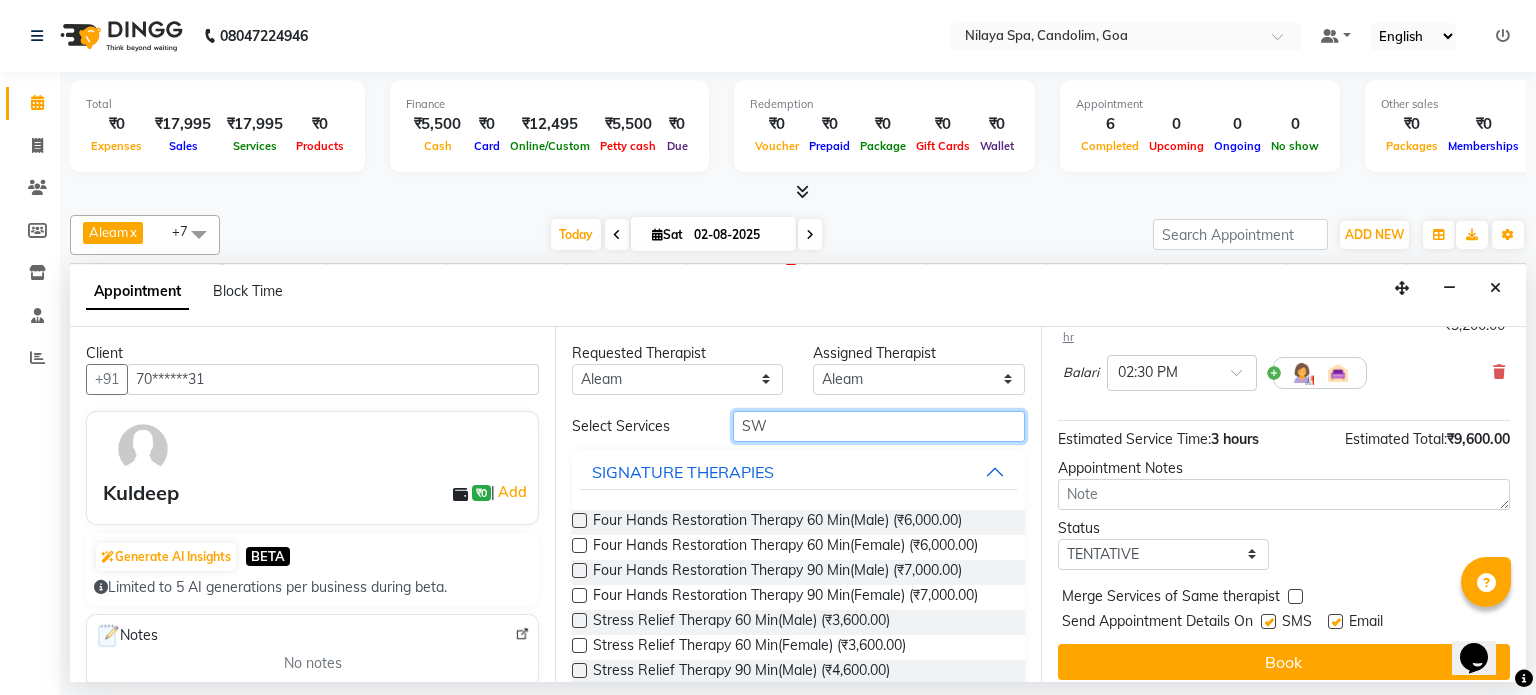 type on "S" 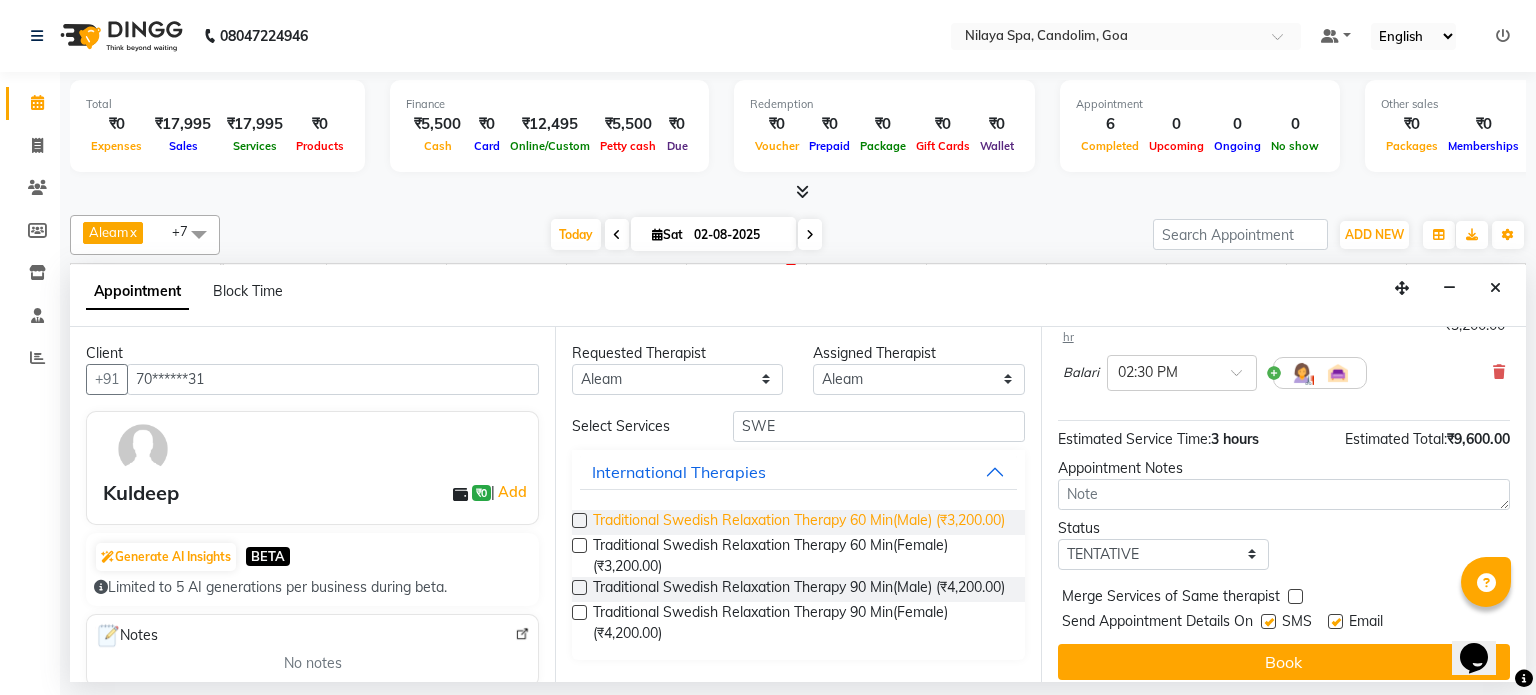 click on "Traditional Swedish Relaxation Therapy 60 Min(Male) (₹3,200.00)" at bounding box center [799, 522] 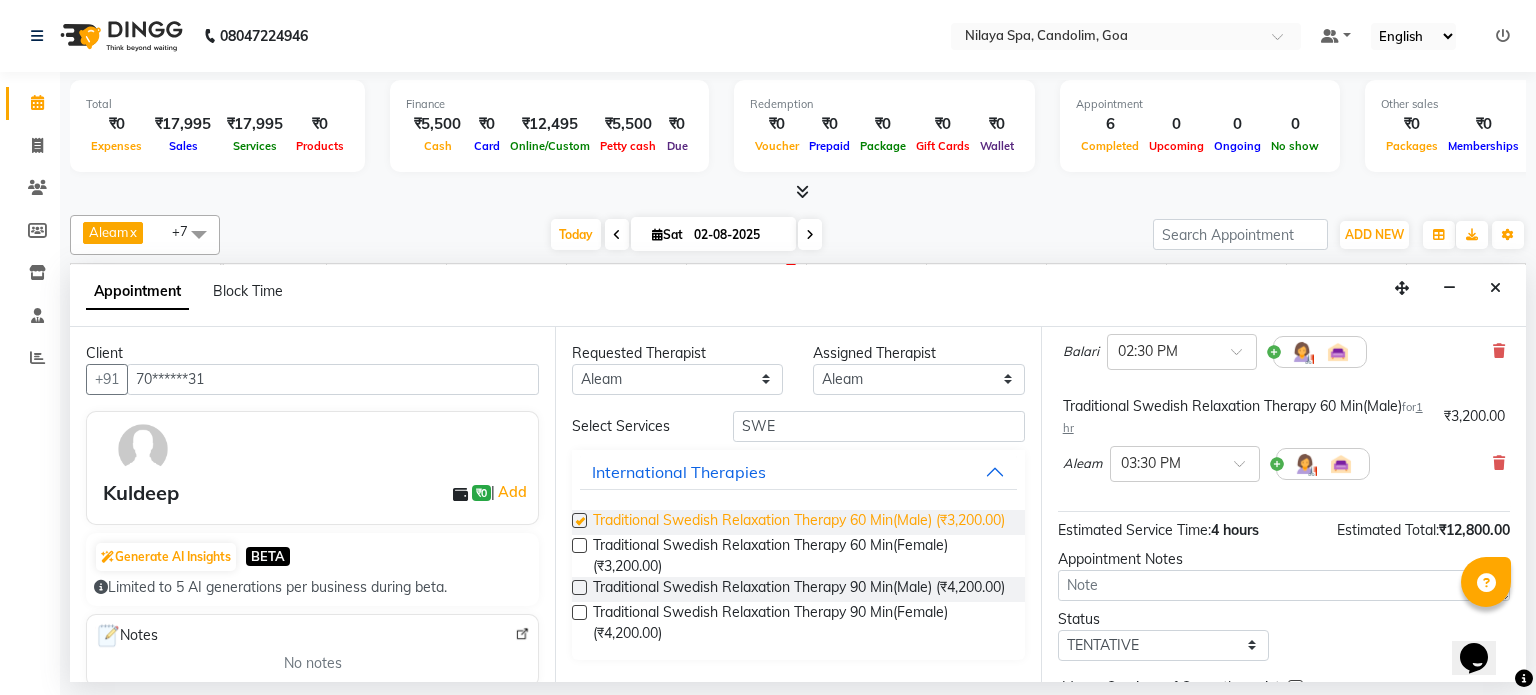 scroll, scrollTop: 384, scrollLeft: 0, axis: vertical 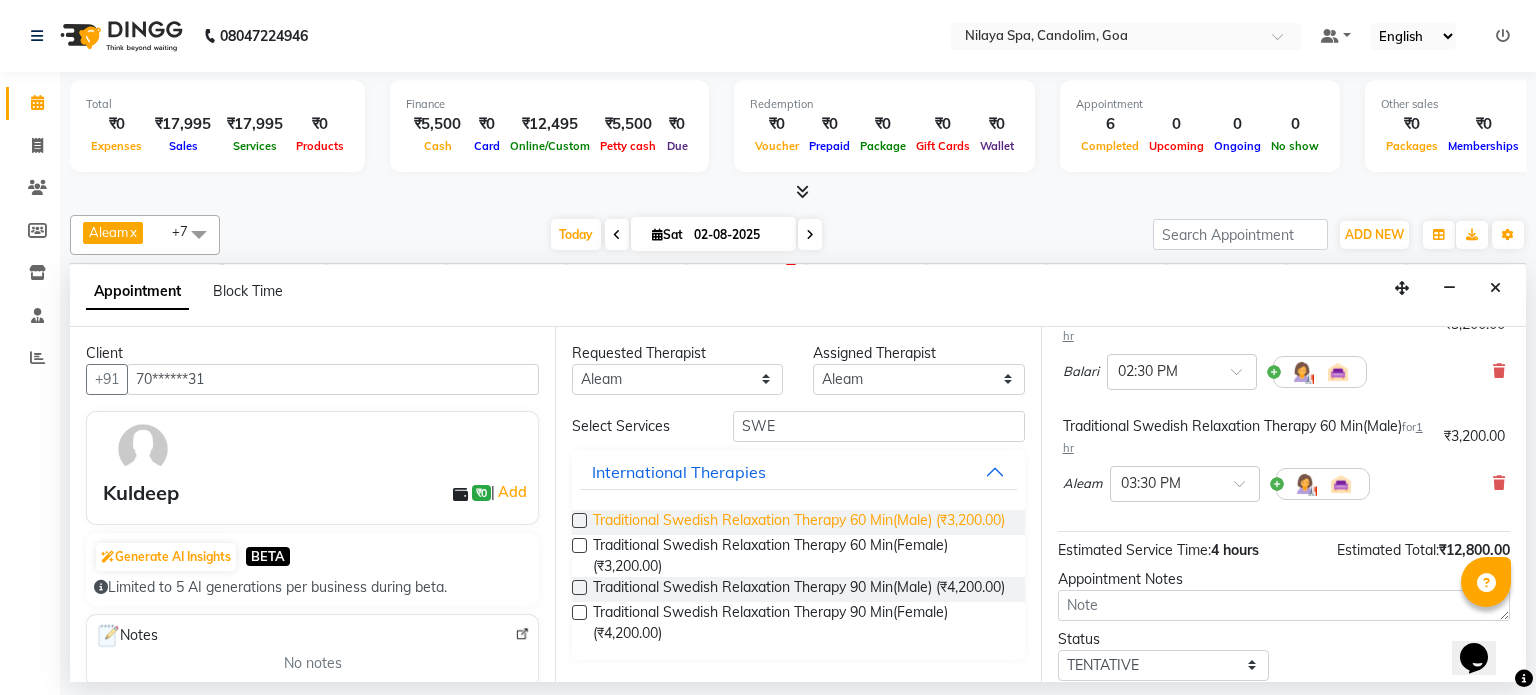 checkbox on "false" 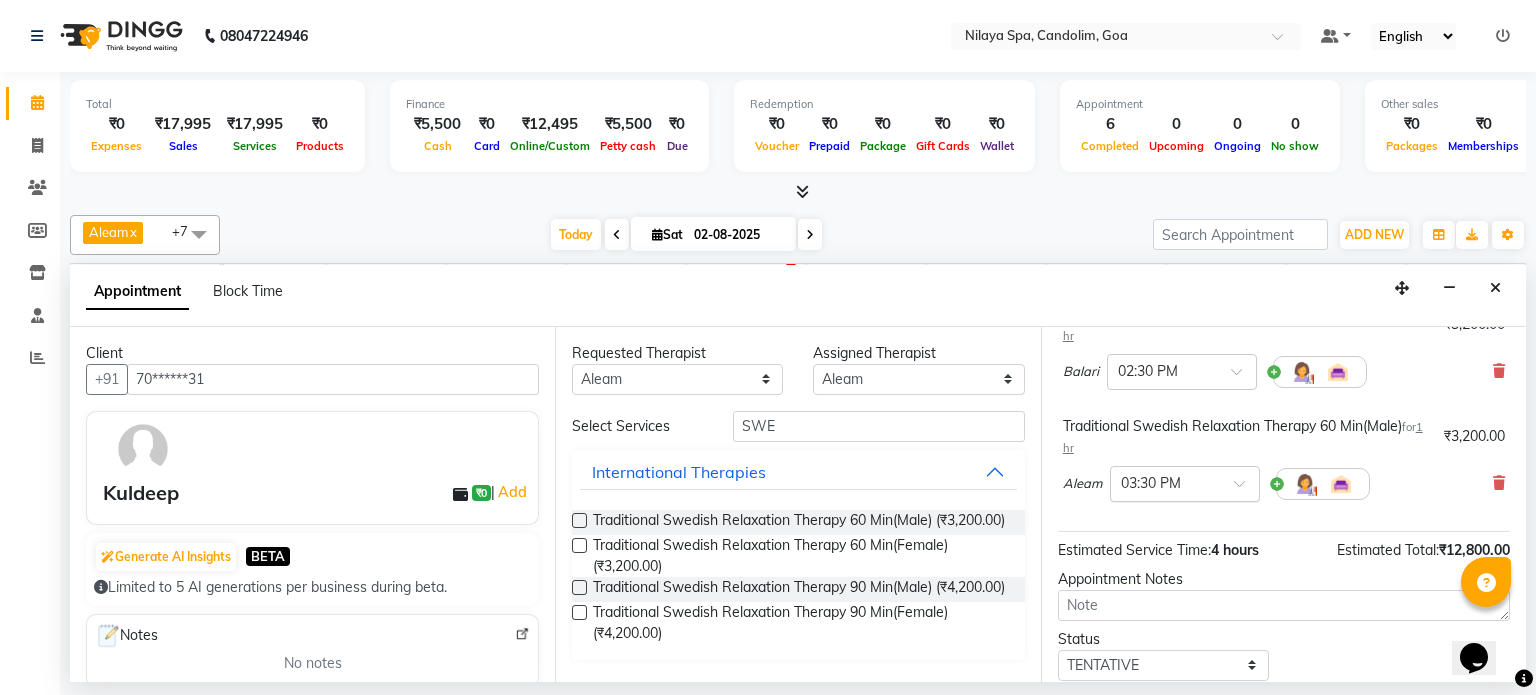 click at bounding box center [1246, 489] 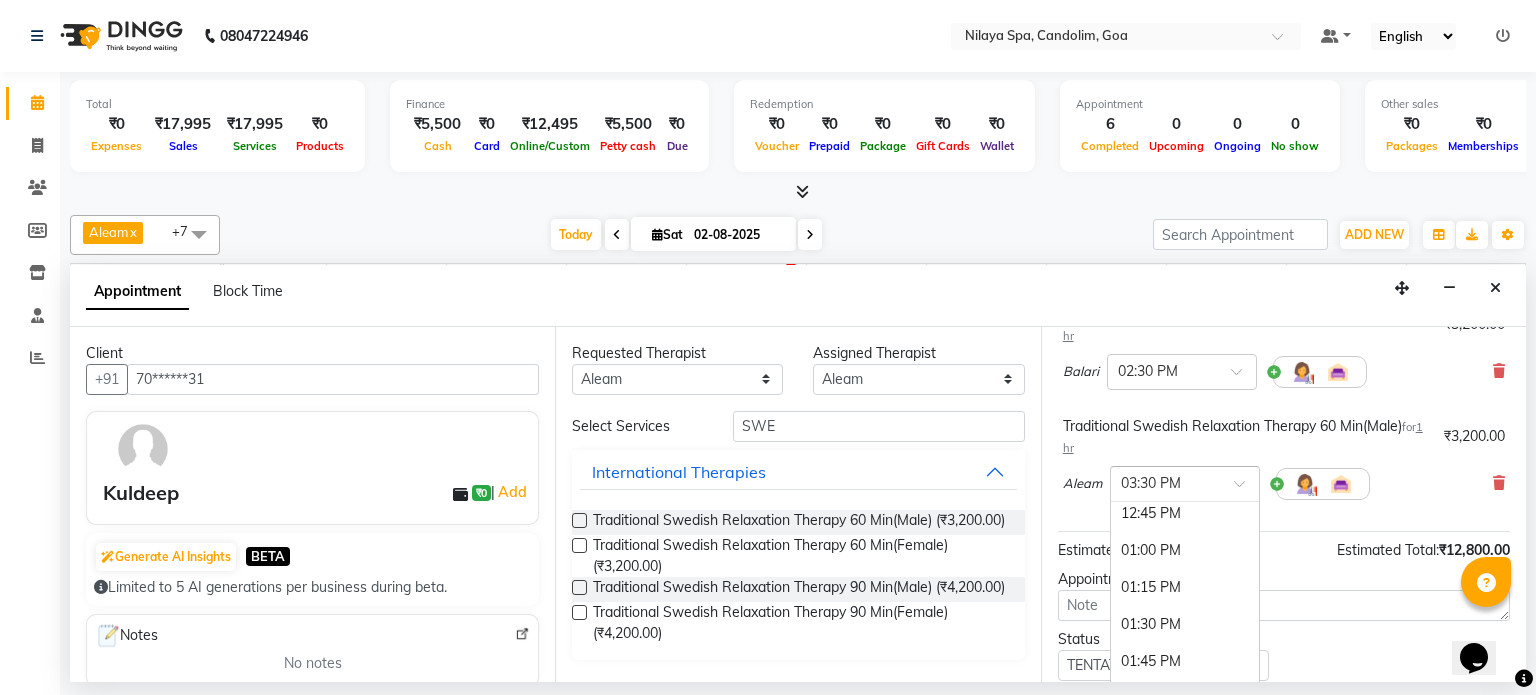 scroll, scrollTop: 662, scrollLeft: 0, axis: vertical 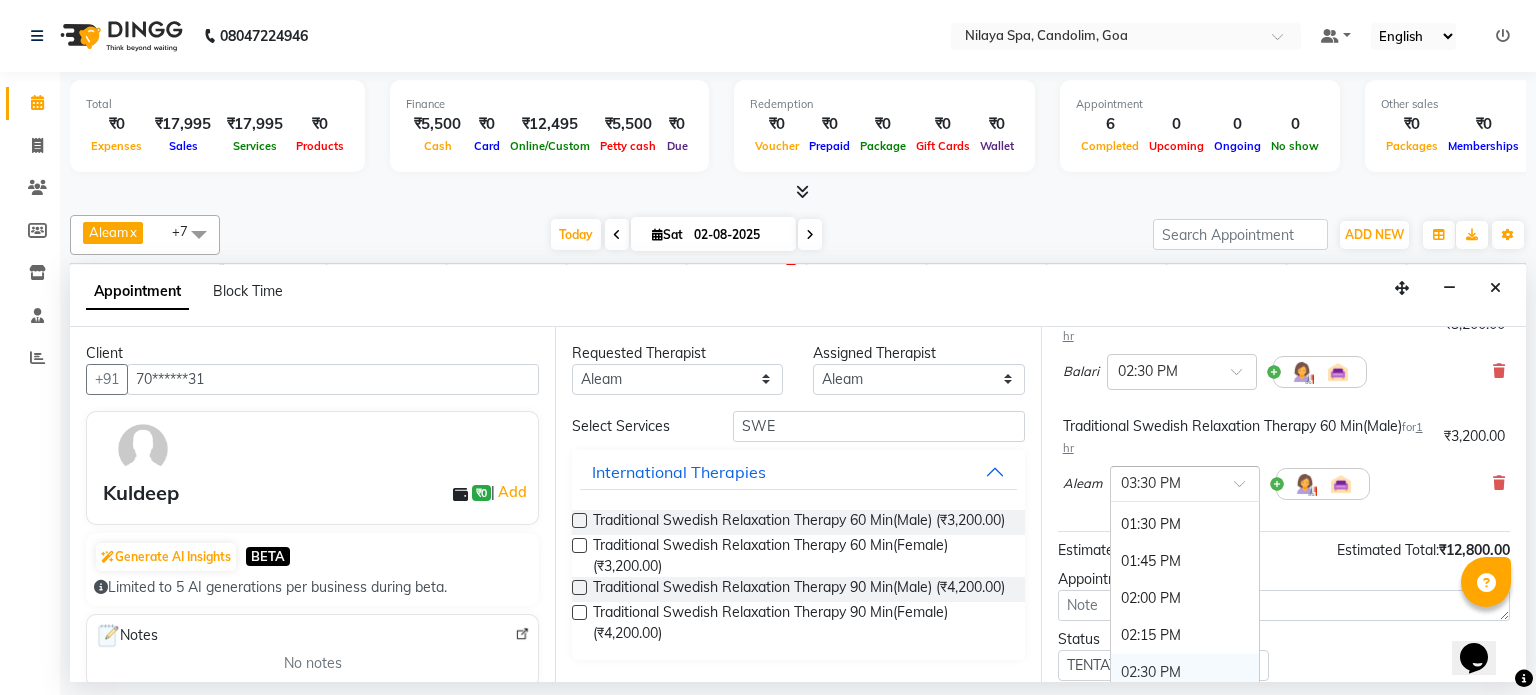 click on "02:30 PM" at bounding box center [1185, 672] 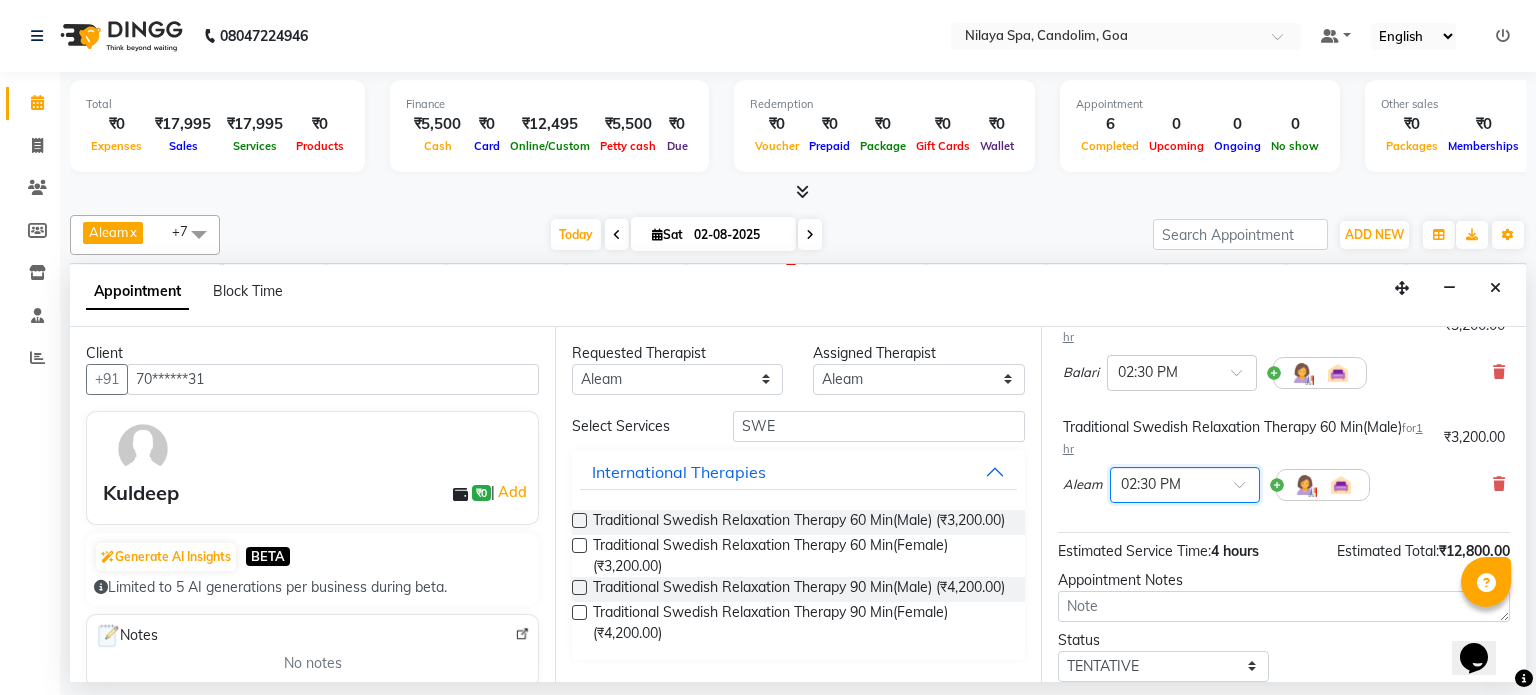 click on "Traditional Swedish Relaxation Therapy 60 Min(Male)   for  1 hr ₹3,200.00 Aleam × [TIME]" at bounding box center (1284, 464) 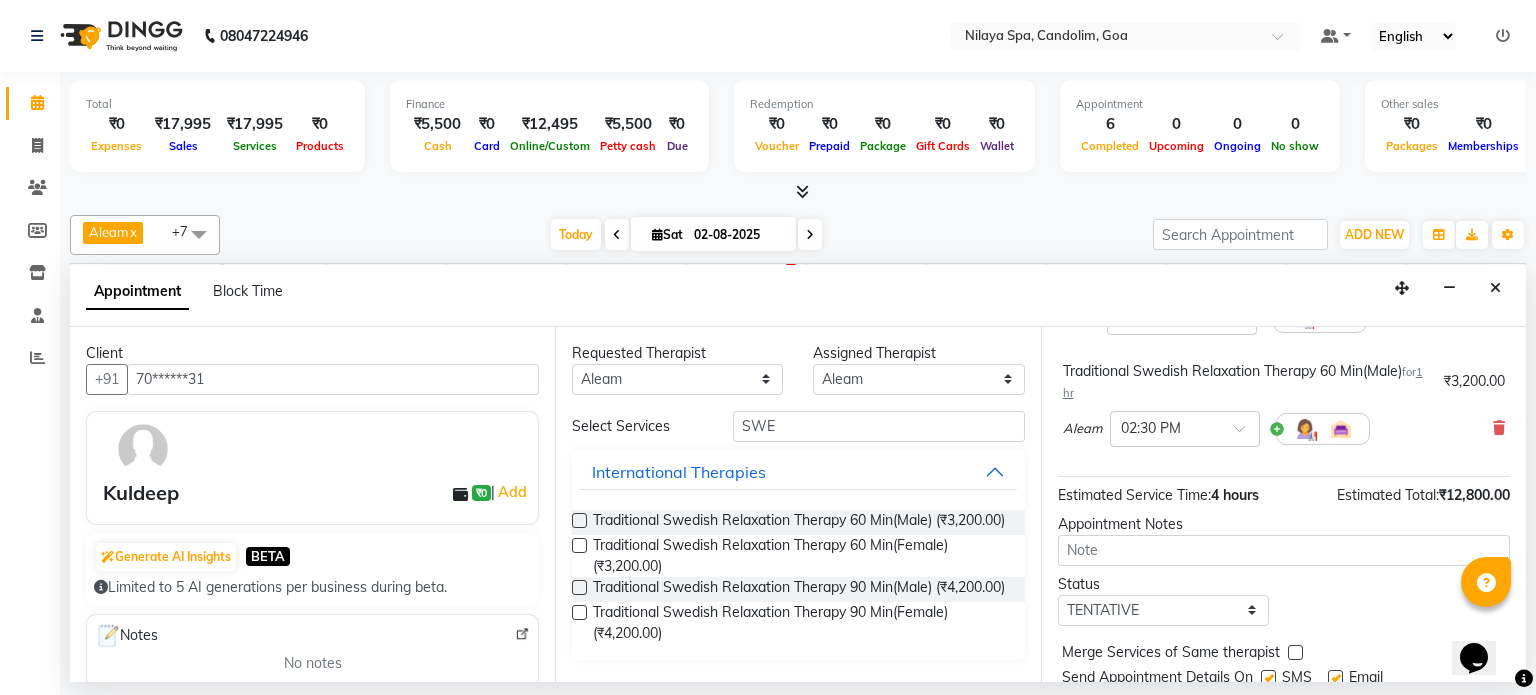 scroll, scrollTop: 528, scrollLeft: 0, axis: vertical 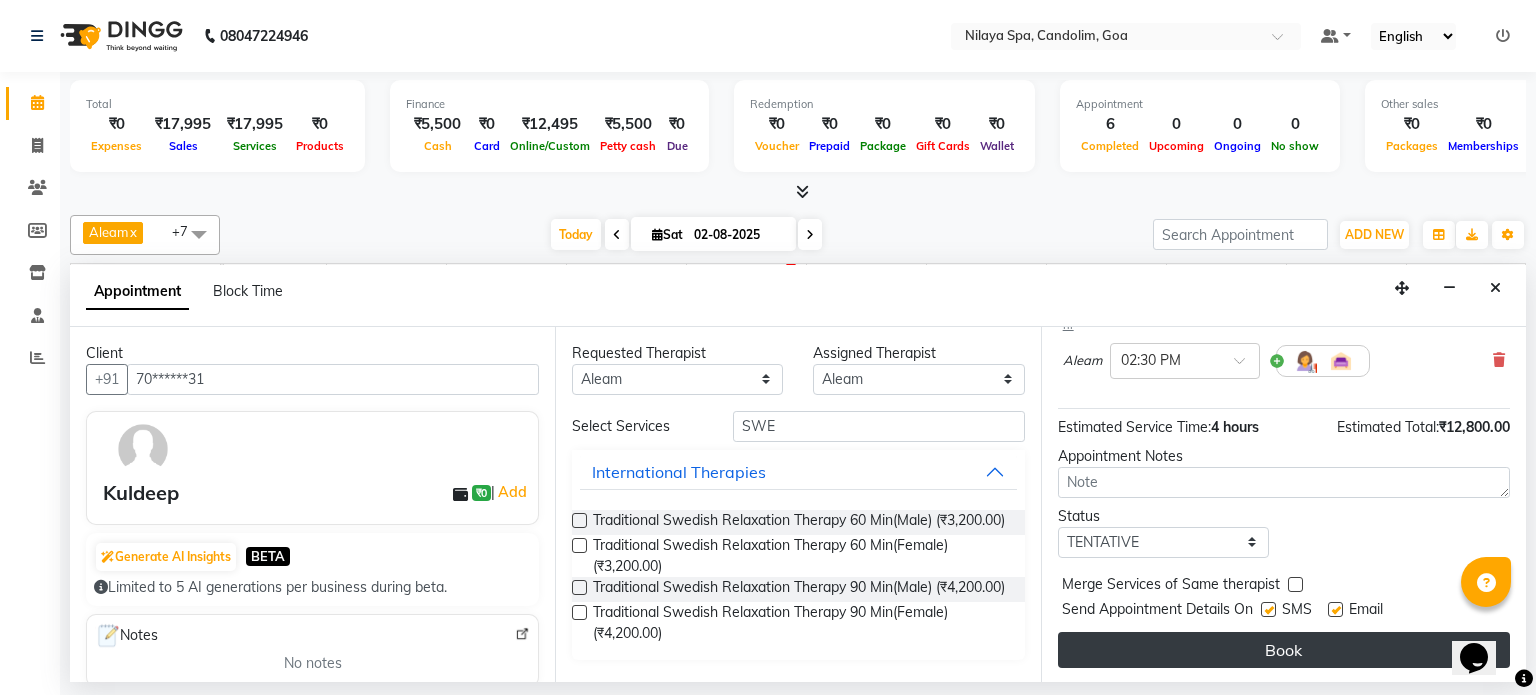 click on "Book" at bounding box center (1284, 650) 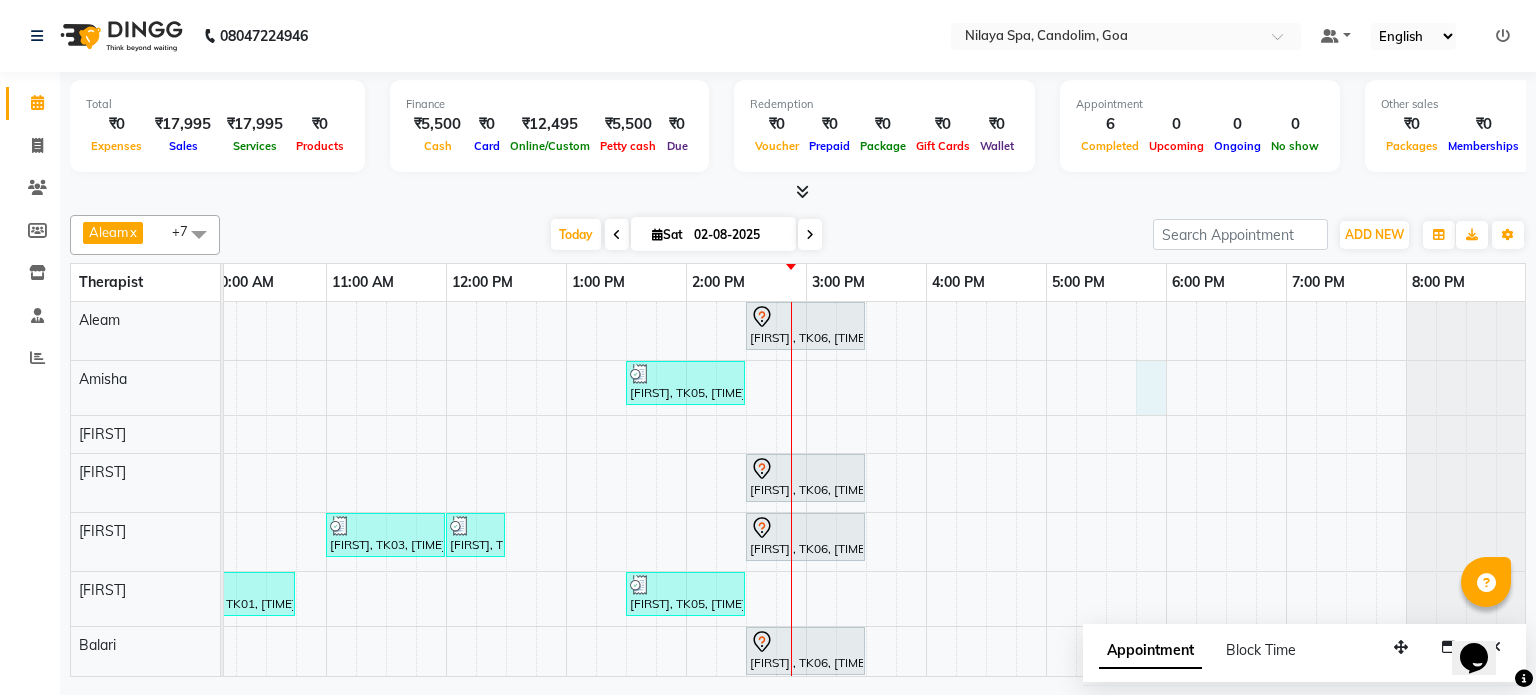 click on "[FIRST] , TK06, [TIME]-[TIME], Traditional Swedish Relaxation Therapy 60 Min(Male)     [FIRST], TK05, [TIME]-[TIME], Traditional Swedish Relaxation Therapy 60 Min(Male)             [FIRST] , TK06, [TIME]-[TIME], Traditional Swedish Relaxation Therapy 60 Min(Male)     [FIRST], TK03, [TIME]-[TIME], Deep Tissue Repair Therapy 60 Min(Male)     [FIRST], TK04, [TIME]-[TIME], Chakra Head Massage 30 Min             [FIRST] , TK06, [TIME]-[TIME], Traditional Swedish Relaxation Therapy 60 Min(Male)     [FIRST], TK01, [TIME]-[TIME], Sensory Rejuvne Aromatherapy 60 Min(Male)     [FIRST], TK05, [TIME]-[TIME], Traditional Swedish Relaxation Therapy 60 Min(Male)             [FIRST] , TK06, [TIME]-[TIME], Traditional Swedish Relaxation Therapy 60 Min(Male)     [FIRST], TK02, [TIME]-[TIME], Balinese Massage Therapy 60 Min(Male)" at bounding box center (746, 521) 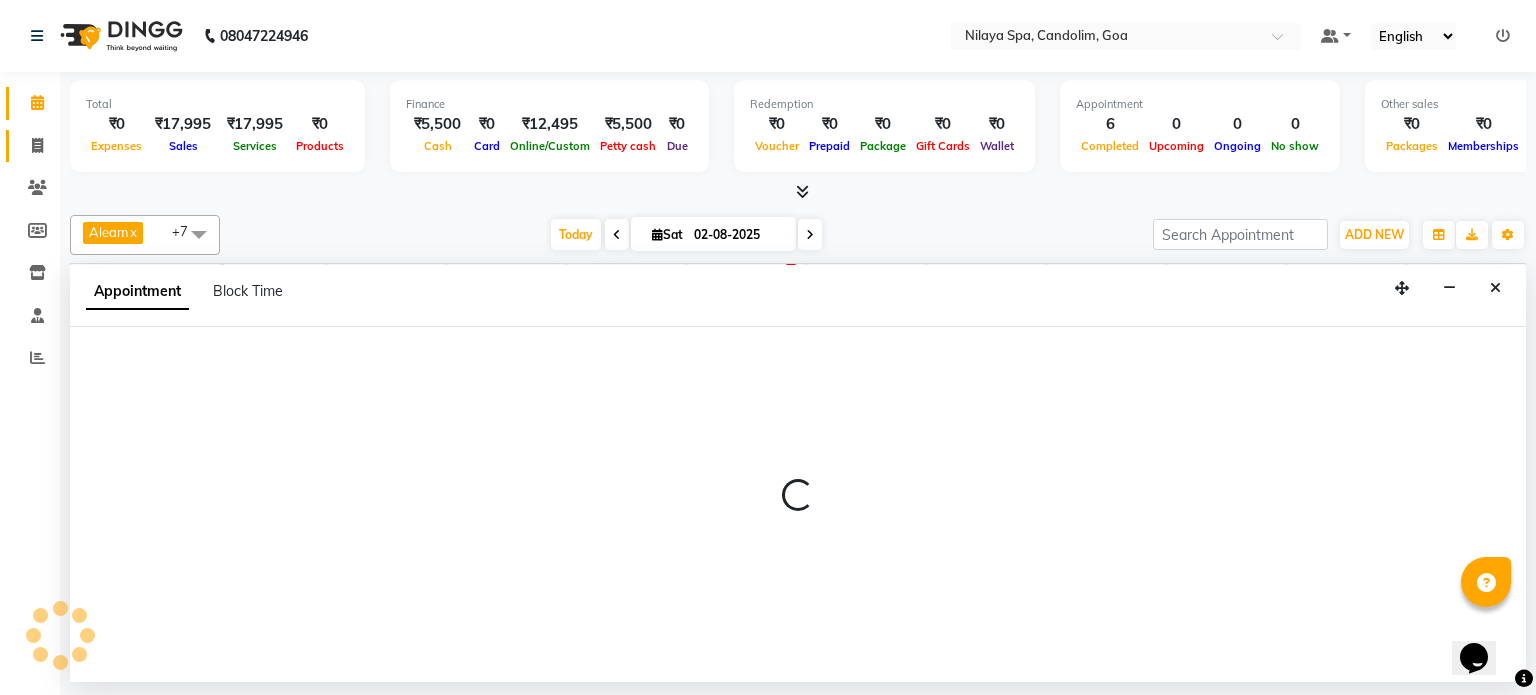 select on "87835" 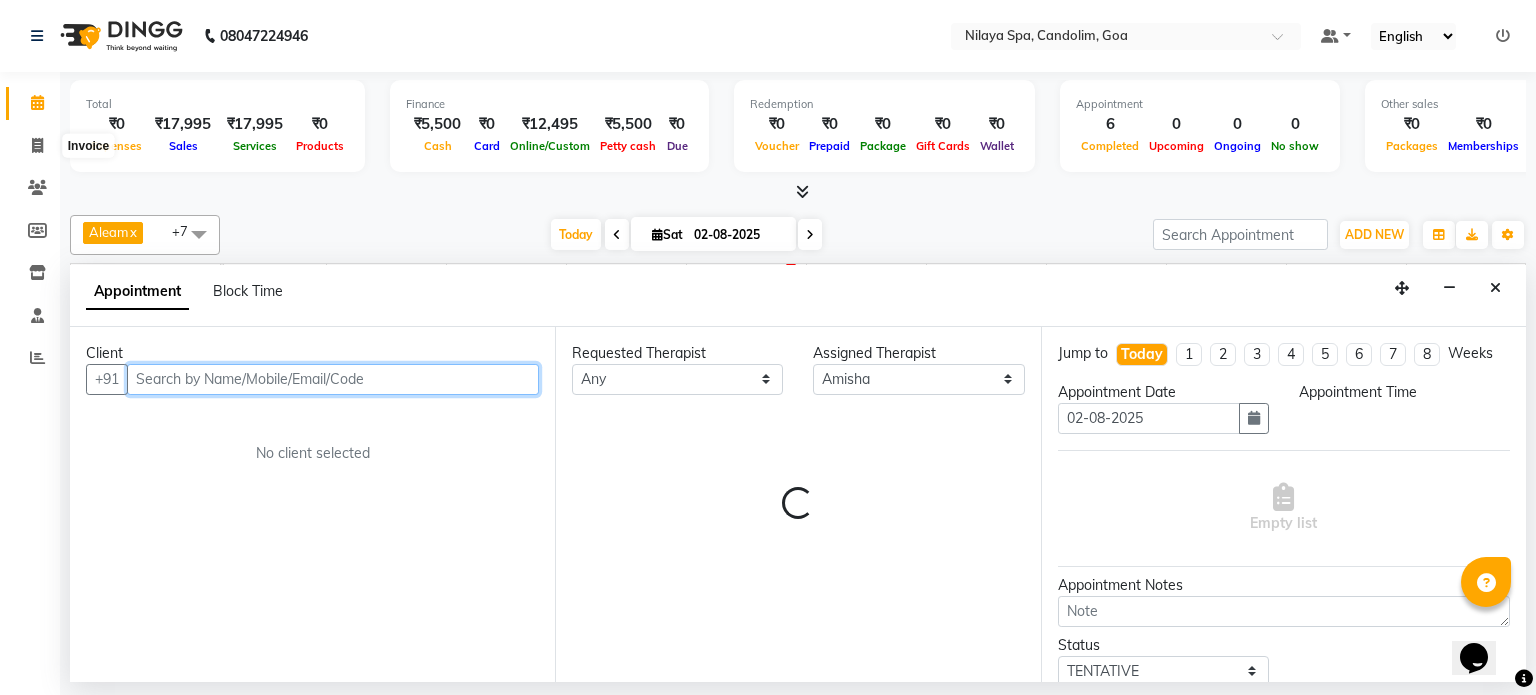 select on "1065" 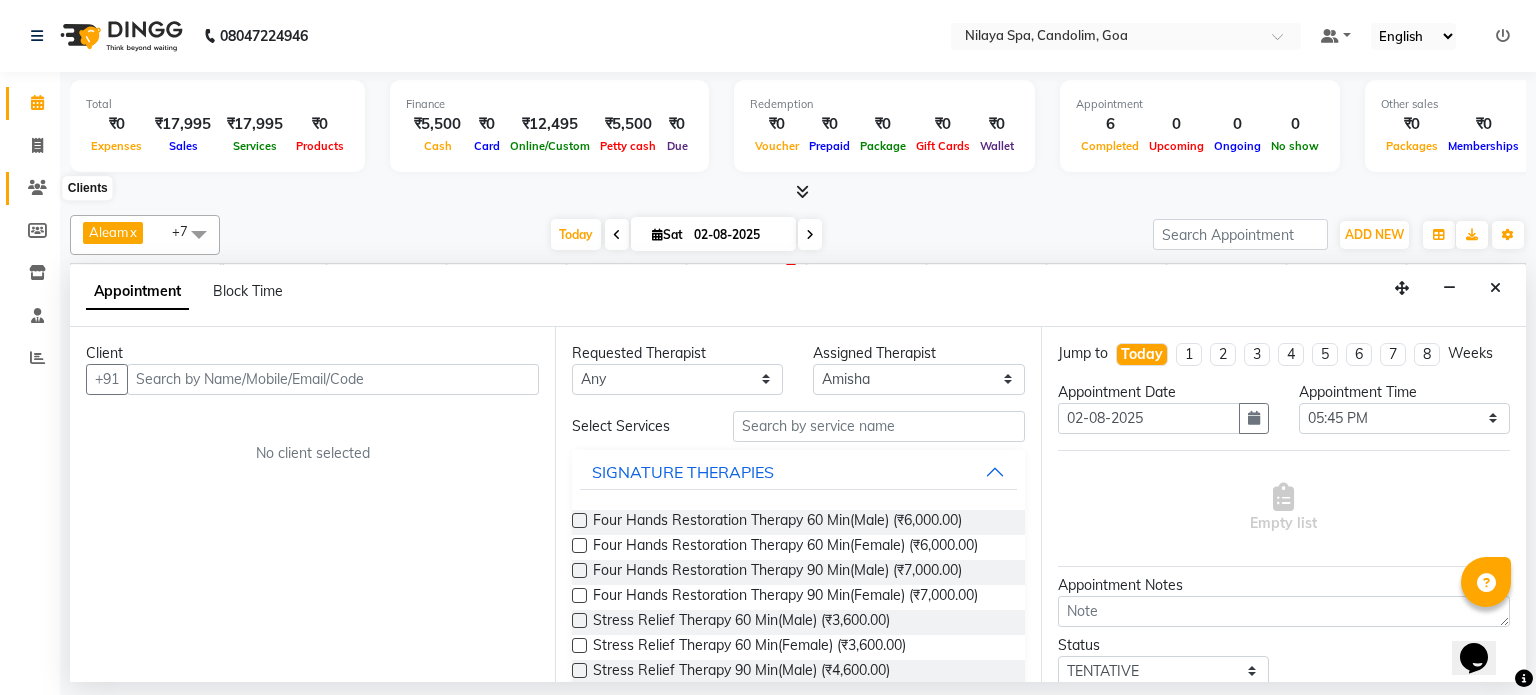 click 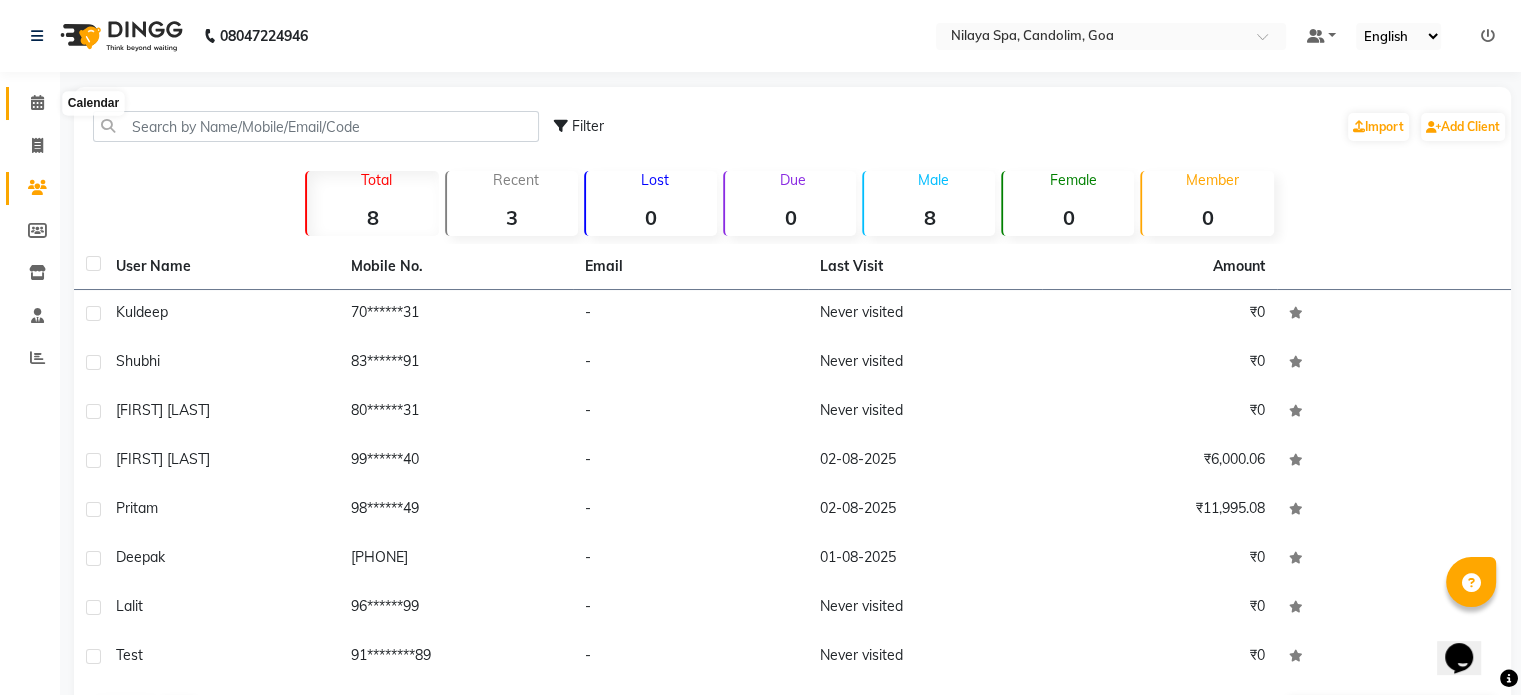 click 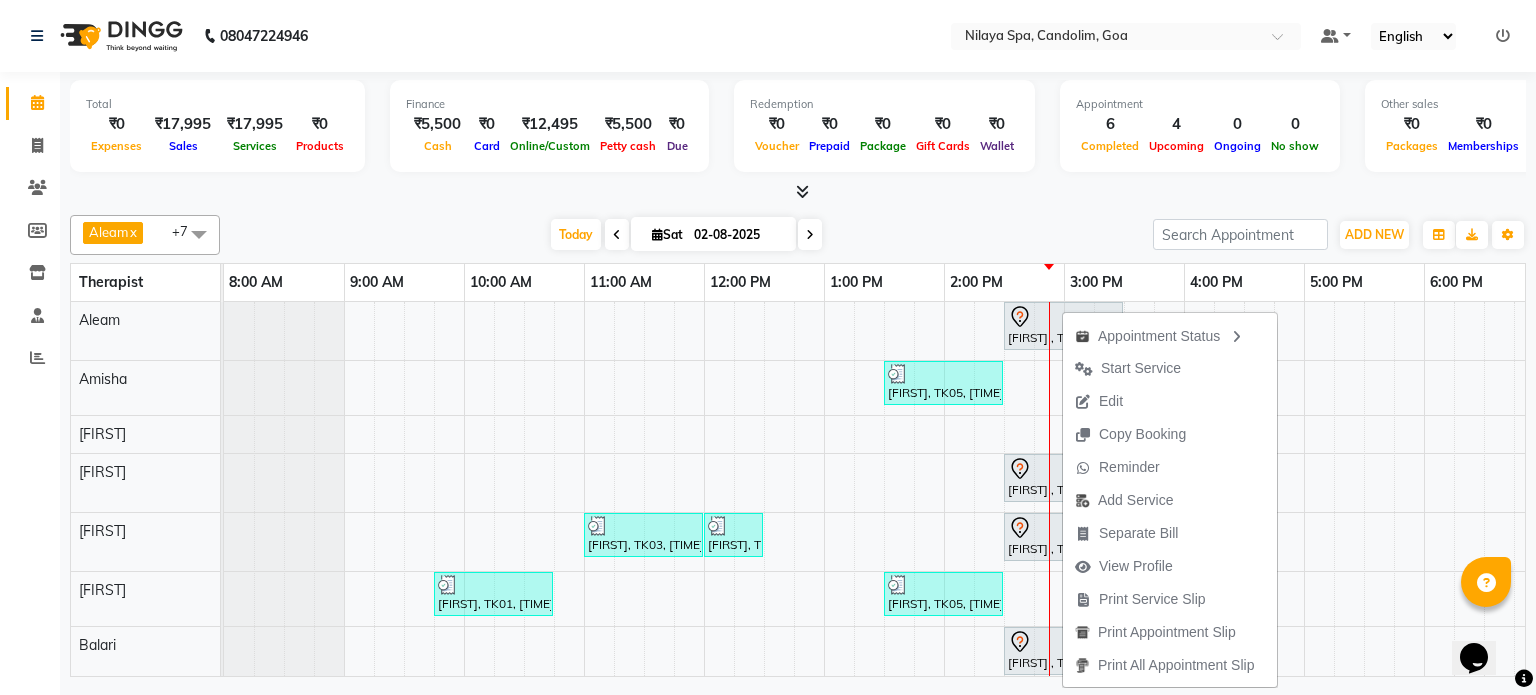 click on "[FIRST] , TK06, [TIME]-[TIME], Traditional Swedish Relaxation Therapy 60 Min(Male)     [FIRST], TK05, [TIME]-[TIME], Traditional Swedish Relaxation Therapy 60 Min(Male)             [FIRST] , TK06, [TIME]-[TIME], Traditional Swedish Relaxation Therapy 60 Min(Male)     [FIRST], TK03, [TIME]-[TIME], Deep Tissue Repair Therapy 60 Min(Male)     [FIRST], TK04, [TIME]-[TIME], Chakra Head Massage 30 Min             [FIRST] , TK06, [TIME]-[TIME], Traditional Swedish Relaxation Therapy 60 Min(Male)     [FIRST], TK01, [TIME]-[TIME], Sensory Rejuvne Aromatherapy 60 Min(Male)     [FIRST], TK05, [TIME]-[TIME], Traditional Swedish Relaxation Therapy 60 Min(Male)             [FIRST] , TK06, [TIME]-[TIME], Traditional Swedish Relaxation Therapy 60 Min(Male)     [FIRST], TK02, [TIME]-[TIME], Balinese Massage Therapy 60 Min(Male)" at bounding box center [1004, 521] 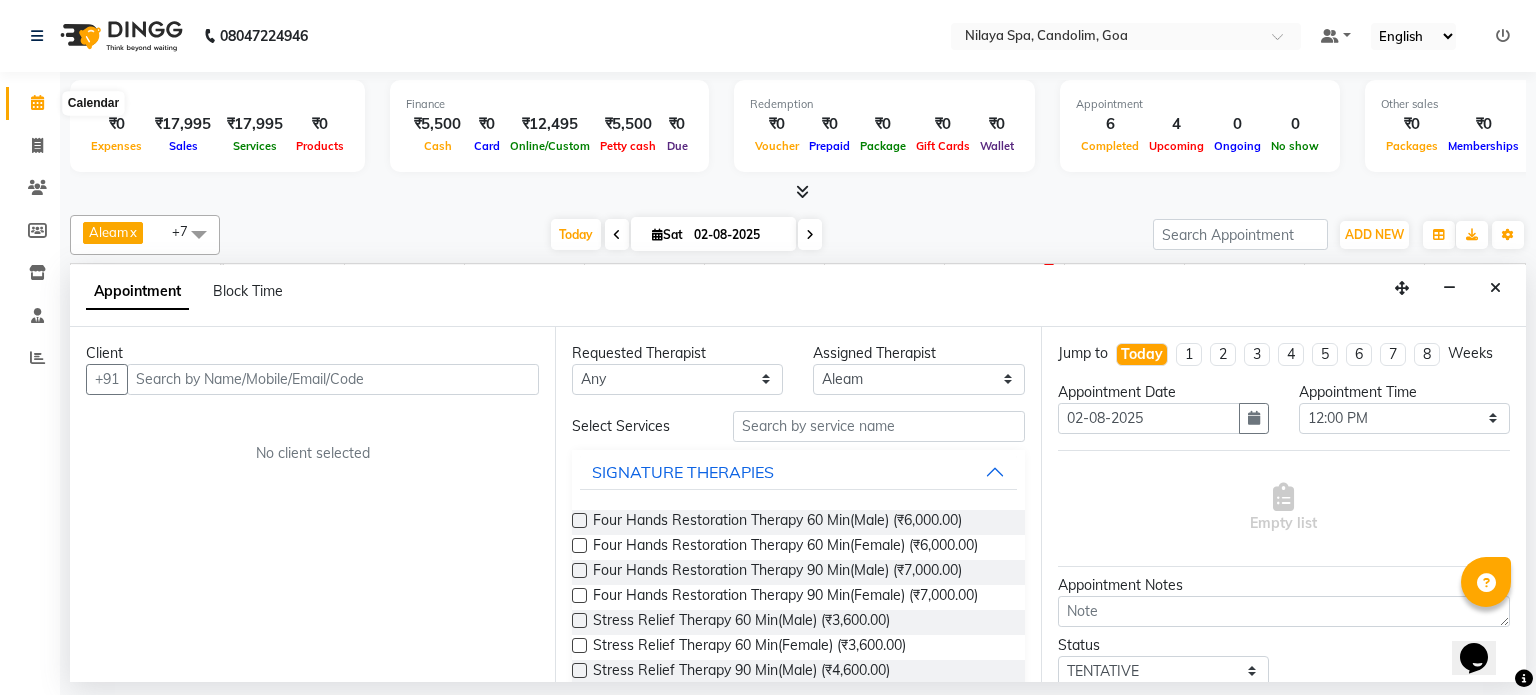 click 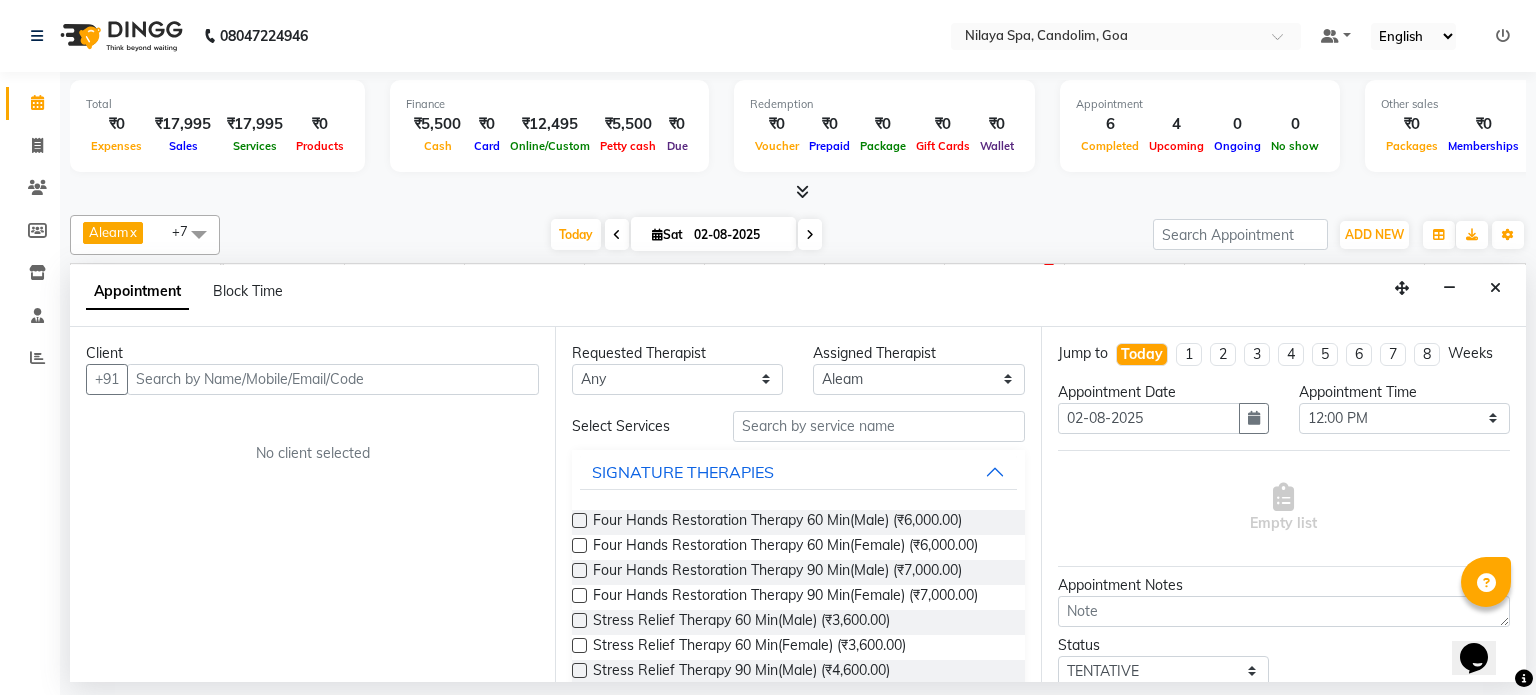 click 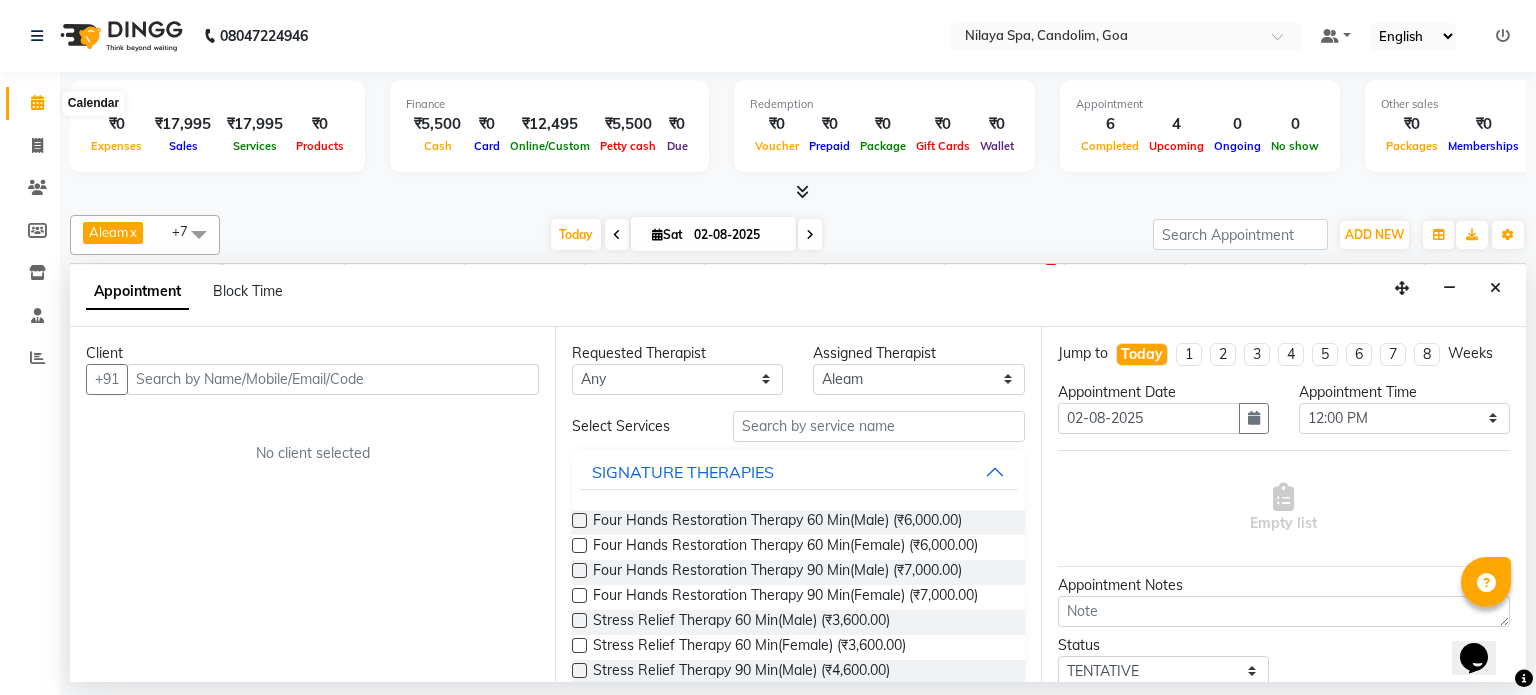 click 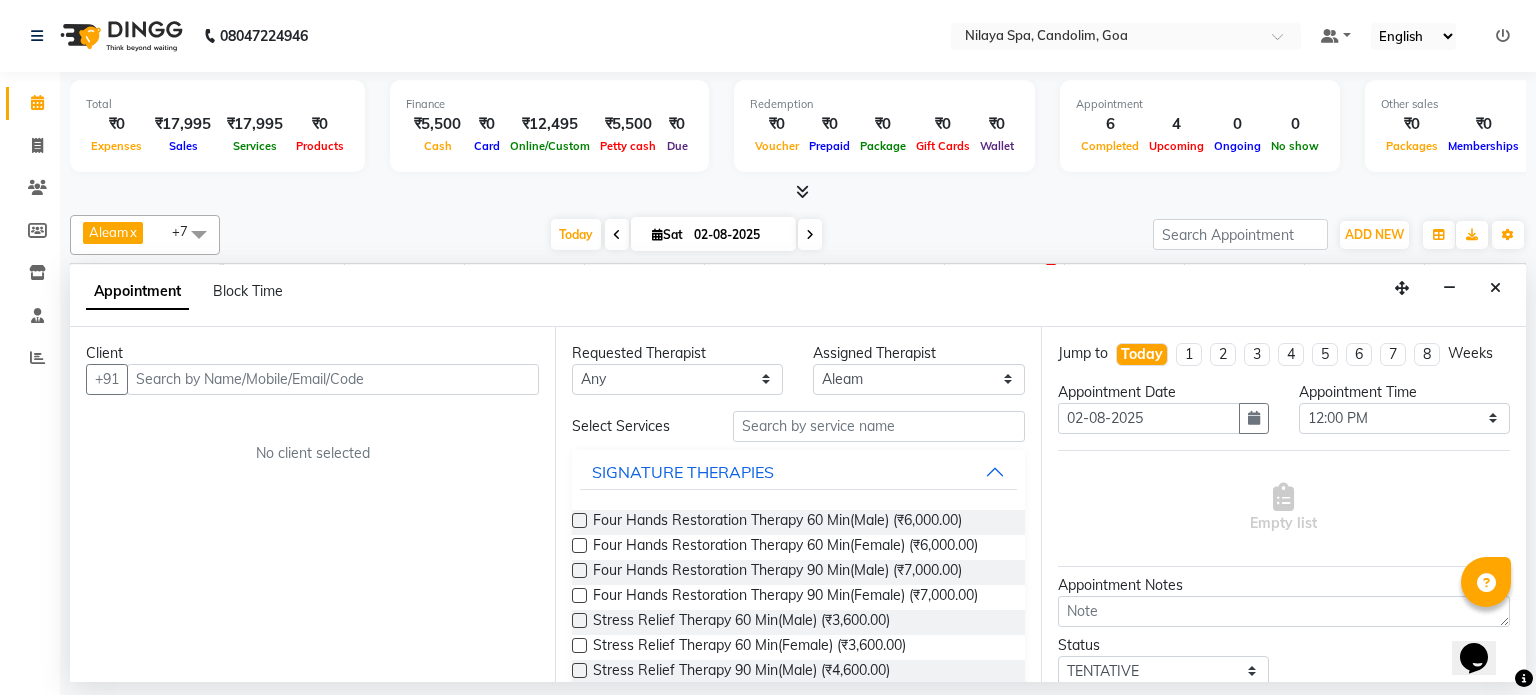 click 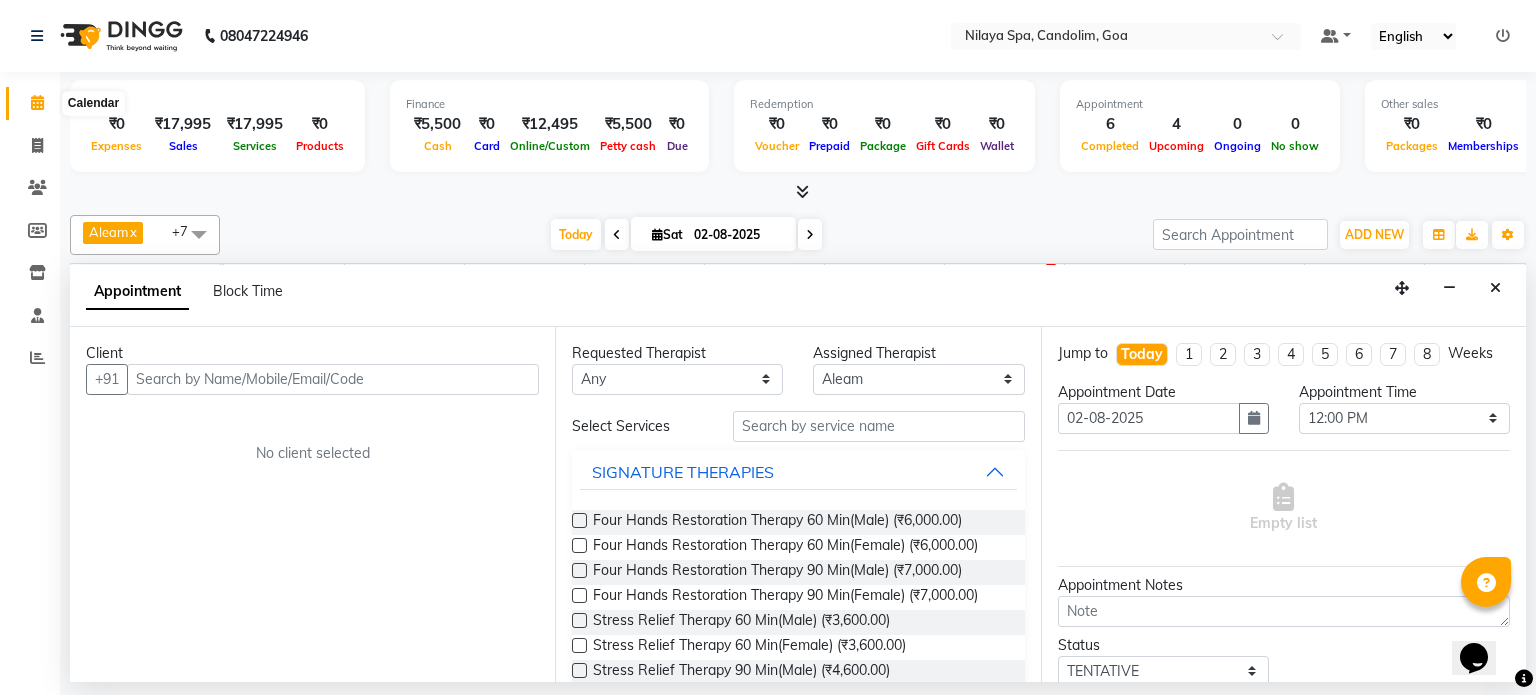 click 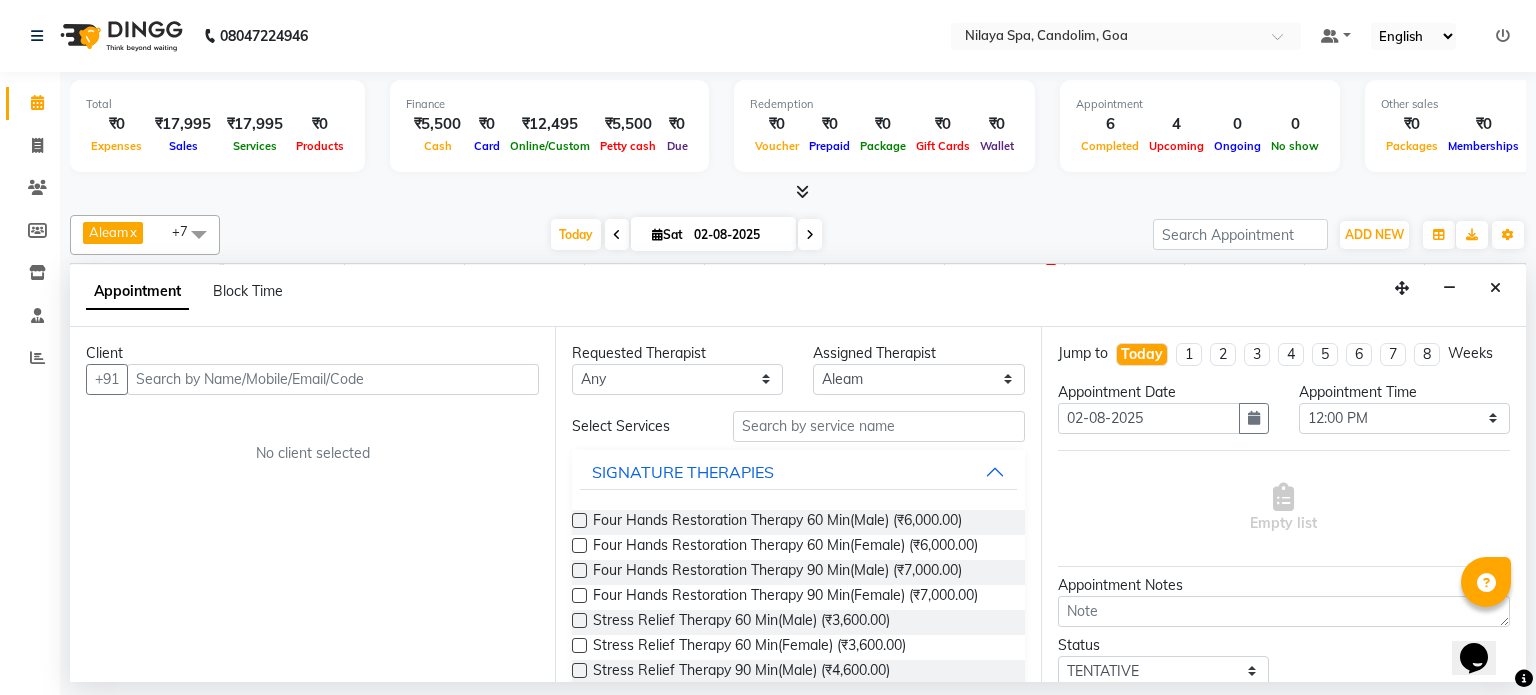 click 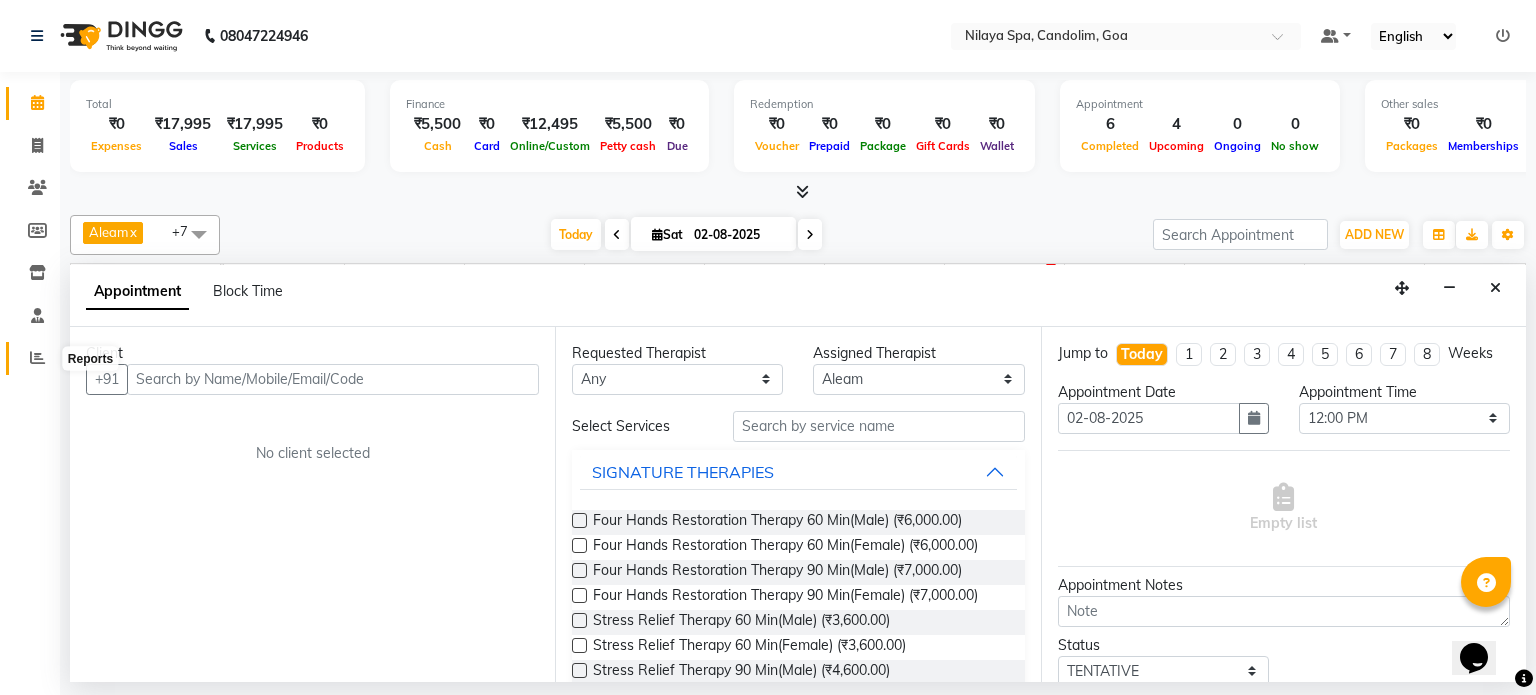 click 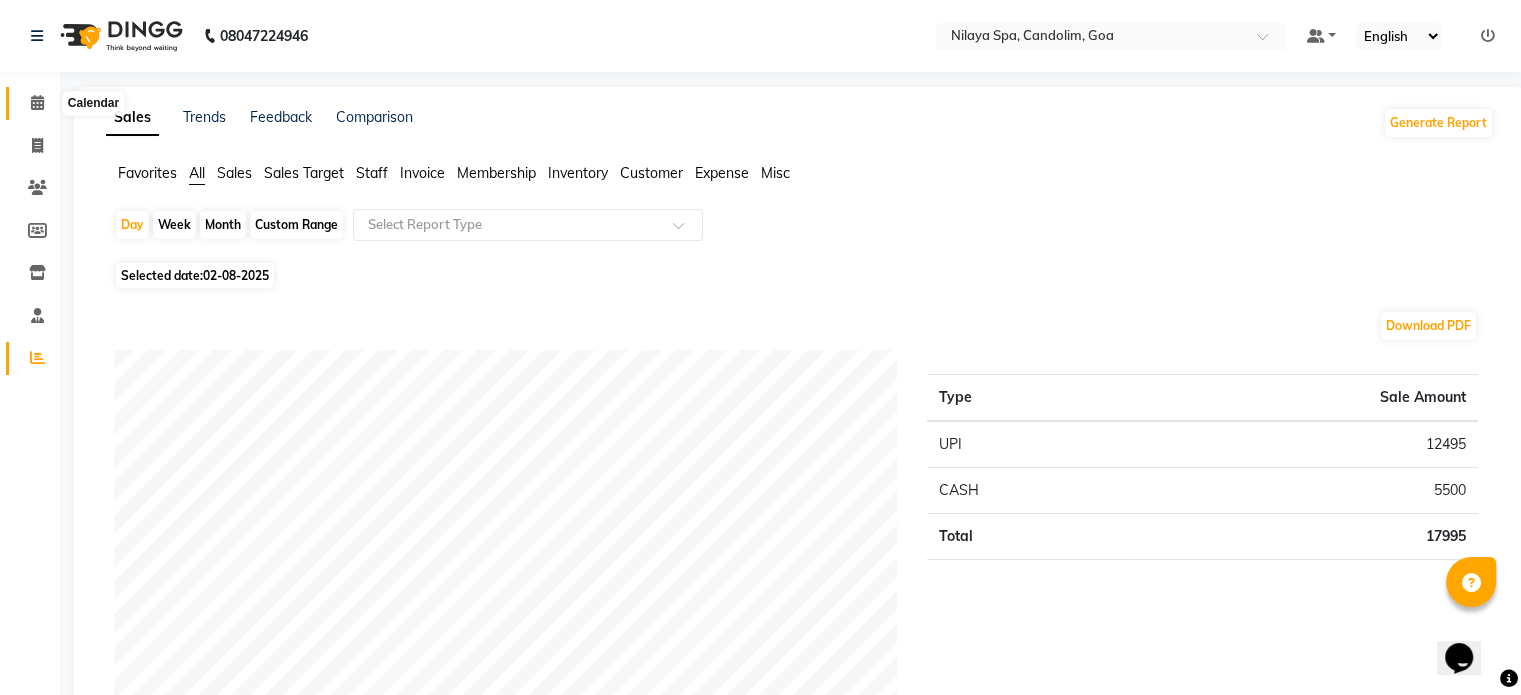 click 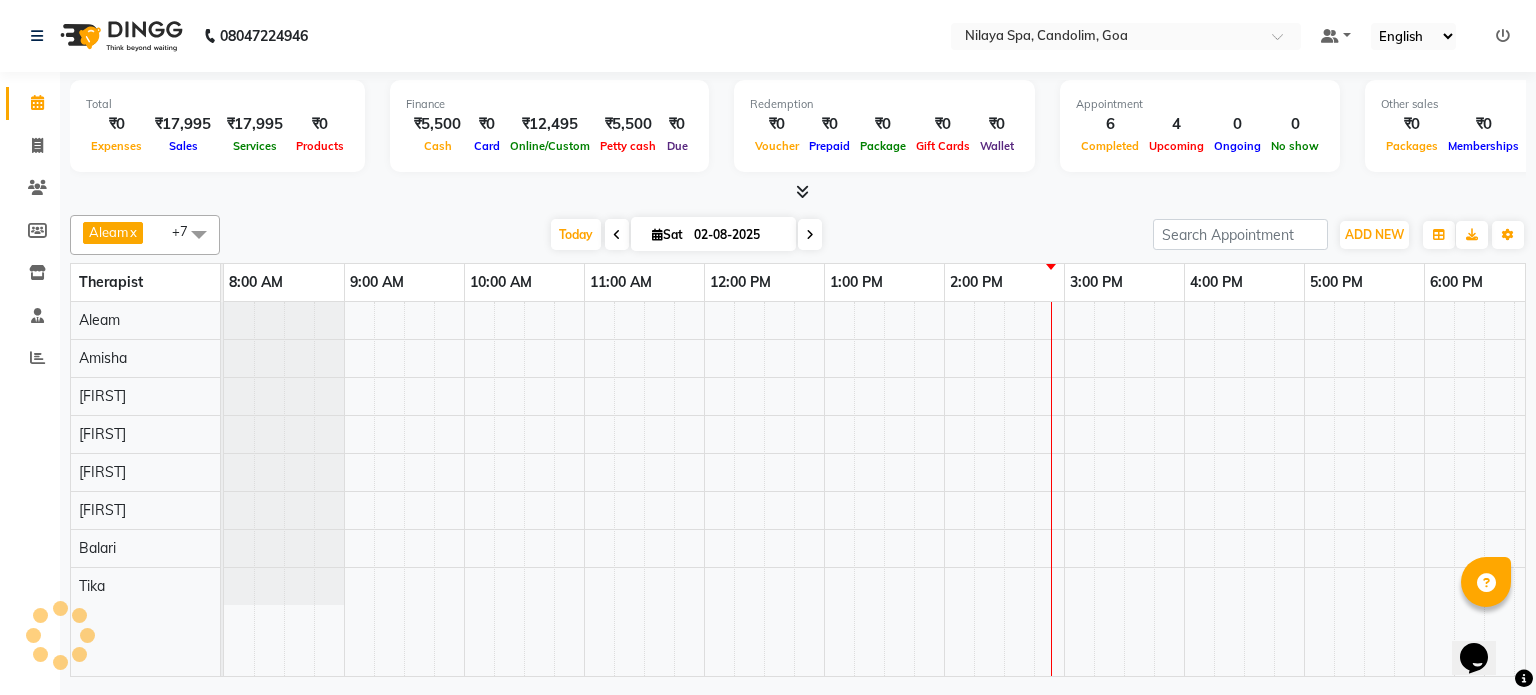 scroll, scrollTop: 0, scrollLeft: 0, axis: both 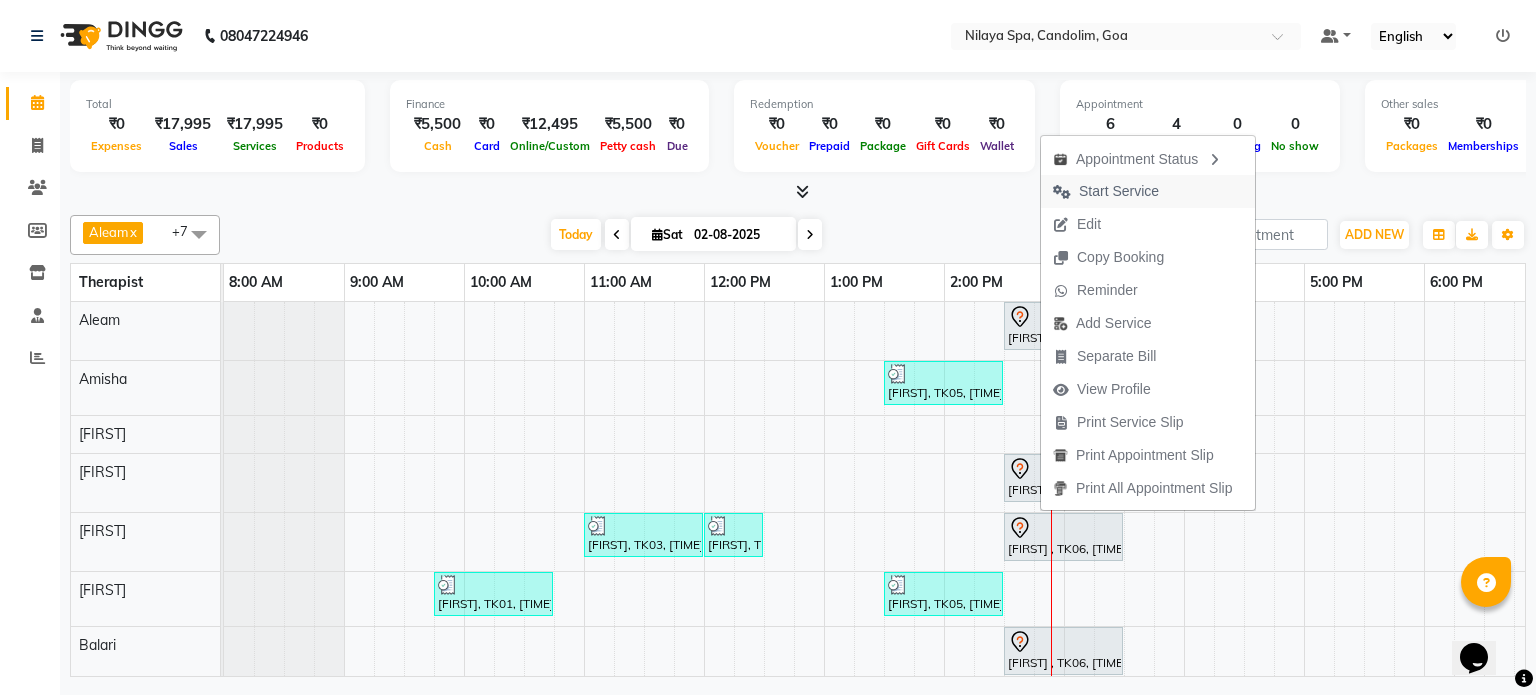 click on "Start Service" at bounding box center [1119, 191] 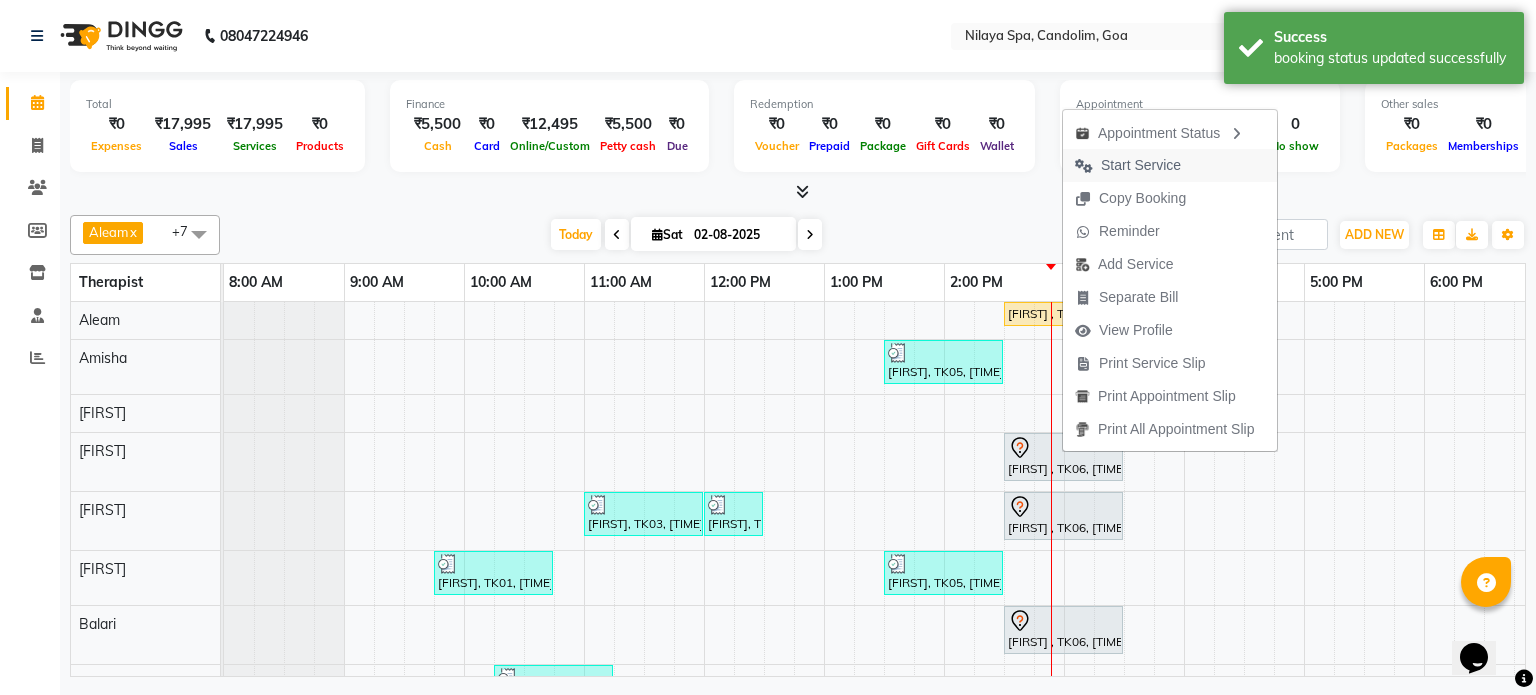 click on "Start Service" at bounding box center (1141, 165) 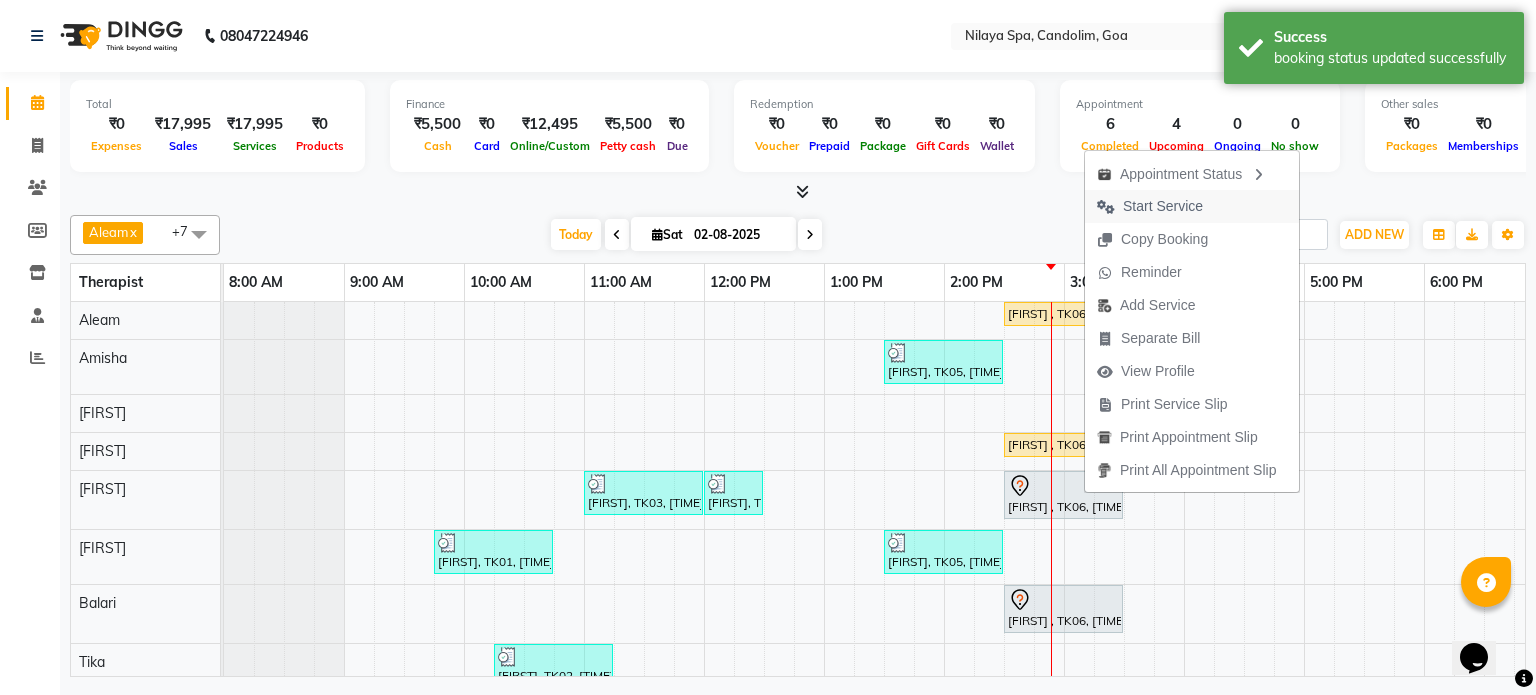click on "Start Service" at bounding box center [1163, 206] 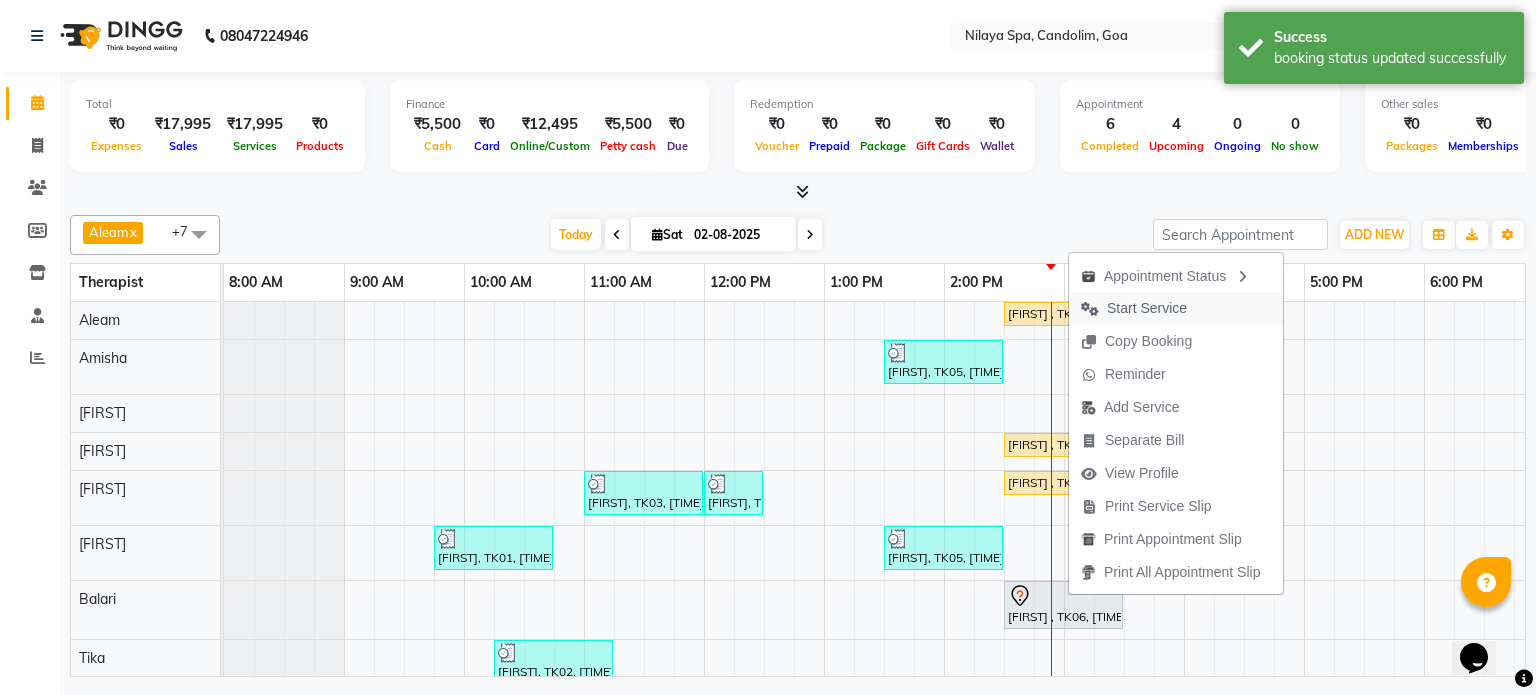 click on "Start Service" at bounding box center [1147, 308] 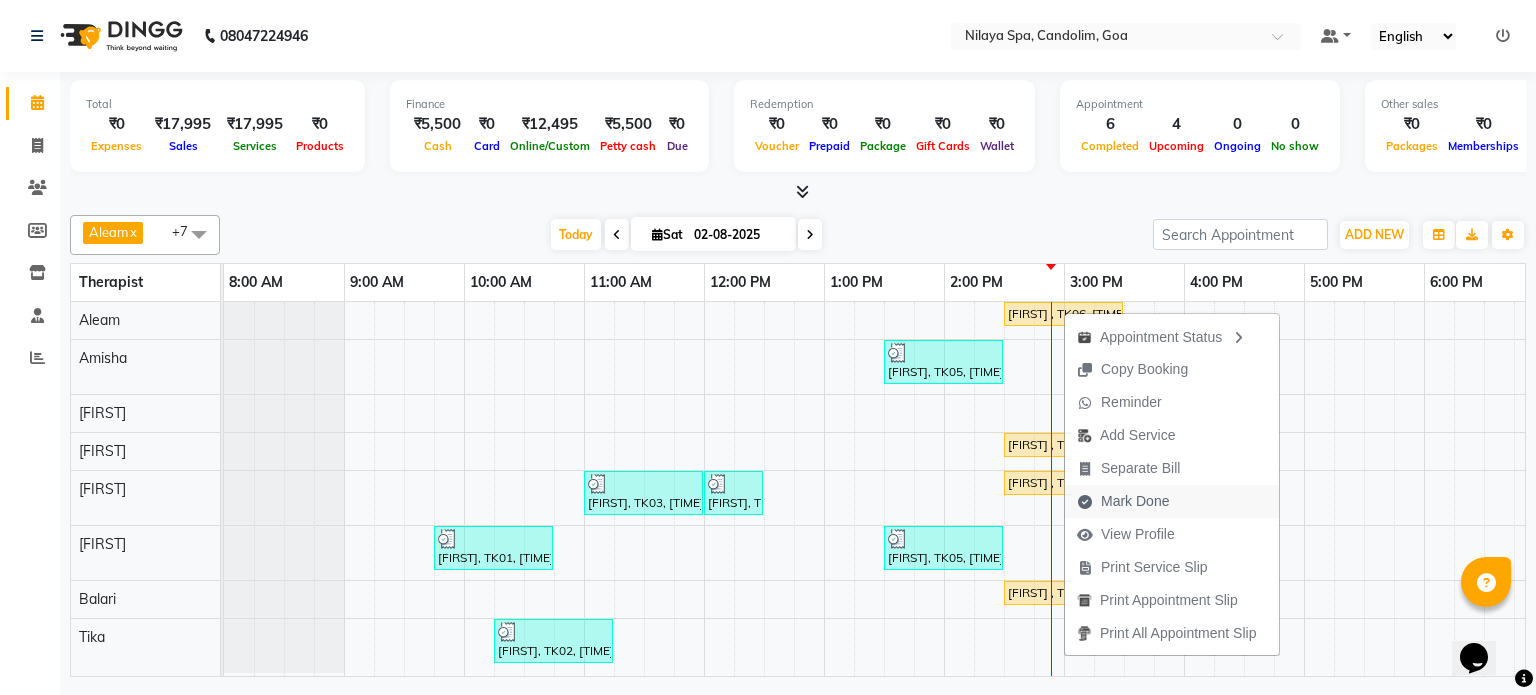 click on "Mark Done" at bounding box center [1135, 501] 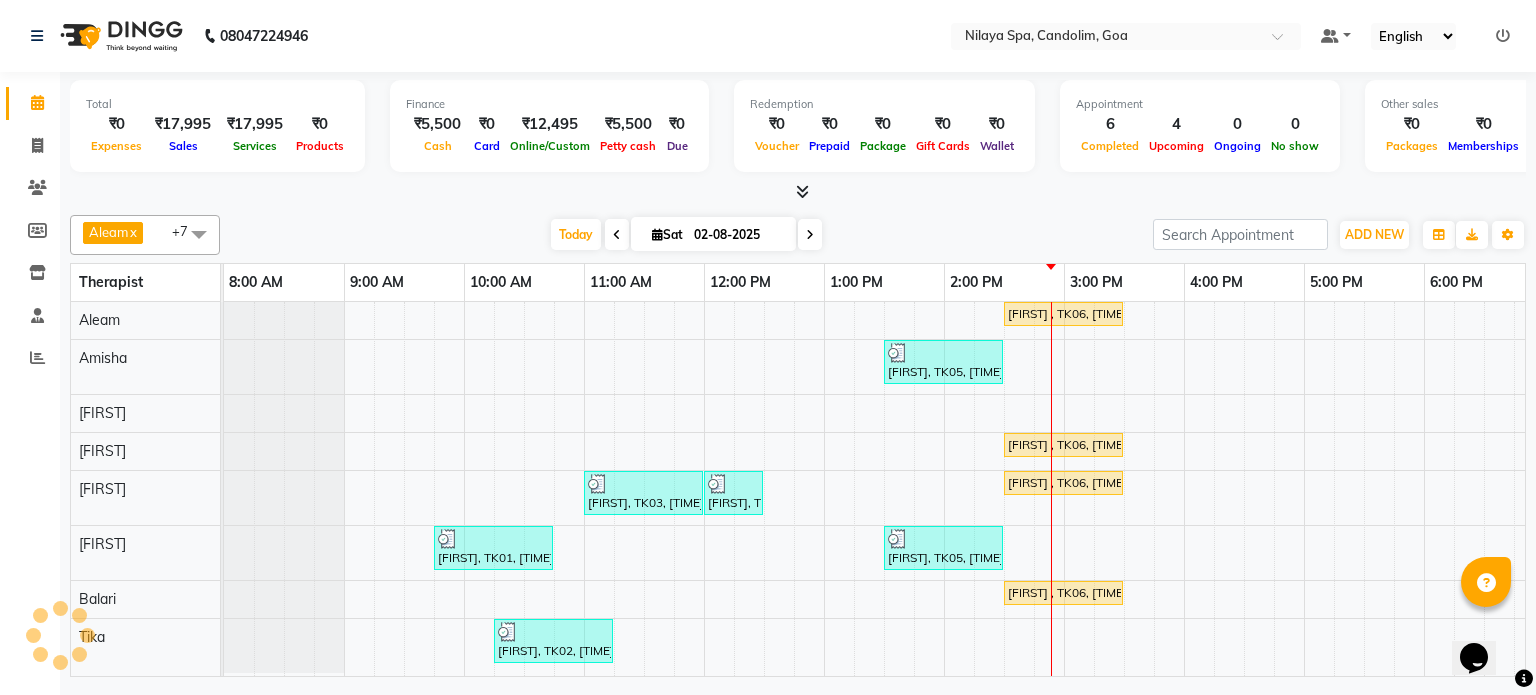 select on "8694" 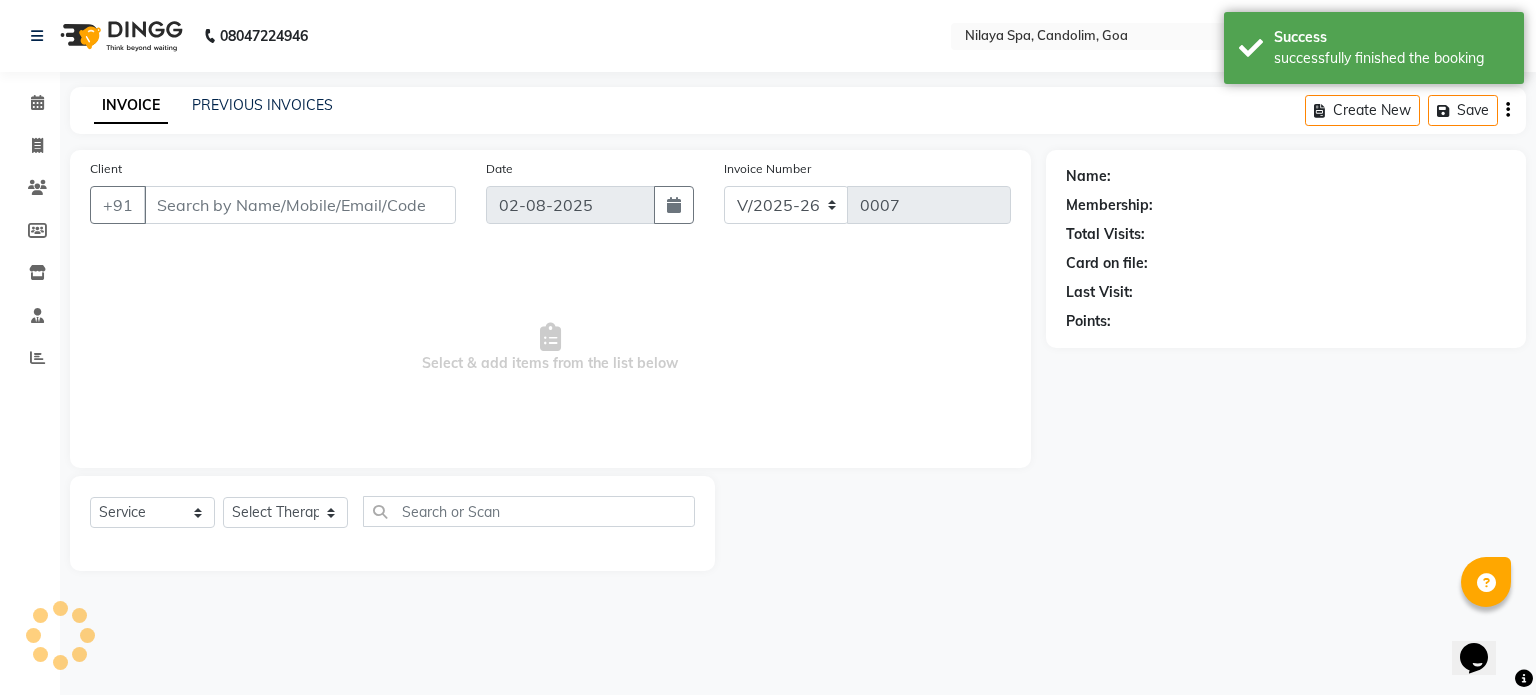 type on "70******31" 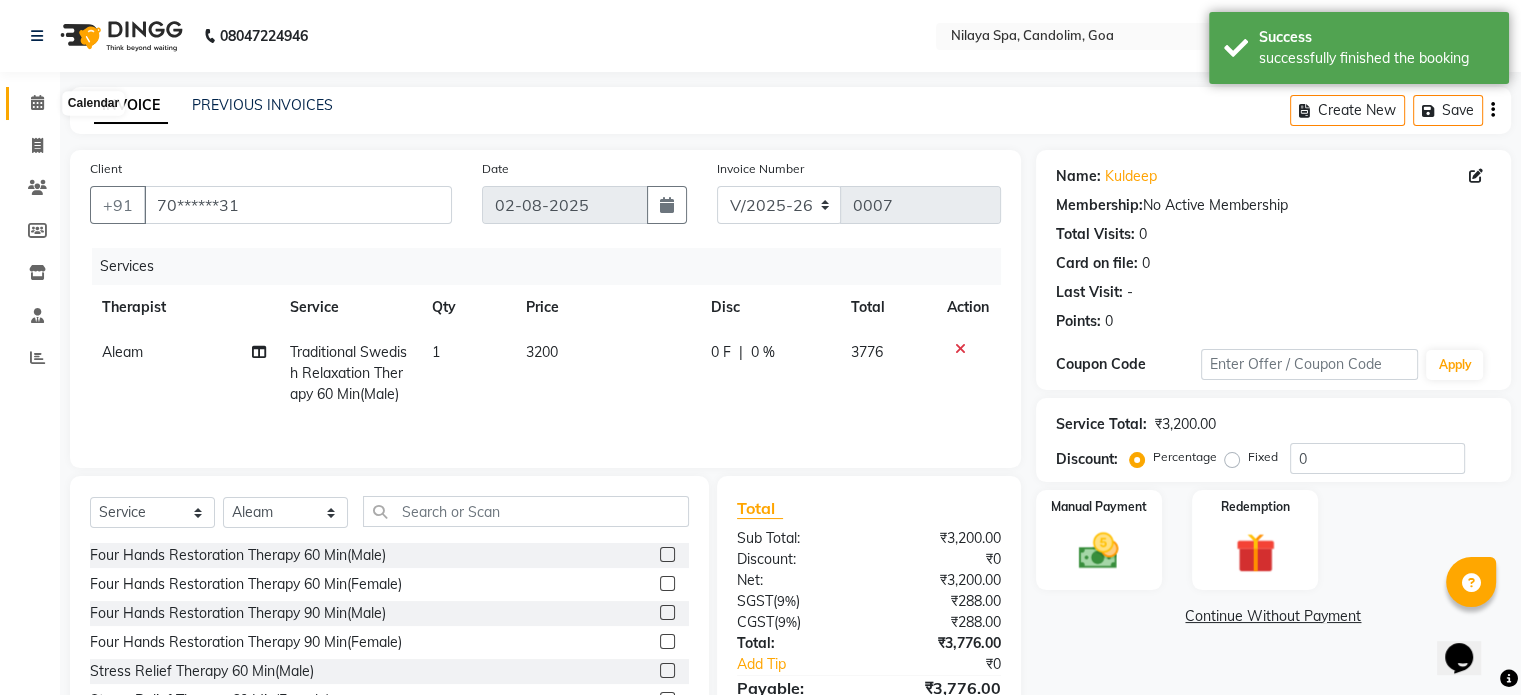 click 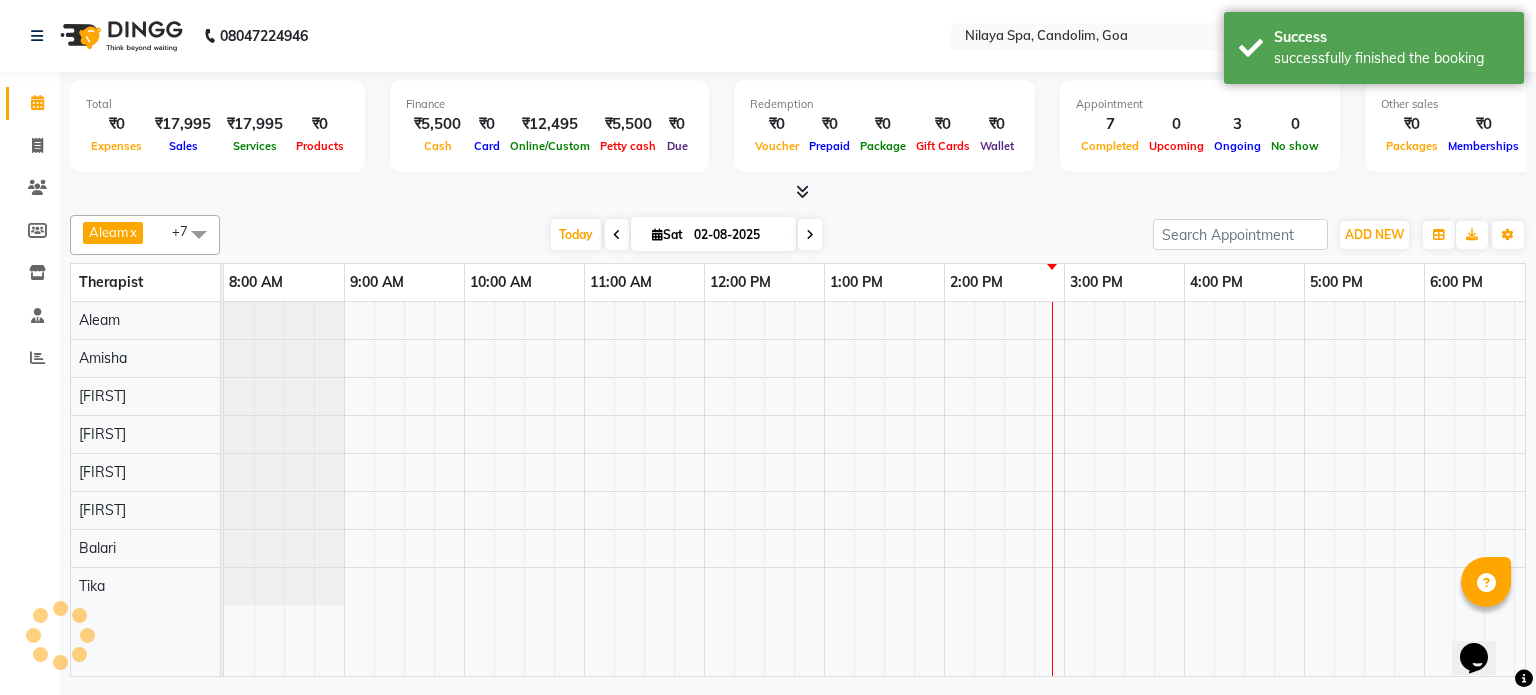 scroll, scrollTop: 0, scrollLeft: 258, axis: horizontal 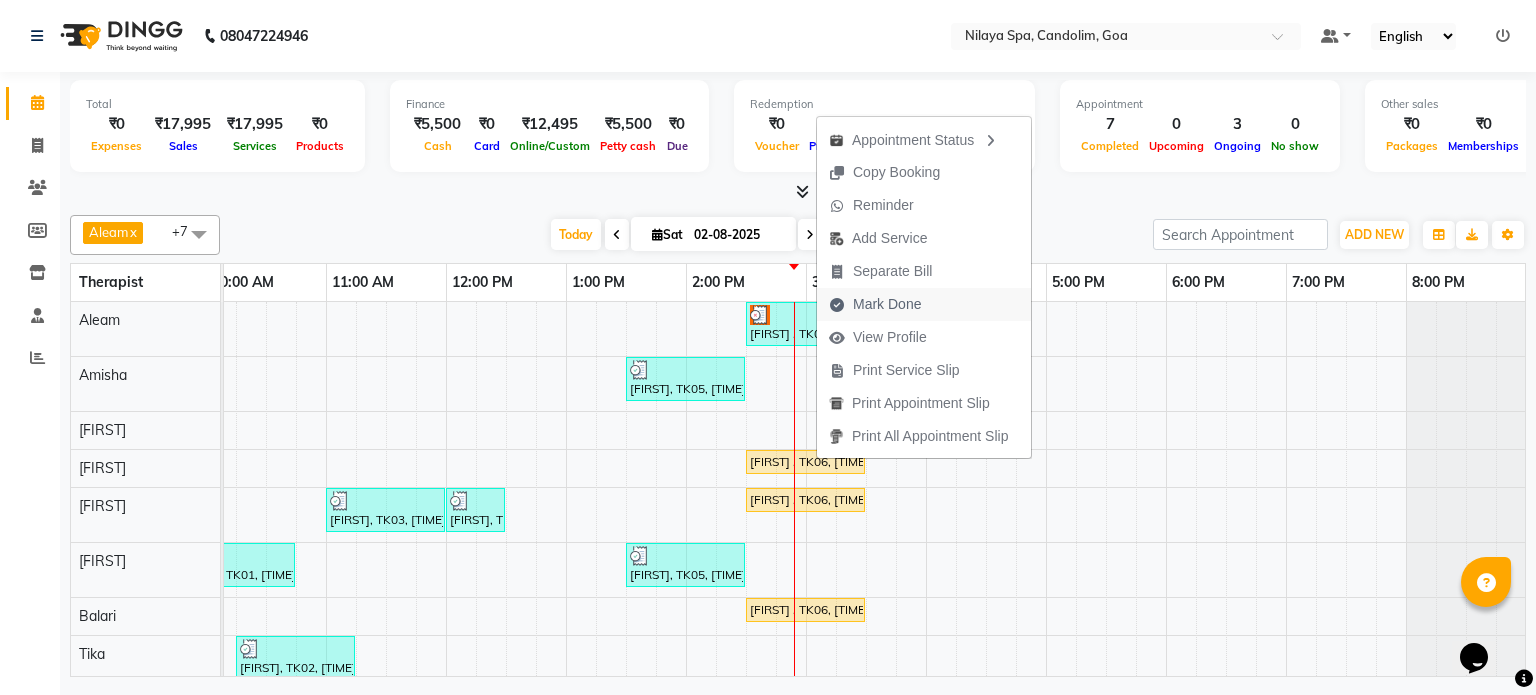 click on "Mark Done" at bounding box center [887, 304] 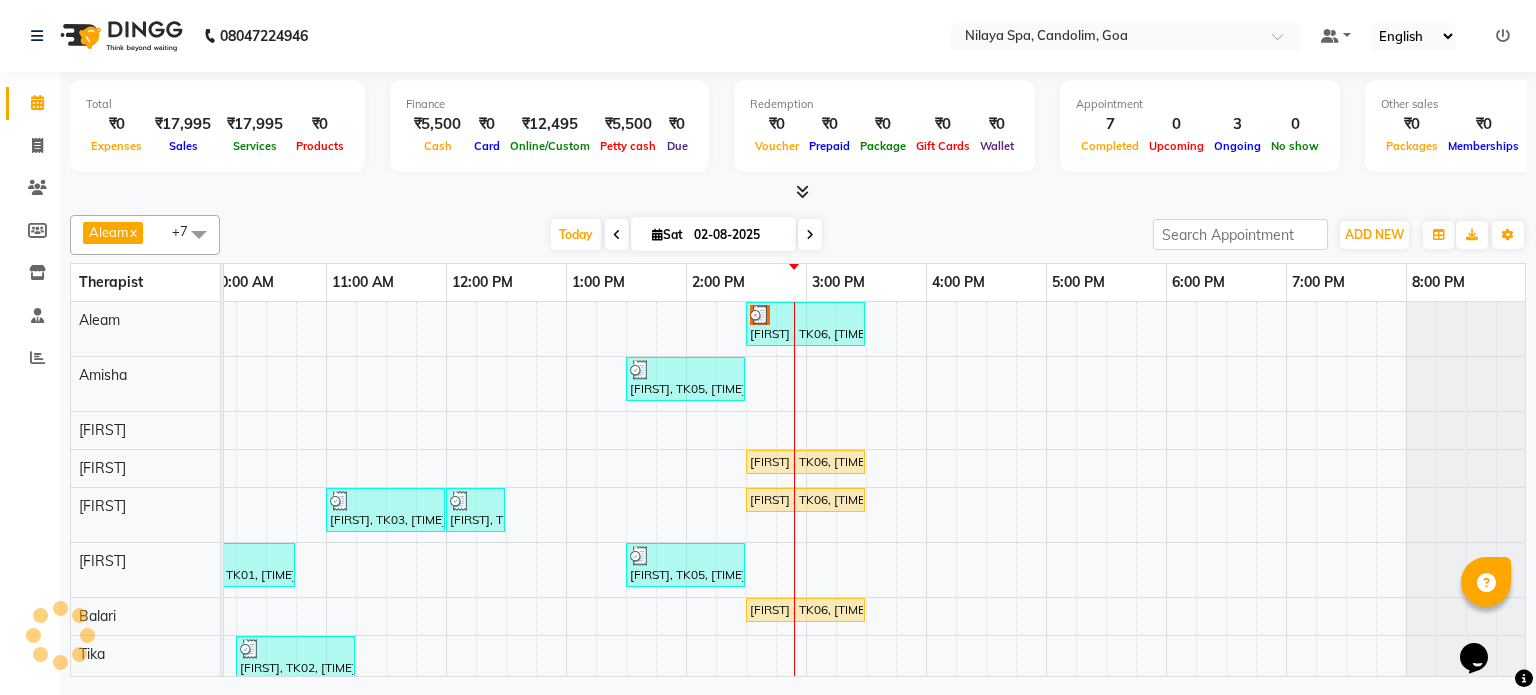 select on "service" 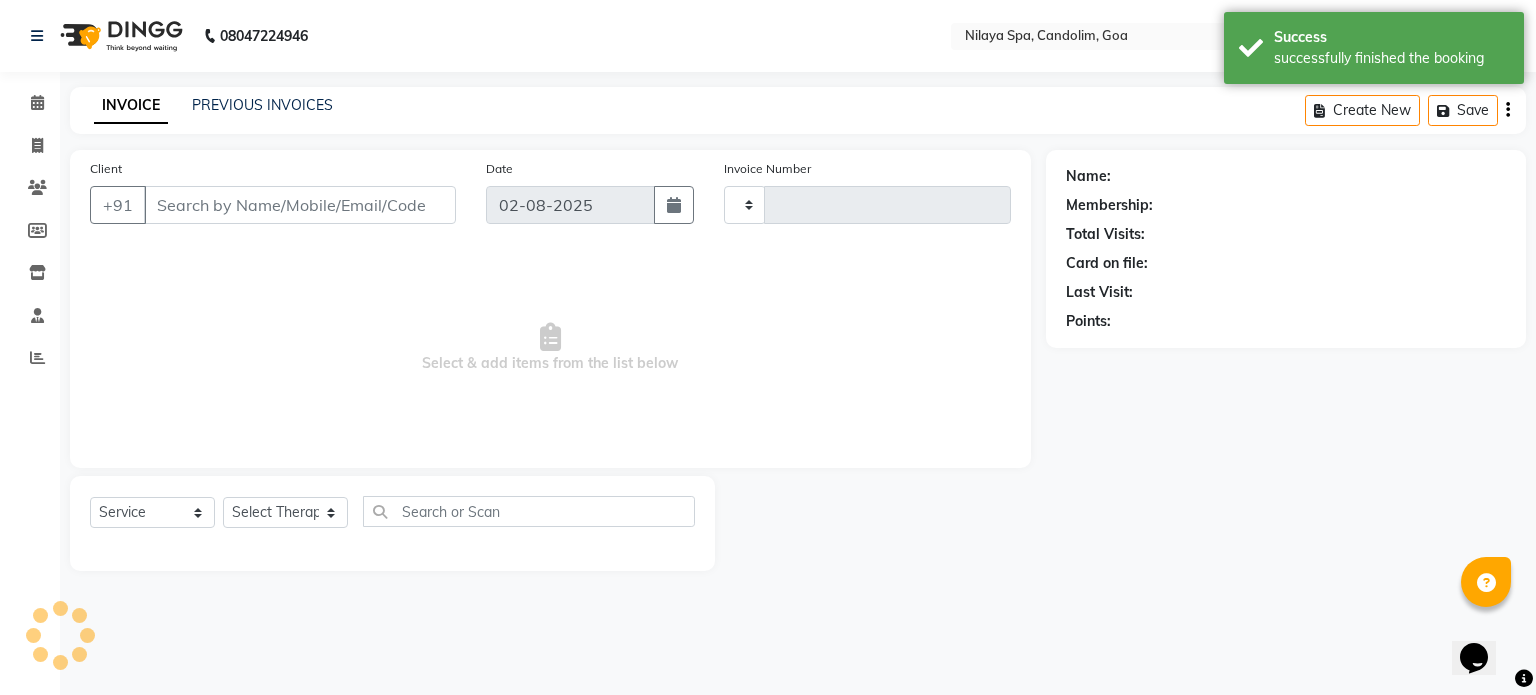 type on "0007" 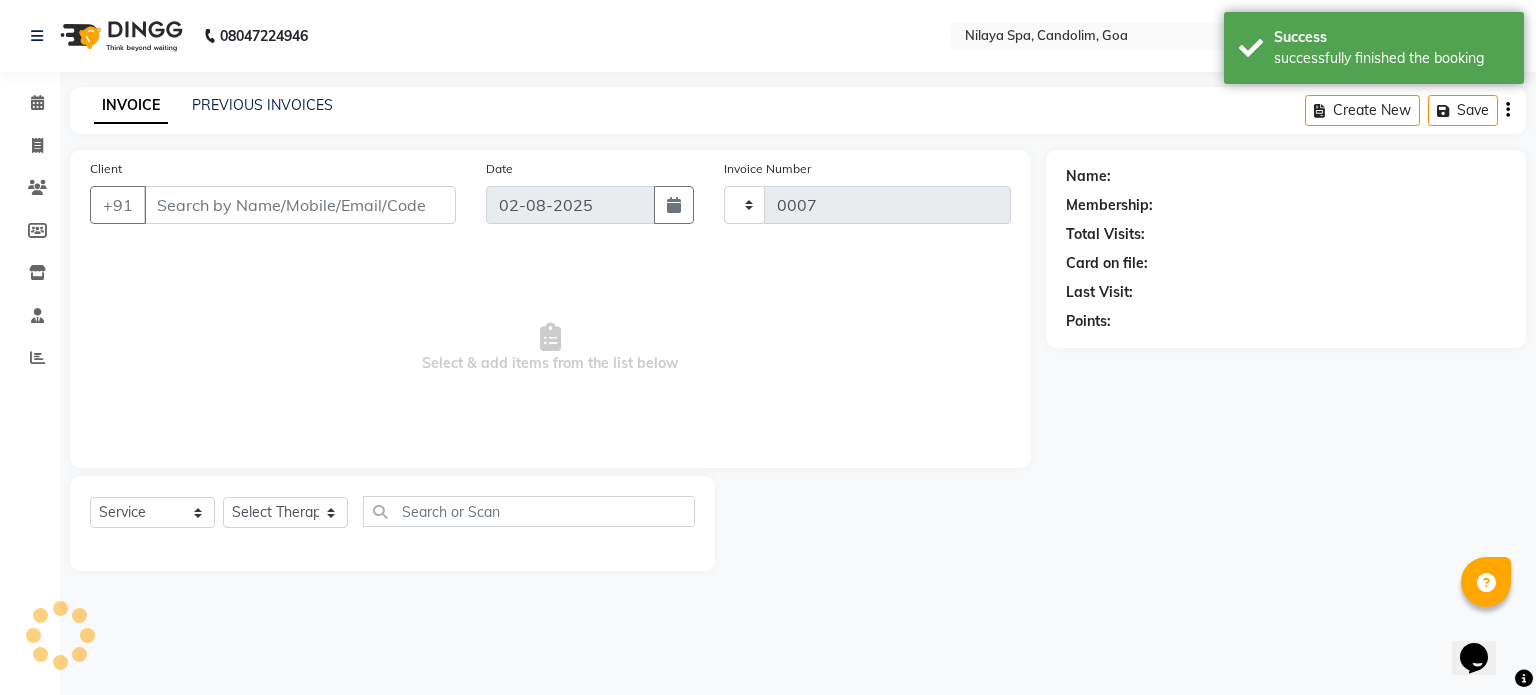 select on "8694" 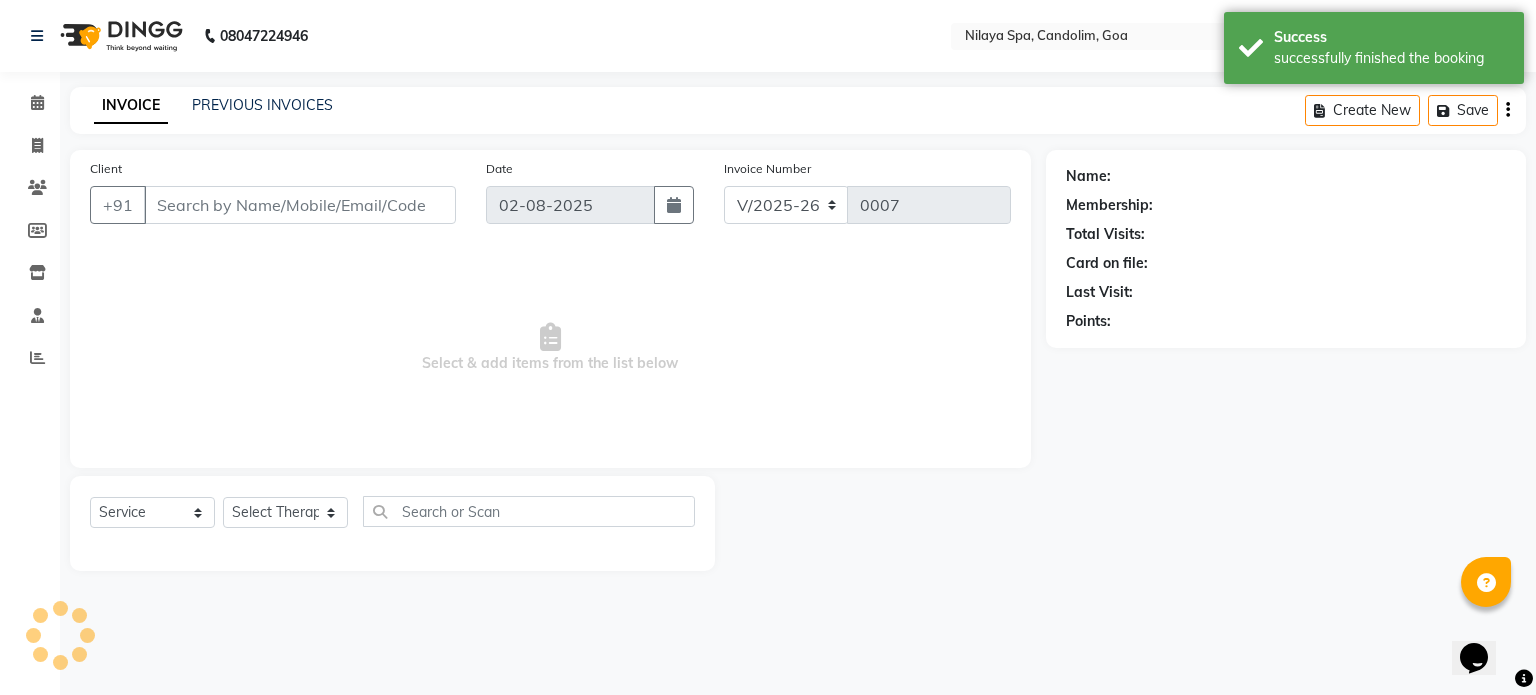 type on "70******31" 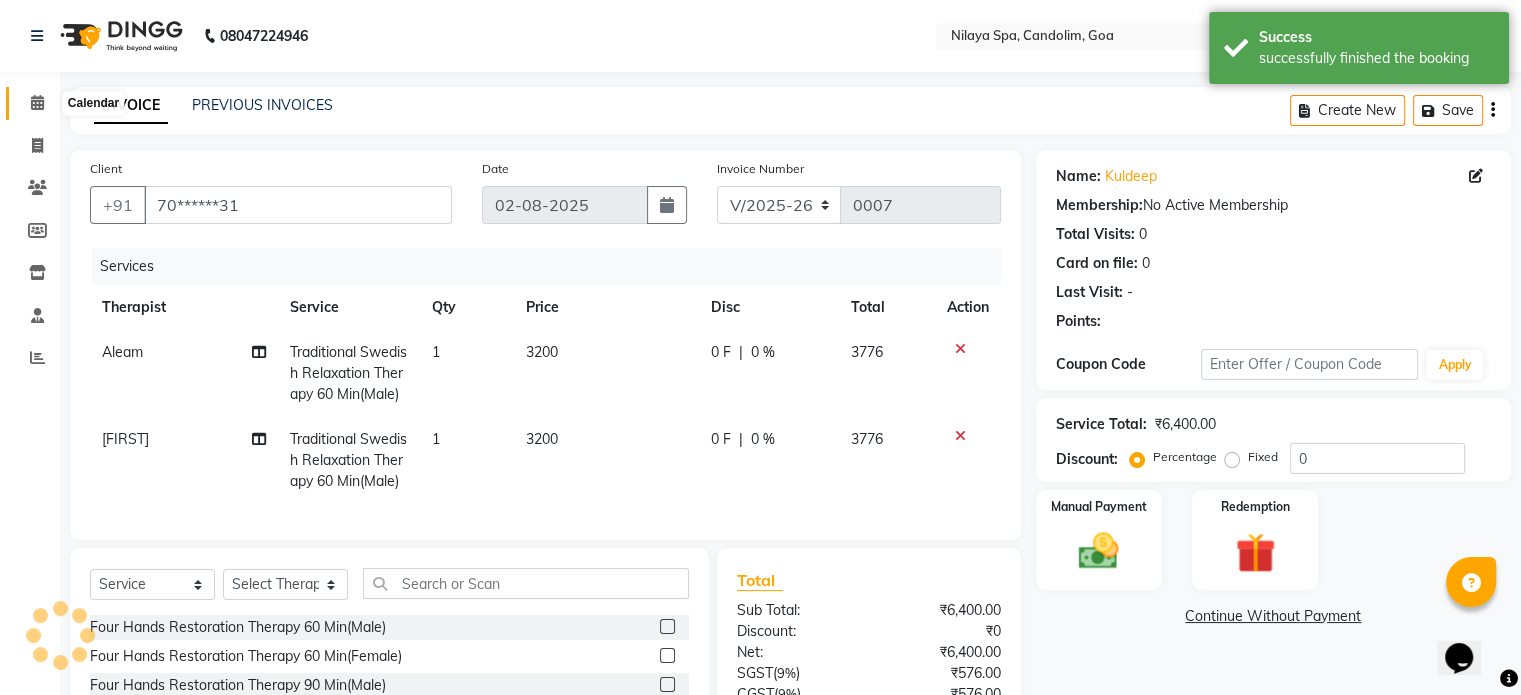 click 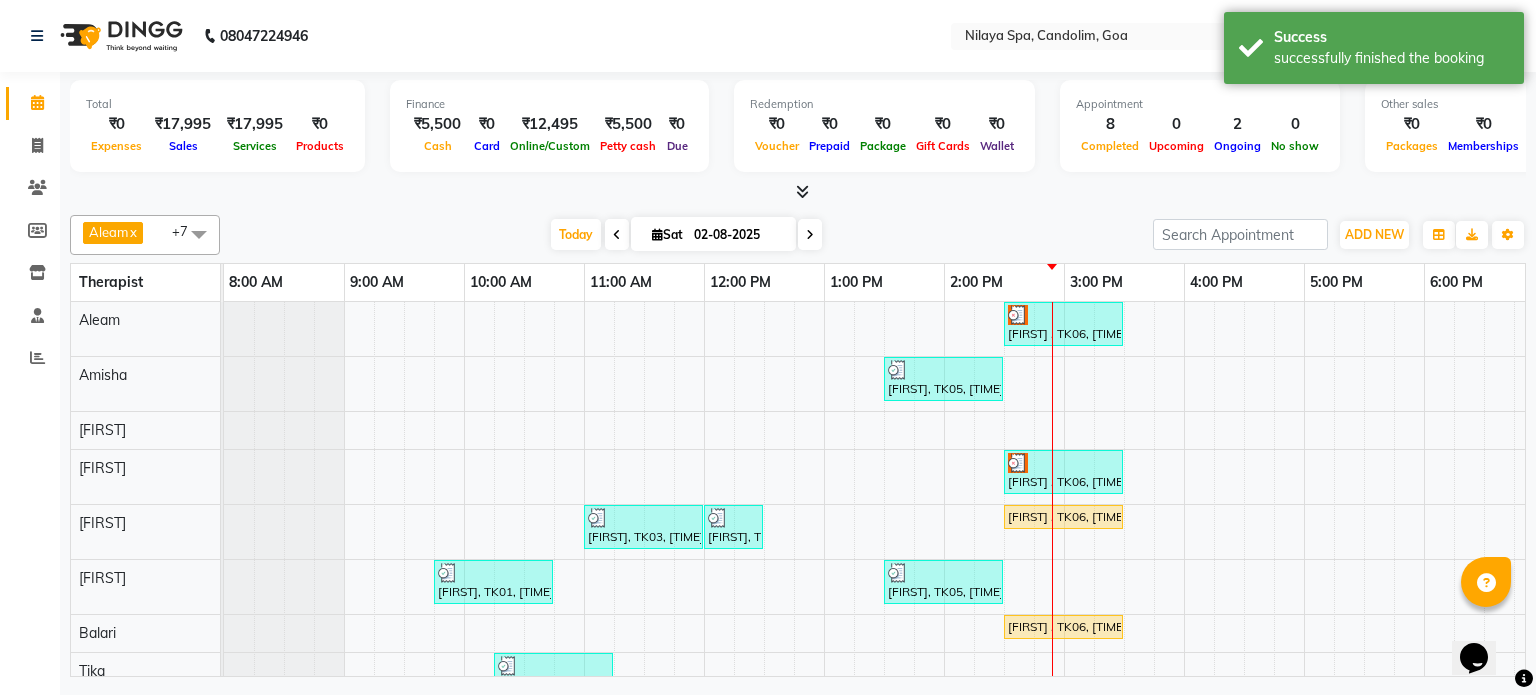 scroll, scrollTop: 0, scrollLeft: 0, axis: both 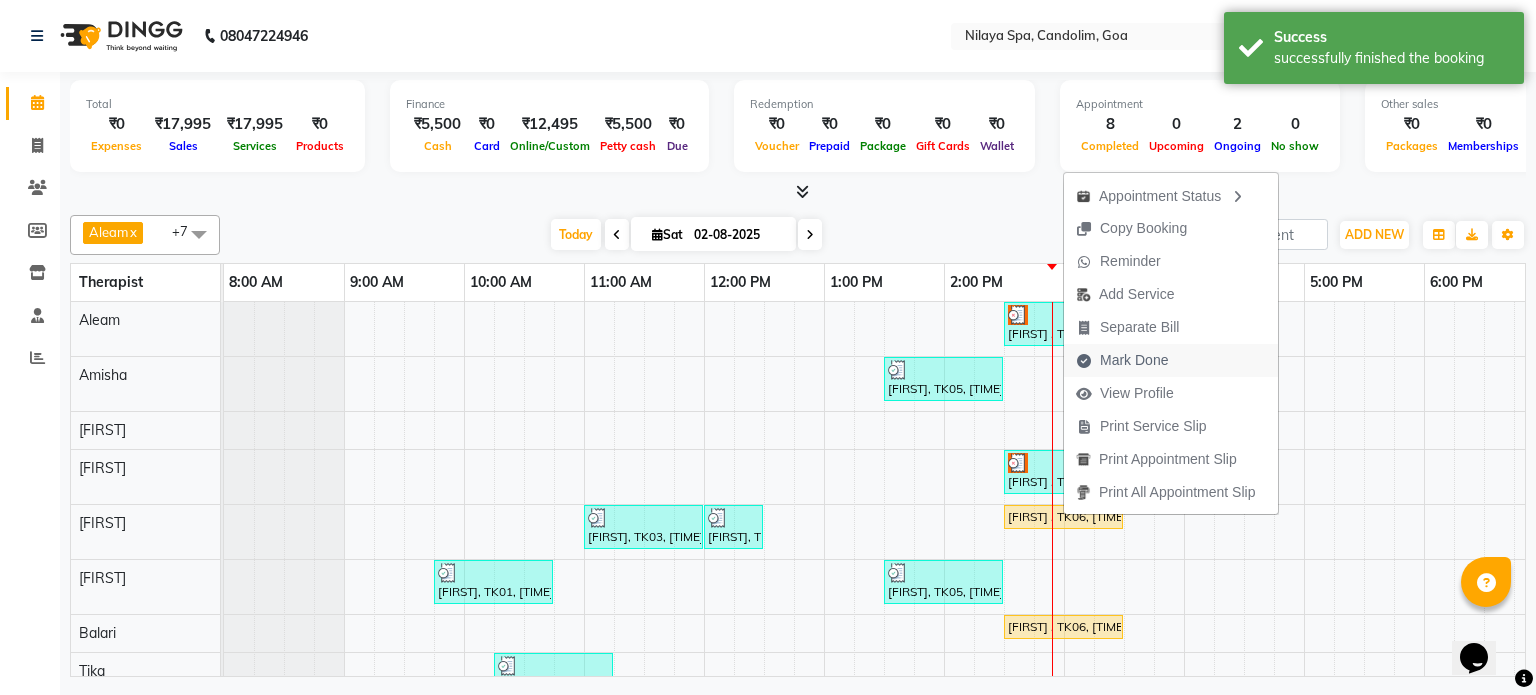 click on "Mark Done" at bounding box center [1134, 360] 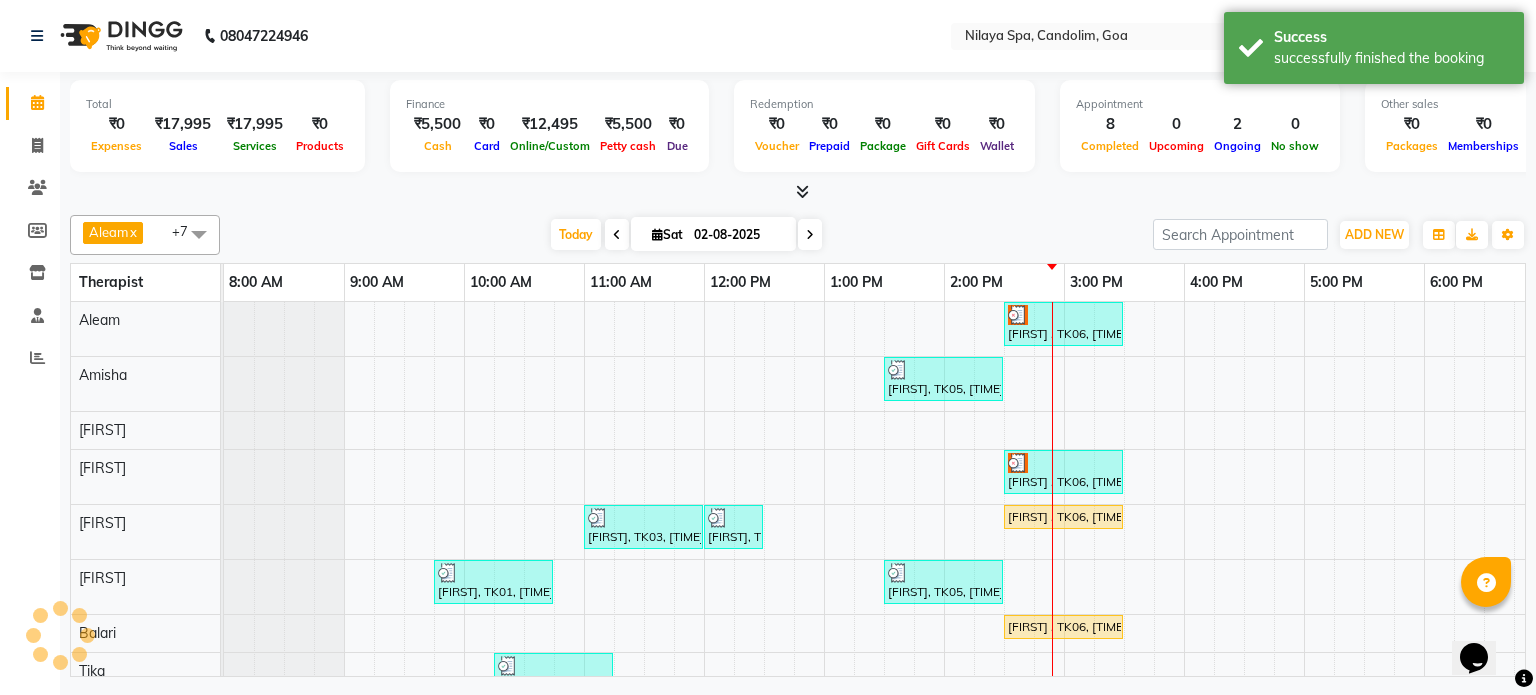 select on "8694" 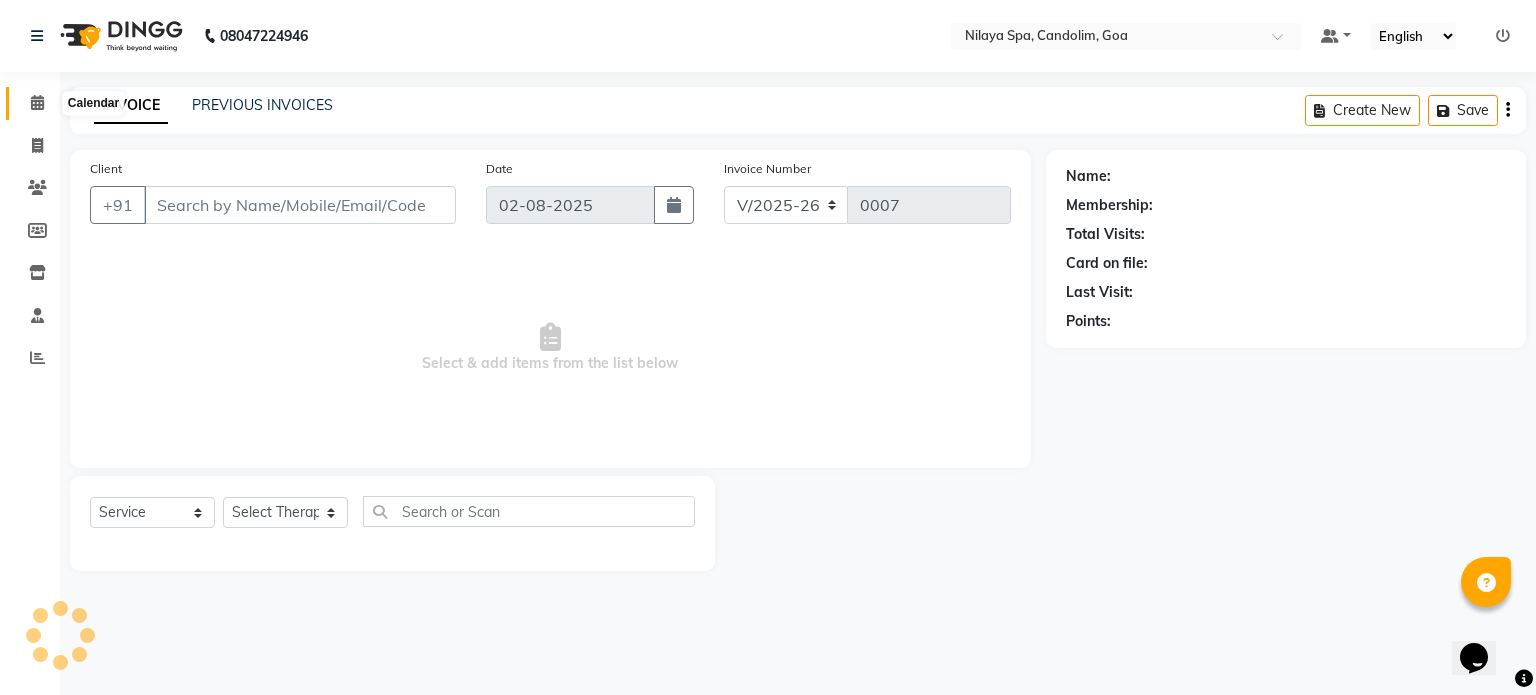type on "70******31" 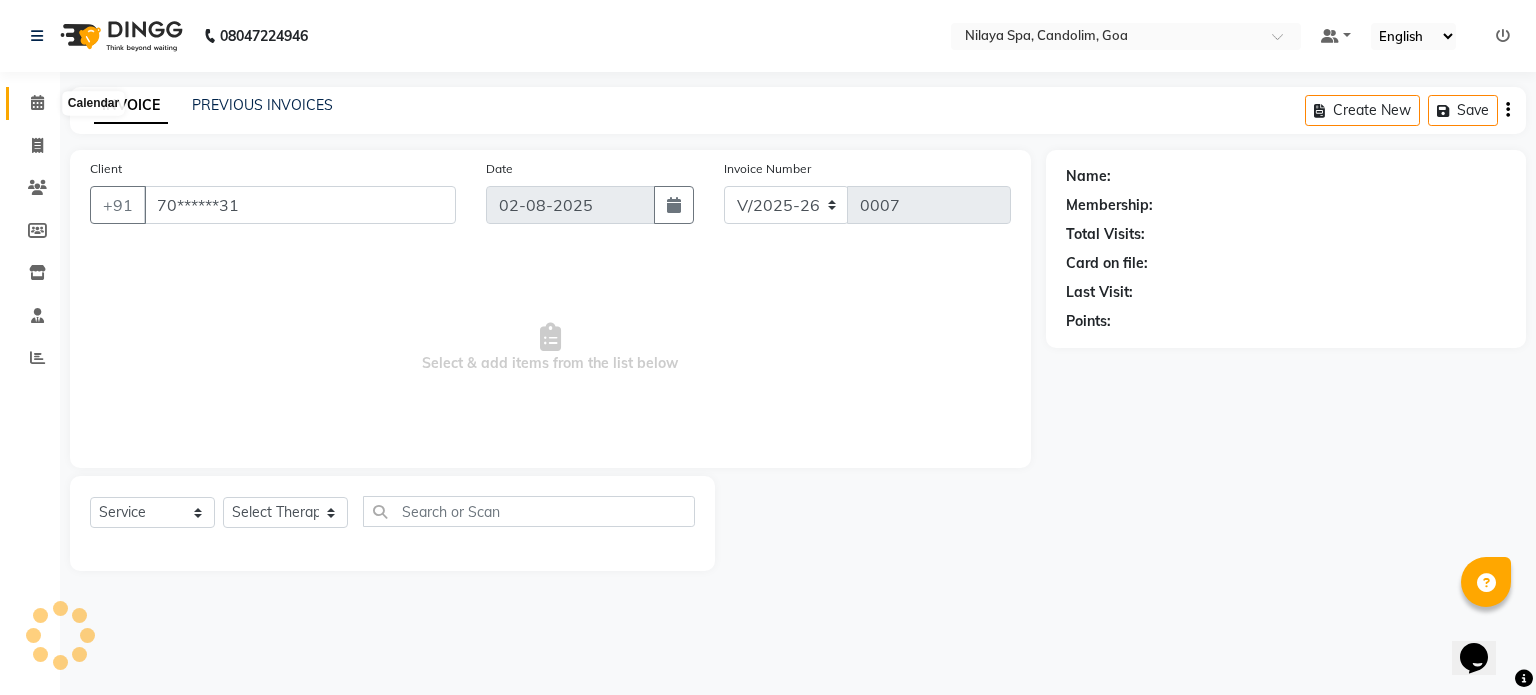 select on "87838" 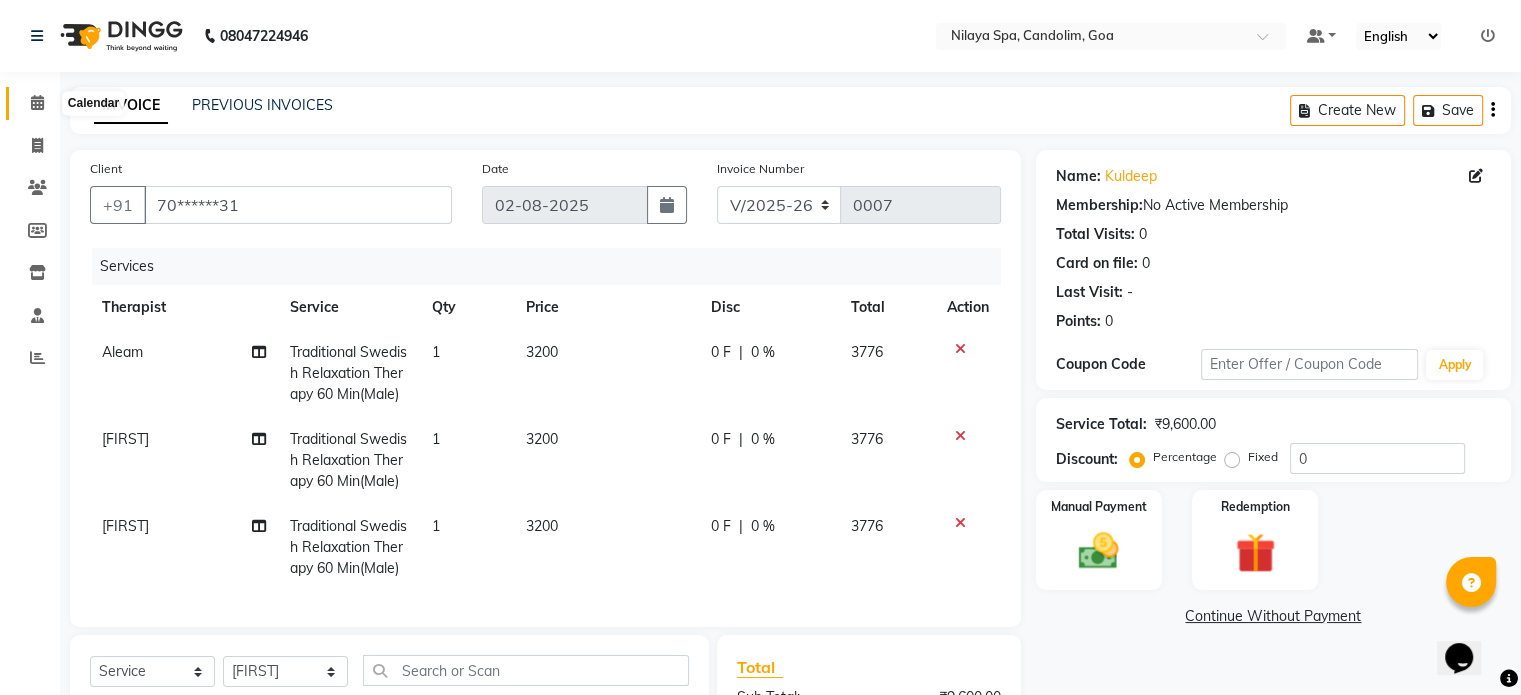 click 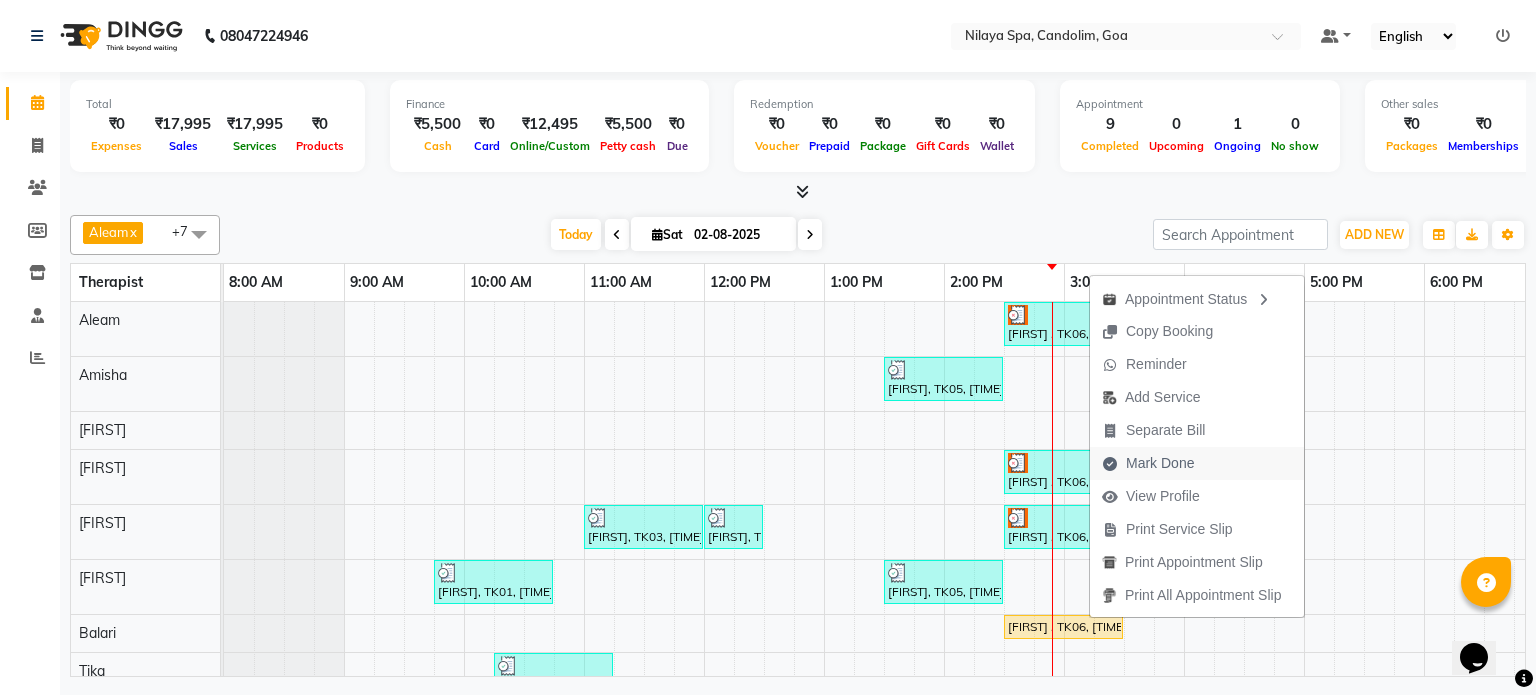 click on "Mark Done" at bounding box center [1160, 463] 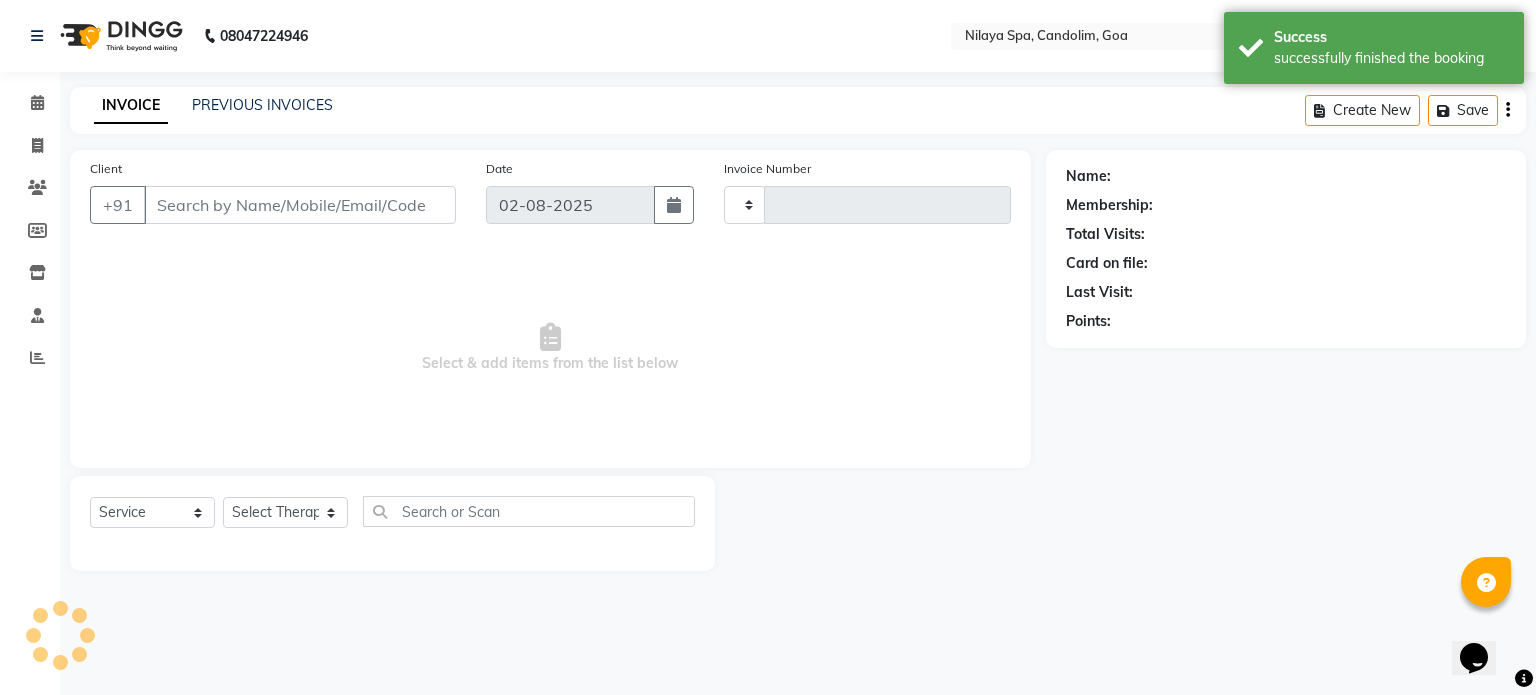 type on "0007" 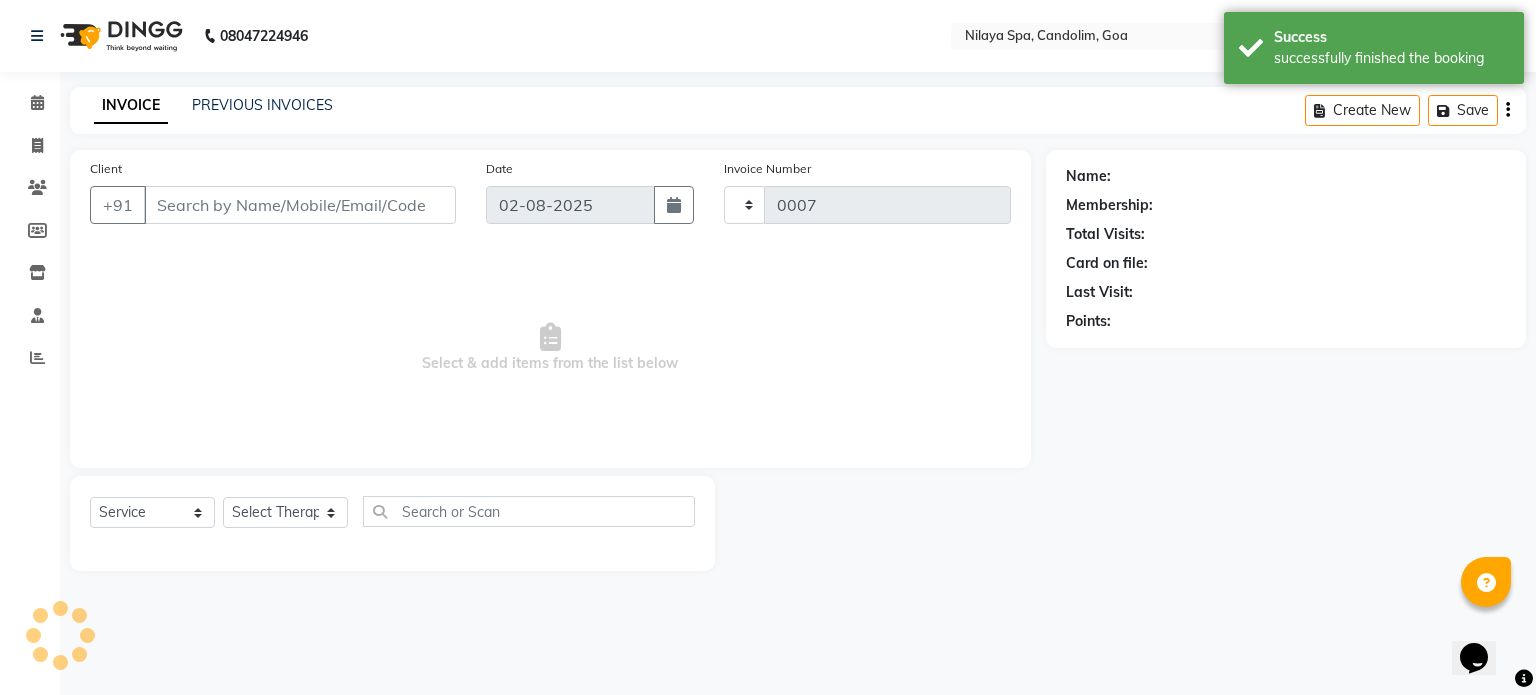 select on "8694" 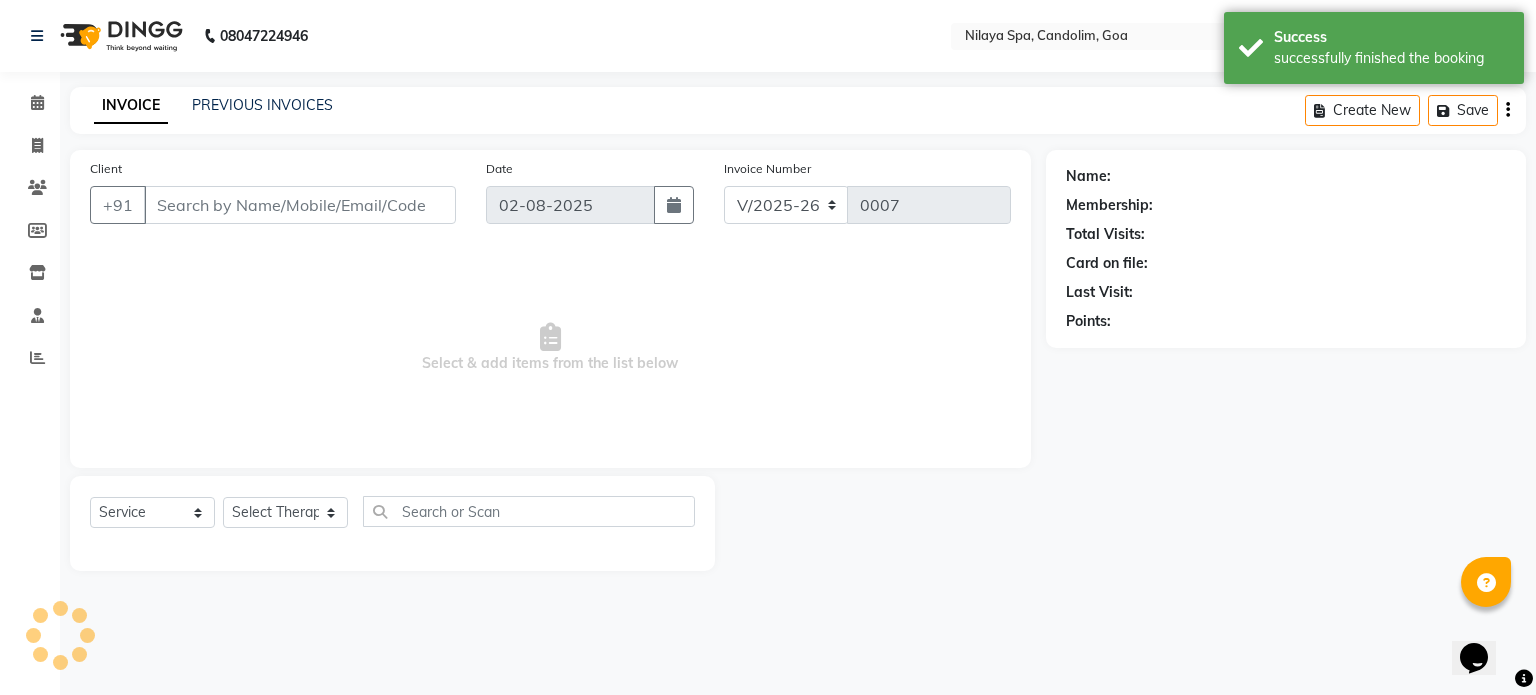 type on "70******31" 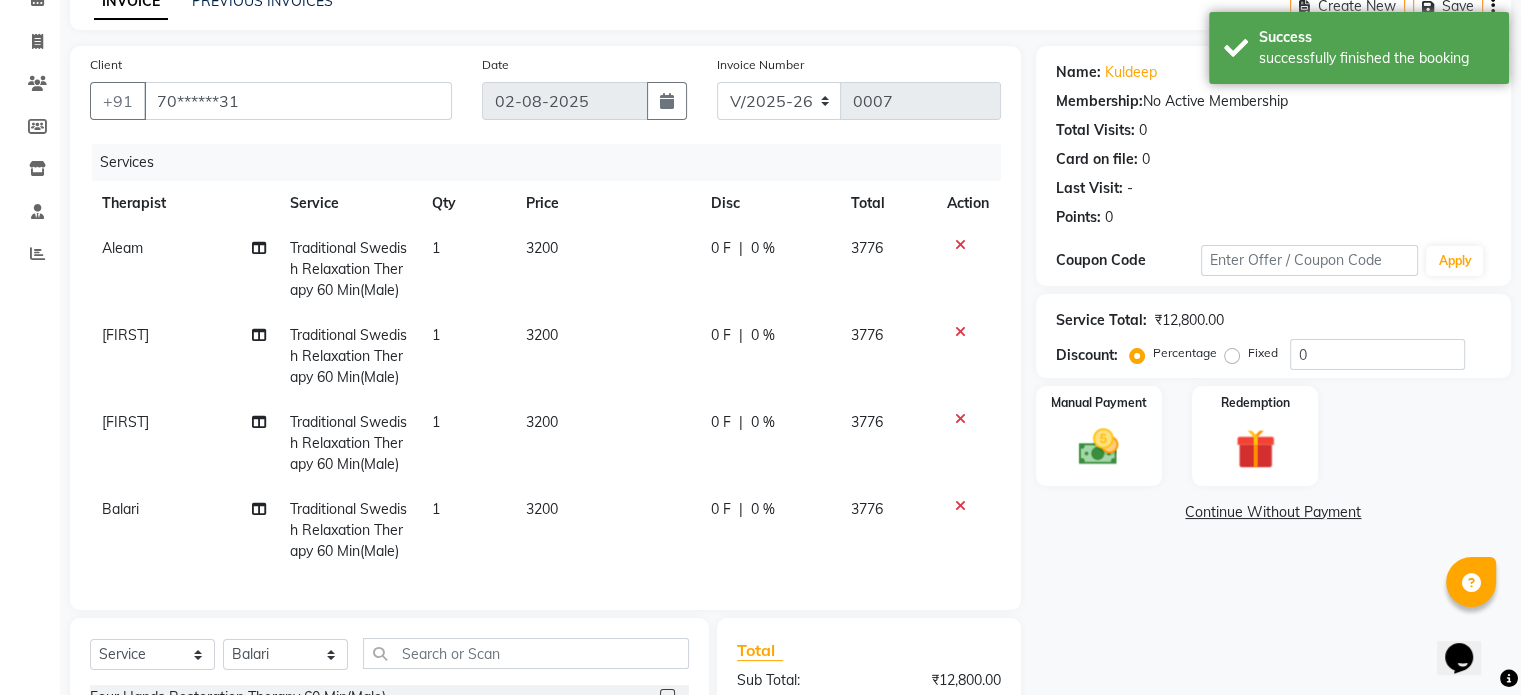 scroll, scrollTop: 100, scrollLeft: 0, axis: vertical 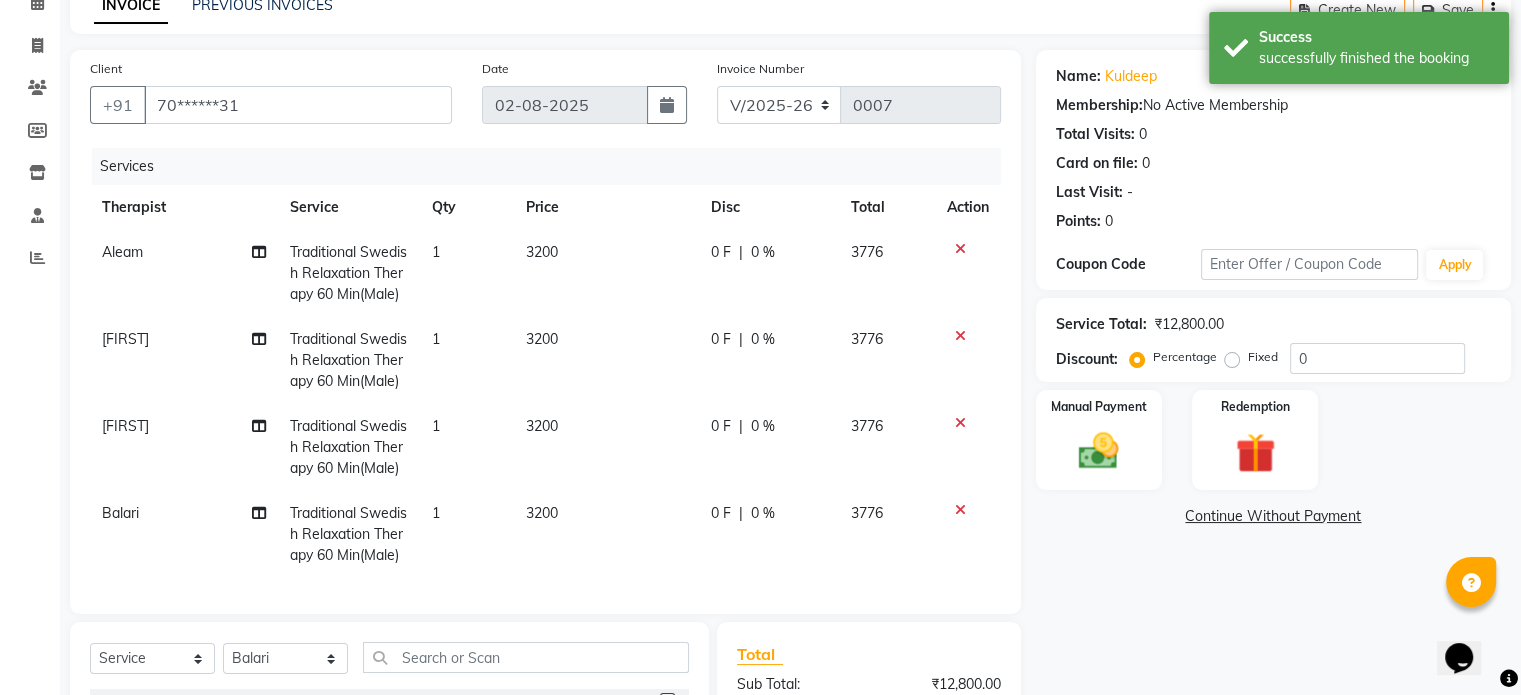 click on "0 %" 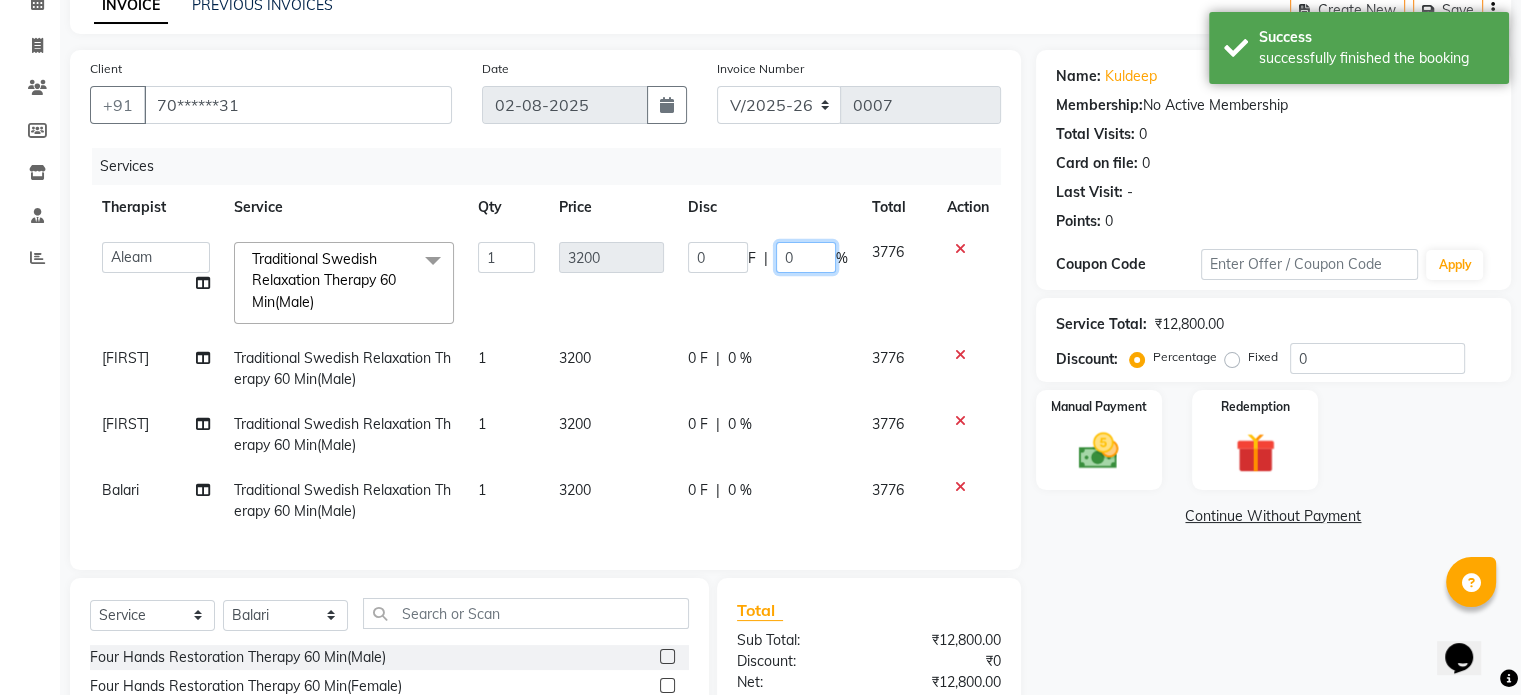 click on "0" 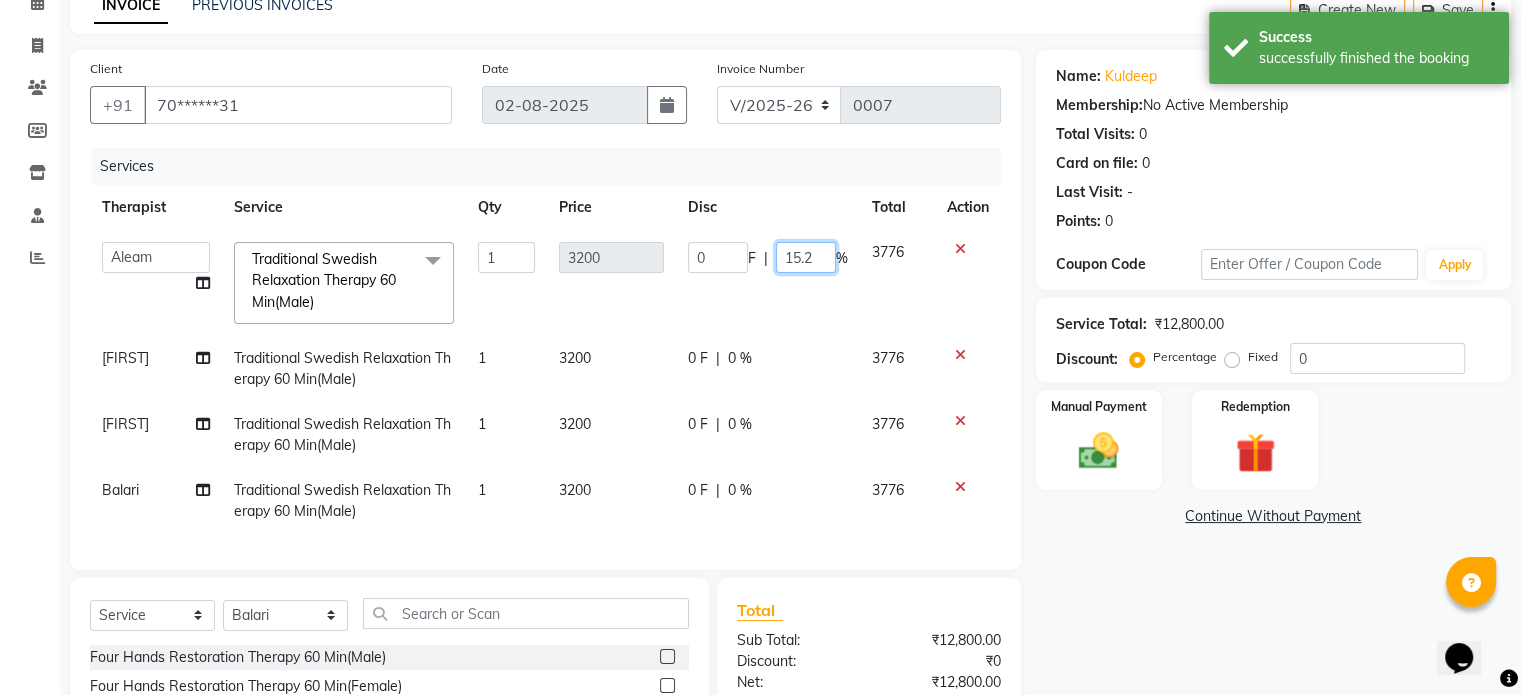 type on "15.26" 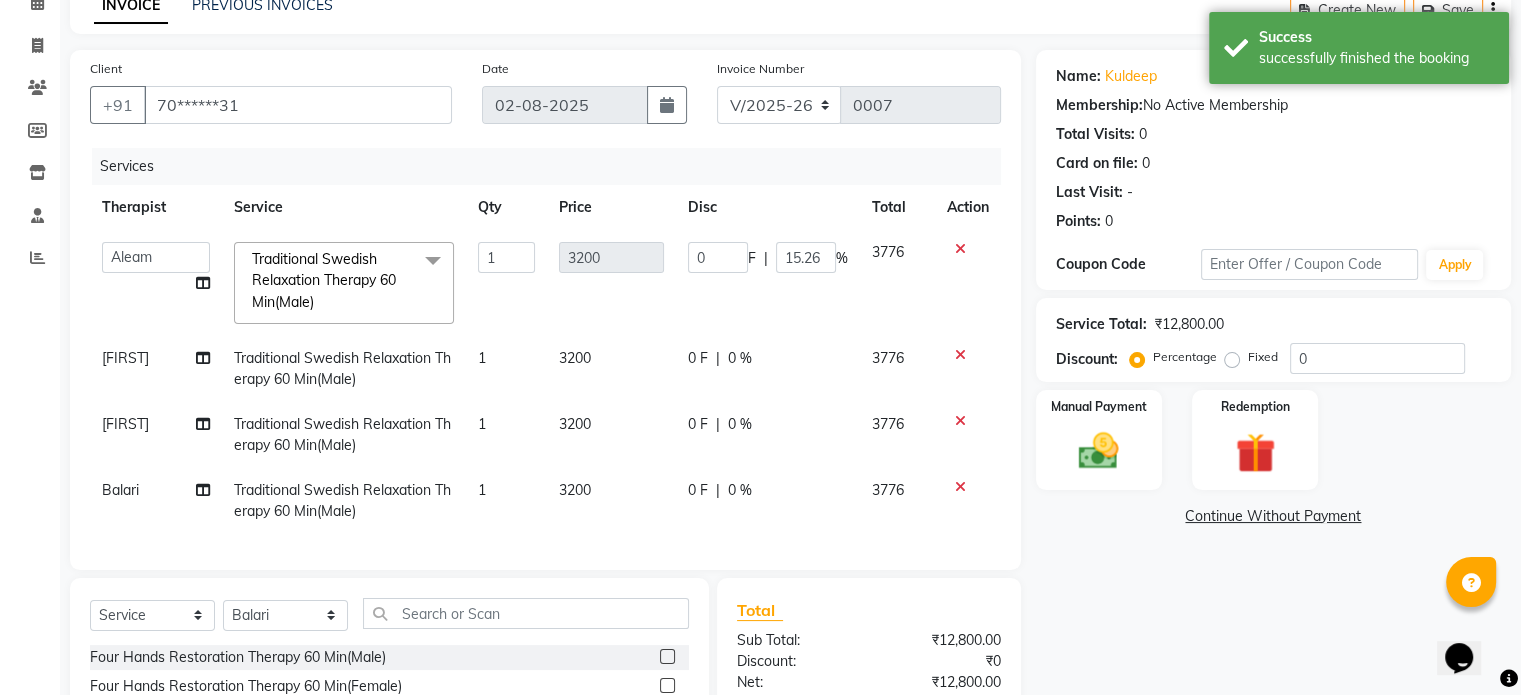 click on "0 %" 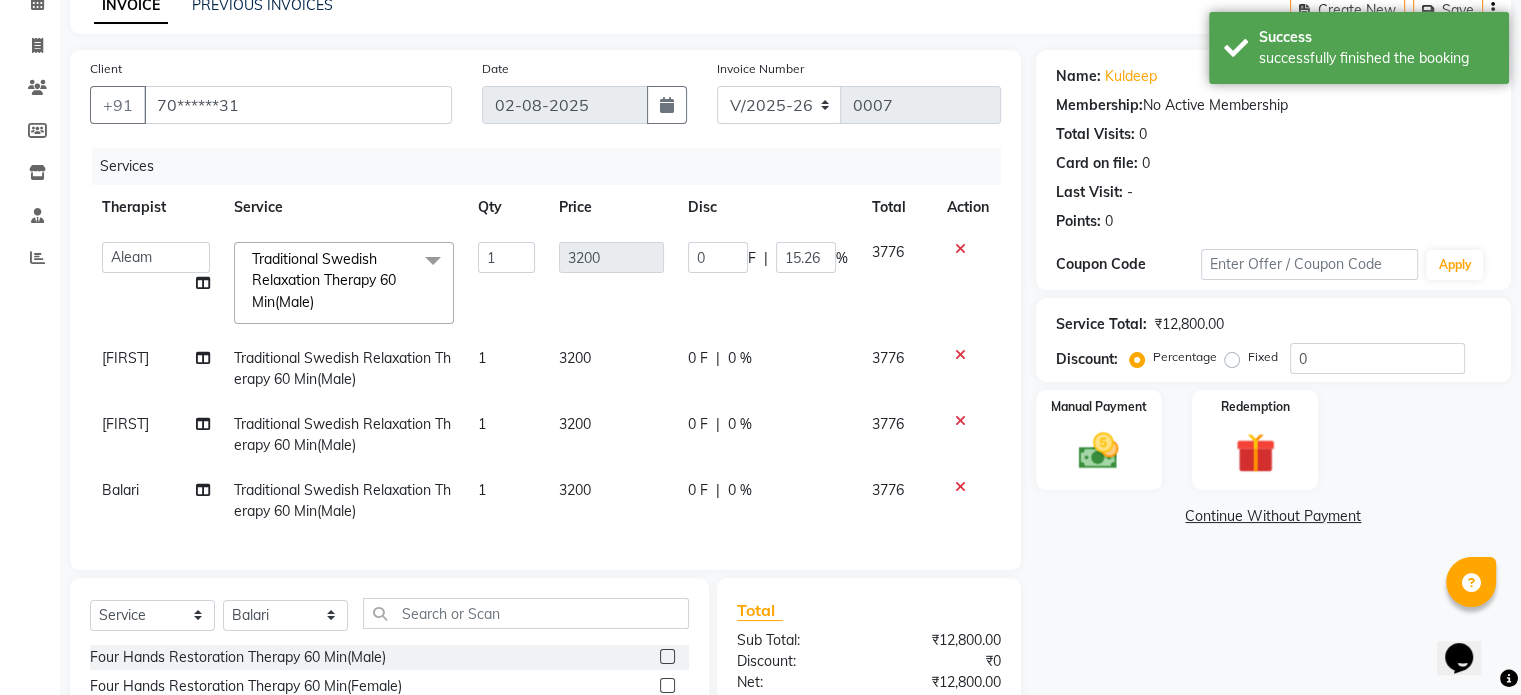select on "[PHONE]" 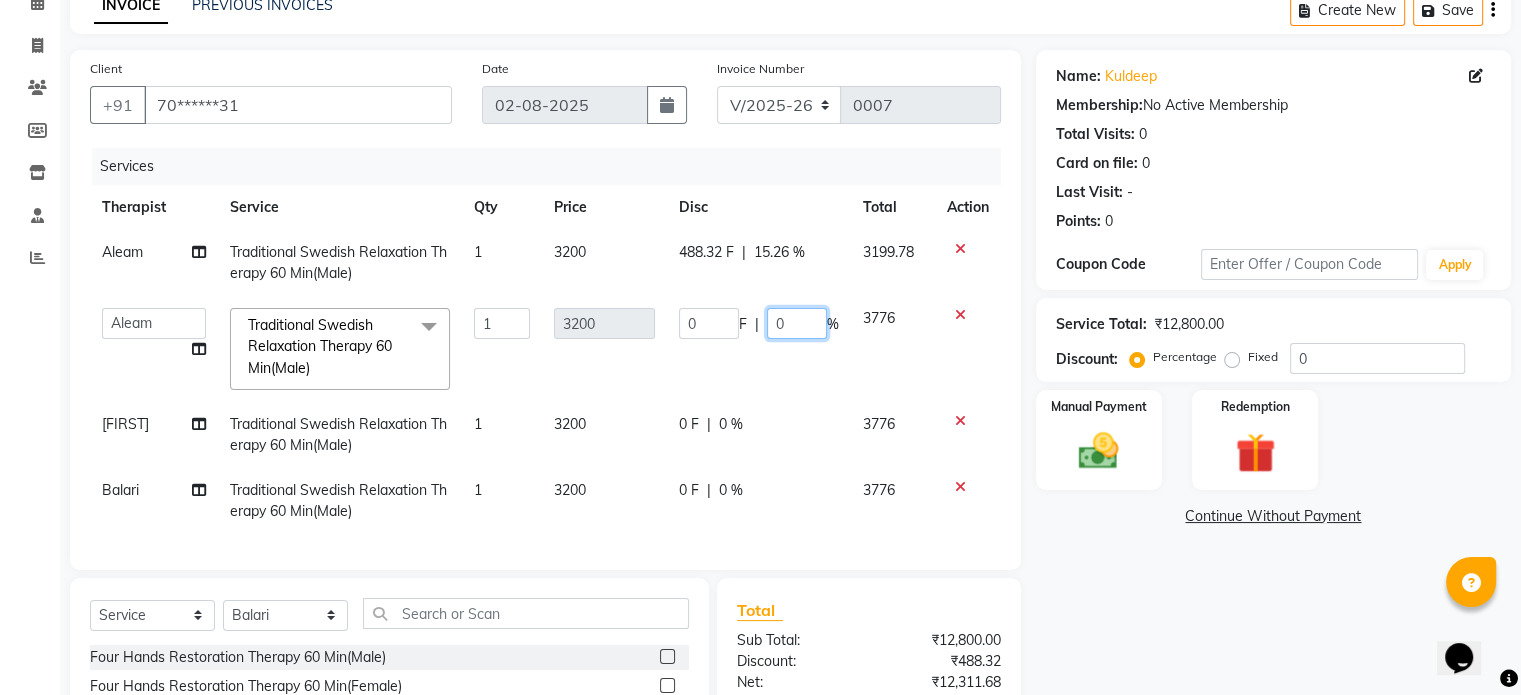 click on "0" 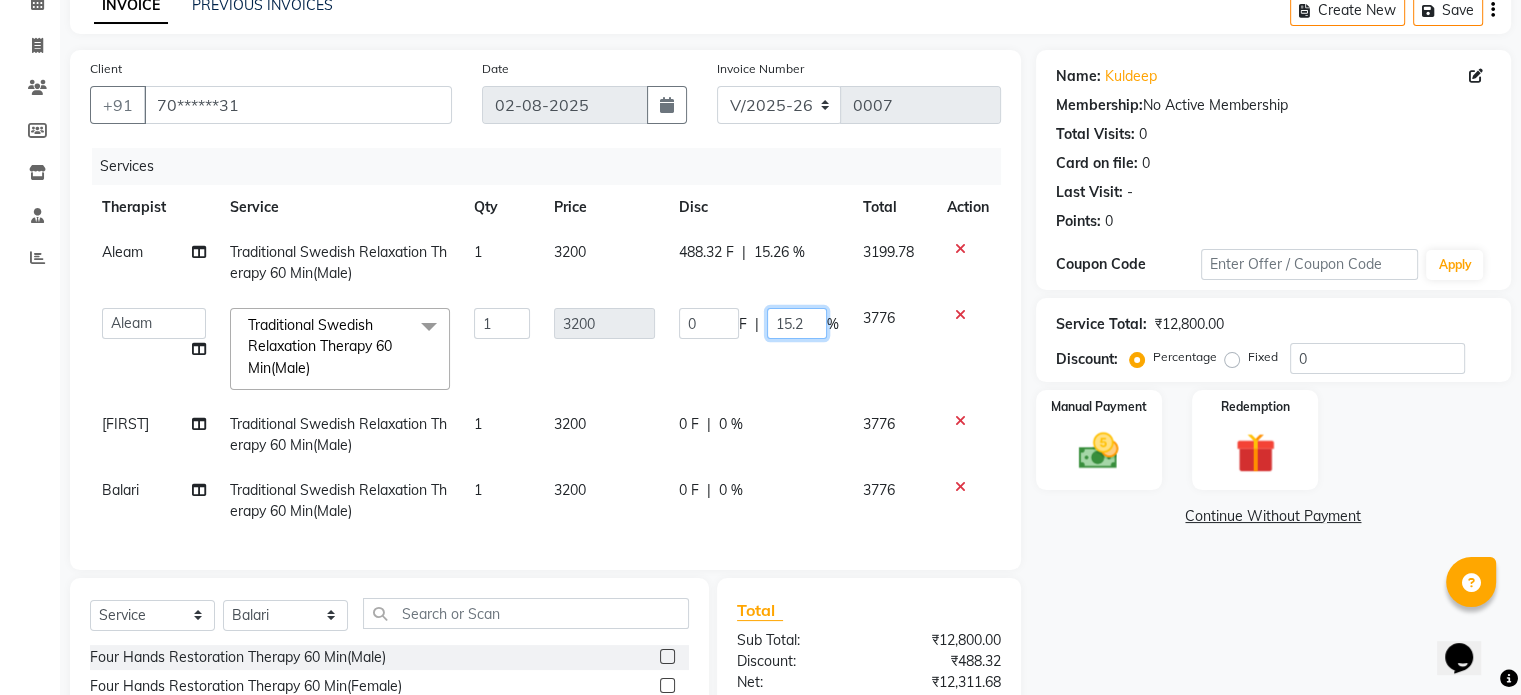 type on "15.26" 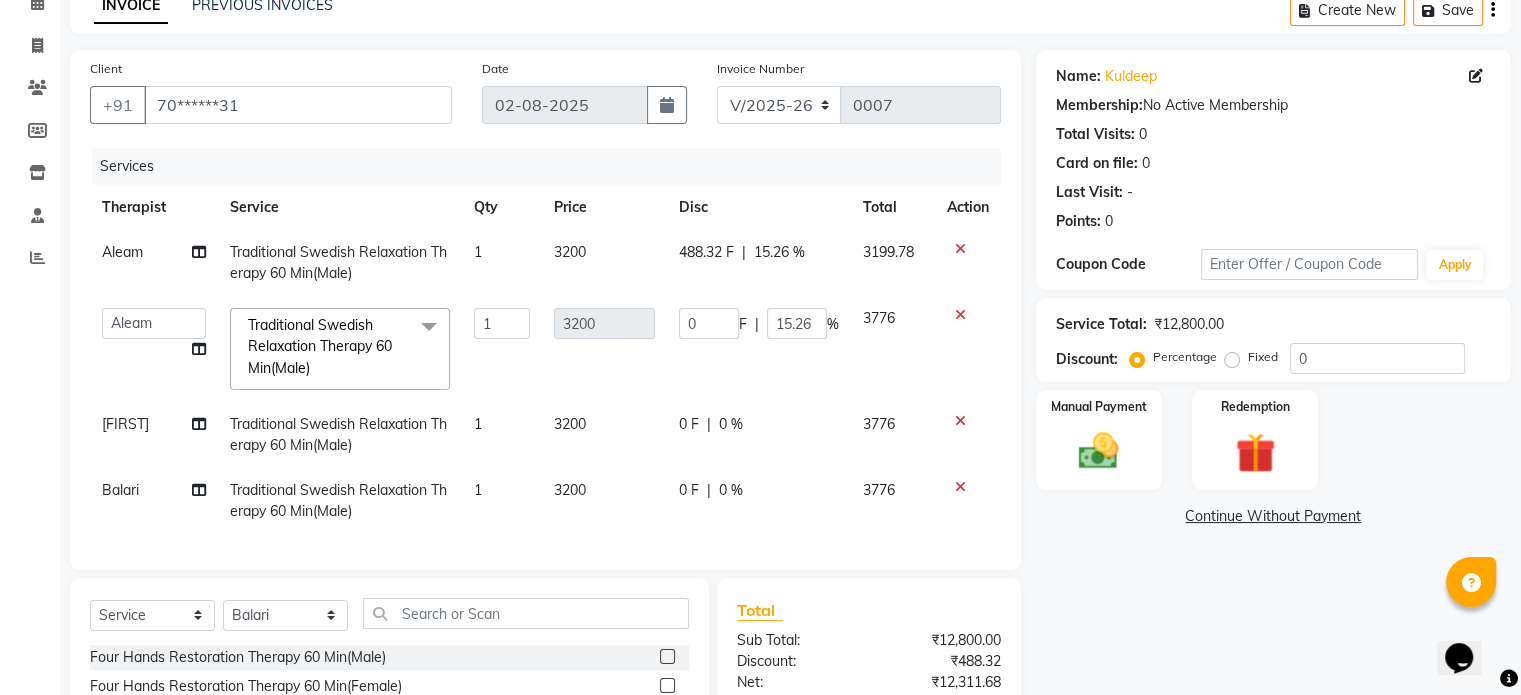 click on "Aleam Traditional Swedish Relaxation Therapy 60 Min(Male) 1 3200 488.32 F | 15.26 % 3199.78  Aleam   Amisha   Balari    Deepak Ratanpal   Mahoi   Mauni    Nora    Punjima   Shailinda   Tika  Traditional Swedish Relaxation Therapy 60 Min(Male)  x Four Hands Restoration Therapy 60 Min(Male) Four Hands Restoration Therapy 60 Min(Female) Four Hands Restoration Therapy 90 Min(Male) Four Hands Restoration Therapy 90 Min(Female) Stress Relief Therapy 60 Min(Male) Stress Relief Therapy 60 Min(Female) Stress Relief Therapy 90 Min(Male) Stress Relief Therapy 90 Min(Female) Nilaya  Fusion Therapy(Male) Nilaya  Fusion Therapy(Female) Marma Abhayangam 60 Min(Male) Marma Abhayangam 60 Min(Female) Marma Abhayangam 90 Min(Male)) Marma Abhayangam 90 Min(Female) Deep Tissue Repair Therapy 60 Min(Male) Deep Tissue Repair Therapy 60 Min(Female) Deep Tissue Repair Therapy 90 Min(Male) Deep Tissue Repair Therapy 90 Min(Female) Balinese Massage Therapy 60 Min(Male) Balinese Massage Therapy 60 Min(Female) Chakra Head Massage 30 Min" 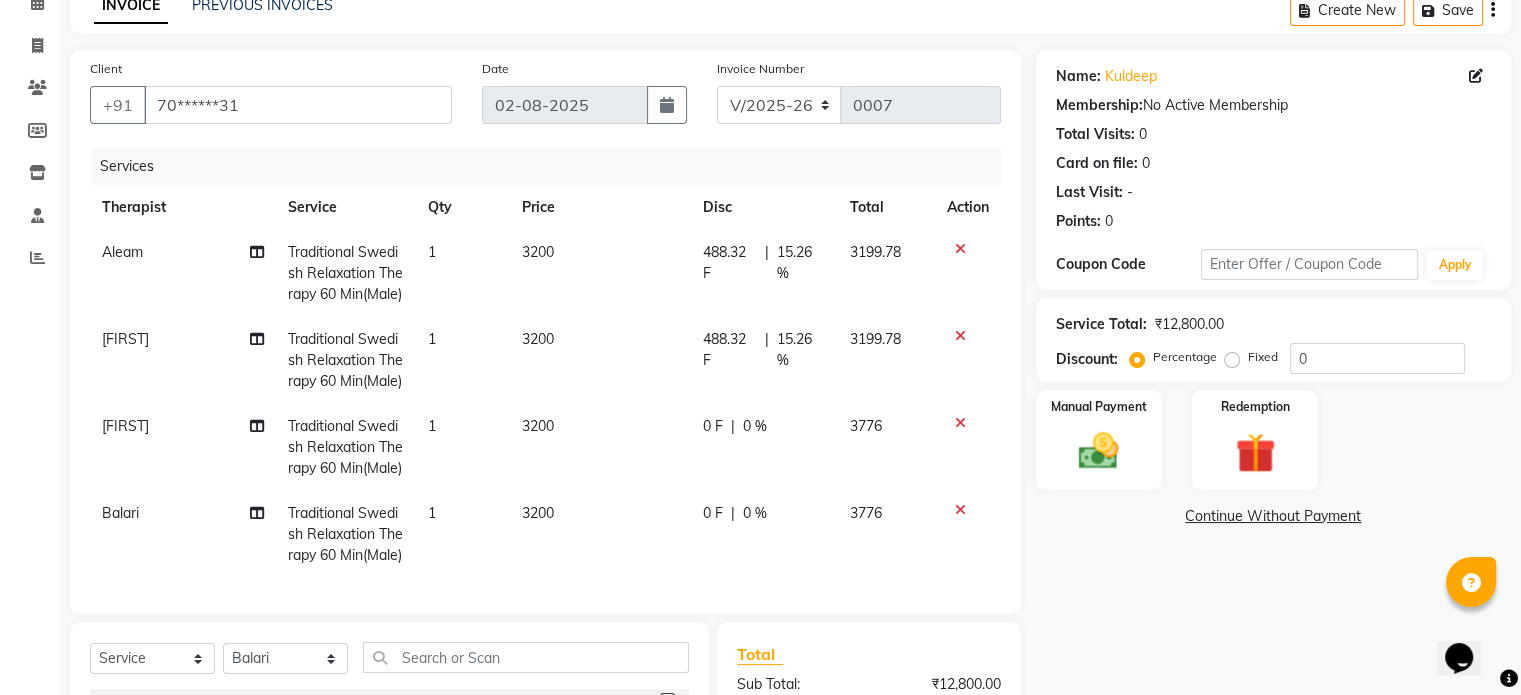 scroll, scrollTop: 45, scrollLeft: 0, axis: vertical 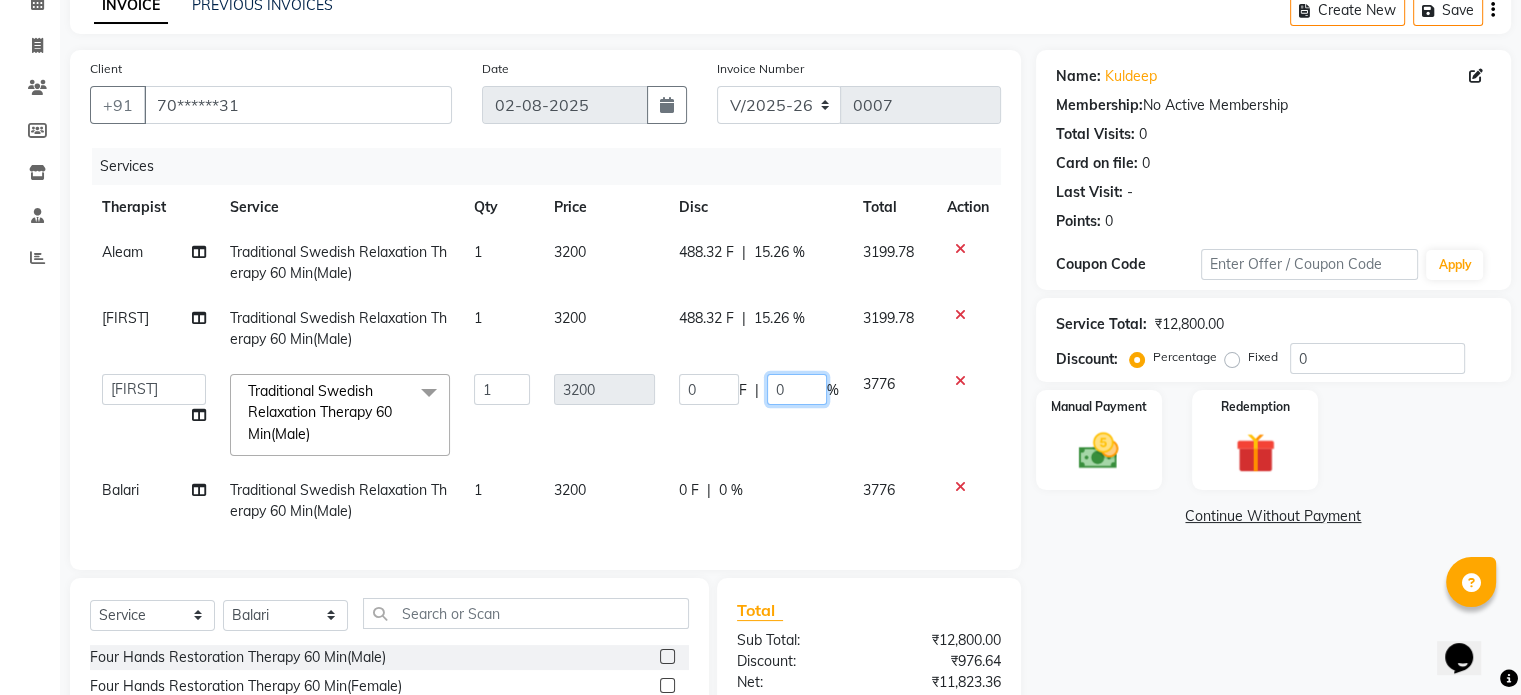 click on "0" 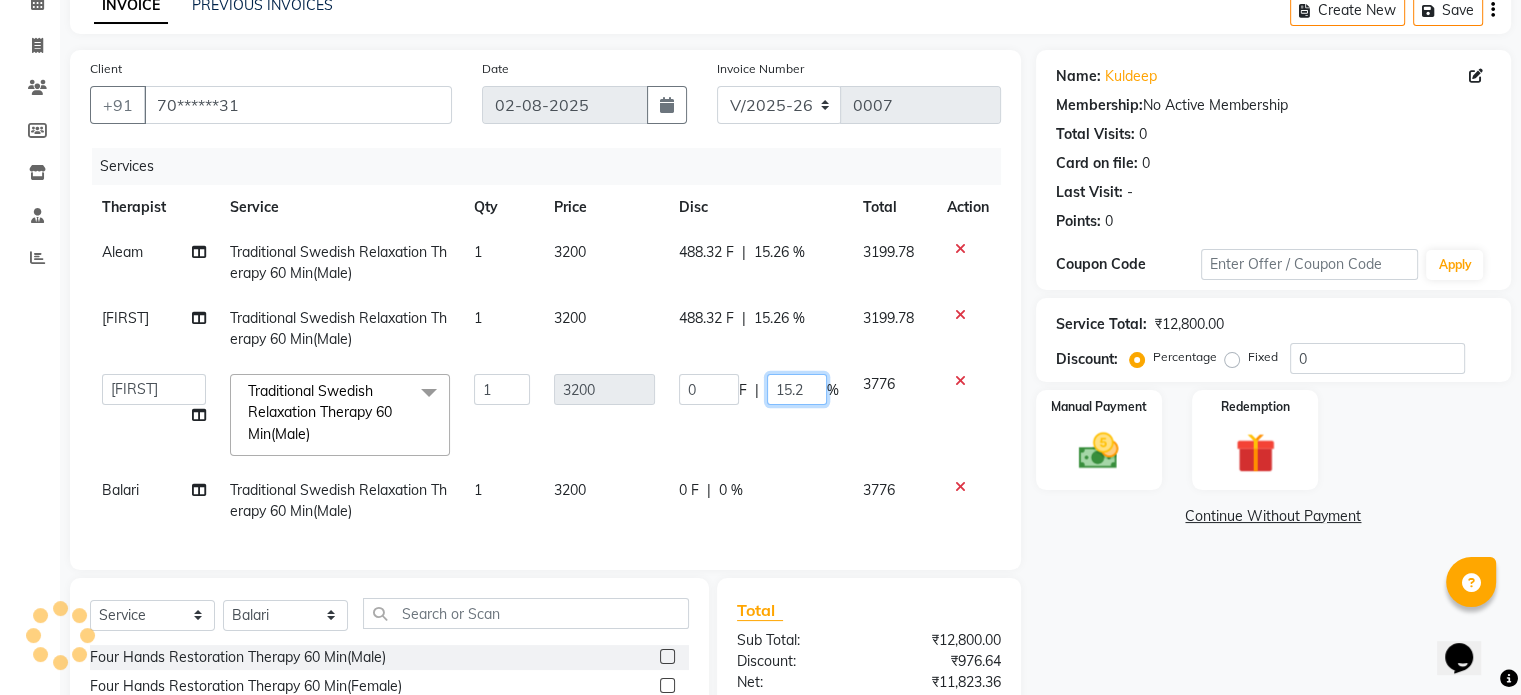 type on "15.26" 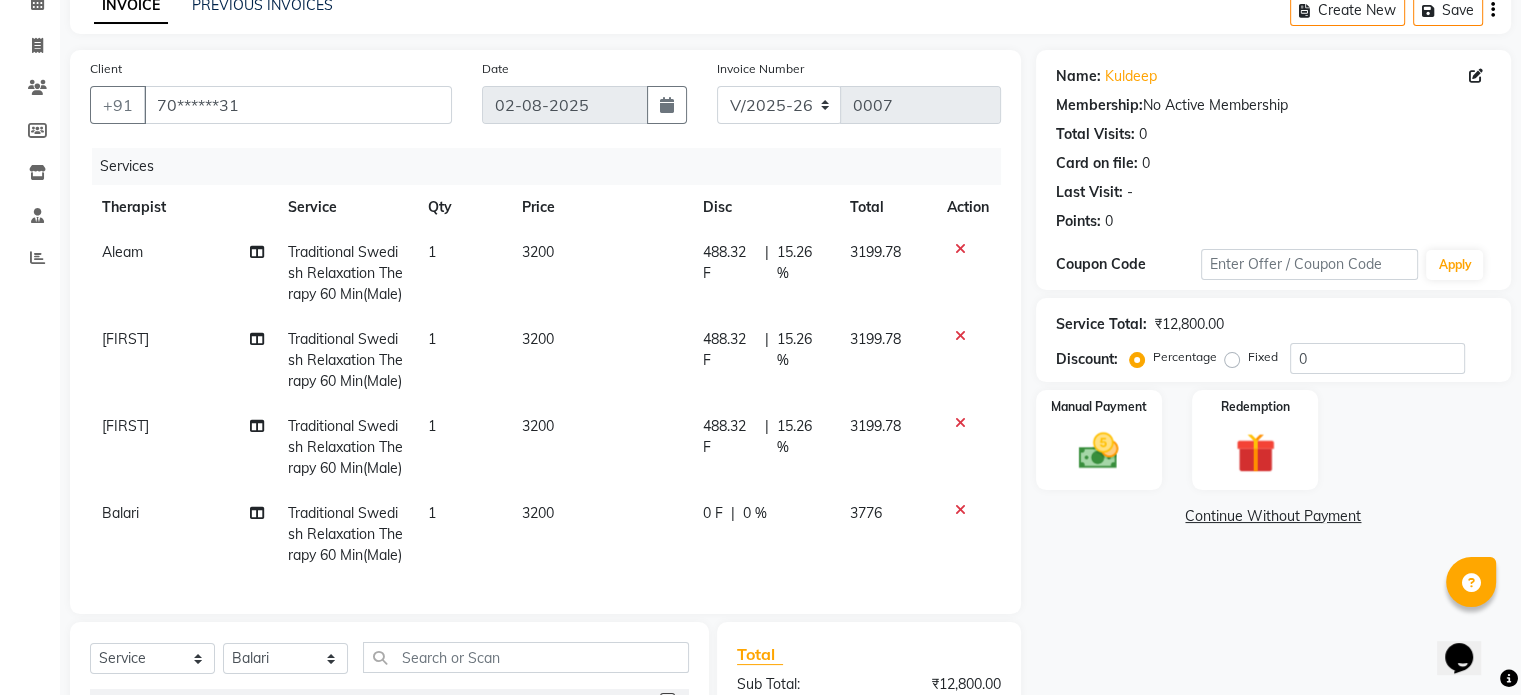 click on "Aleam Traditional Swedish Relaxation Therapy 60 Min(Male) 1 3200 488.32 F | 15.26 % 3199.78 [FIRST]  Traditional Swedish Relaxation Therapy 60 Min(Male) 1 3200 488.32 F | 15.26 % 3199.78 [FIRST] Traditional Swedish Relaxation Therapy 60 Min(Male) 1 3200 488.32 F | 15.26 % 3199.78 Balari  Traditional Swedish Relaxation Therapy 60 Min(Male) 1 3200 0 F | 0 % 3776" 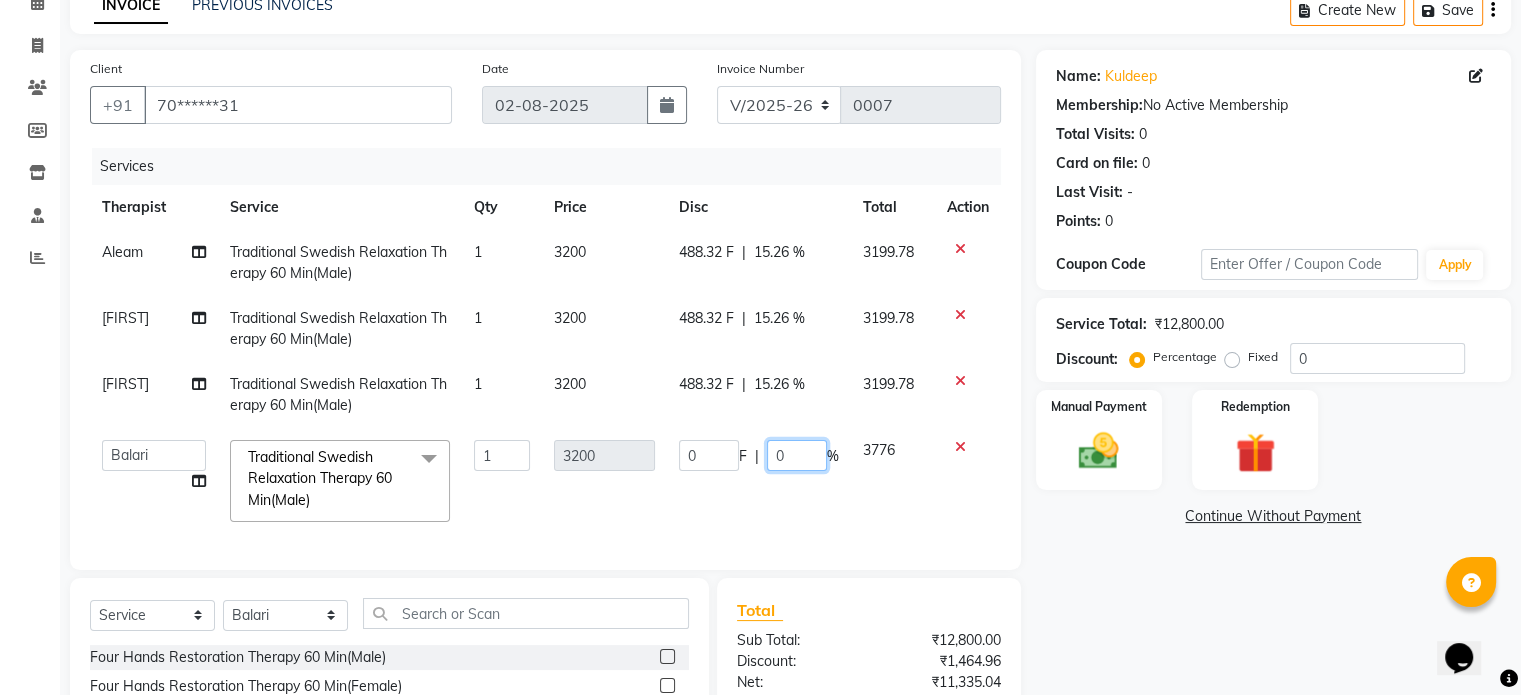 click on "0" 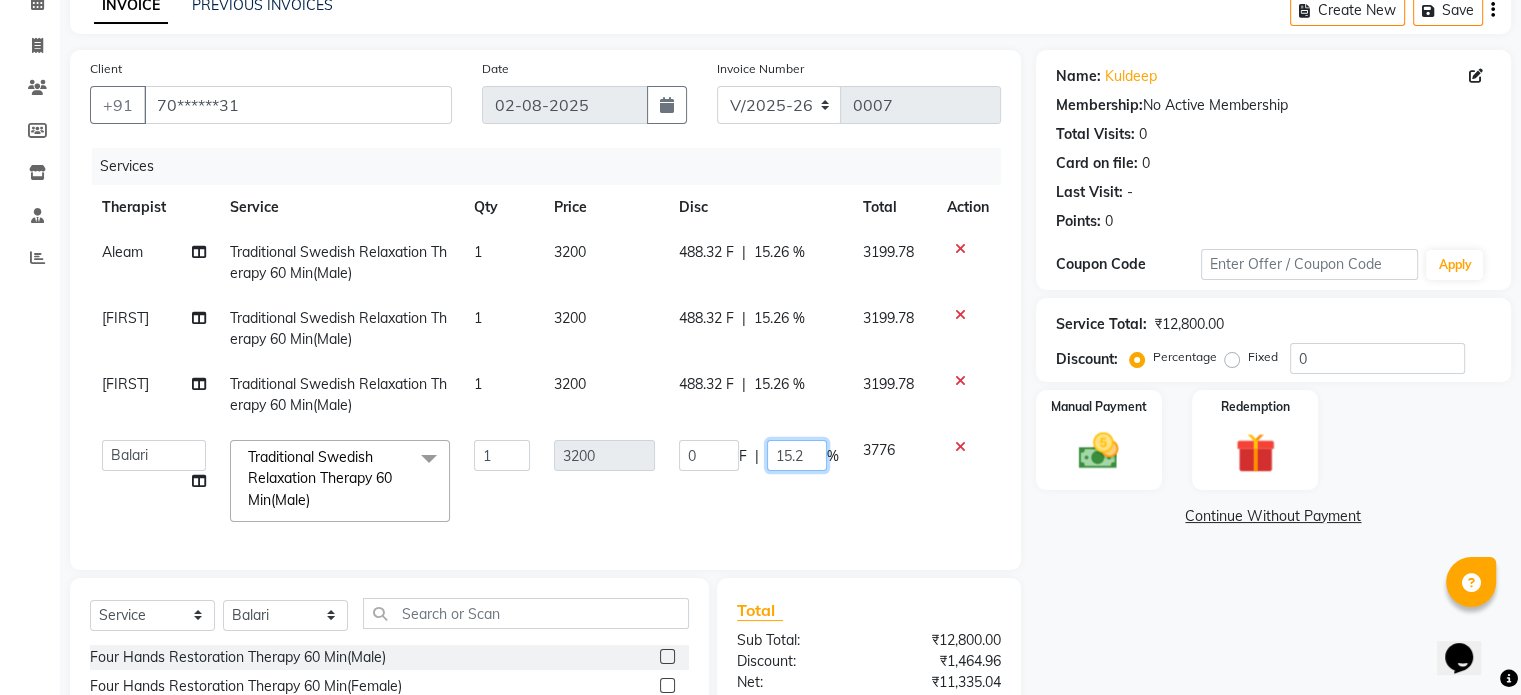 type on "15.26" 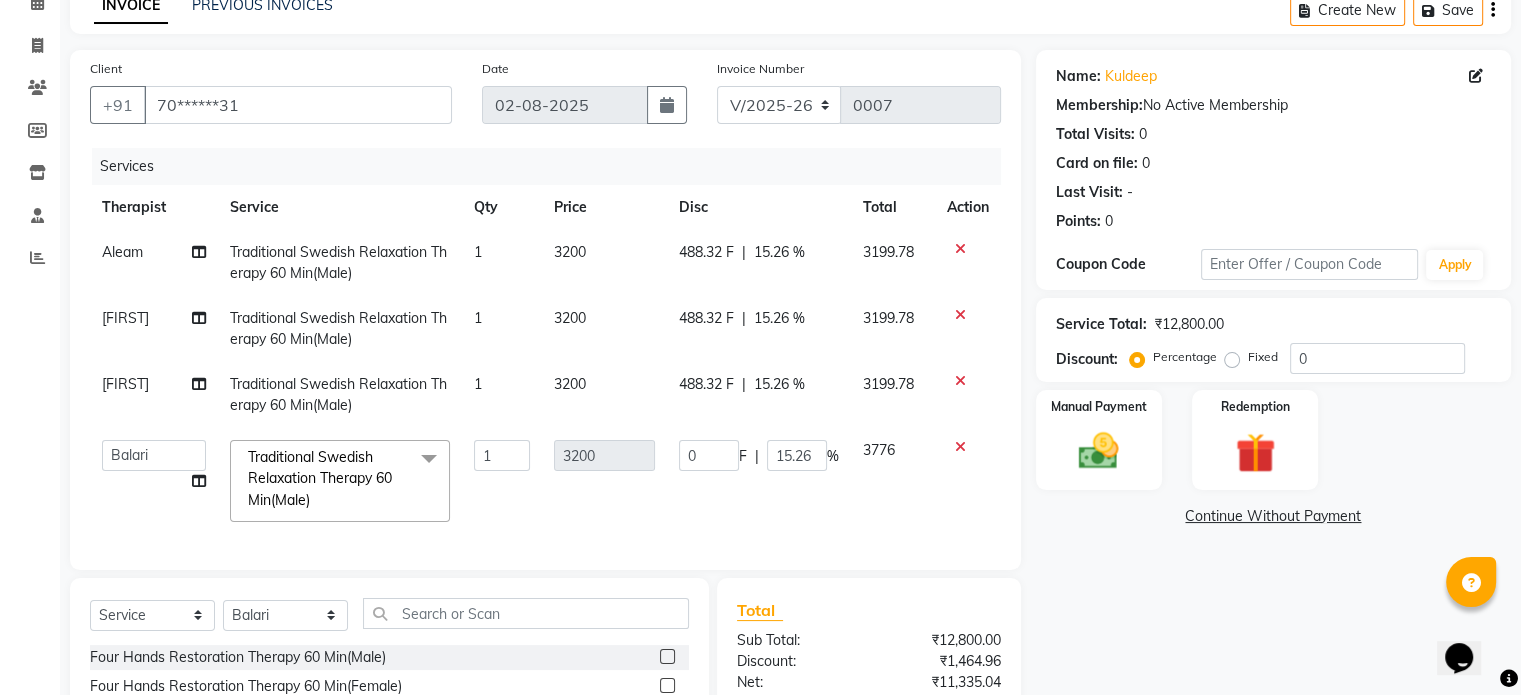 click on "Aleam Traditional Swedish Relaxation Therapy 60 Min(Male) 1 3200 488.32 F | 15.26 % 3199.78 [FIRST]  Traditional Swedish Relaxation Therapy 60 Min(Male) 1 3200 488.32 F | 15.26 % 3199.78 [FIRST] Traditional Swedish Relaxation Therapy 60 Min(Male) 1 3200 488.32 F | 15.26 % 3199.78  Aleam   Amisha   Balari    Deepak Ratanpal   Mahoi   Mauni    Nora    Punjima   Shailinda   Tika  Traditional Swedish Relaxation Therapy 60 Min(Male)  x Four Hands Restoration Therapy 60 Min(Male) Four Hands Restoration Therapy 60 Min(Female) Four Hands Restoration Therapy 90 Min(Male) Four Hands Restoration Therapy 90 Min(Female) Stress Relief Therapy 60 Min(Male) Stress Relief Therapy 60 Min(Female) Stress Relief Therapy 90 Min(Male) Stress Relief Therapy 90 Min(Female) Nilaya  Fusion Therapy(Male) Nilaya  Fusion Therapy(Female) Marma Abhayangam 60 Min(Male) Marma Abhayangam 60 Min(Female) Marma Abhayangam 90 Min(Male)) Marma Abhayangam 90 Min(Female) Deep Tissue Repair Therapy 60 Min(Male) Deep Tissue Repair Therapy 60 Min(Female) 1" 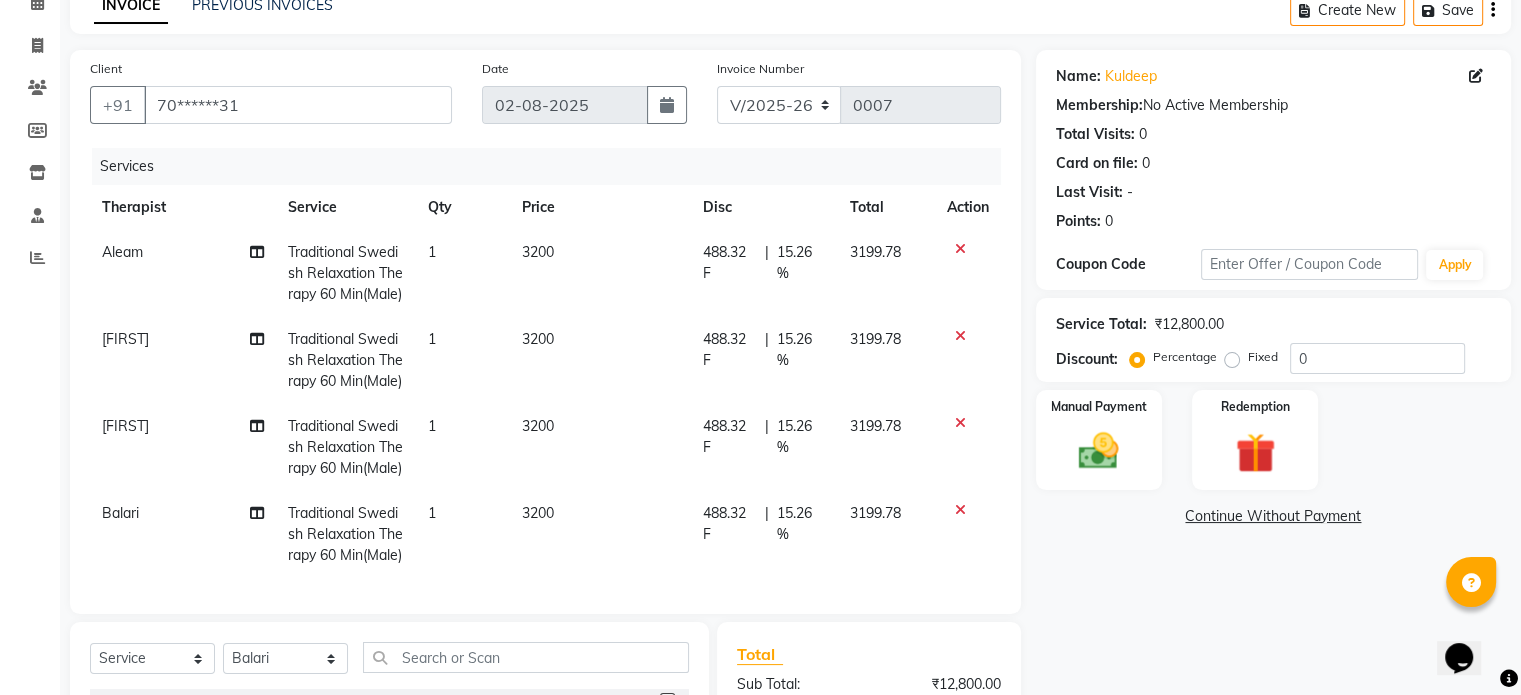scroll, scrollTop: 45, scrollLeft: 0, axis: vertical 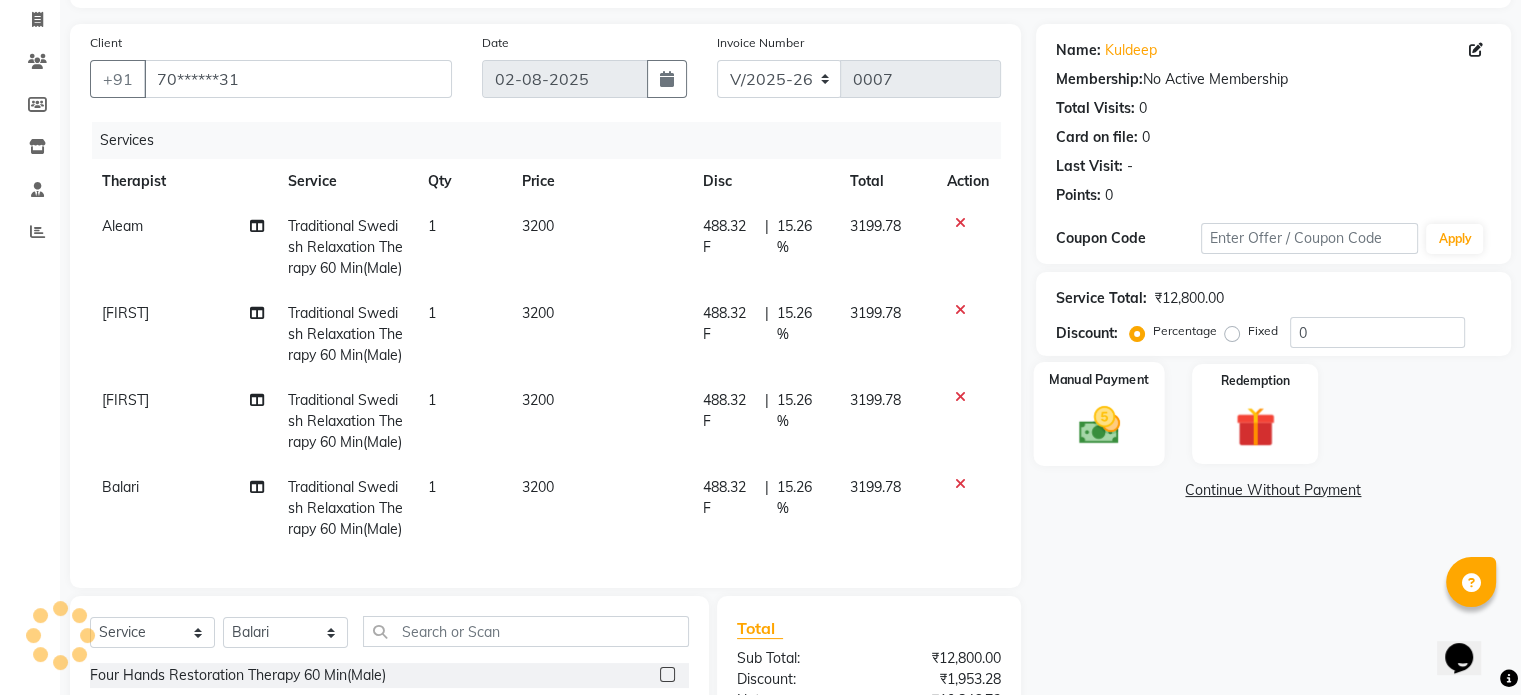click 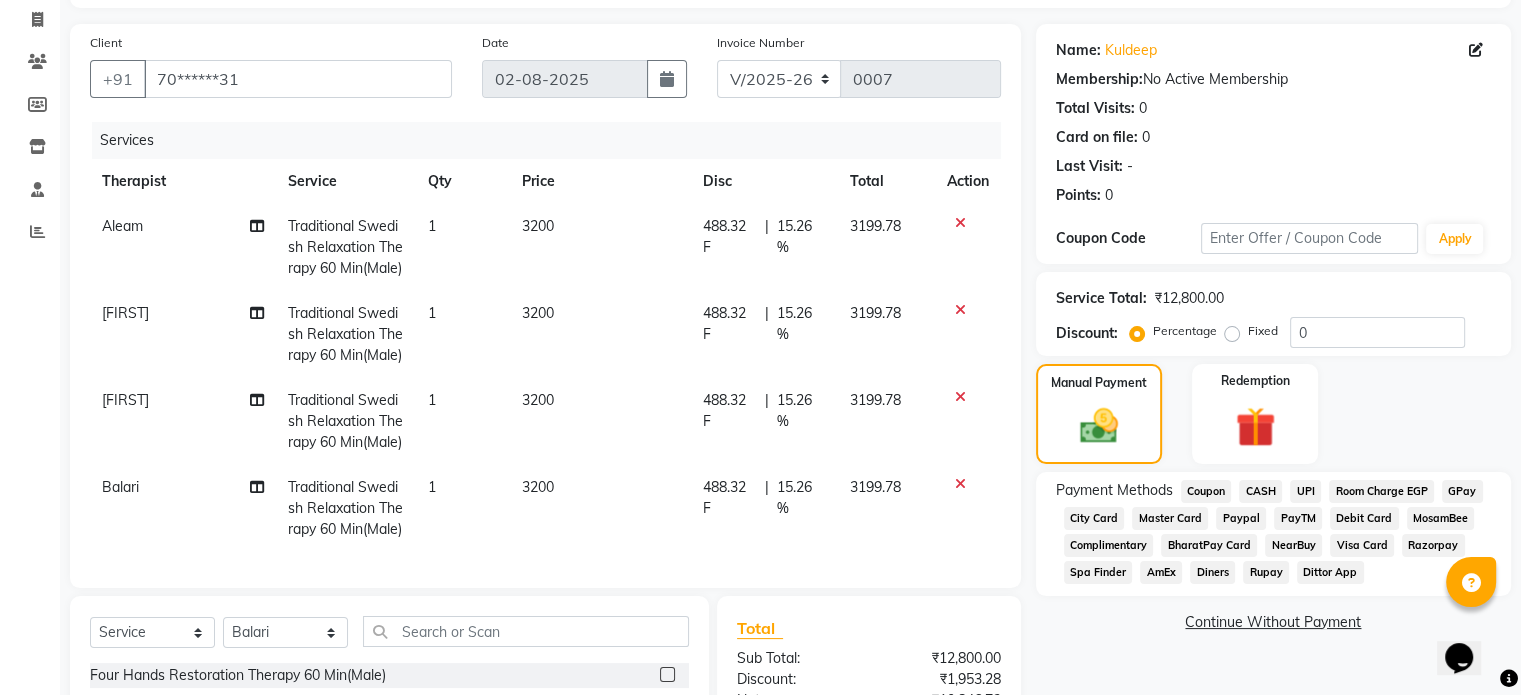 click on "Visa Card" 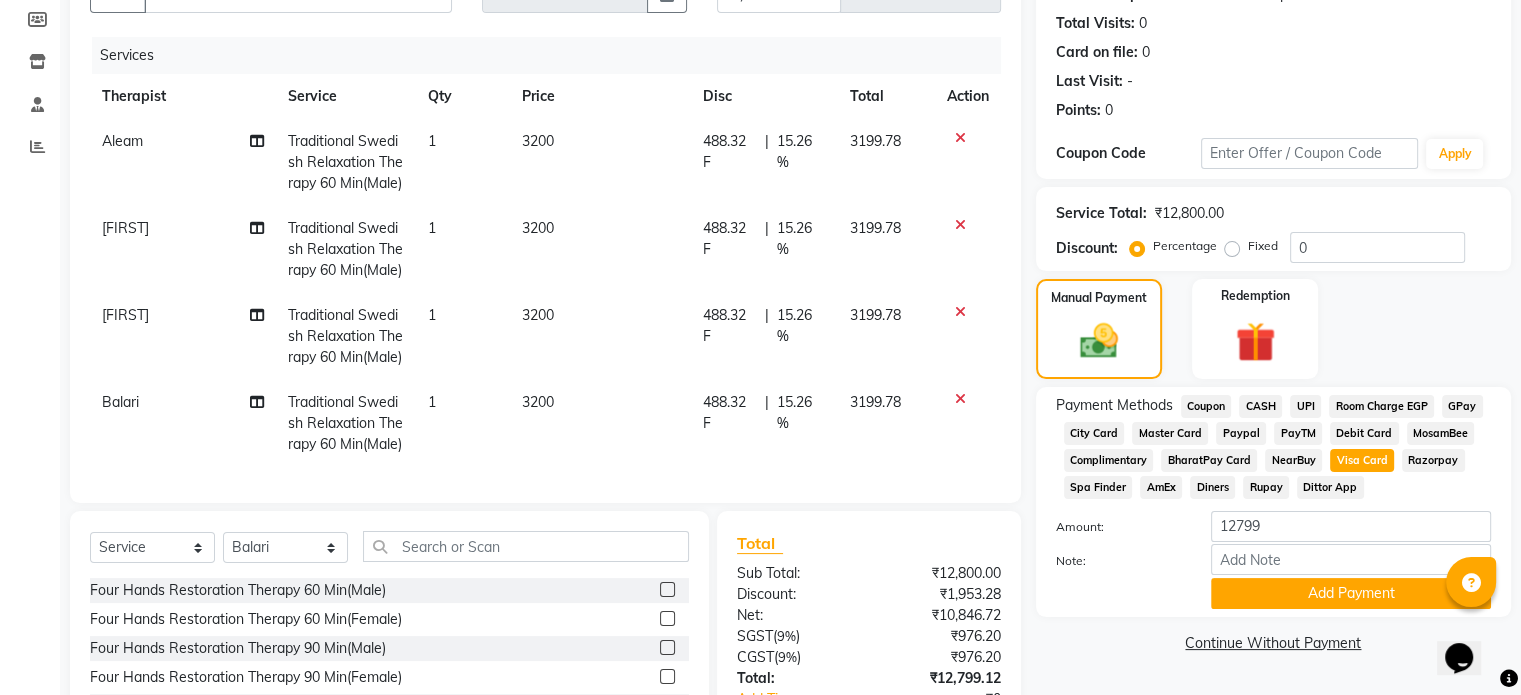 scroll, scrollTop: 326, scrollLeft: 0, axis: vertical 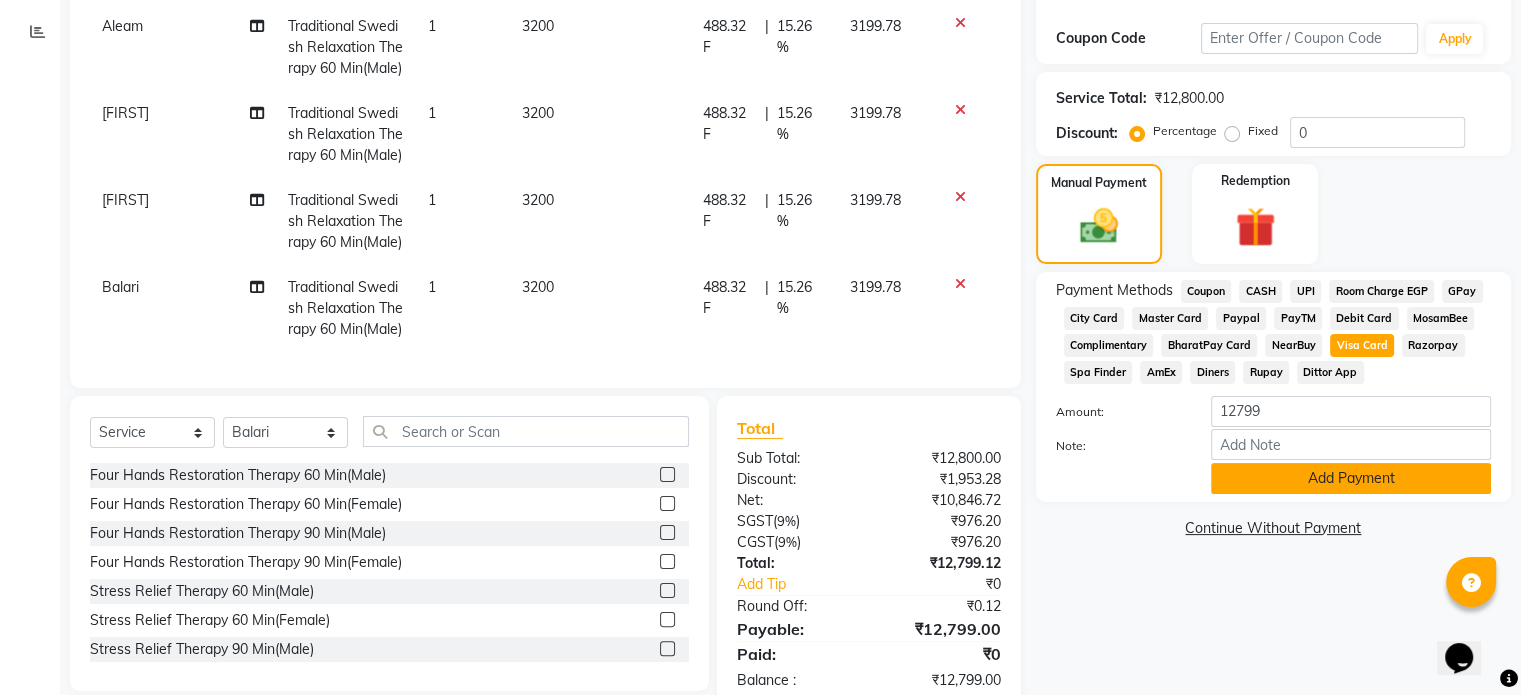 click on "Add Payment" 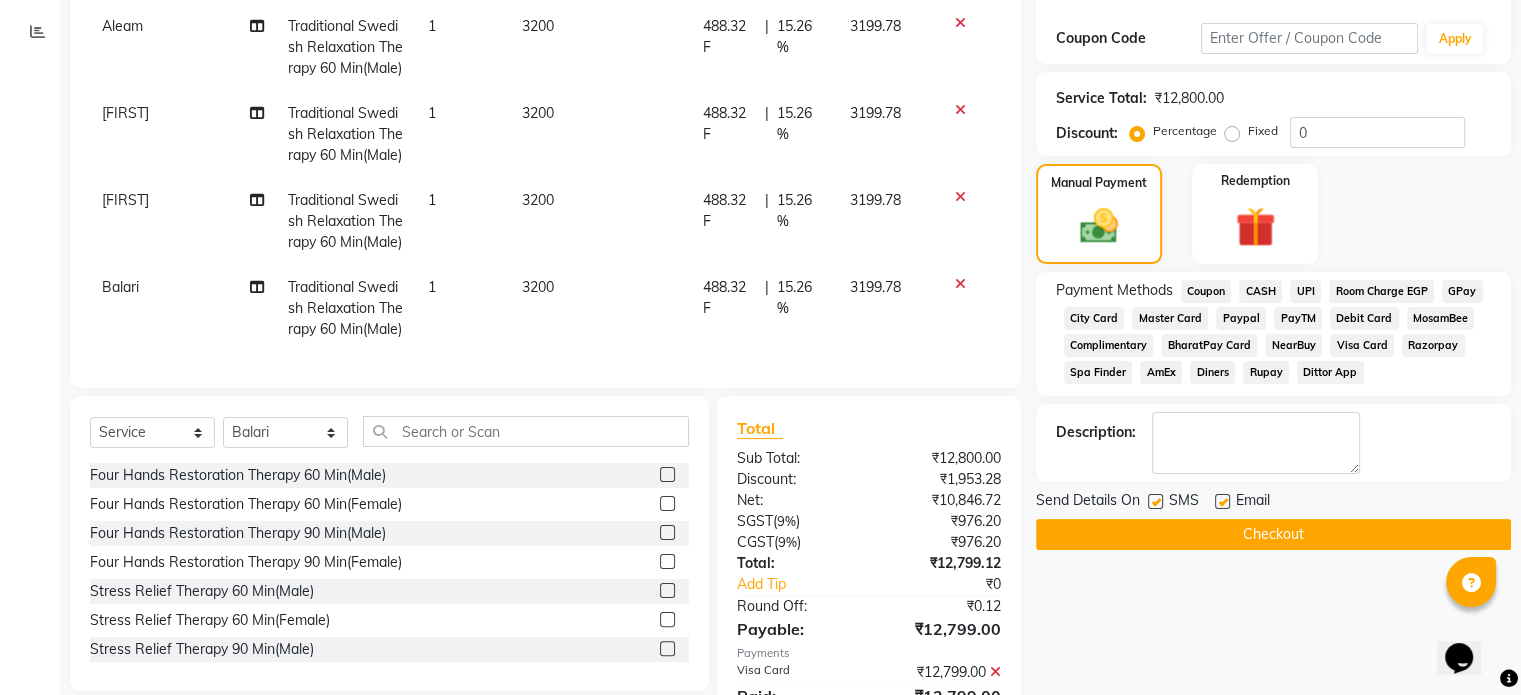 click on "Checkout" 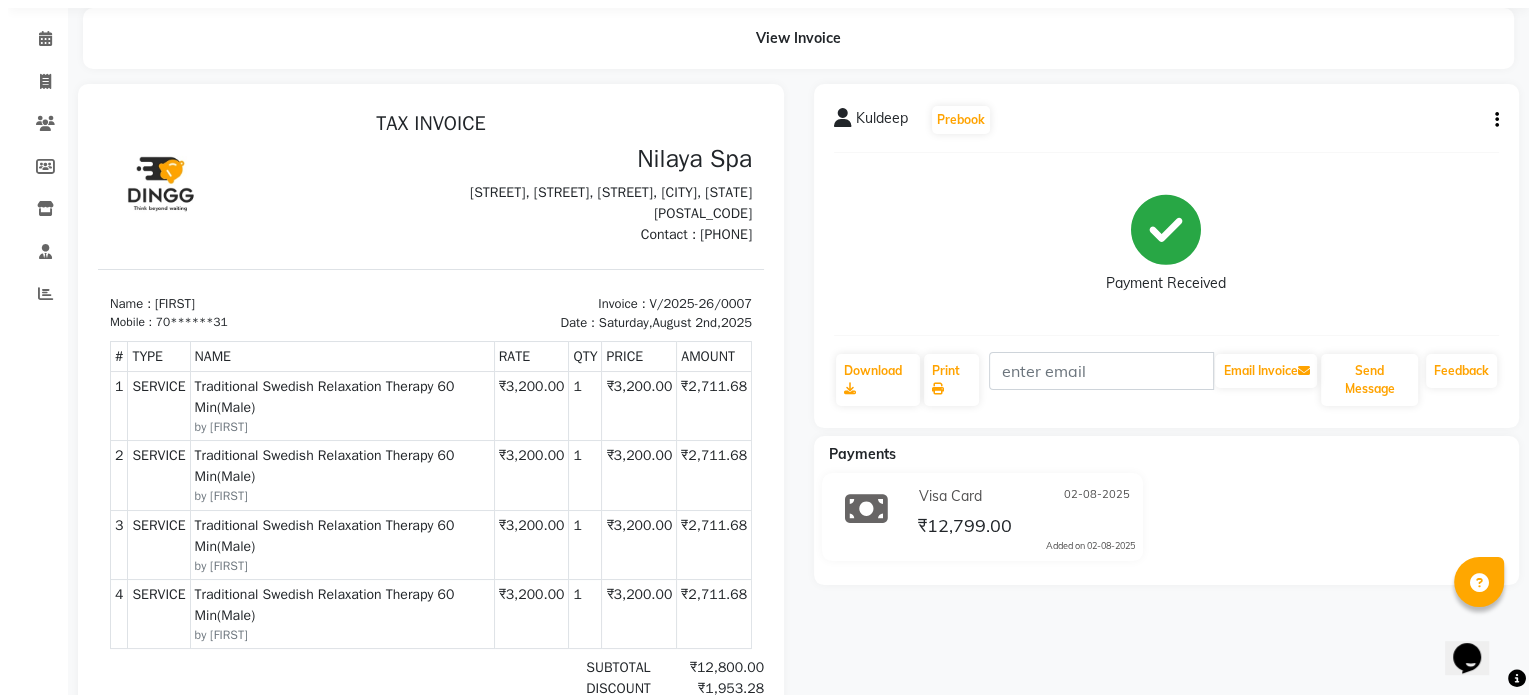 scroll, scrollTop: 0, scrollLeft: 0, axis: both 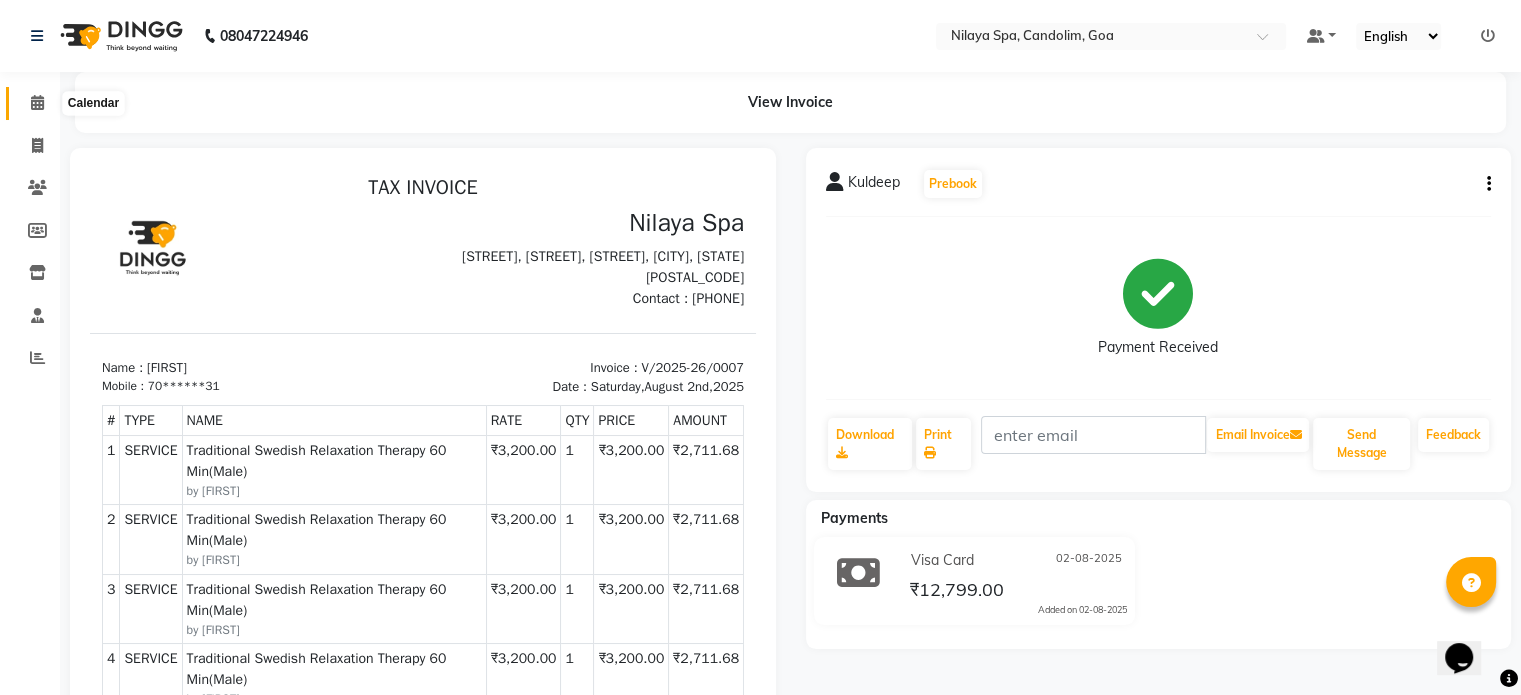 click 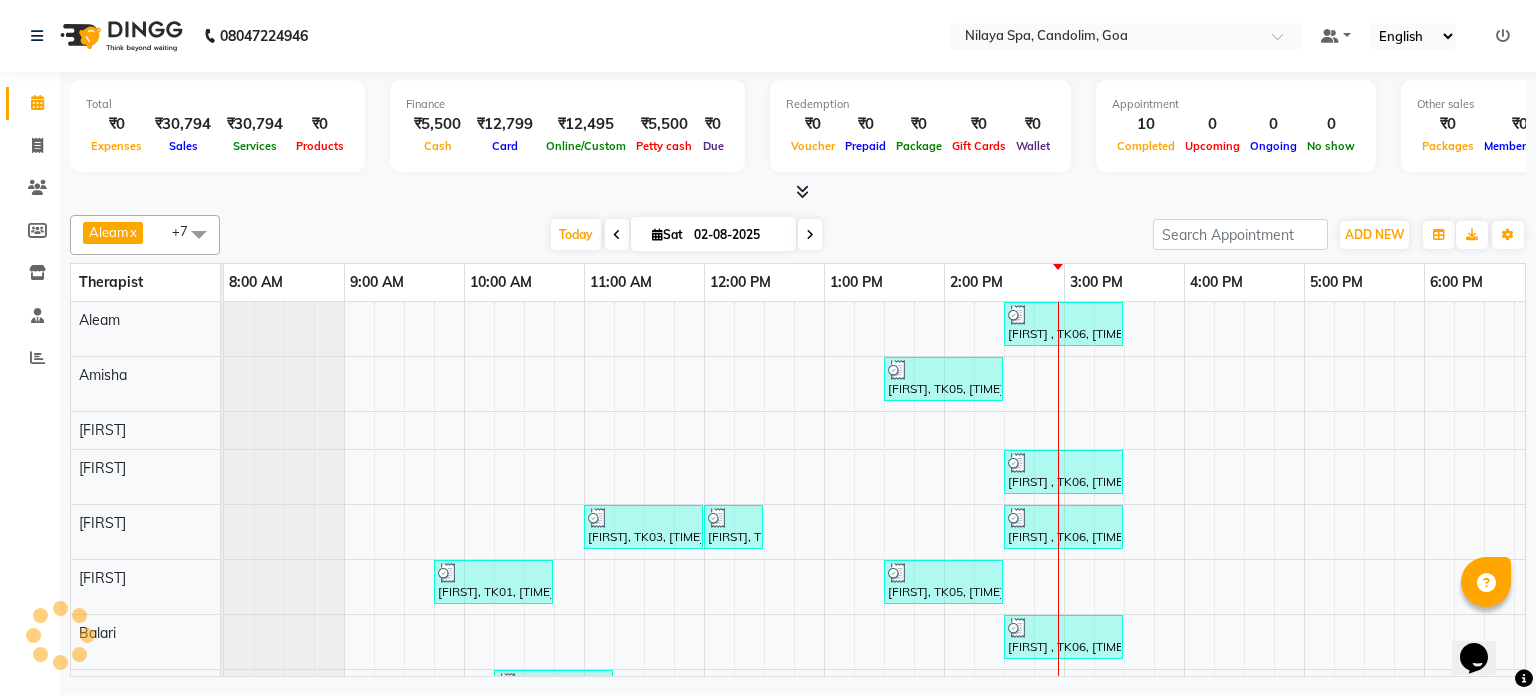 scroll, scrollTop: 0, scrollLeft: 0, axis: both 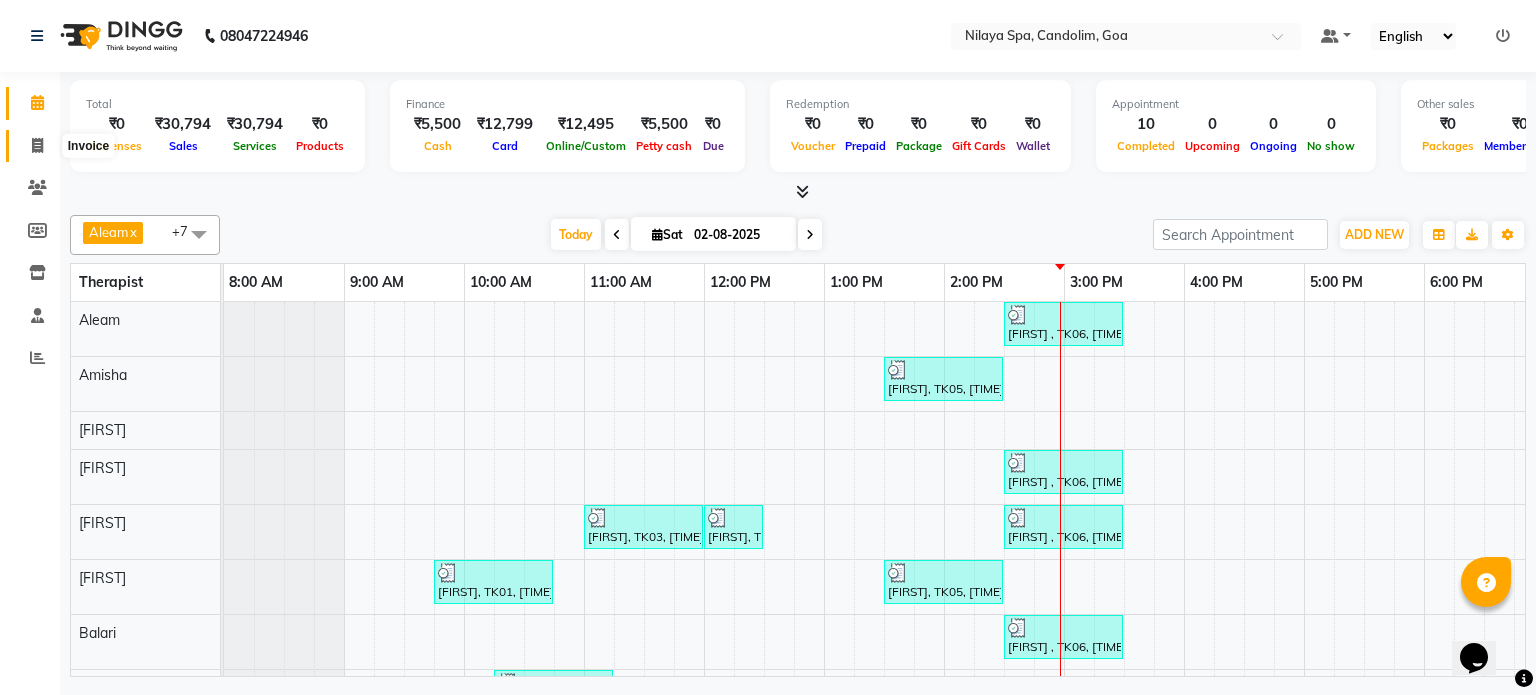 click 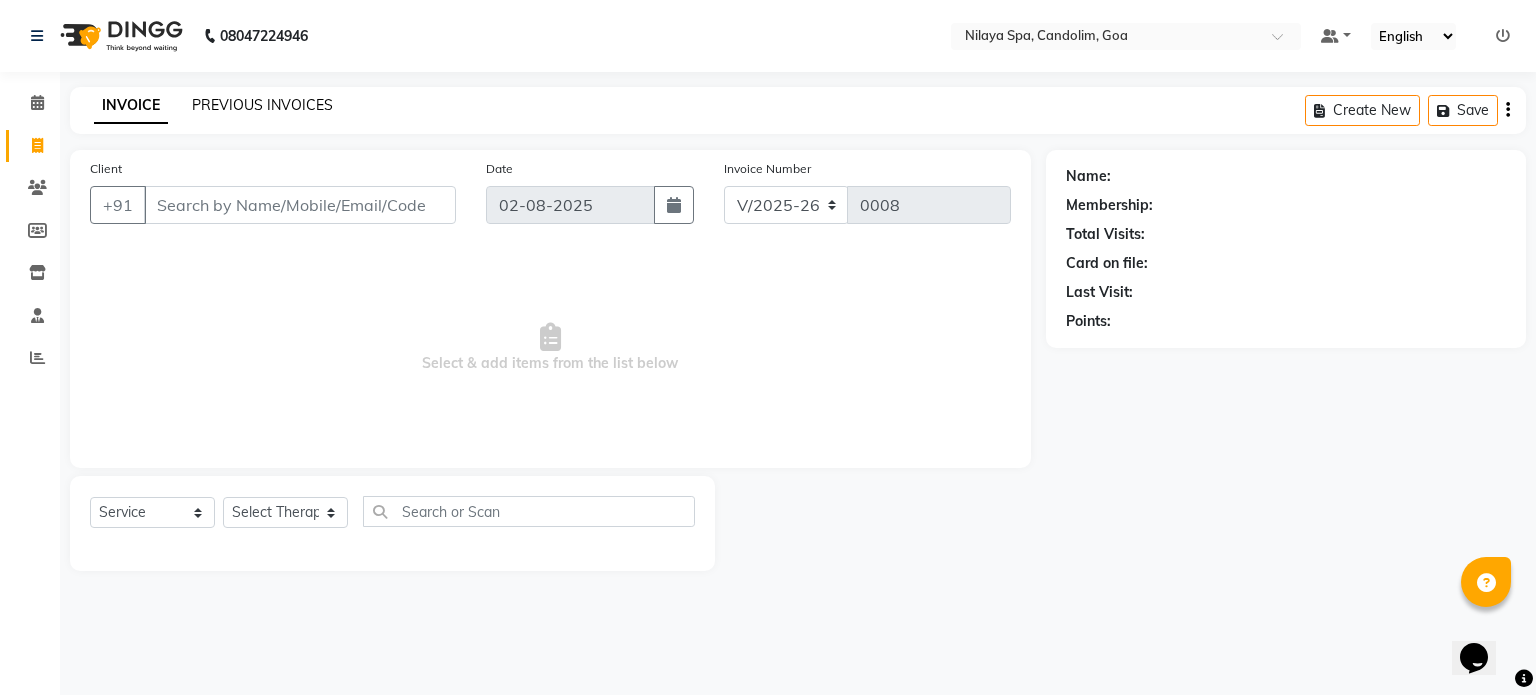click on "PREVIOUS INVOICES" 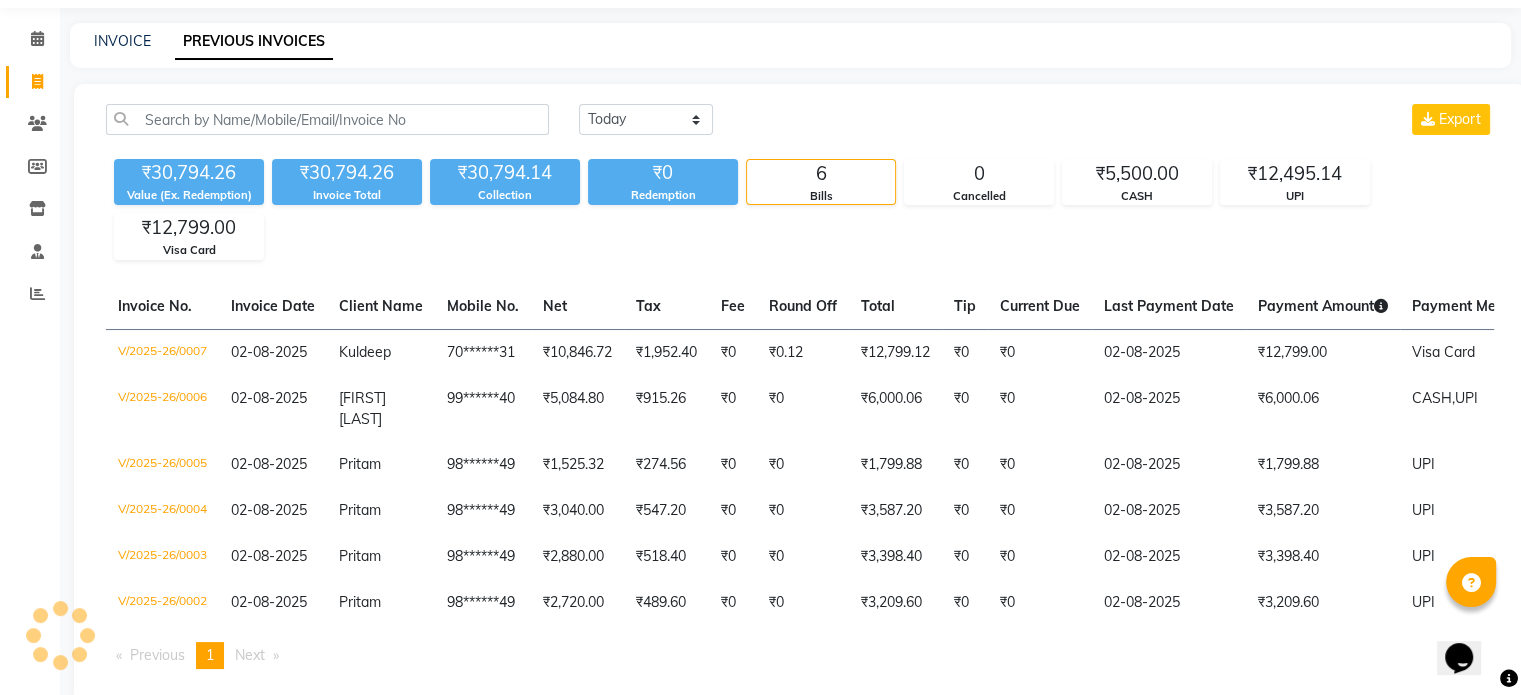 scroll, scrollTop: 99, scrollLeft: 0, axis: vertical 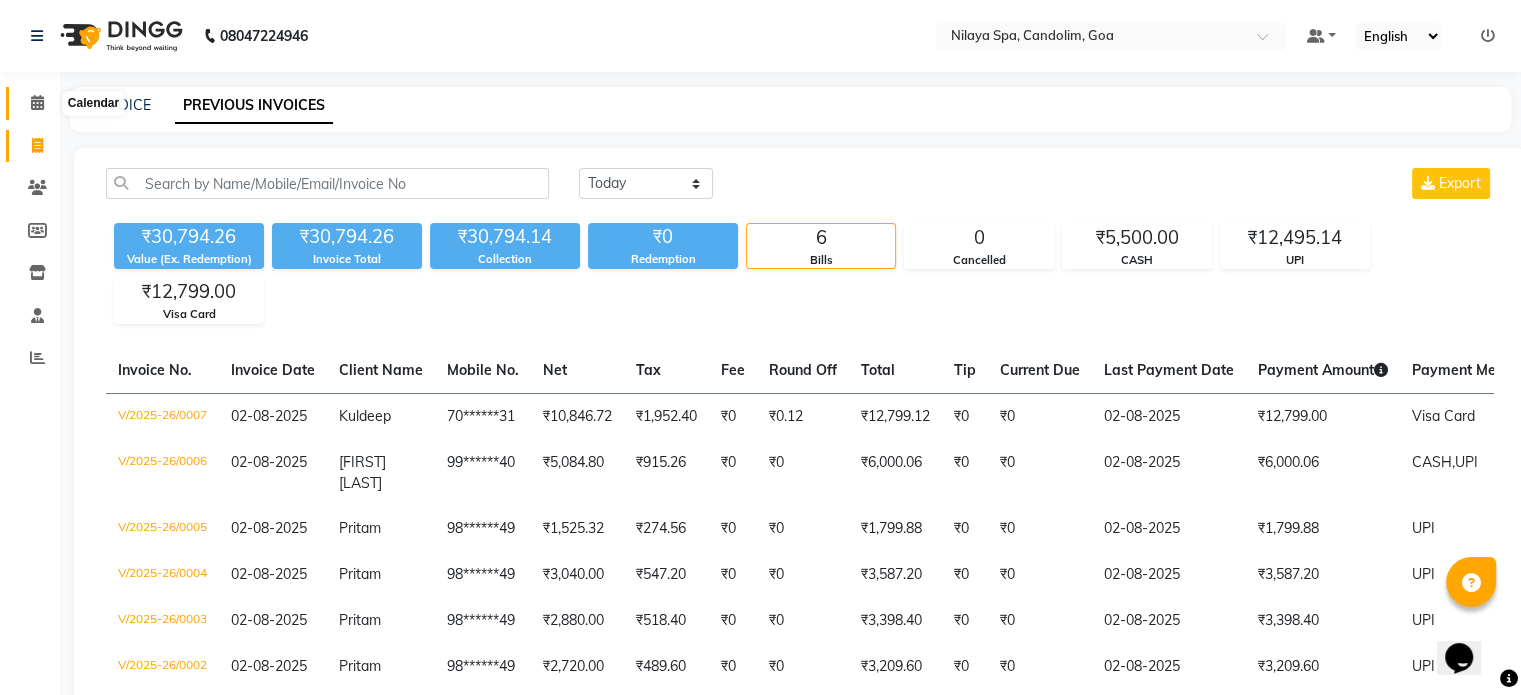 click 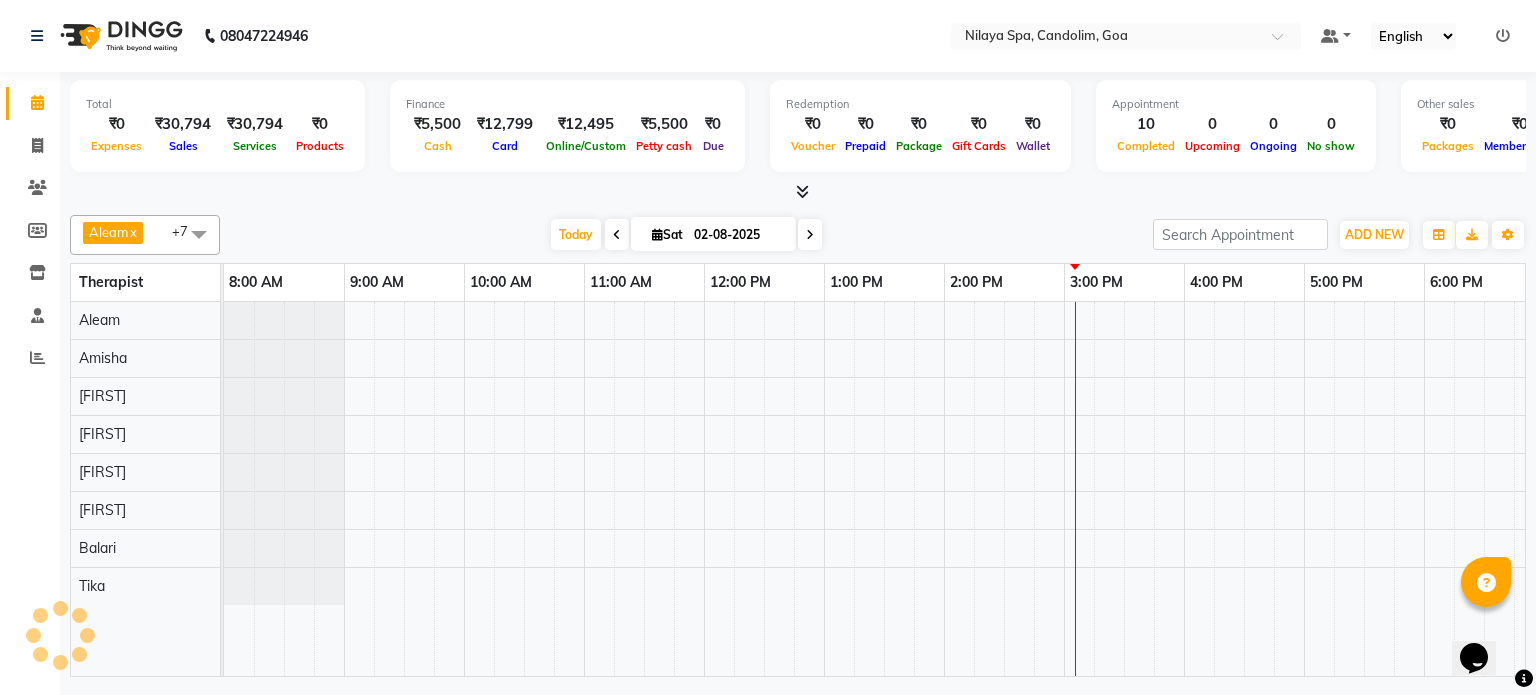 scroll, scrollTop: 0, scrollLeft: 0, axis: both 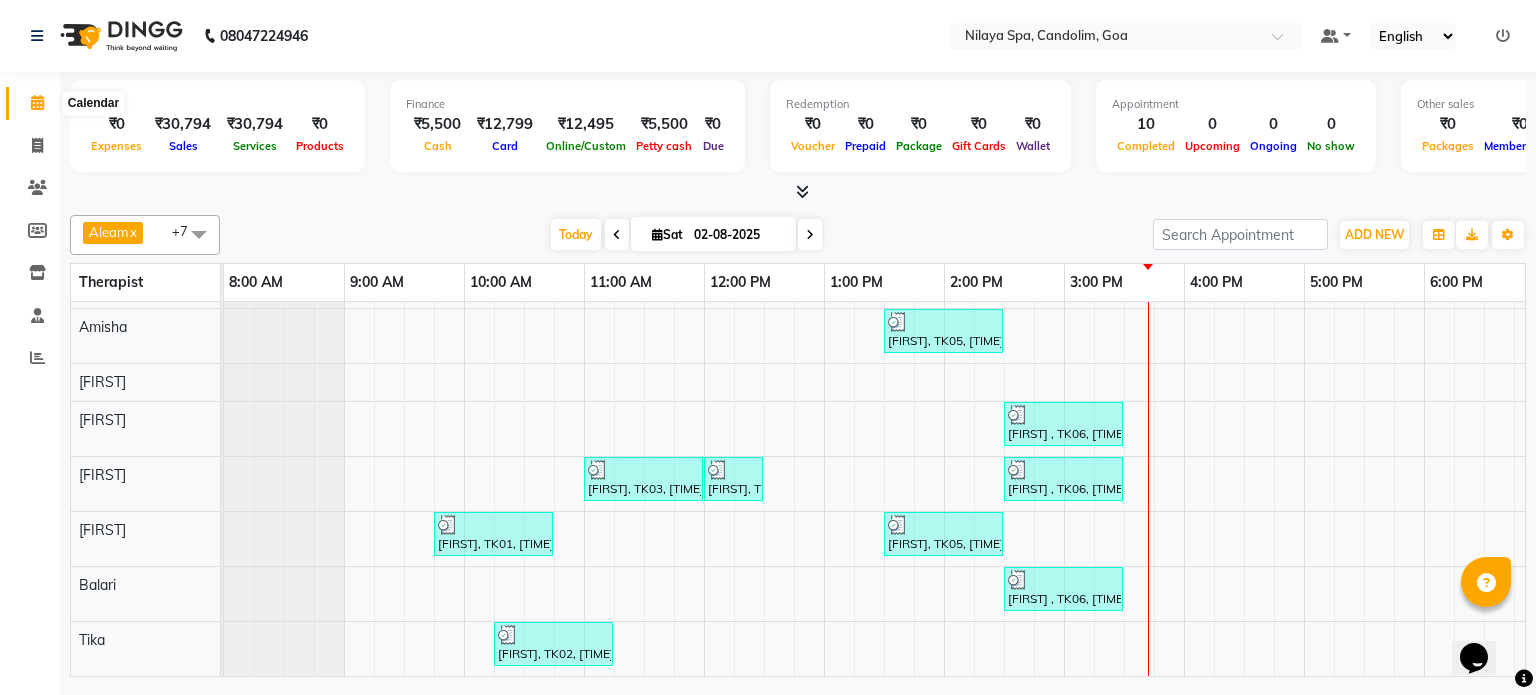 click 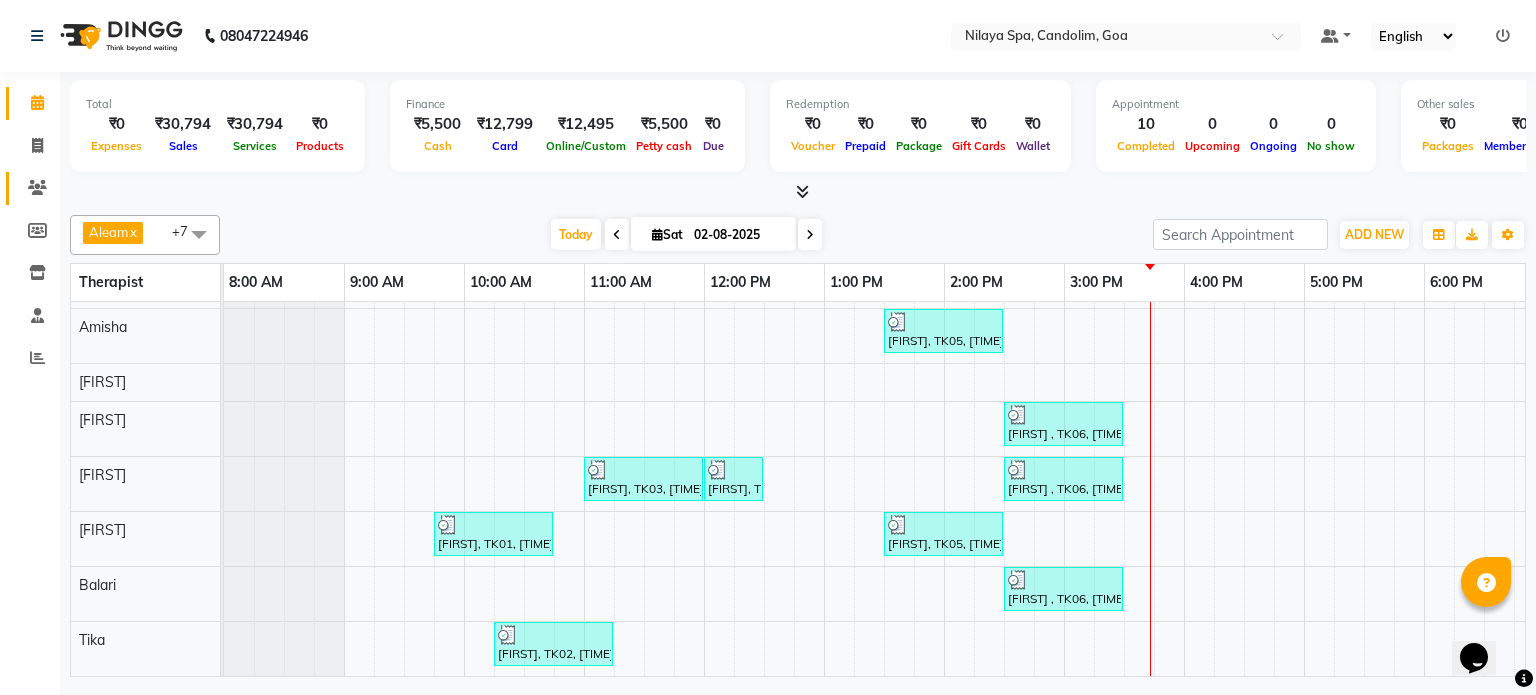 click 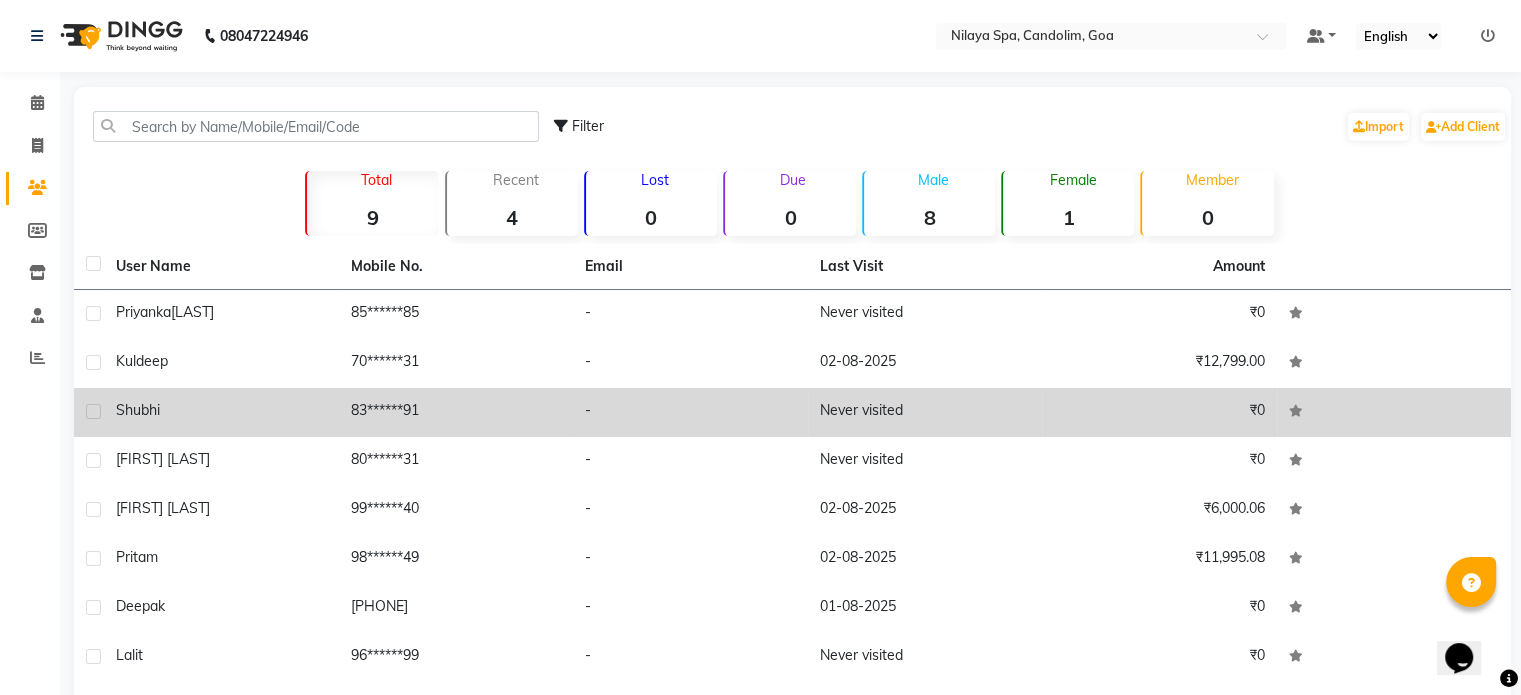 click on "Shubhi" 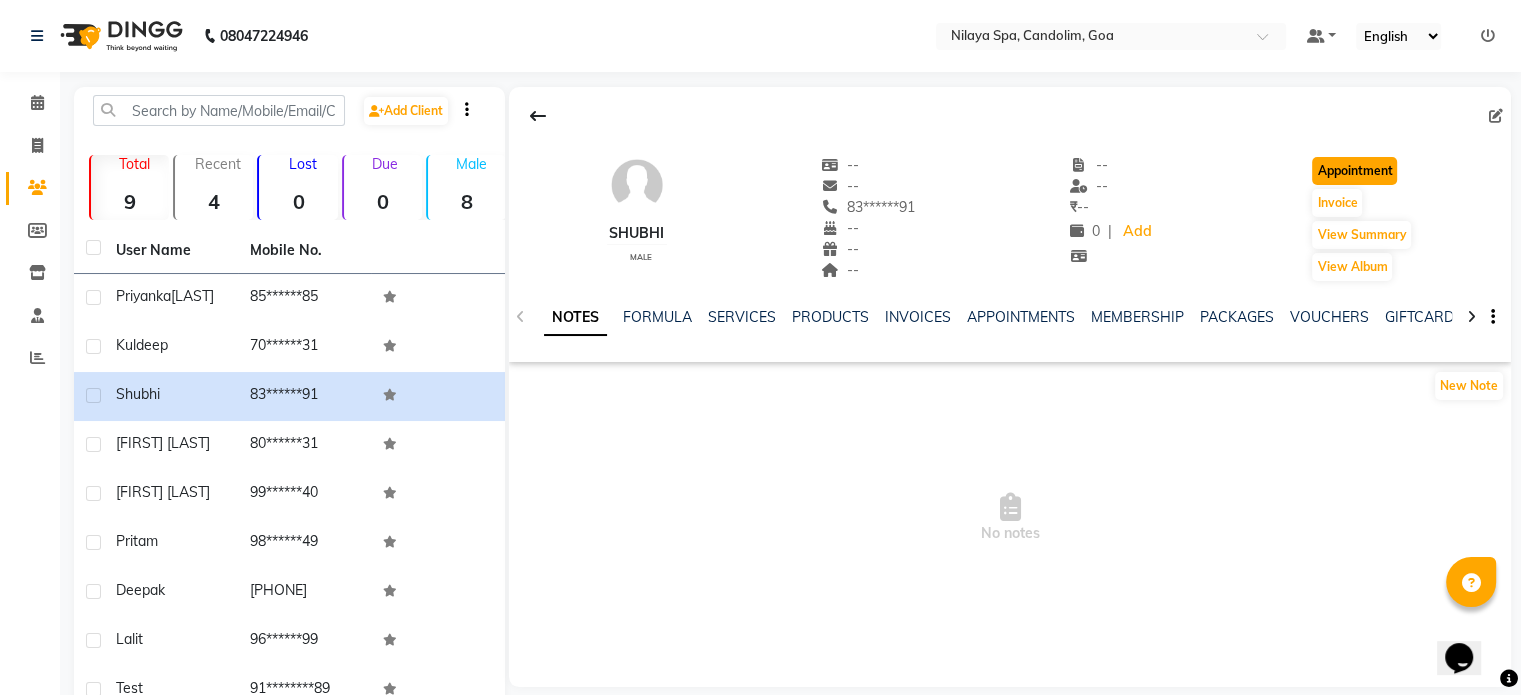 click on "Appointment" 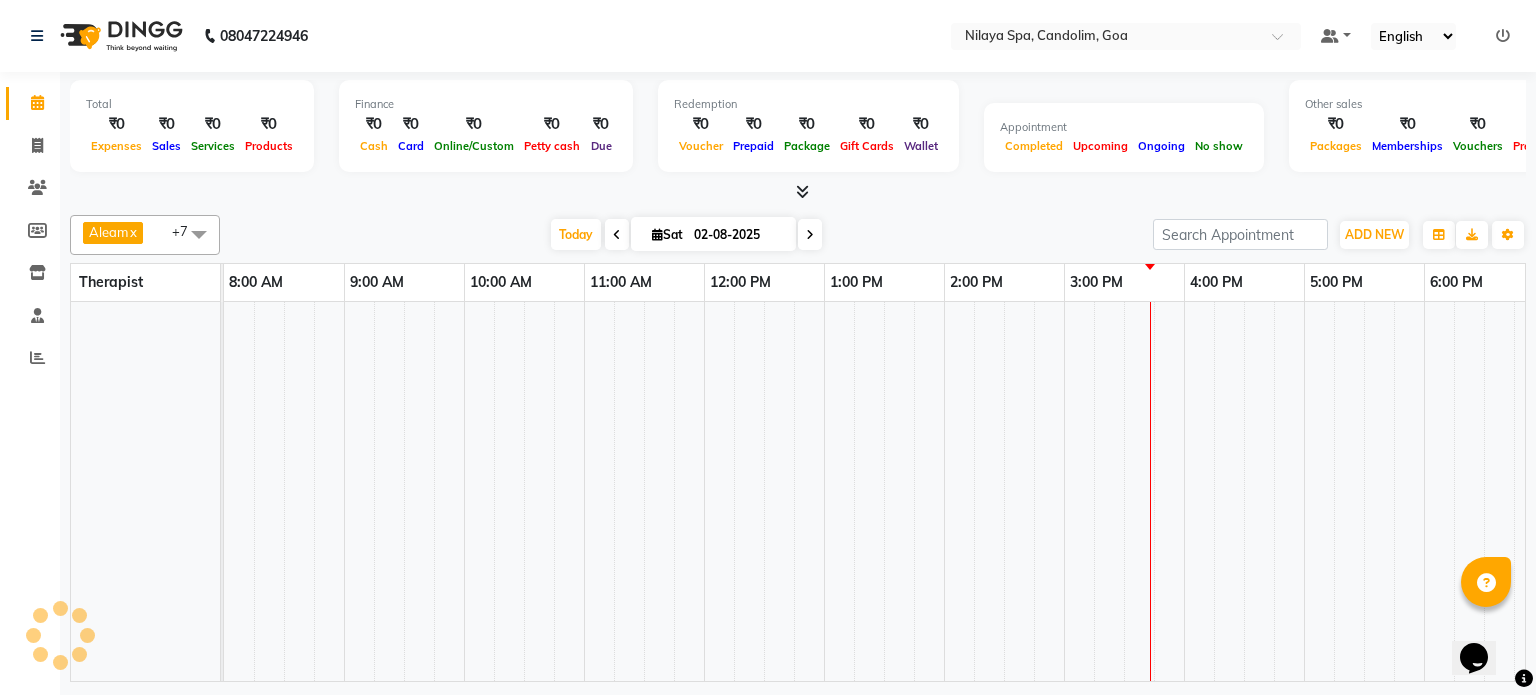scroll, scrollTop: 0, scrollLeft: 0, axis: both 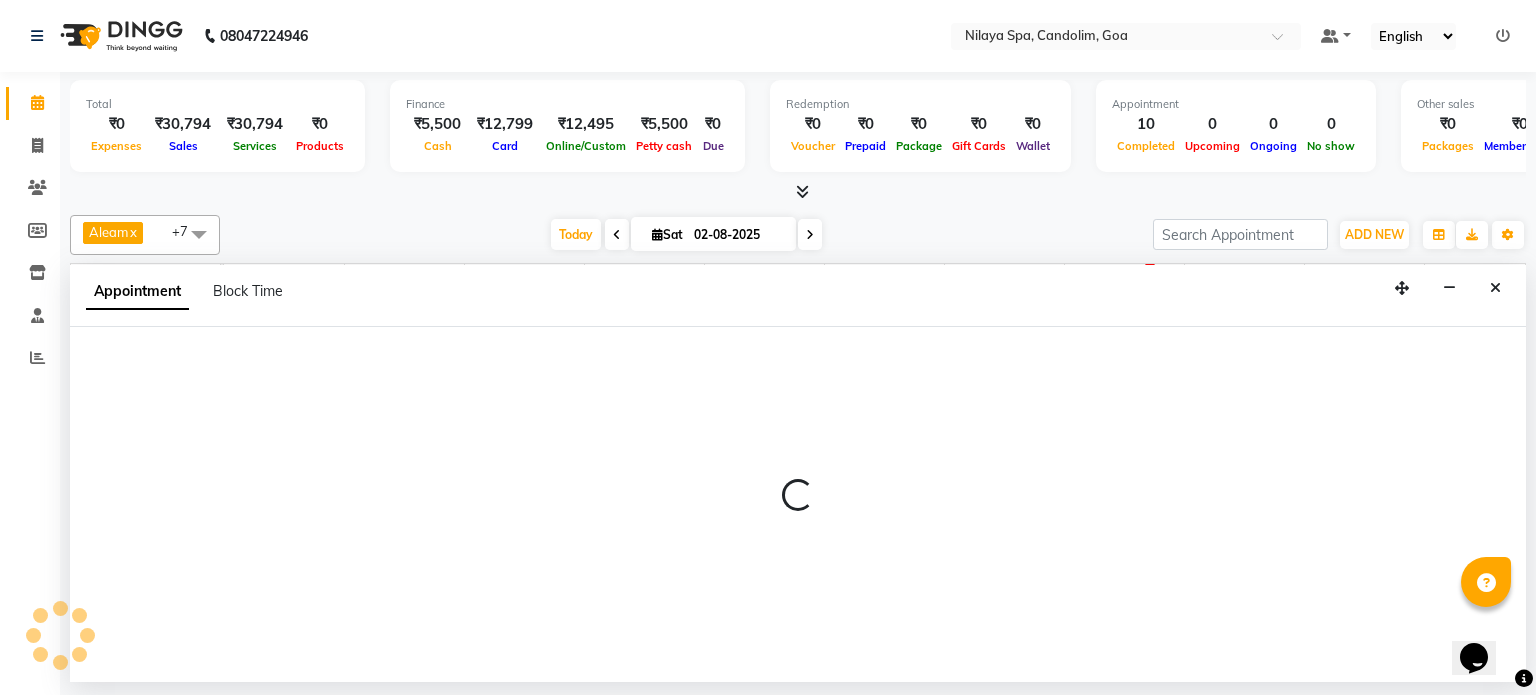 select on "540" 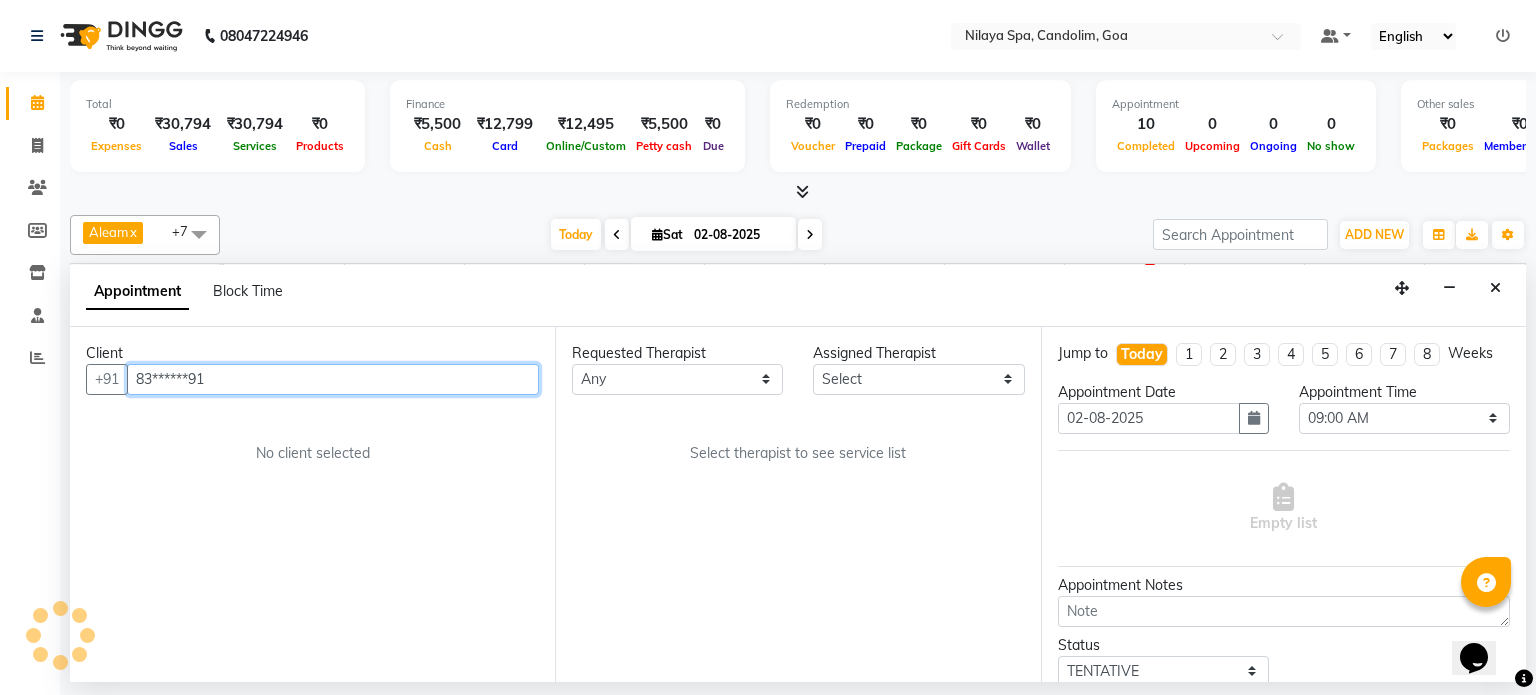 scroll, scrollTop: 0, scrollLeft: 258, axis: horizontal 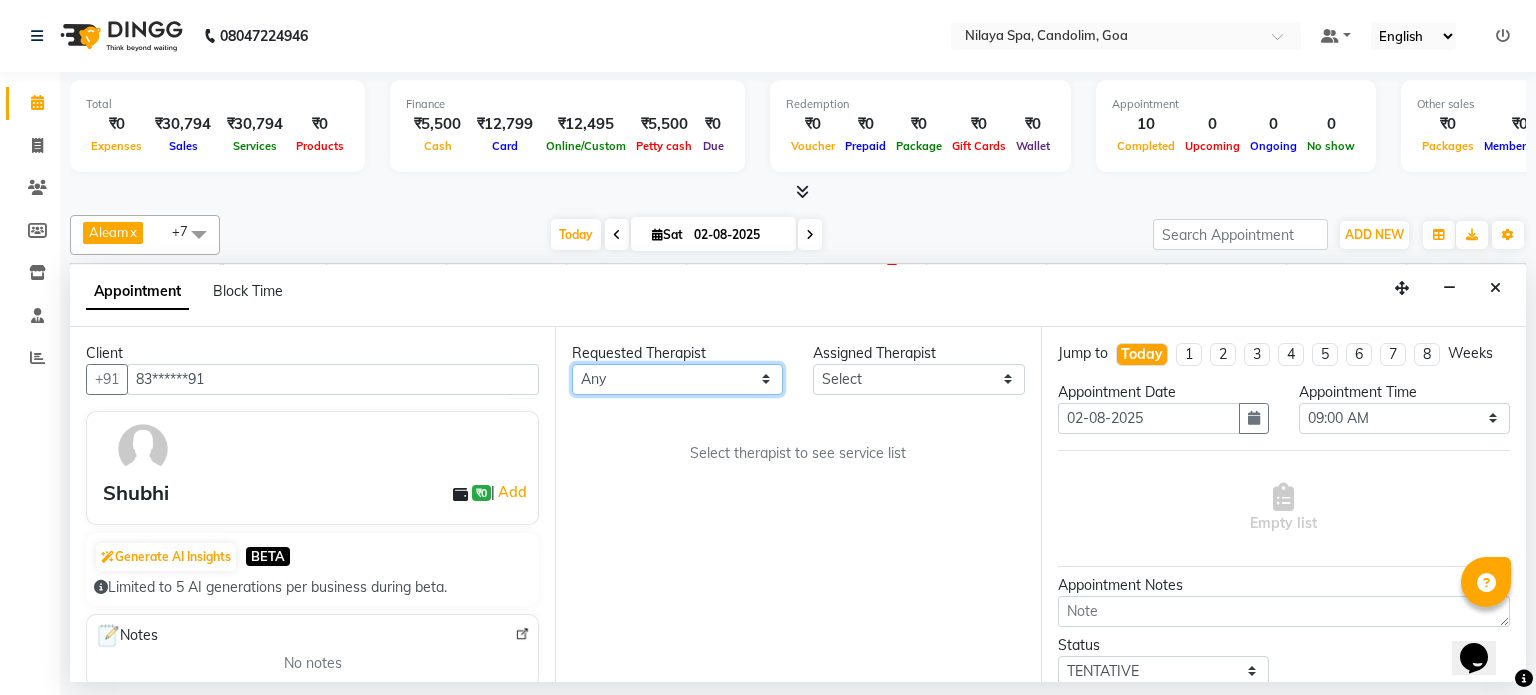 click on "Any Aleam Amisha Balari  Deepak Ratanpal Mahoi Mauni  Nora  Punjima Shailinda Tika" at bounding box center [677, 379] 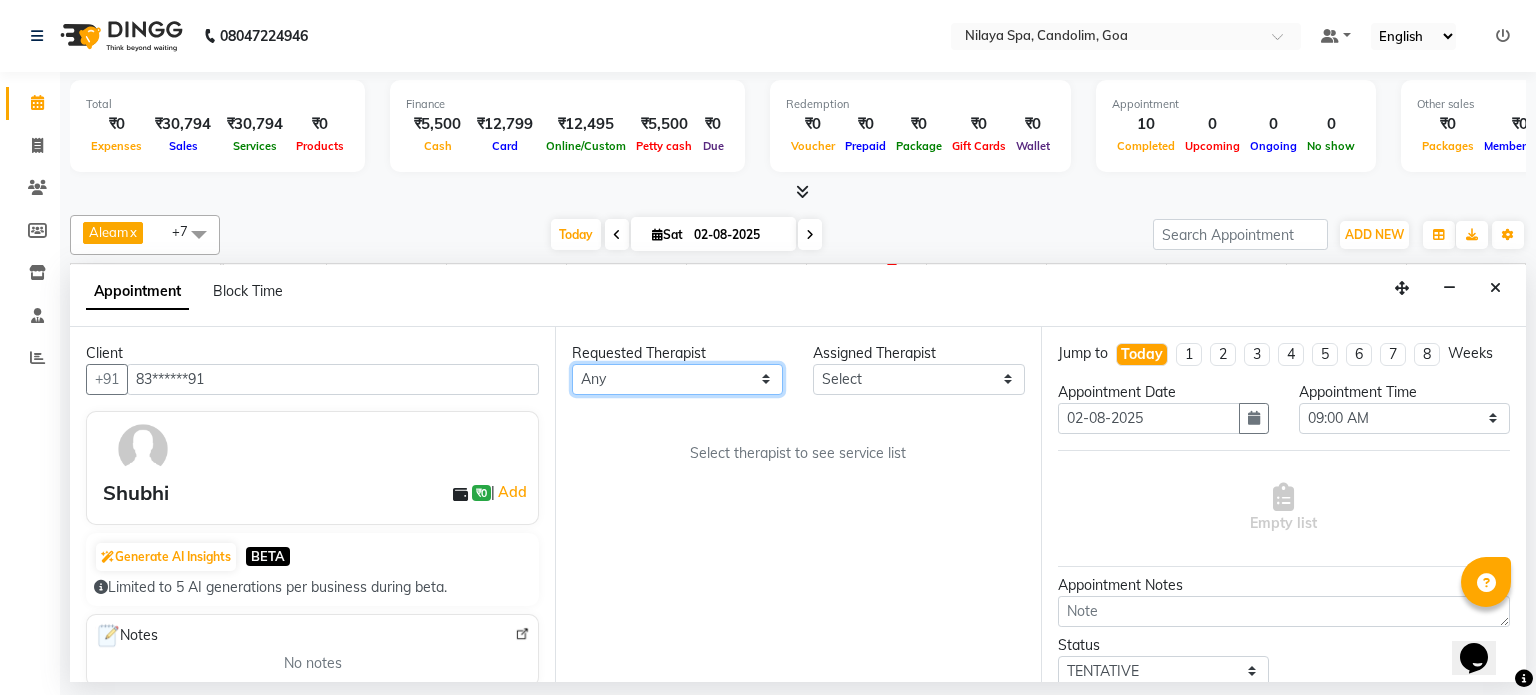 select on "87836" 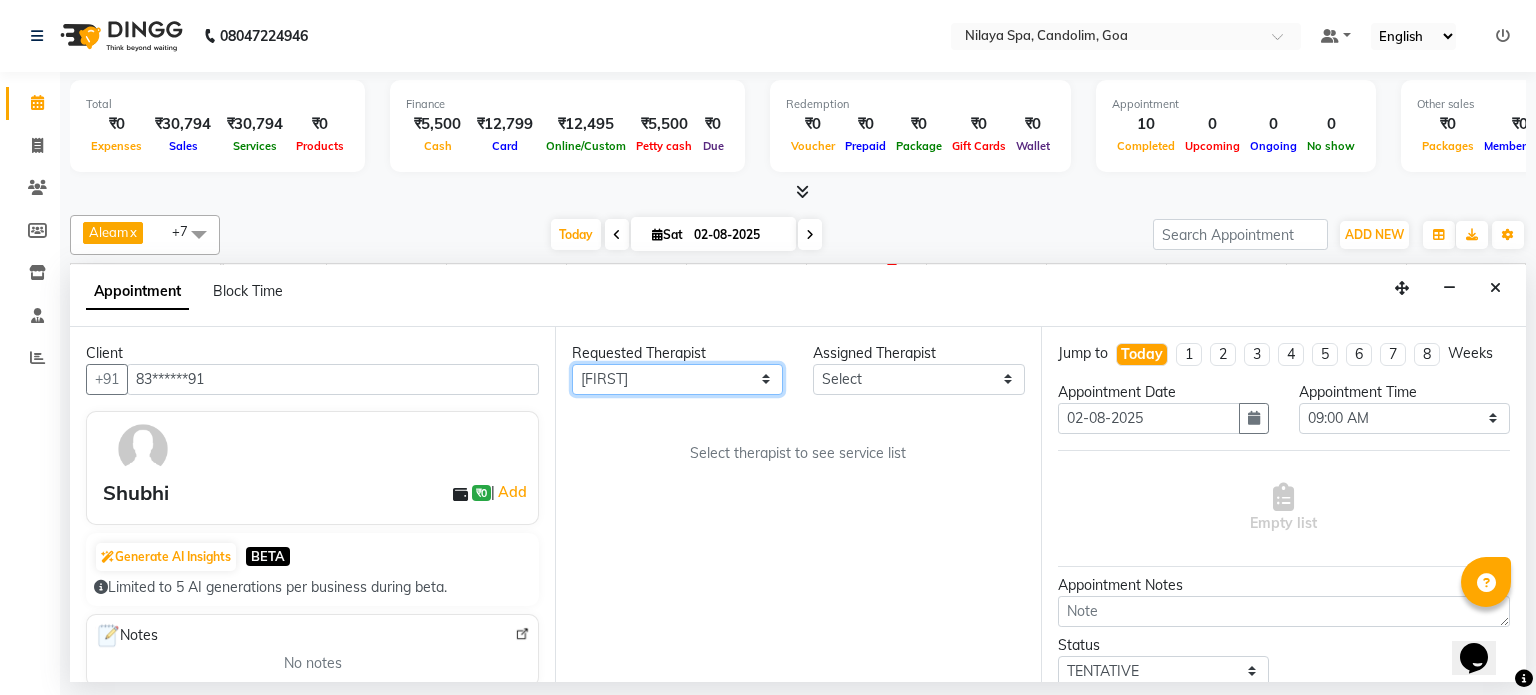 click on "Any Aleam Amisha Balari  Deepak Ratanpal Mahoi Mauni  Nora  Punjima Shailinda Tika" at bounding box center (677, 379) 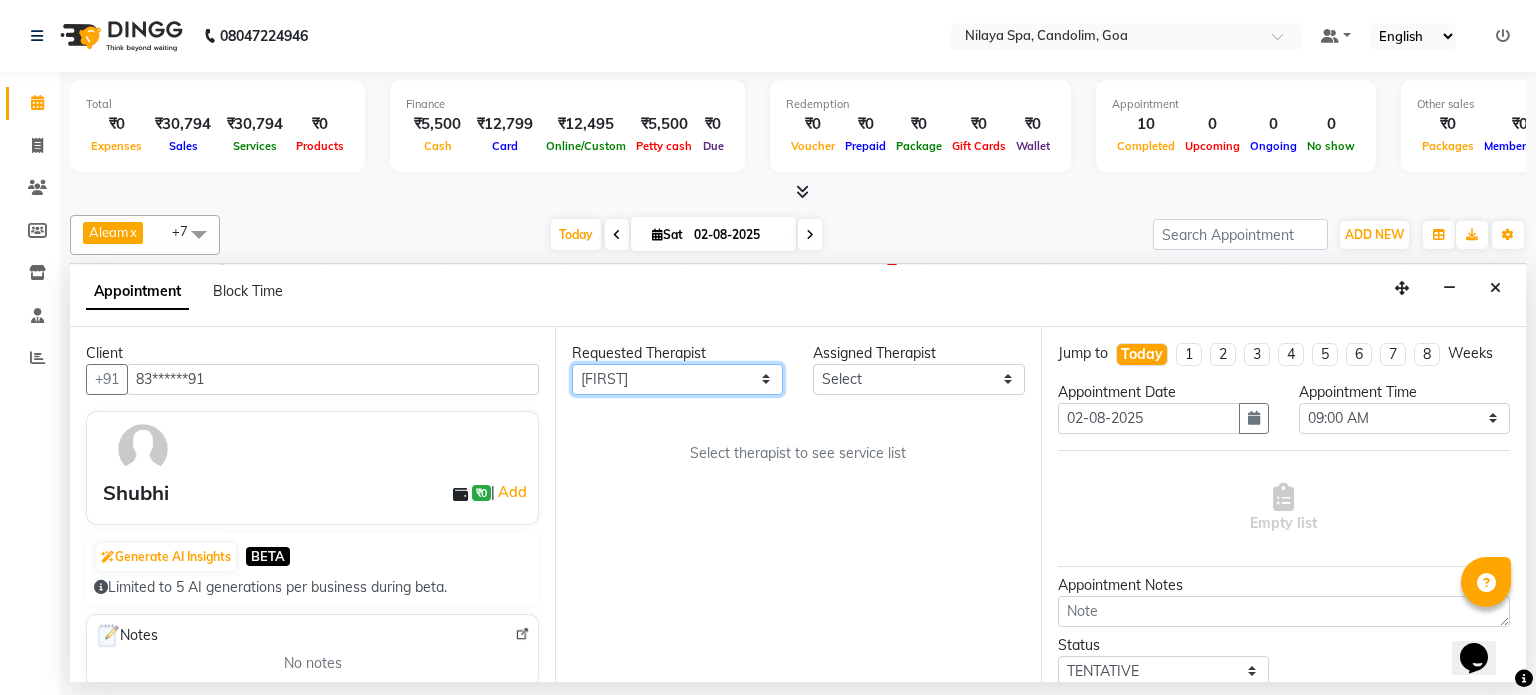 select on "87836" 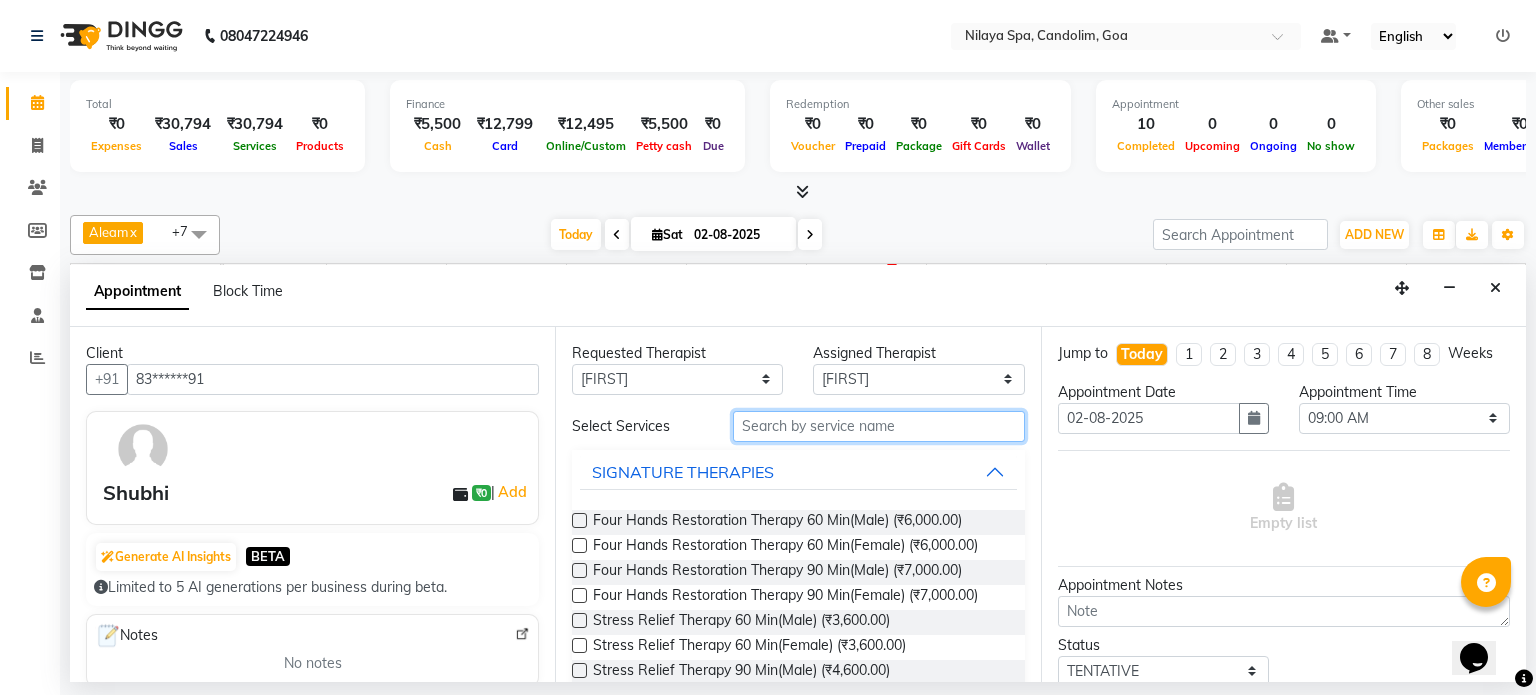 click at bounding box center [879, 426] 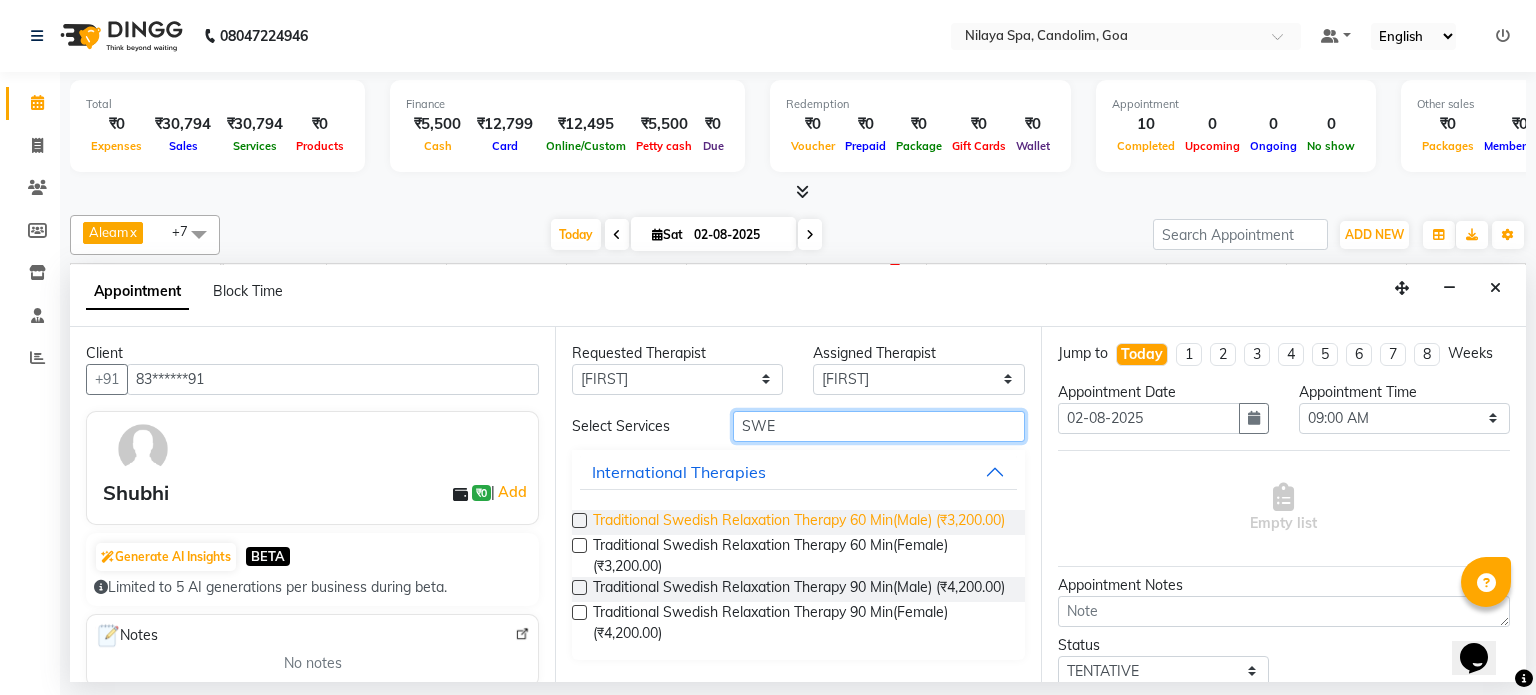 type on "SWE" 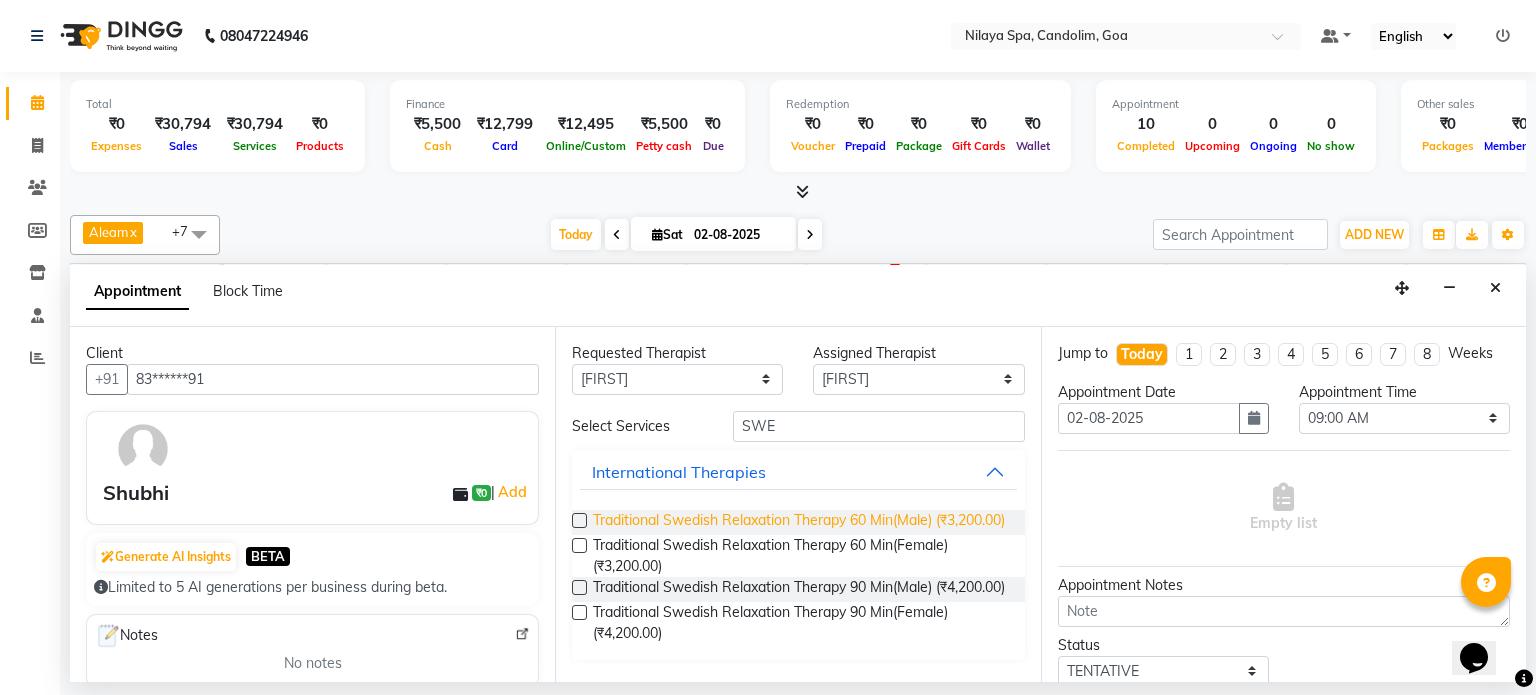 click on "Traditional Swedish Relaxation Therapy 60 Min(Male) (₹3,200.00)" at bounding box center [799, 522] 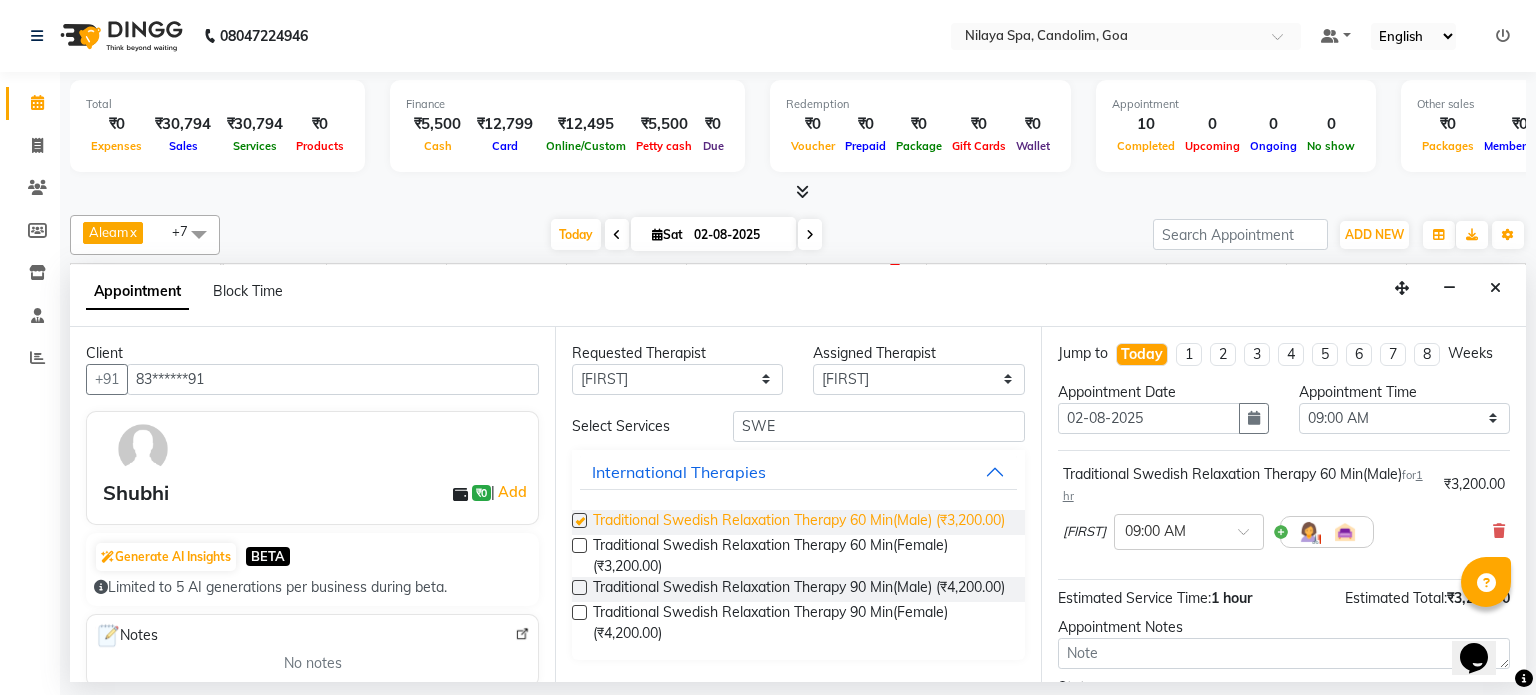 checkbox on "false" 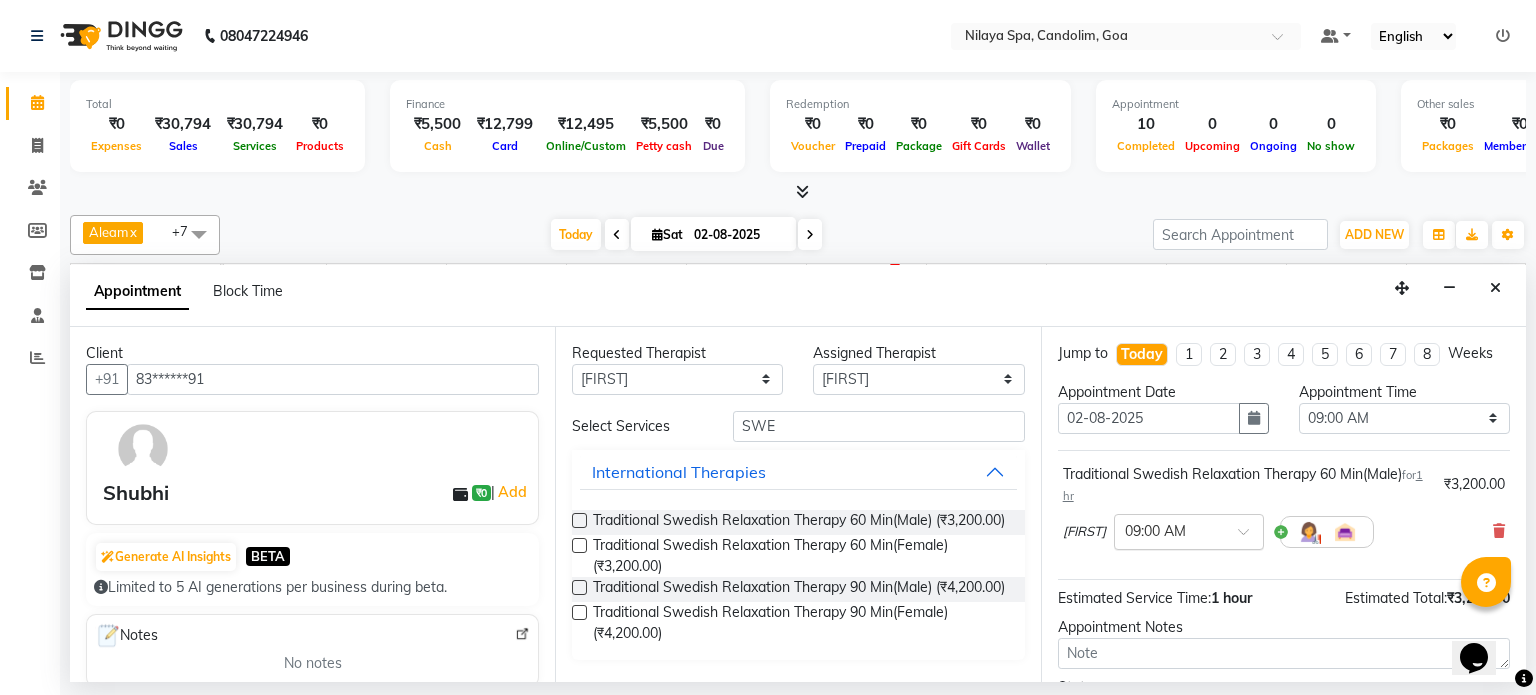 click at bounding box center [1250, 537] 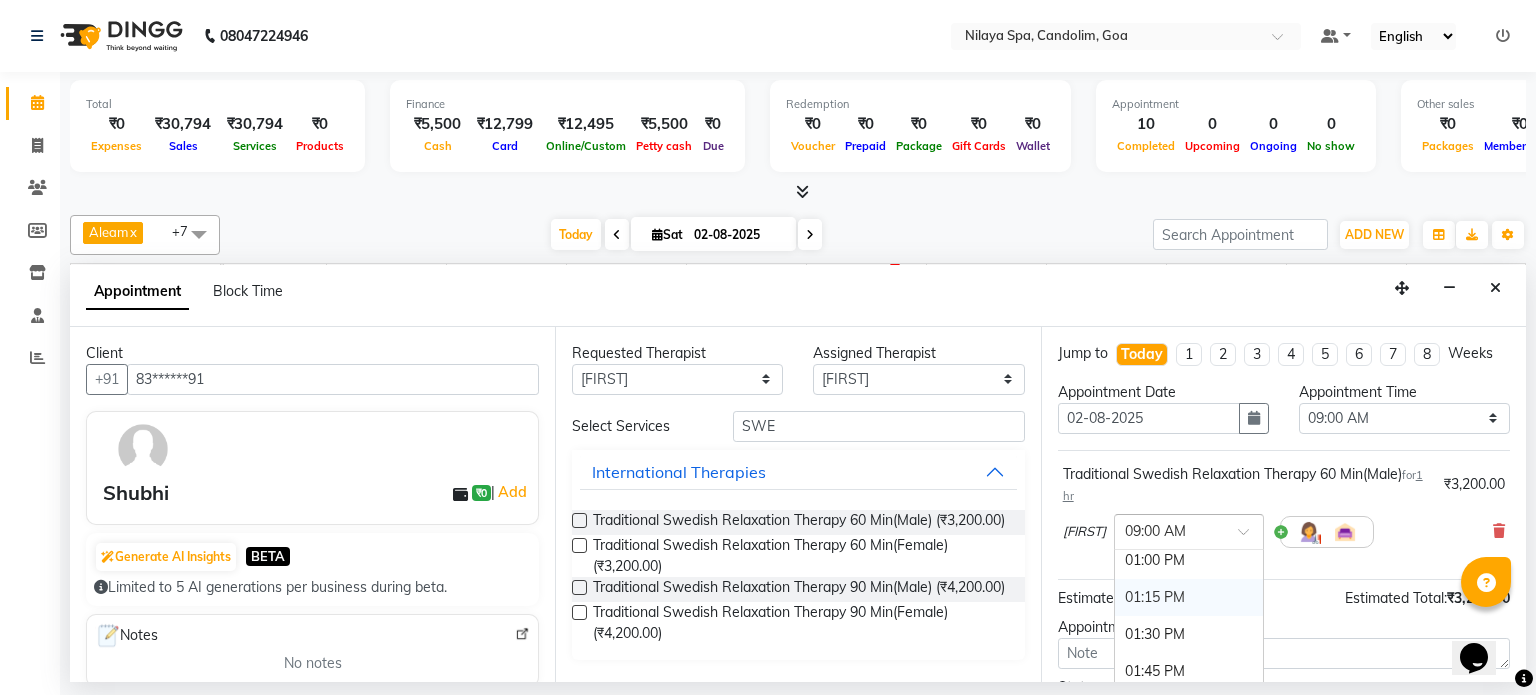 scroll, scrollTop: 700, scrollLeft: 0, axis: vertical 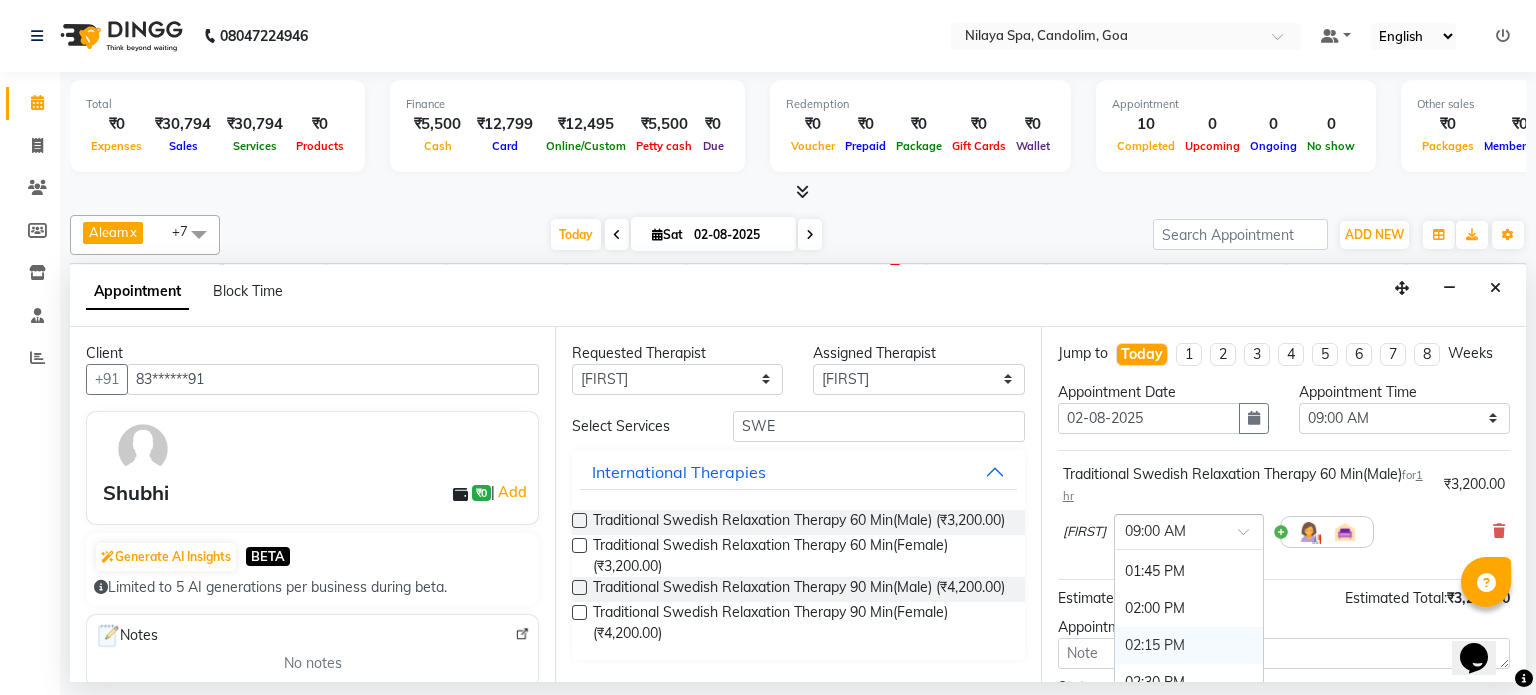click on "02:15 PM" at bounding box center (1189, 645) 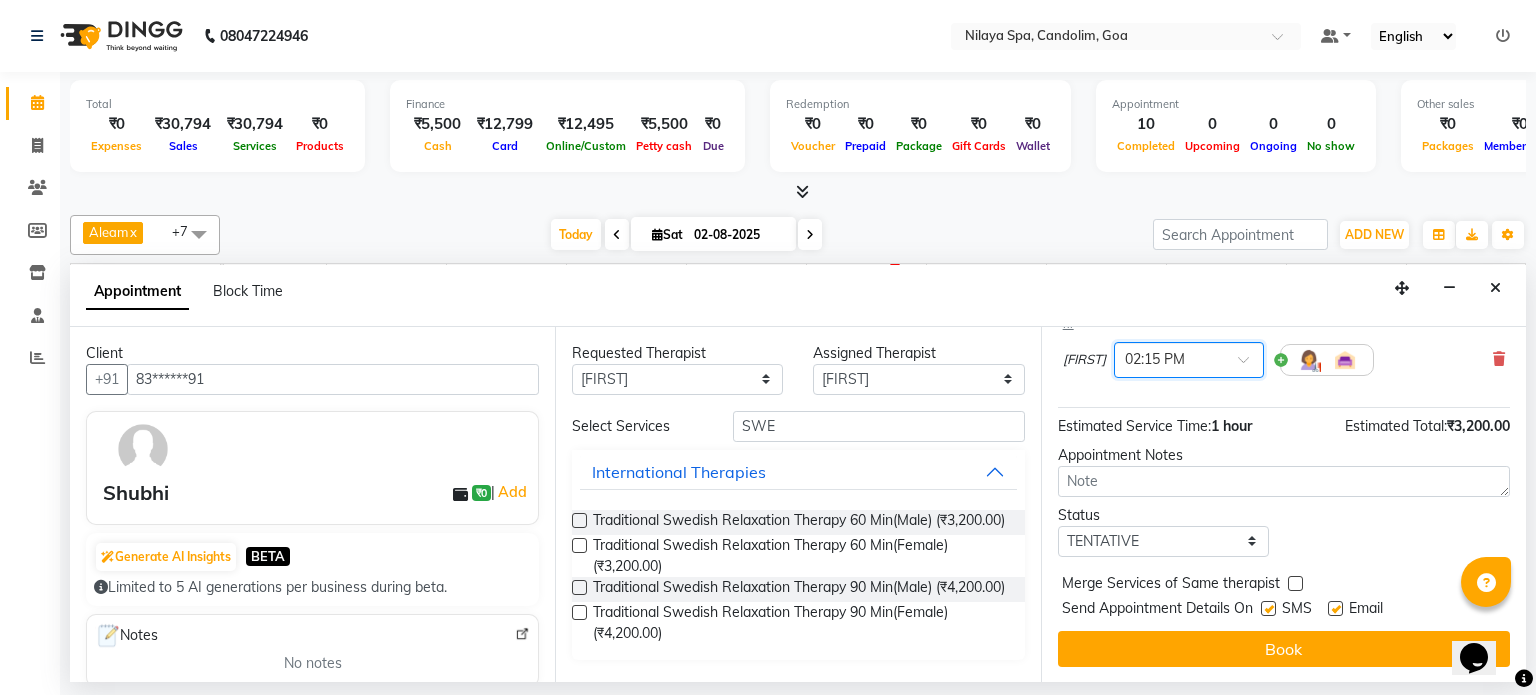 scroll, scrollTop: 72, scrollLeft: 0, axis: vertical 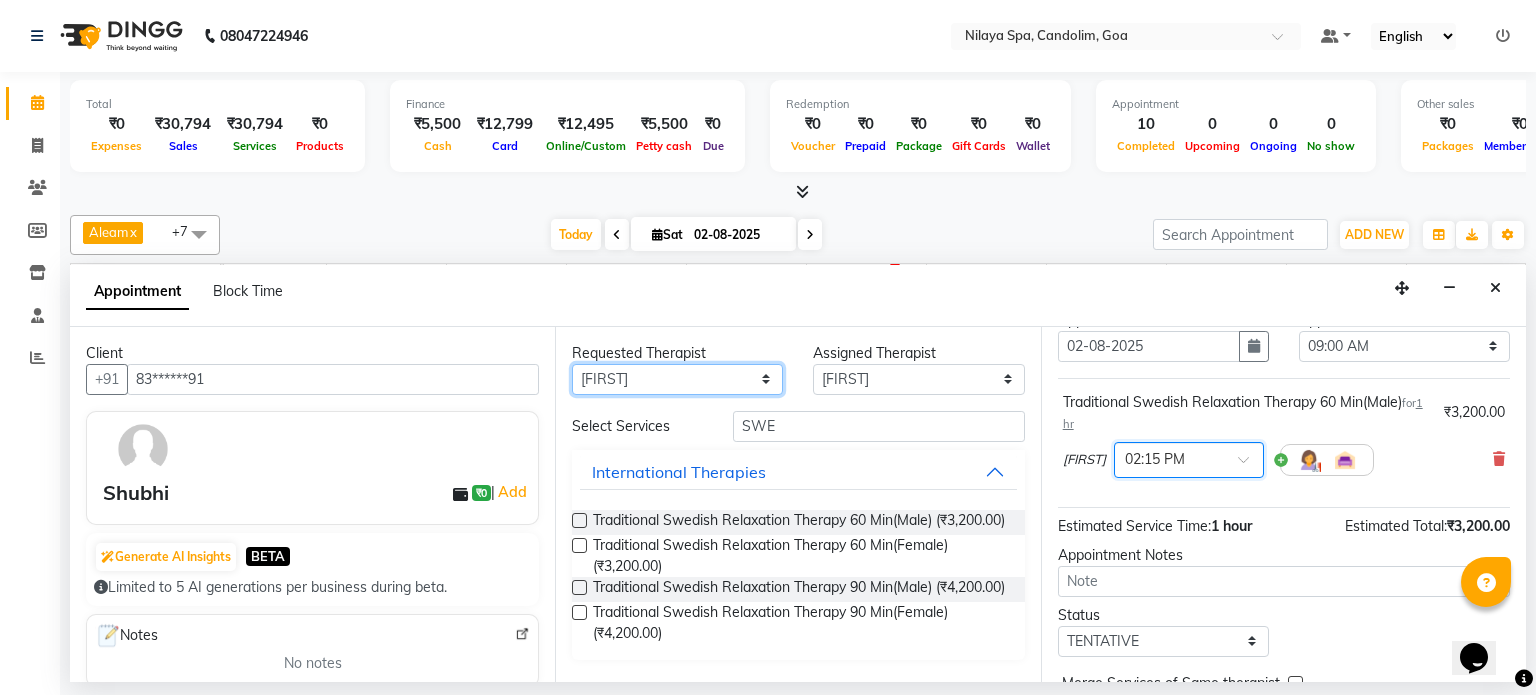 click on "Any Aleam Amisha Balari  Deepak Ratanpal Mahoi Mauni  Nora  Punjima Shailinda Tika" at bounding box center [677, 379] 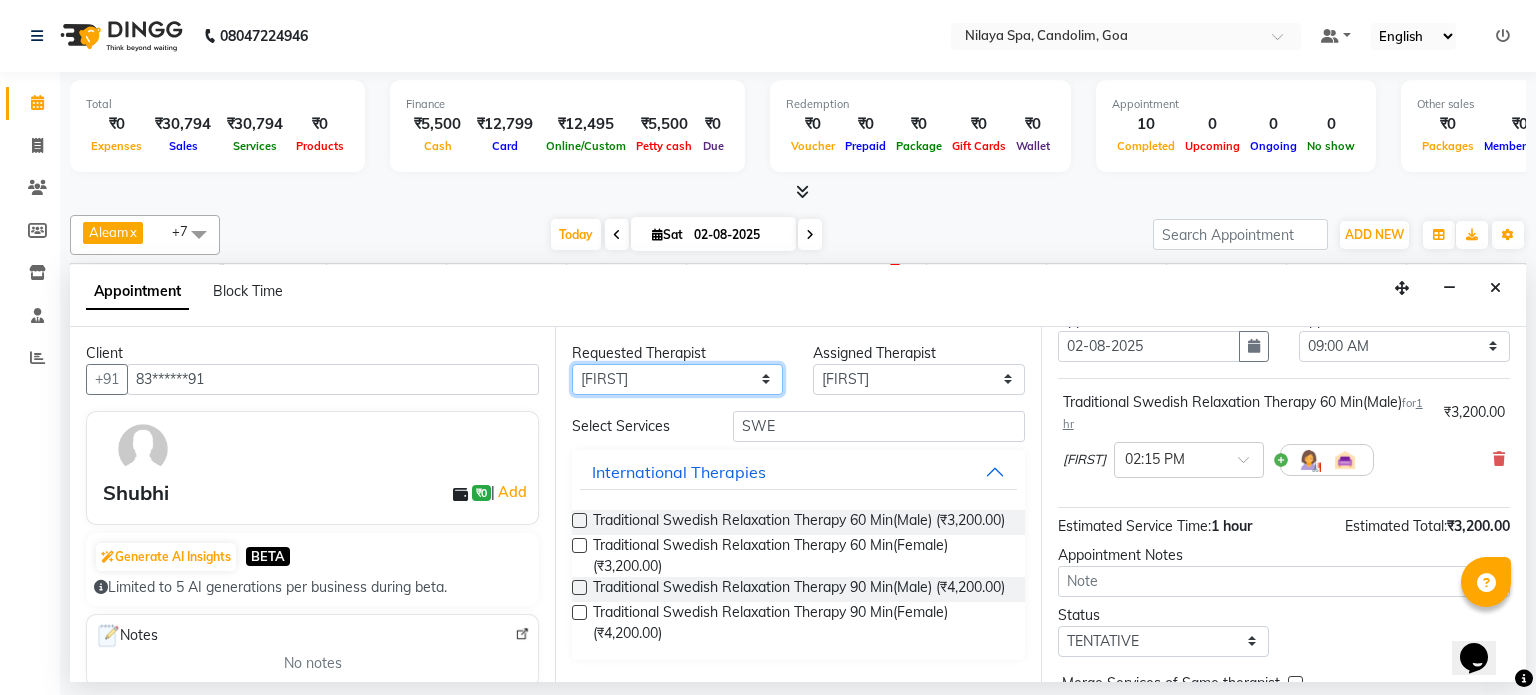 select on "87841" 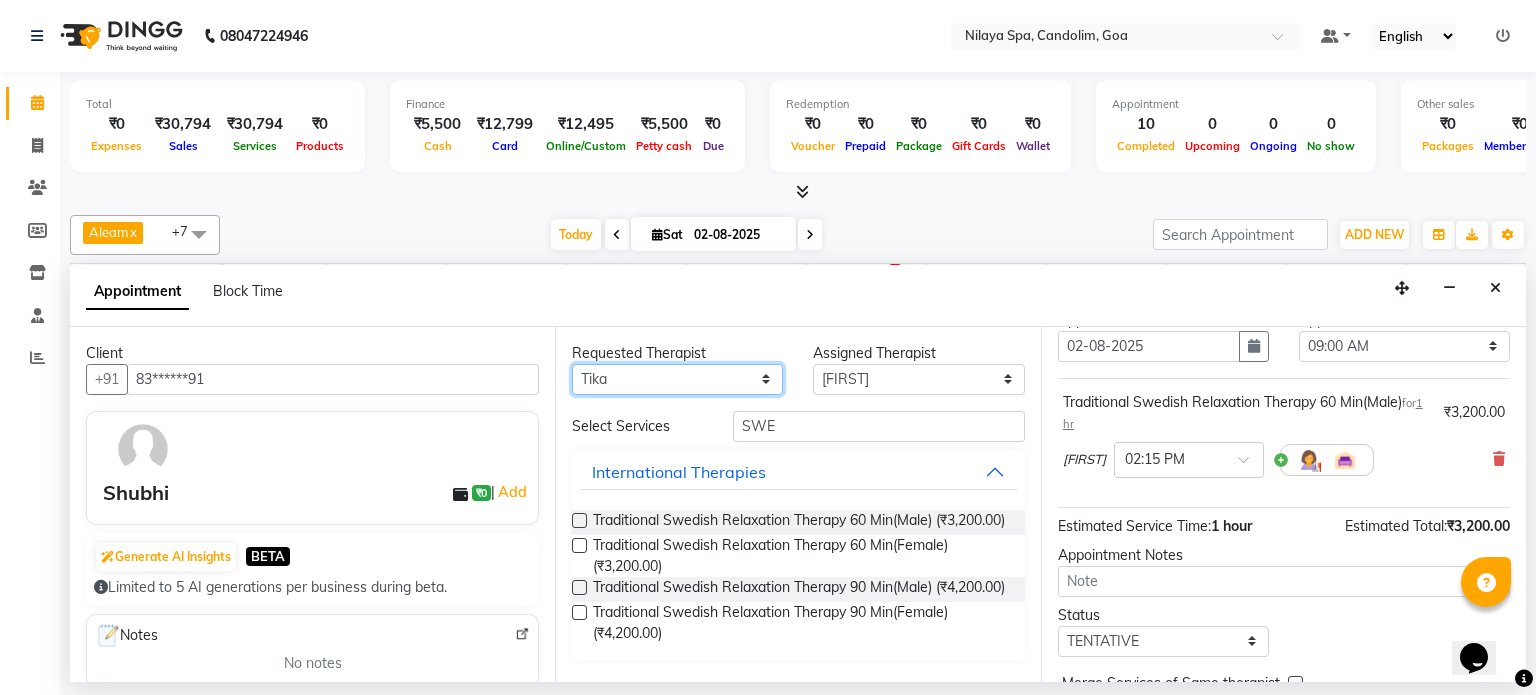 click on "Any Aleam Amisha Balari  Deepak Ratanpal Mahoi Mauni  Nora  Punjima Shailinda Tika" at bounding box center [677, 379] 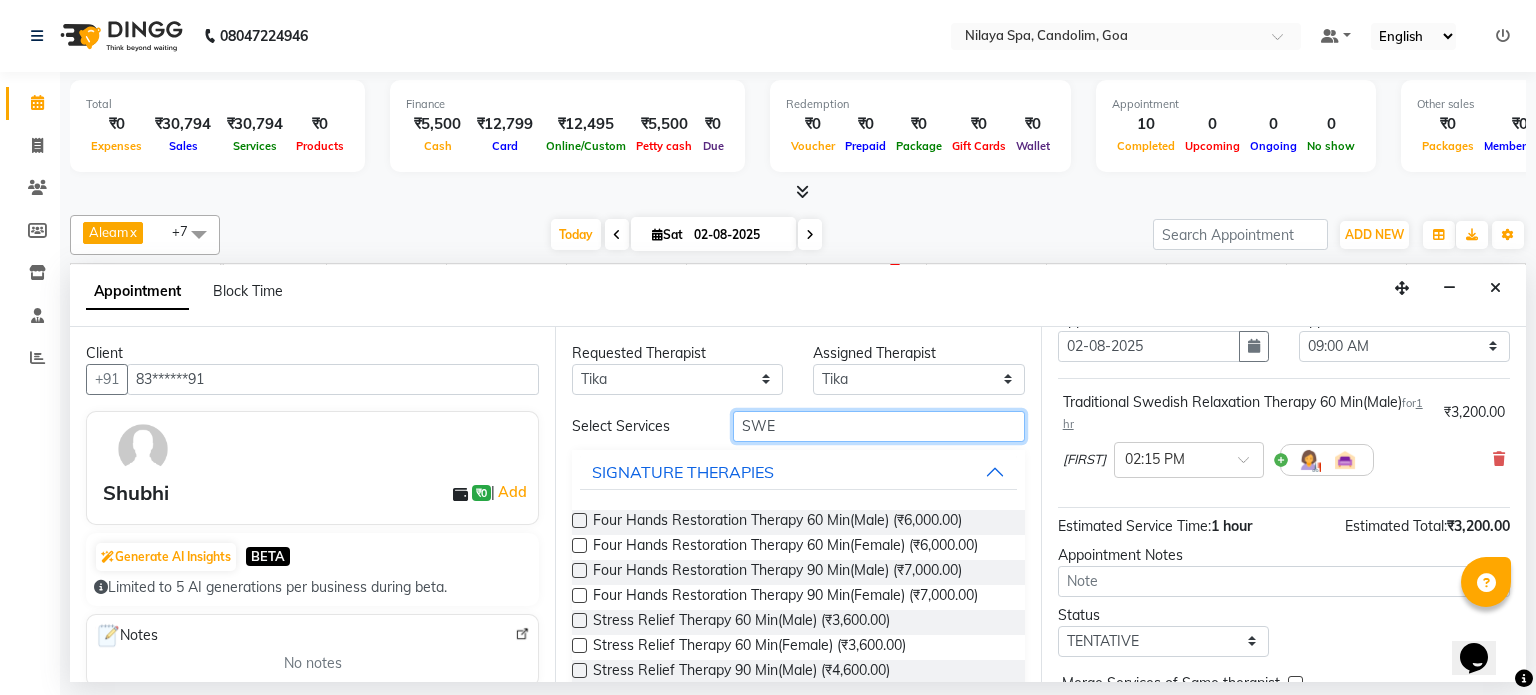 click on "SWE" at bounding box center [879, 426] 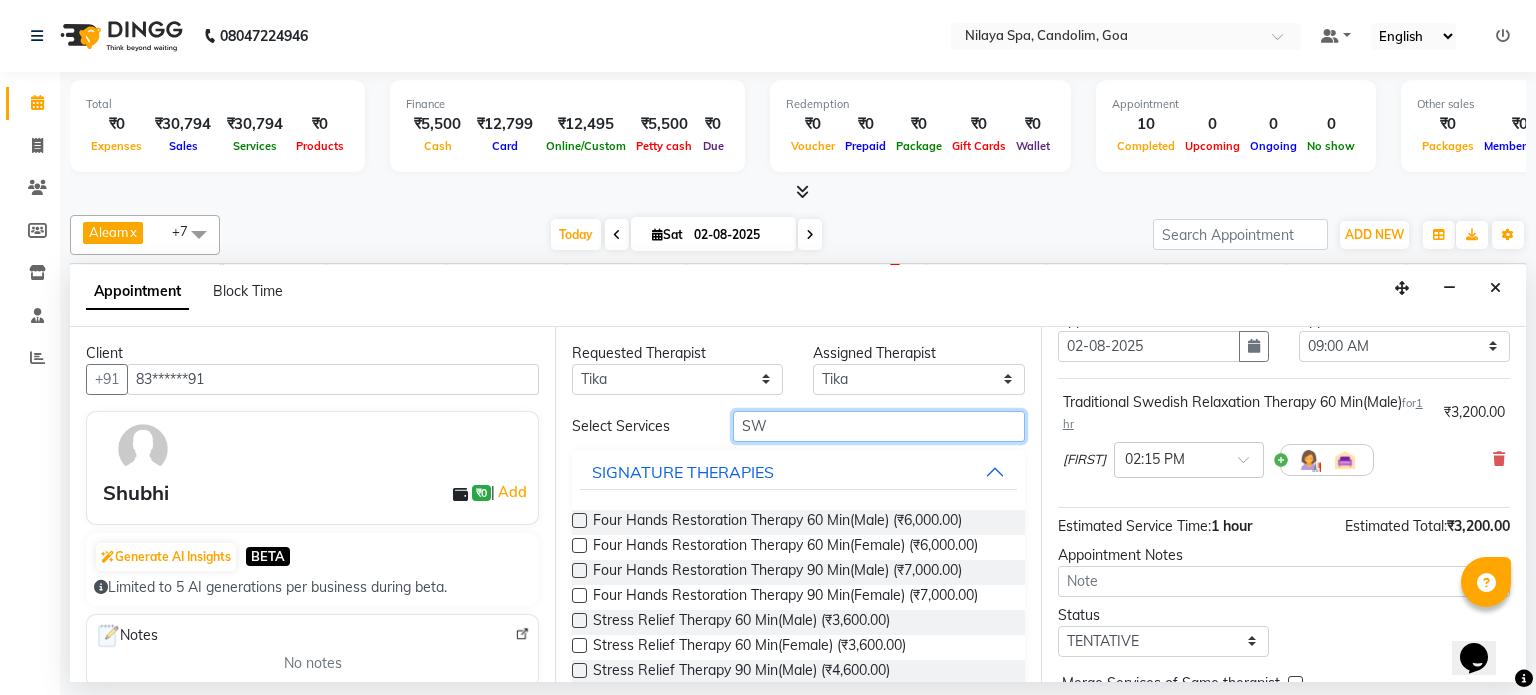 type on "S" 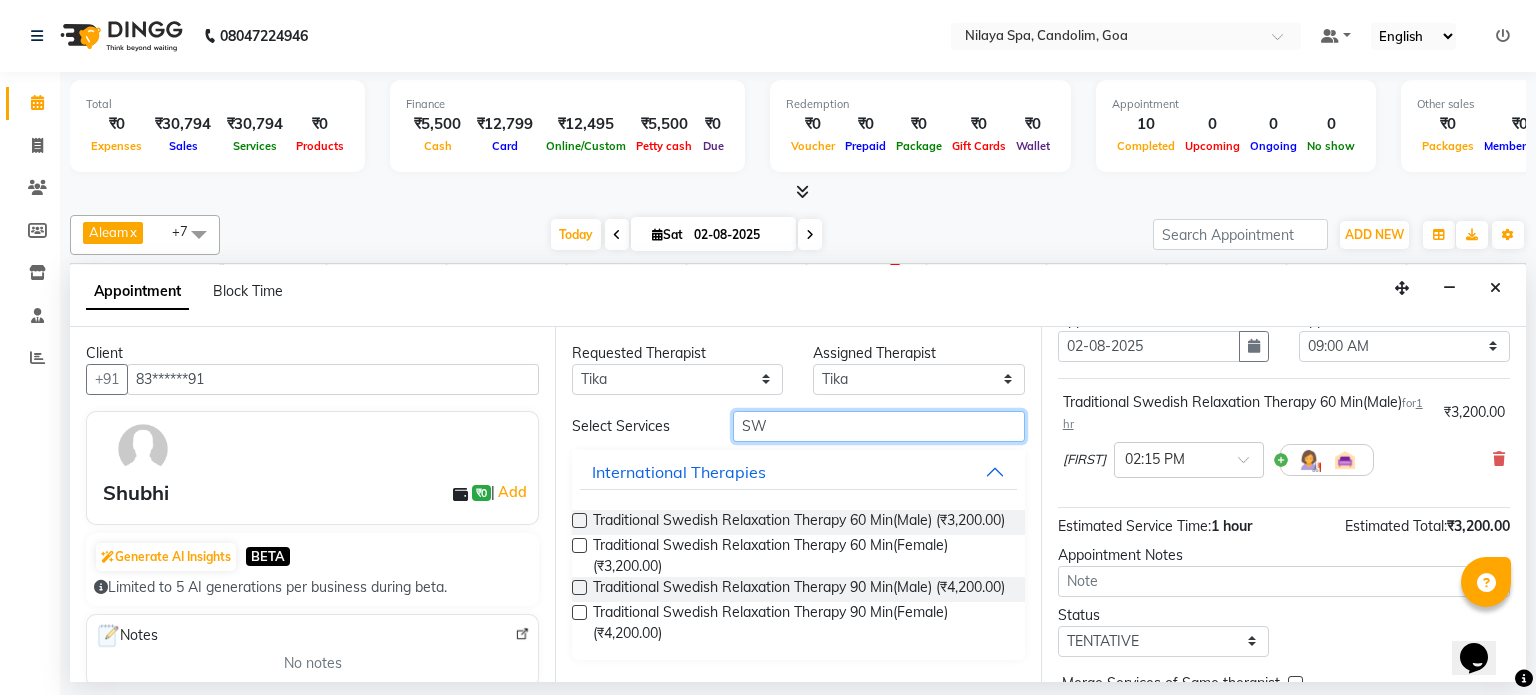 type on "SWE" 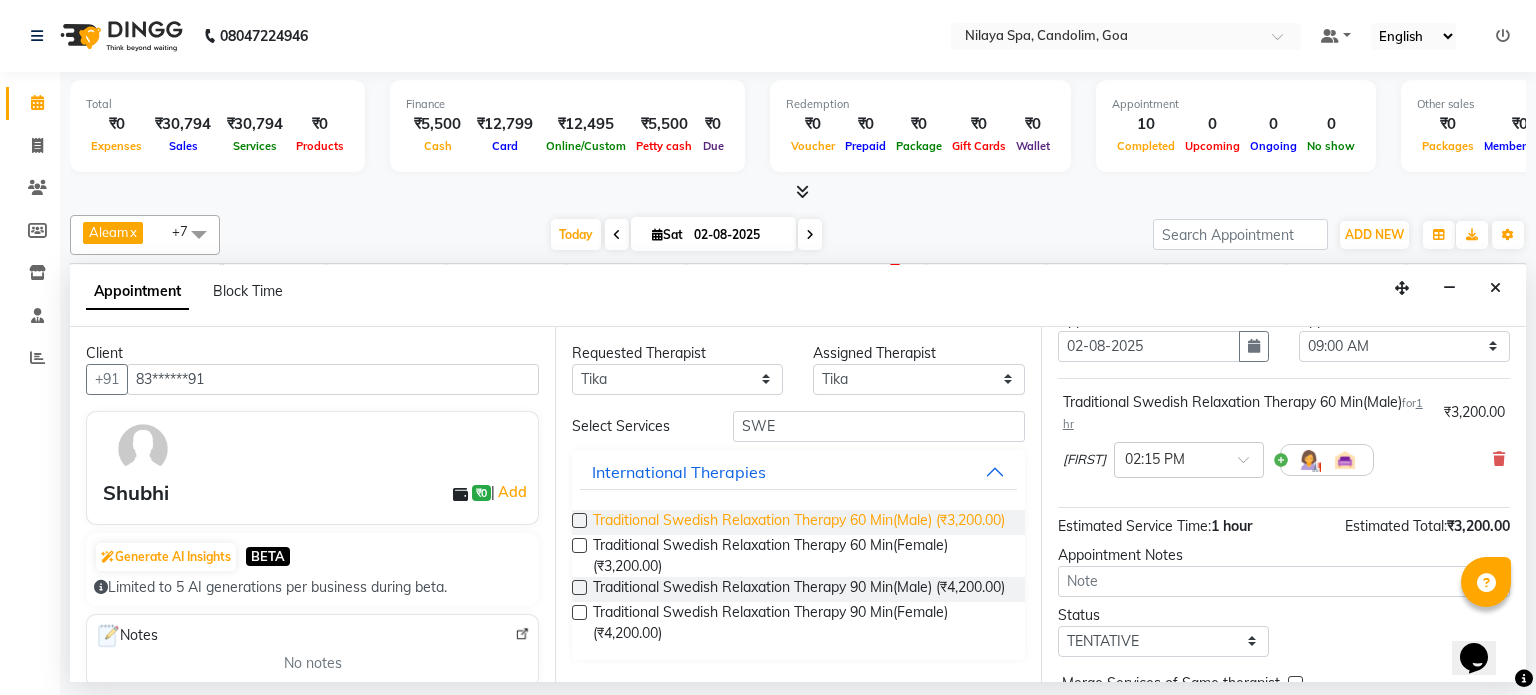 click on "Traditional Swedish Relaxation Therapy 60 Min(Male) (₹3,200.00)" at bounding box center [799, 522] 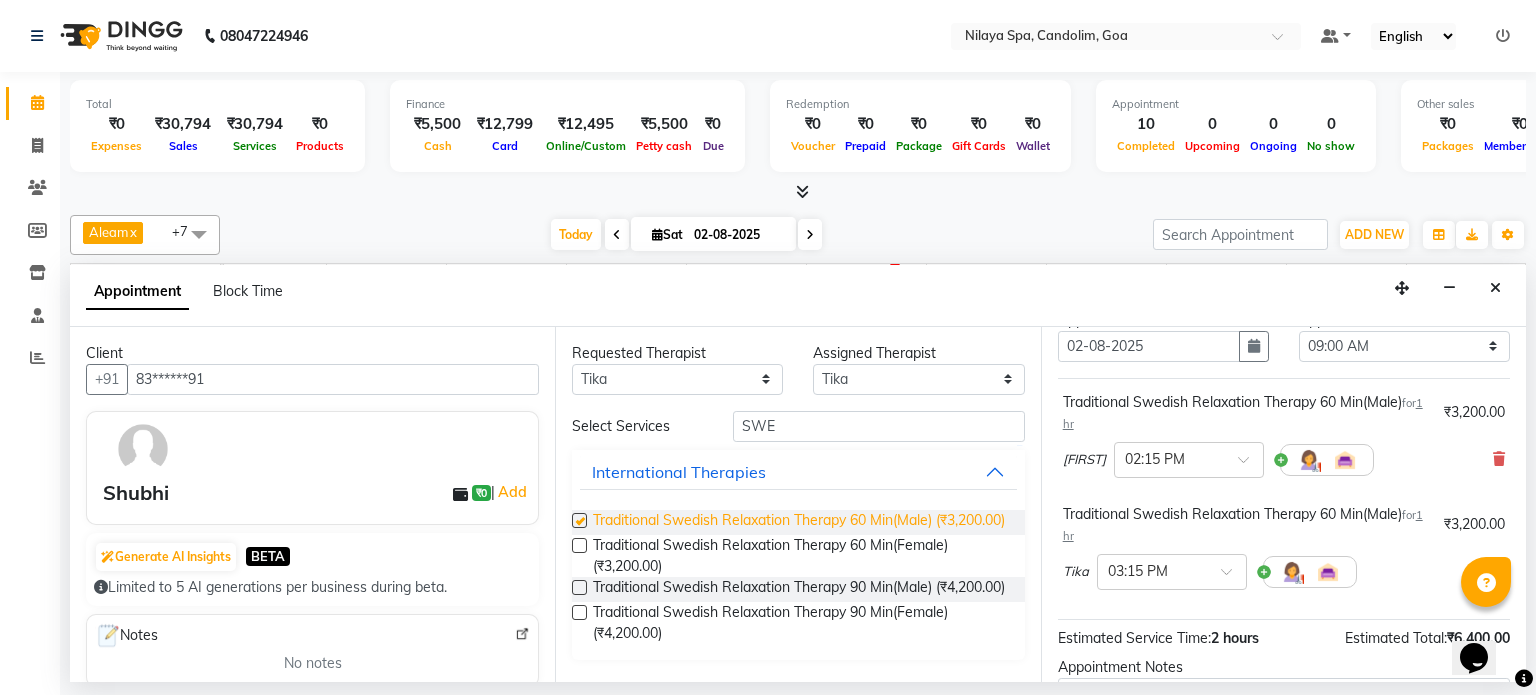 checkbox on "false" 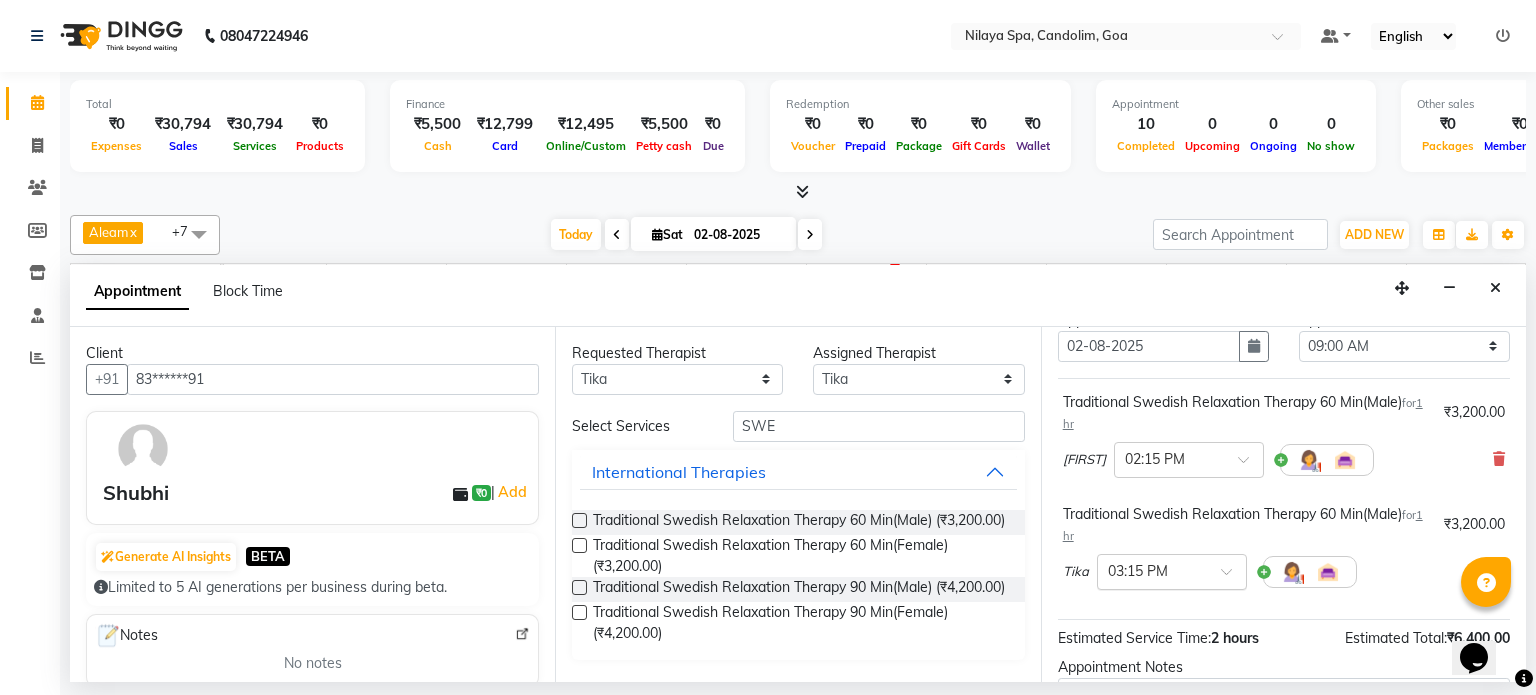 click at bounding box center [1233, 577] 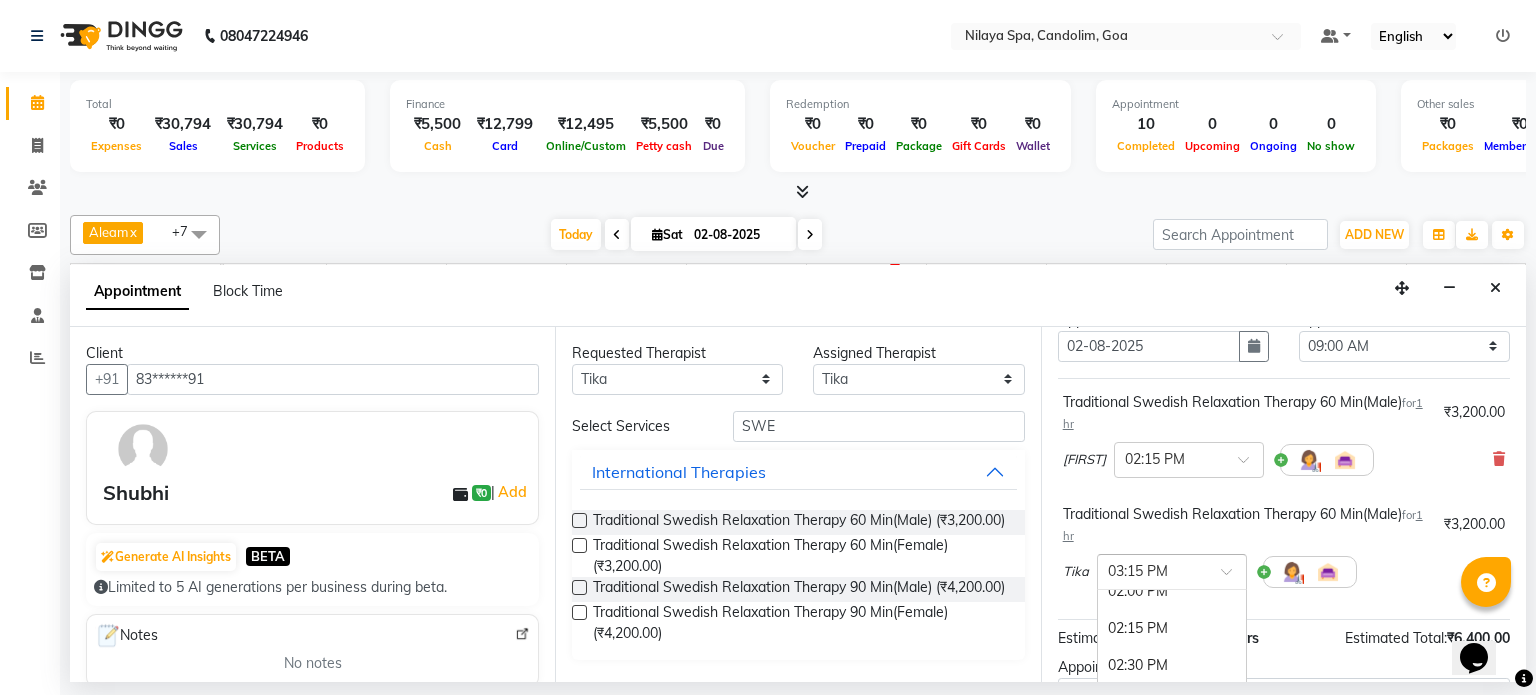 scroll, scrollTop: 731, scrollLeft: 0, axis: vertical 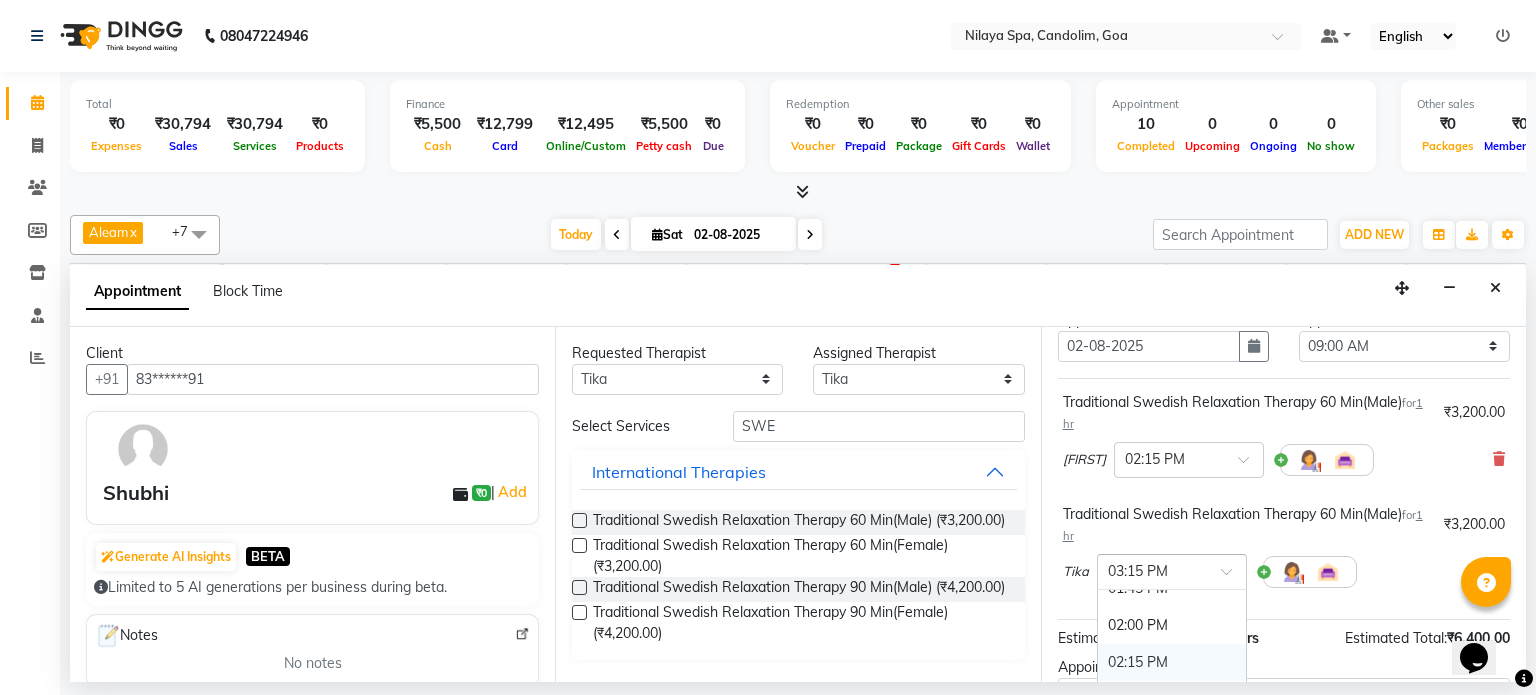 click on "02:15 PM" at bounding box center [1172, 662] 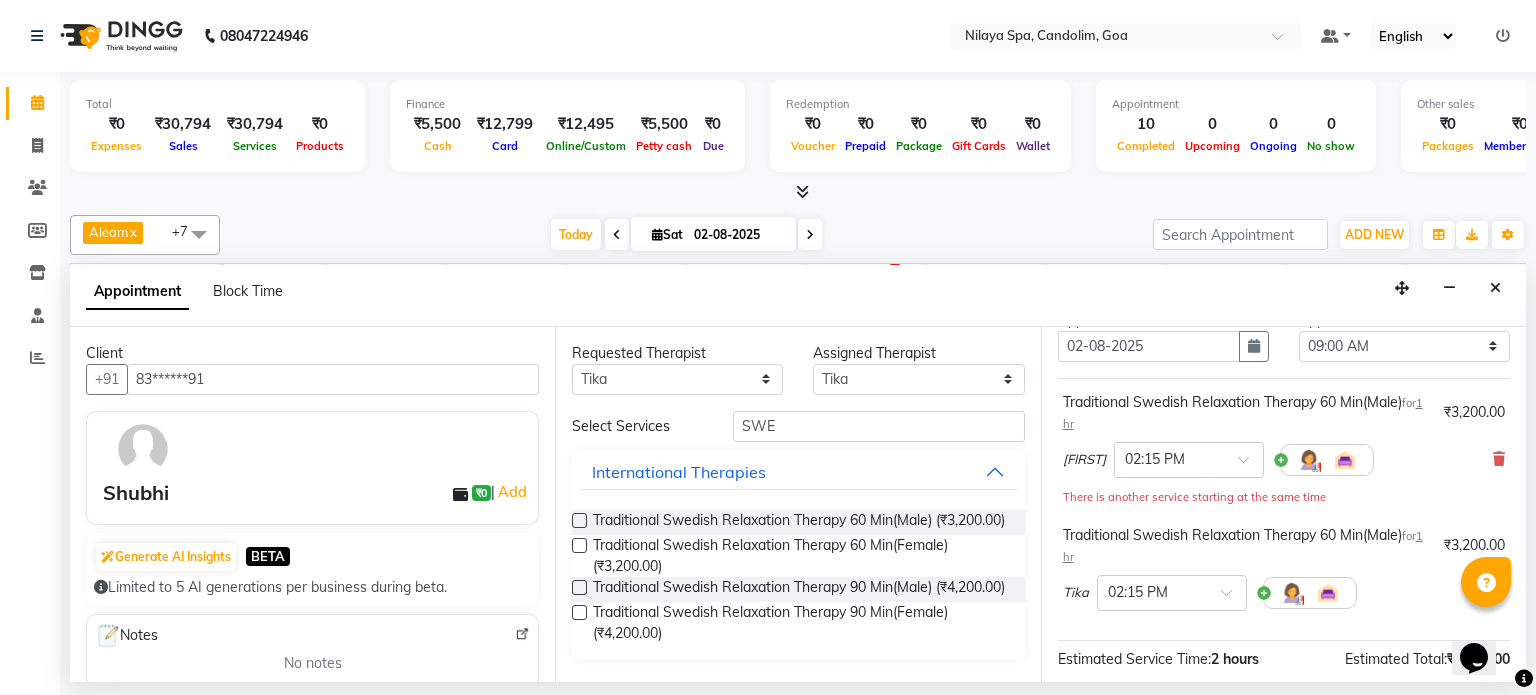 click on "There is another service starting at the same time" at bounding box center [1284, 496] 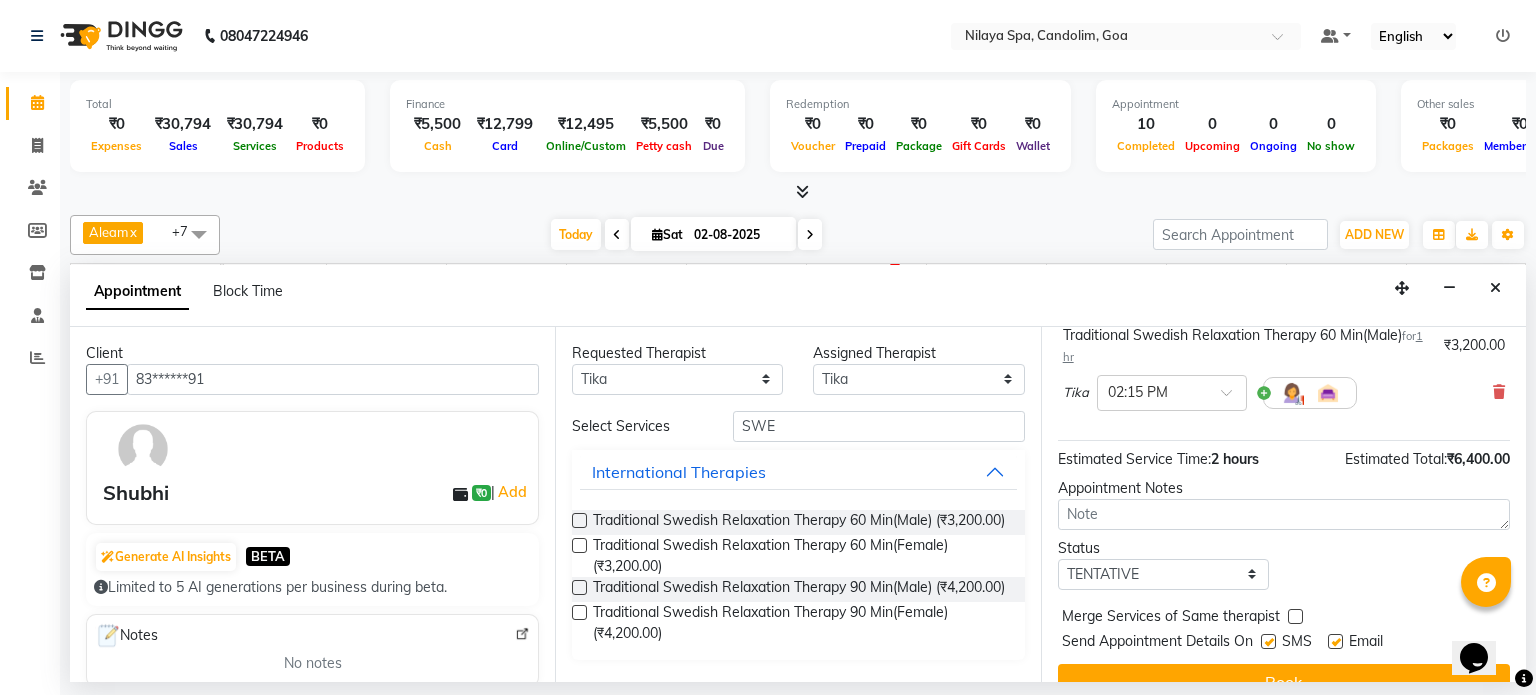 scroll, scrollTop: 304, scrollLeft: 0, axis: vertical 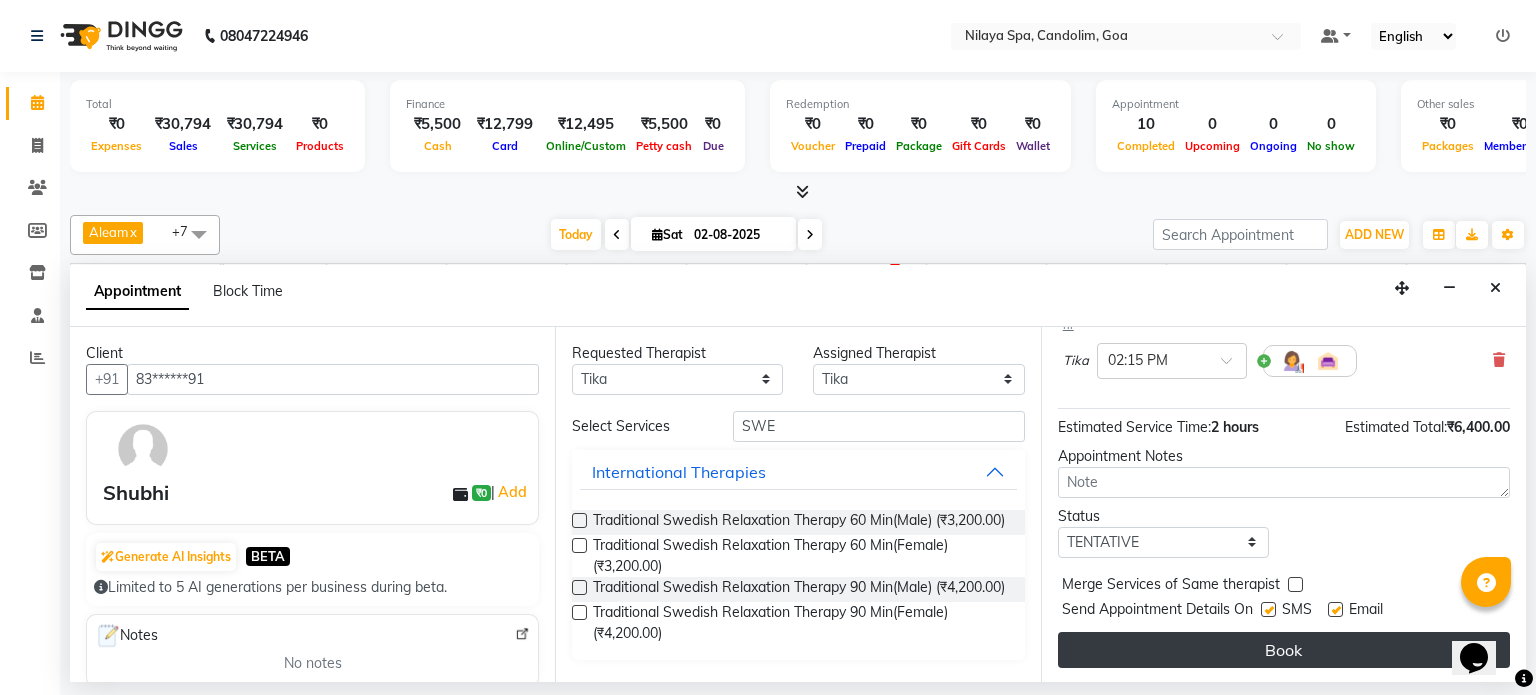 click on "Book" at bounding box center [1284, 650] 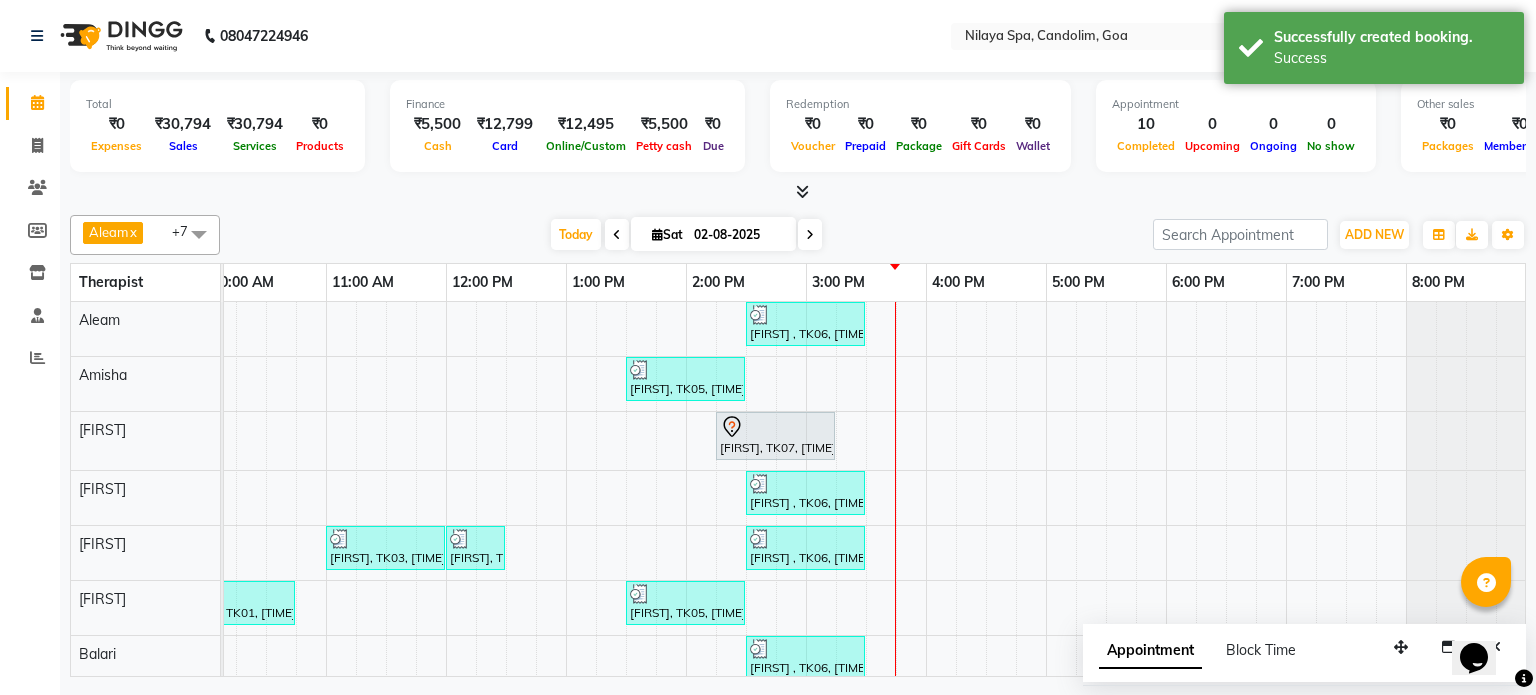 scroll, scrollTop: 86, scrollLeft: 258, axis: both 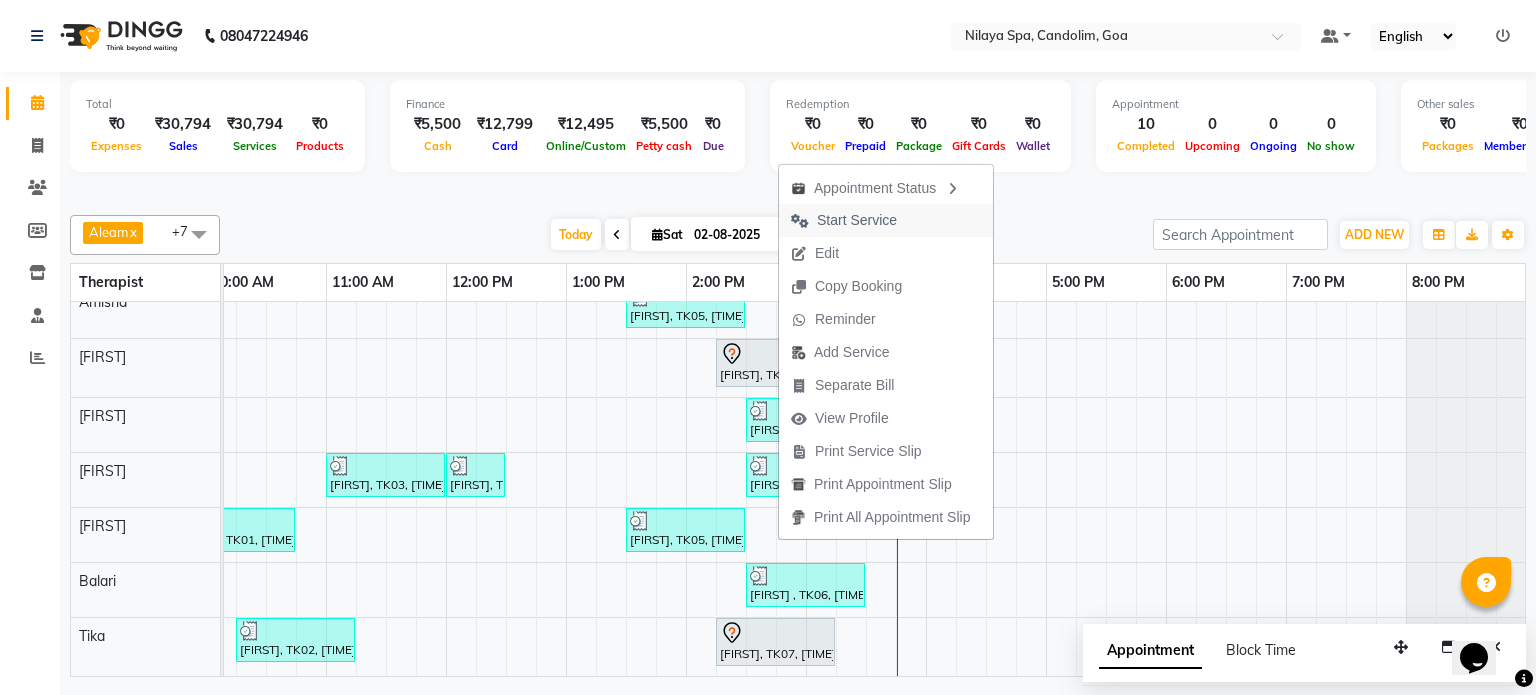 click on "Start Service" at bounding box center (857, 220) 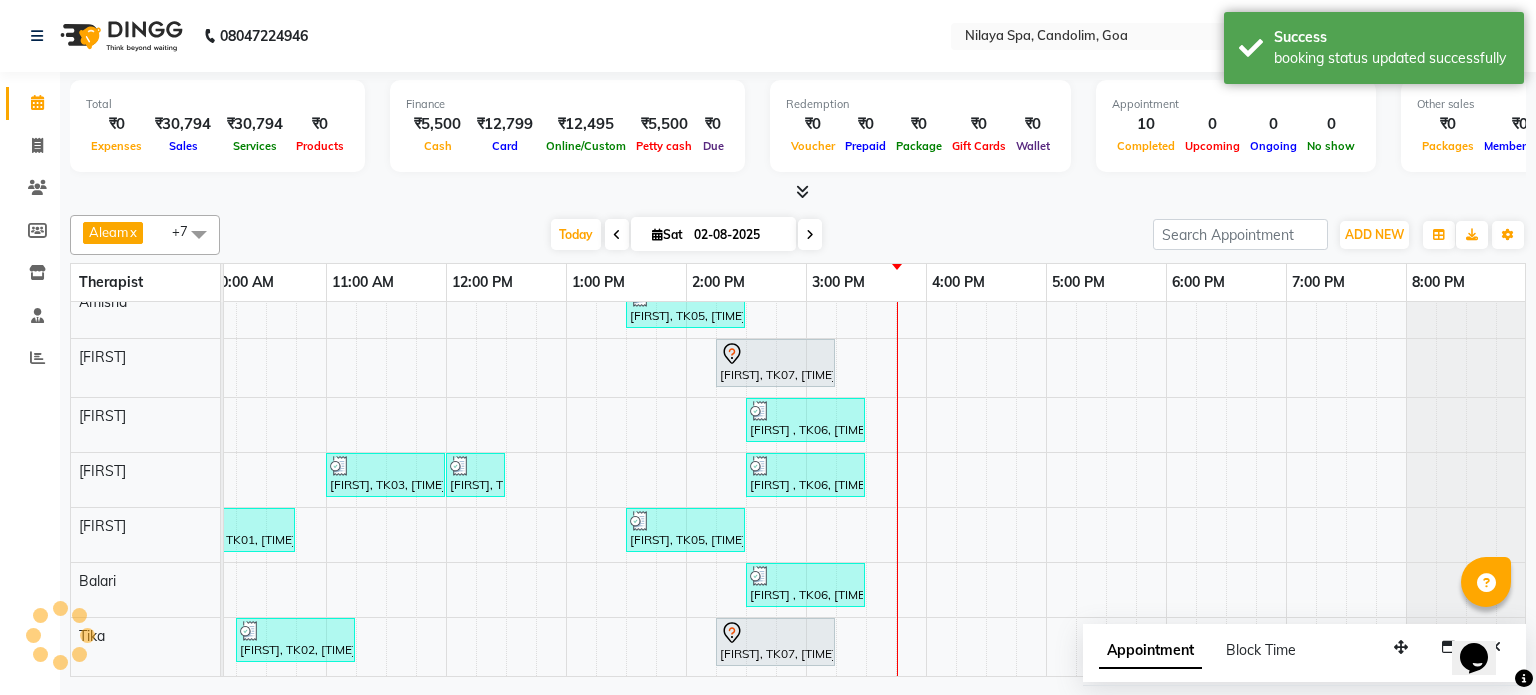 scroll, scrollTop: 65, scrollLeft: 0, axis: vertical 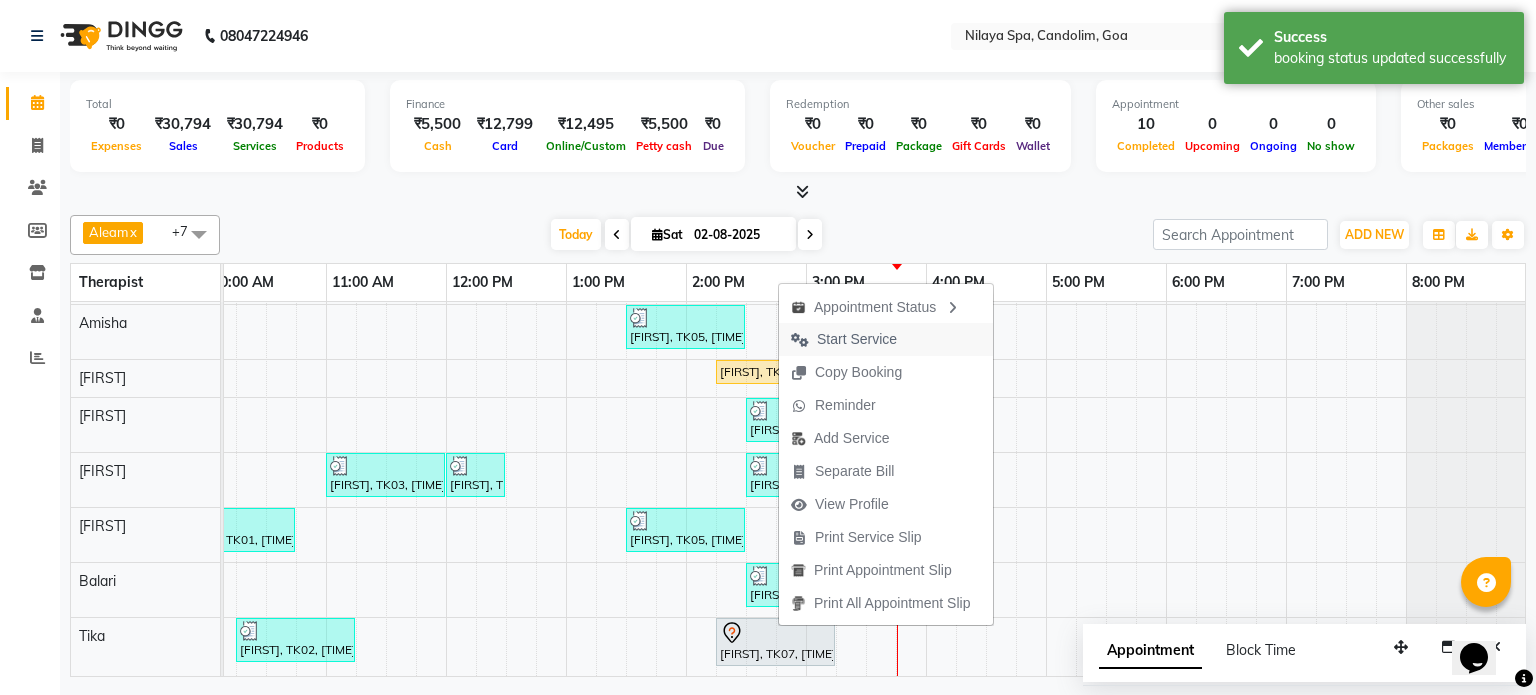 click on "Start Service" at bounding box center (857, 339) 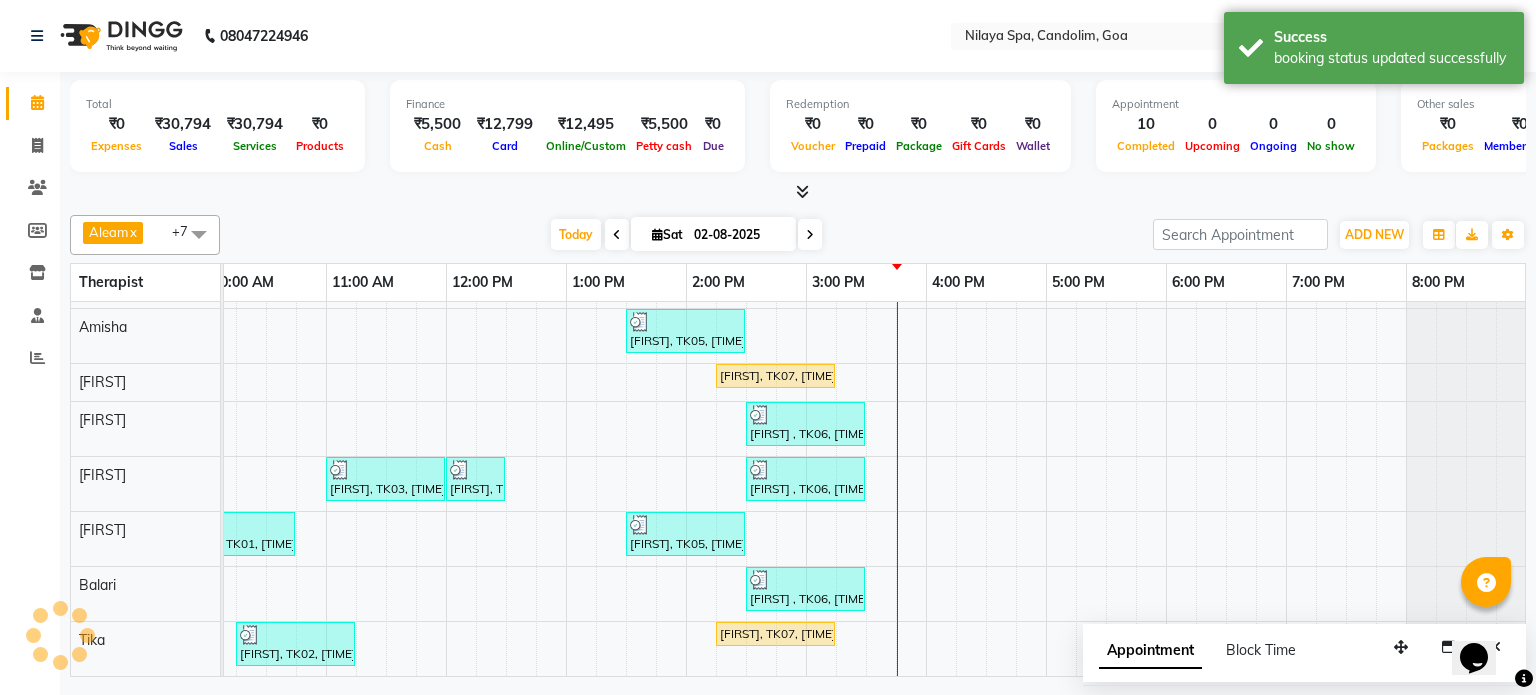 scroll, scrollTop: 61, scrollLeft: 0, axis: vertical 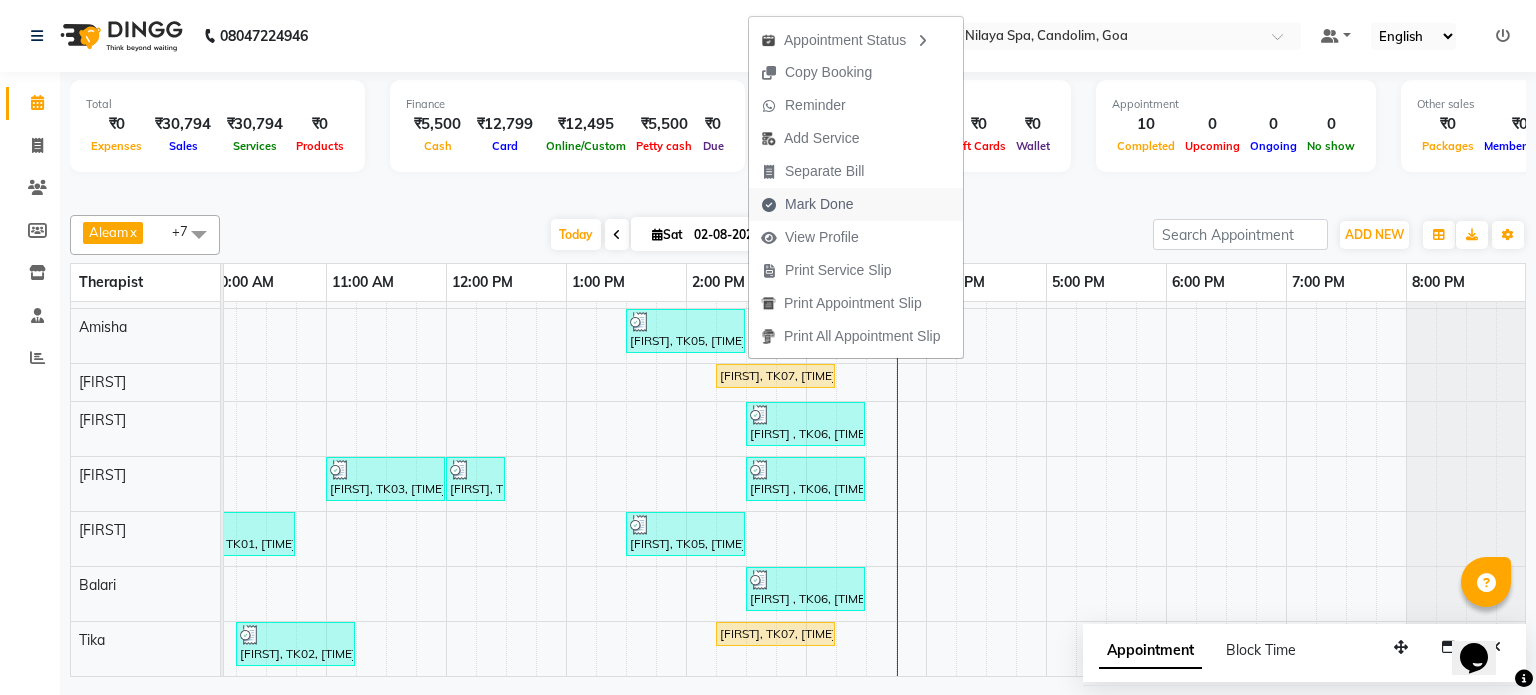 click on "Mark Done" at bounding box center [819, 204] 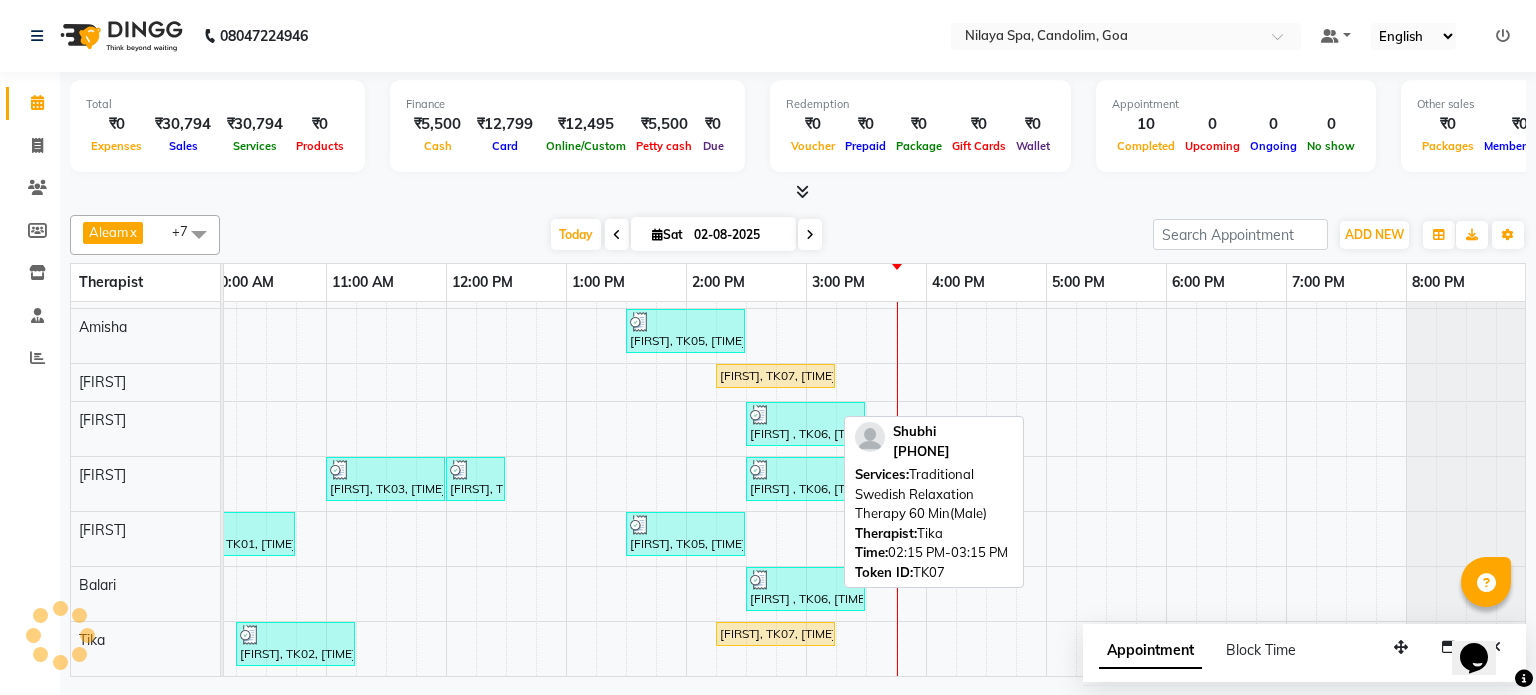 select on "service" 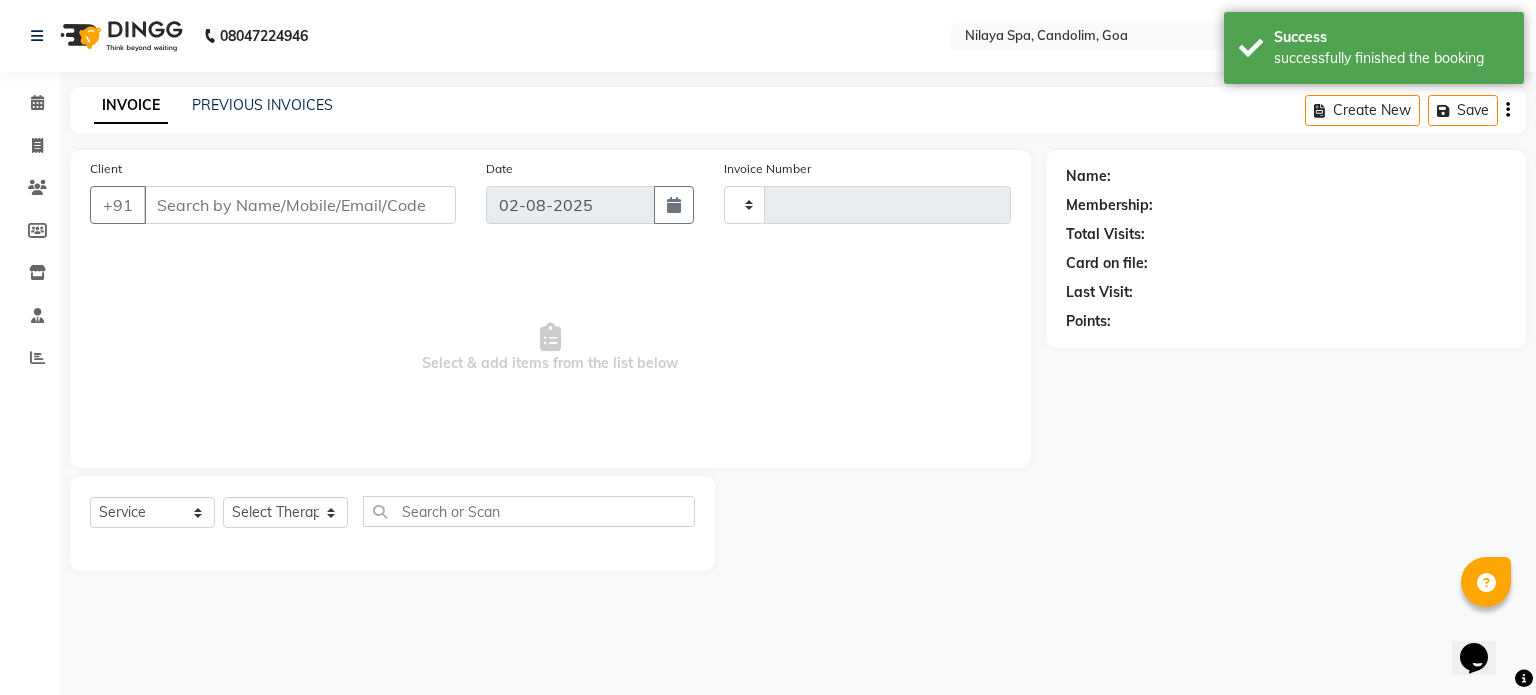 type on "0008" 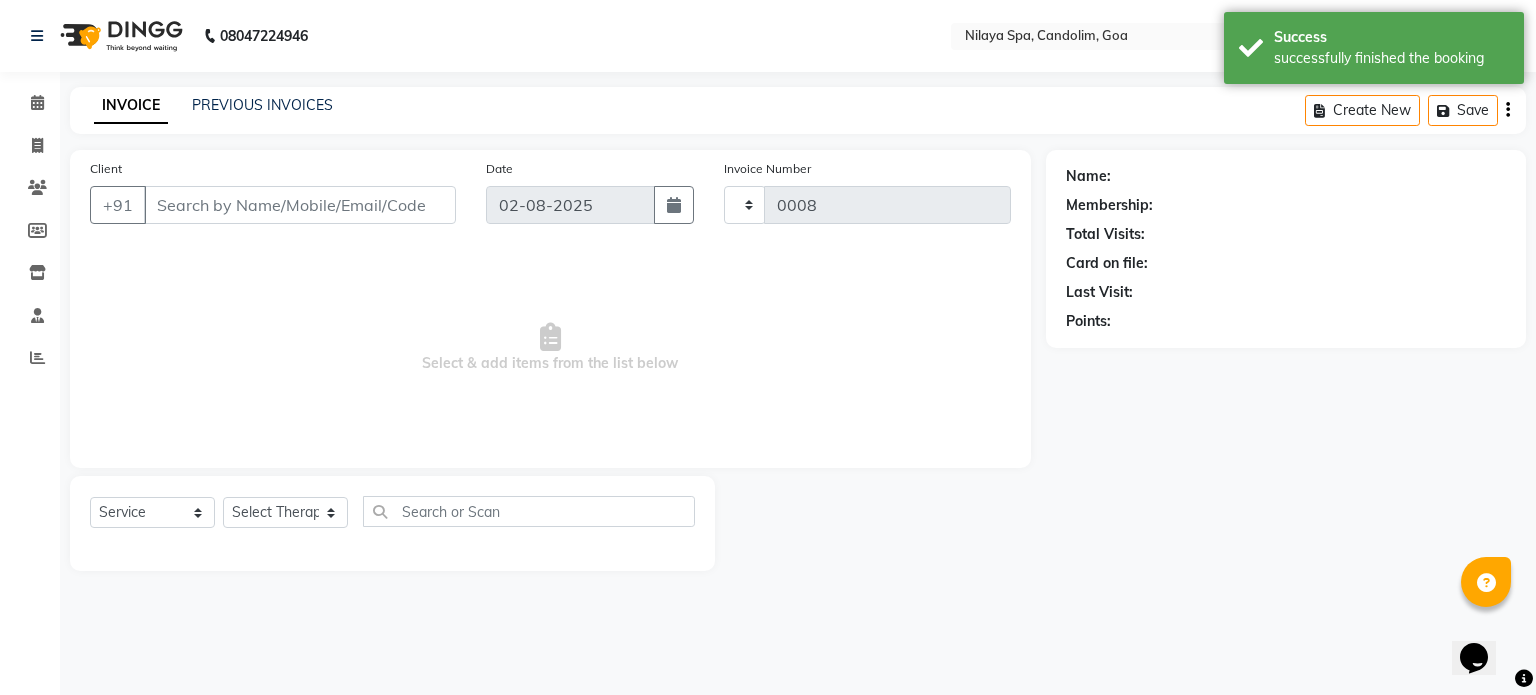 select on "8694" 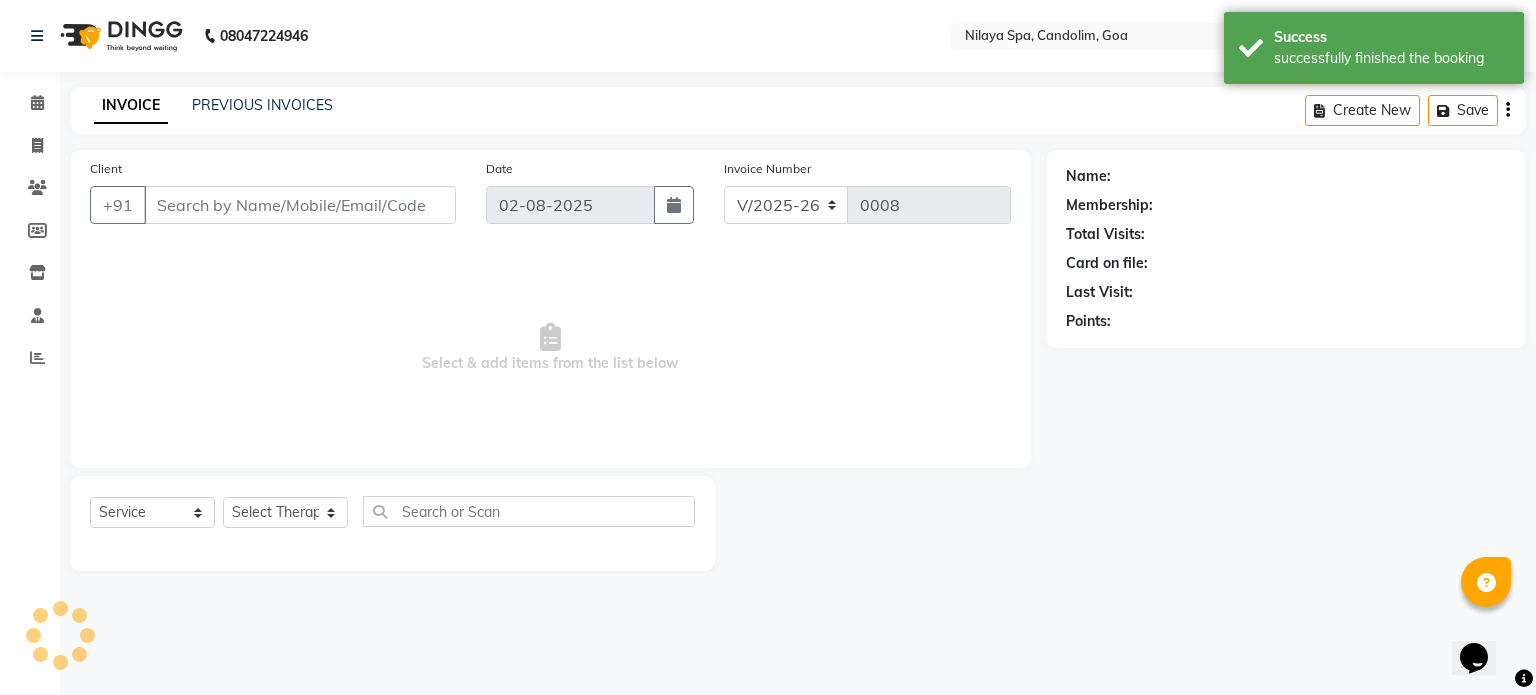 drag, startPoint x: 748, startPoint y: 616, endPoint x: 639, endPoint y: 429, distance: 216.44861 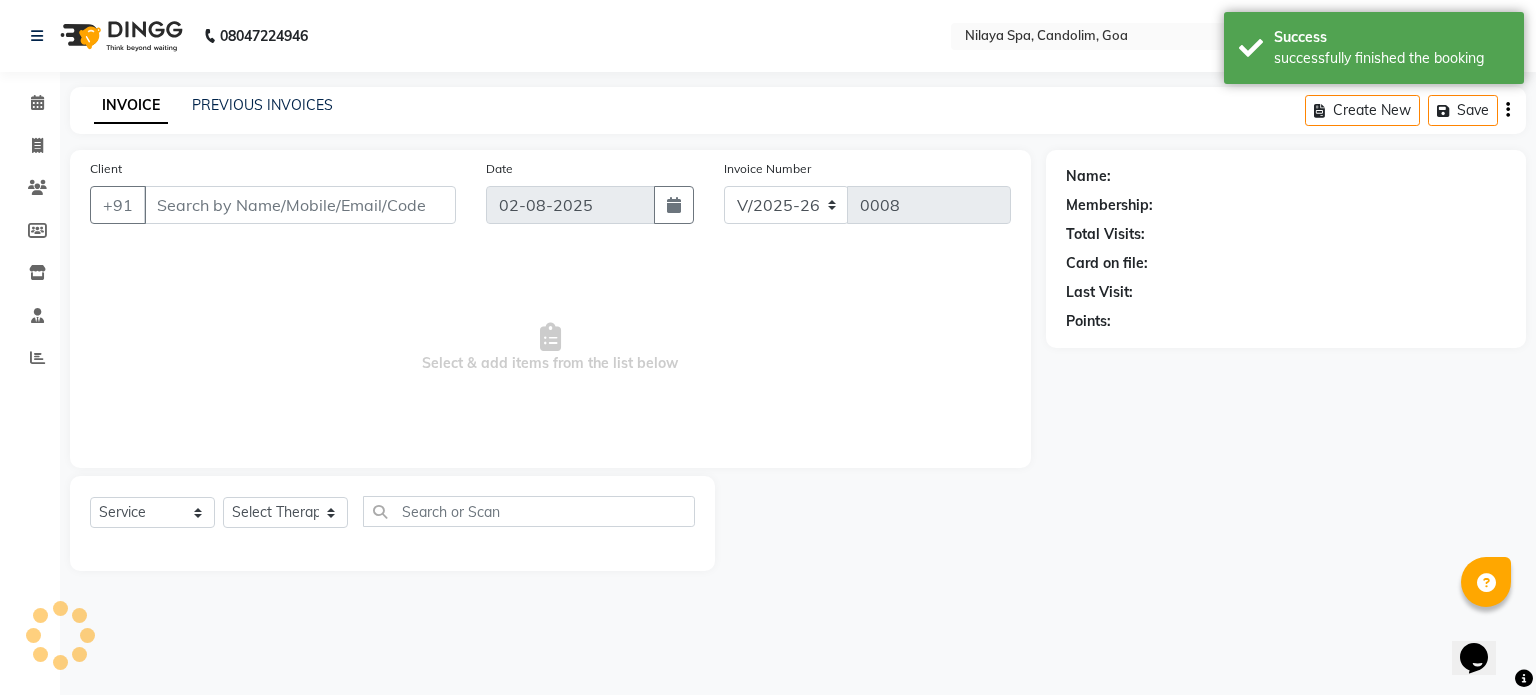 type on "83******91" 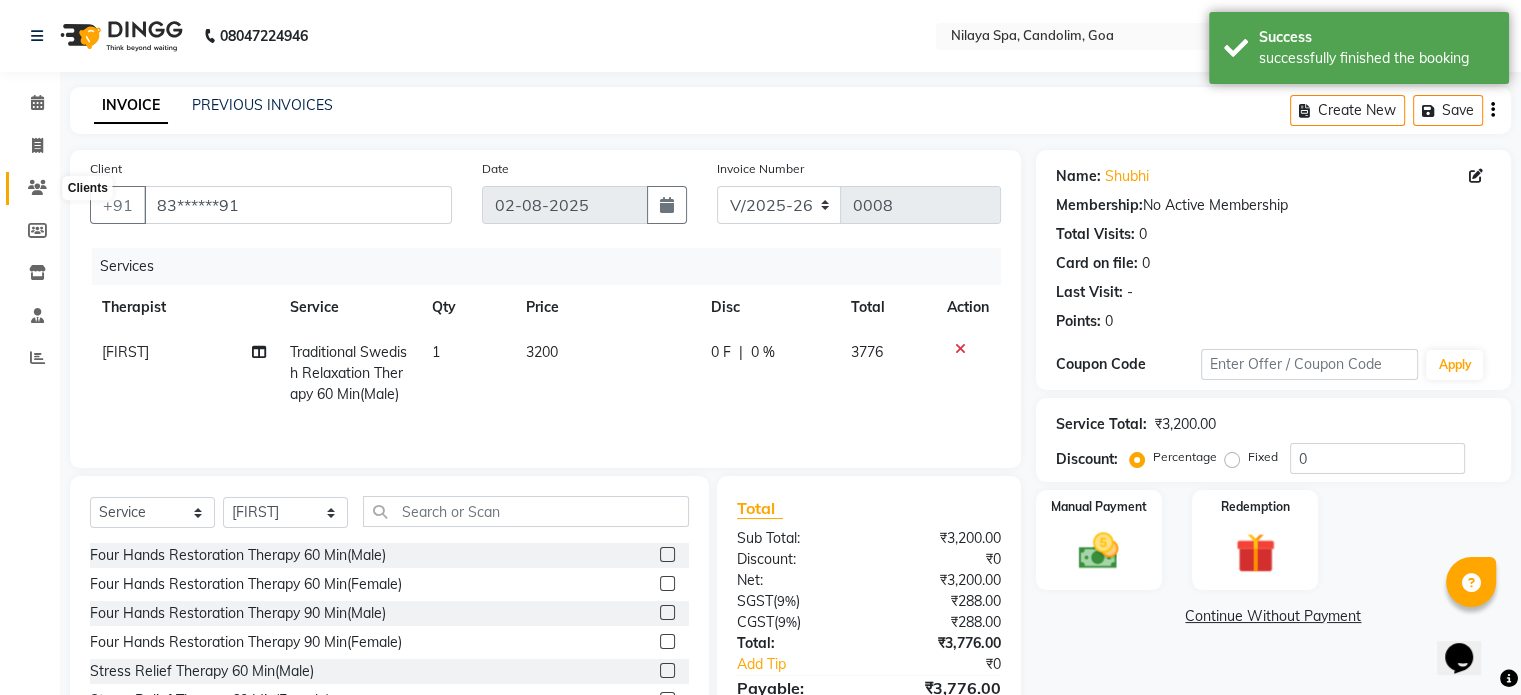 click 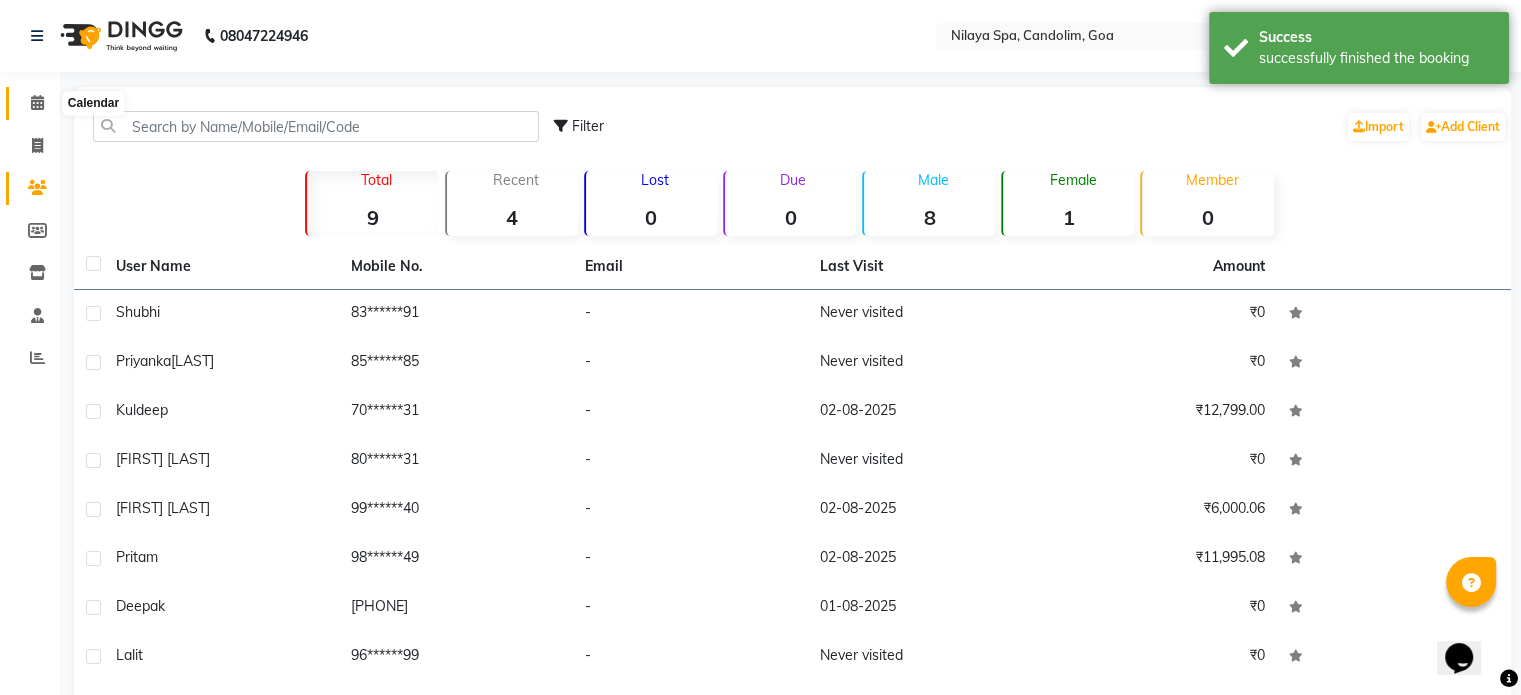 click 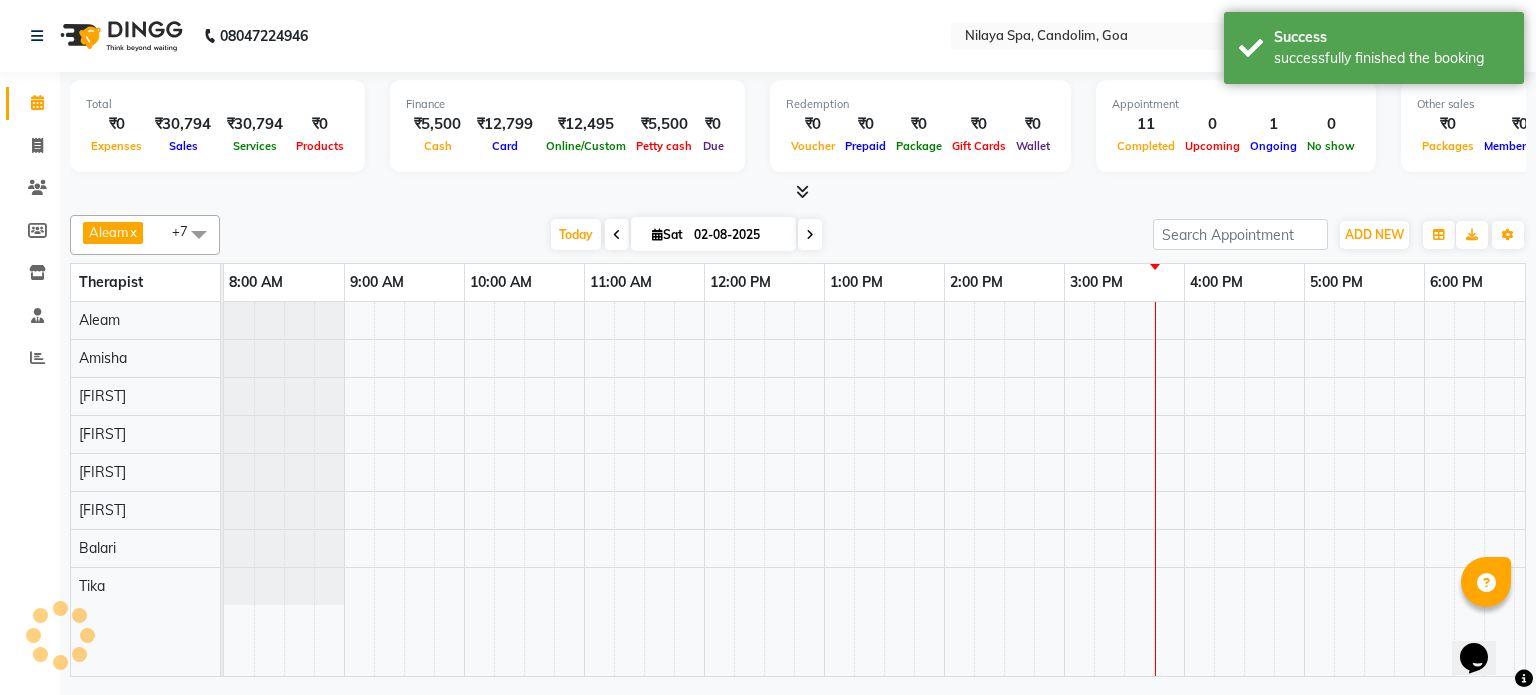 scroll, scrollTop: 0, scrollLeft: 138, axis: horizontal 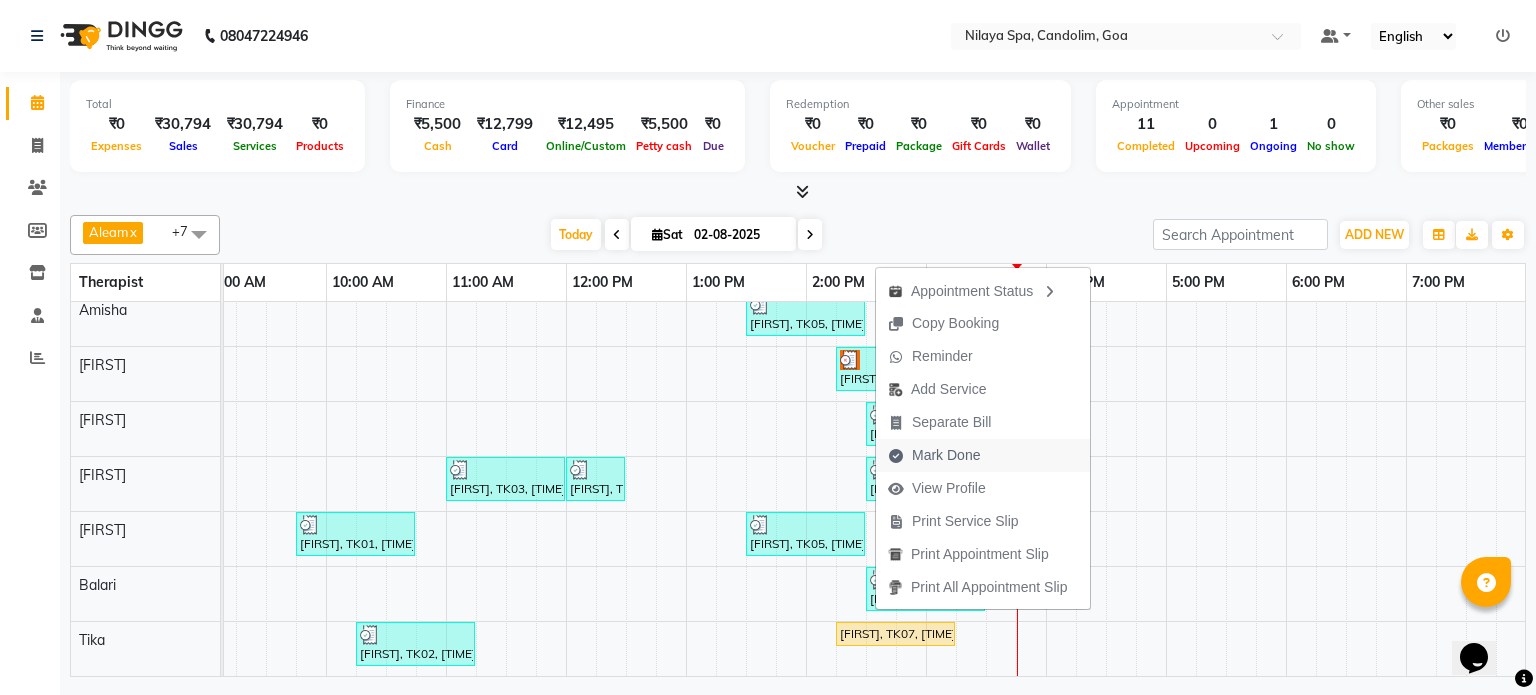 click on "Mark Done" at bounding box center [946, 455] 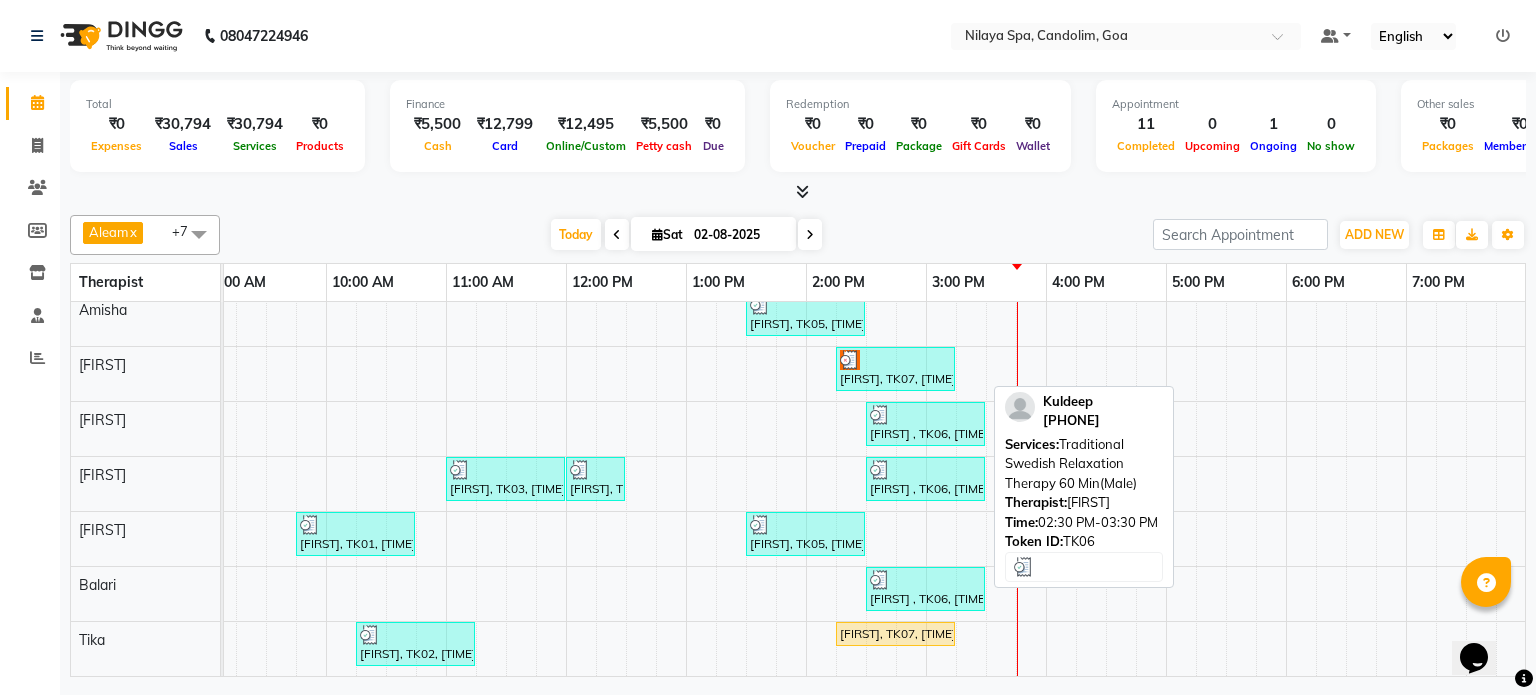 select on "service" 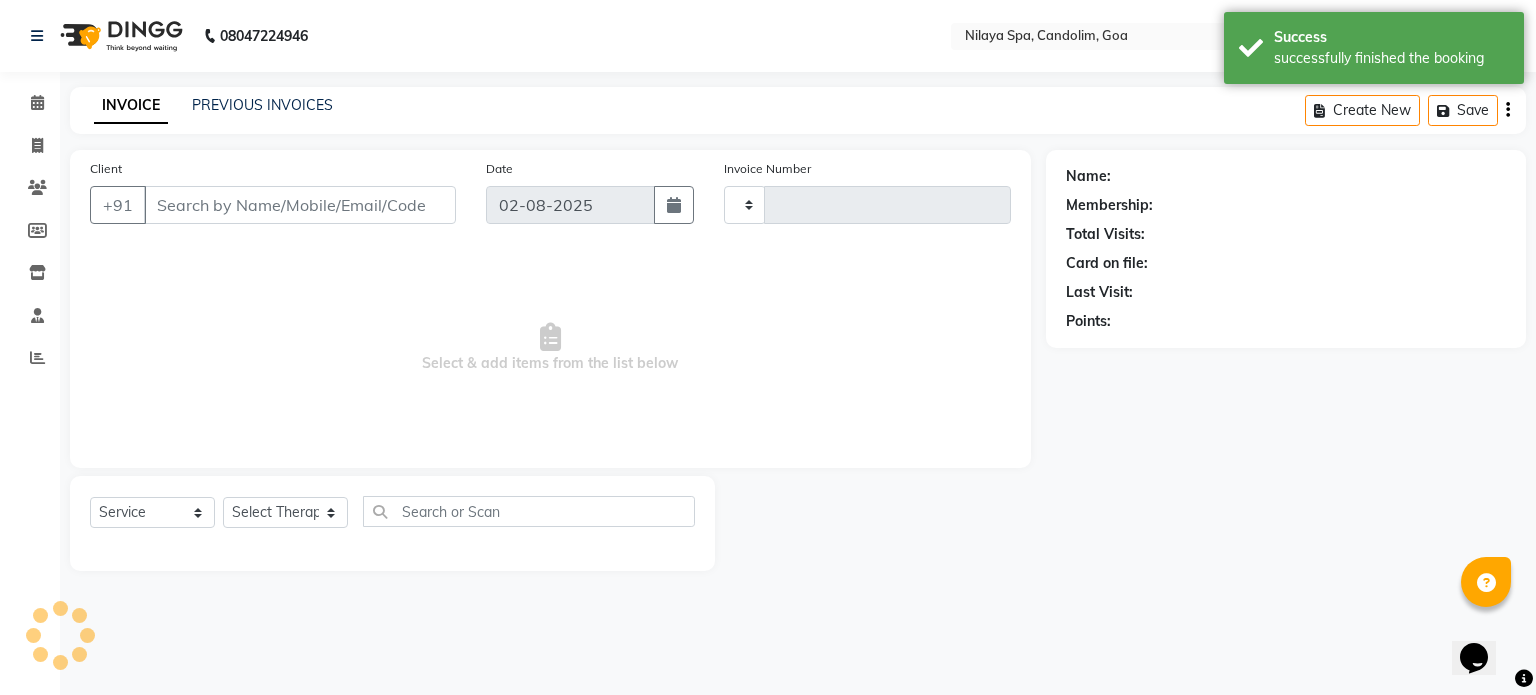 type on "0008" 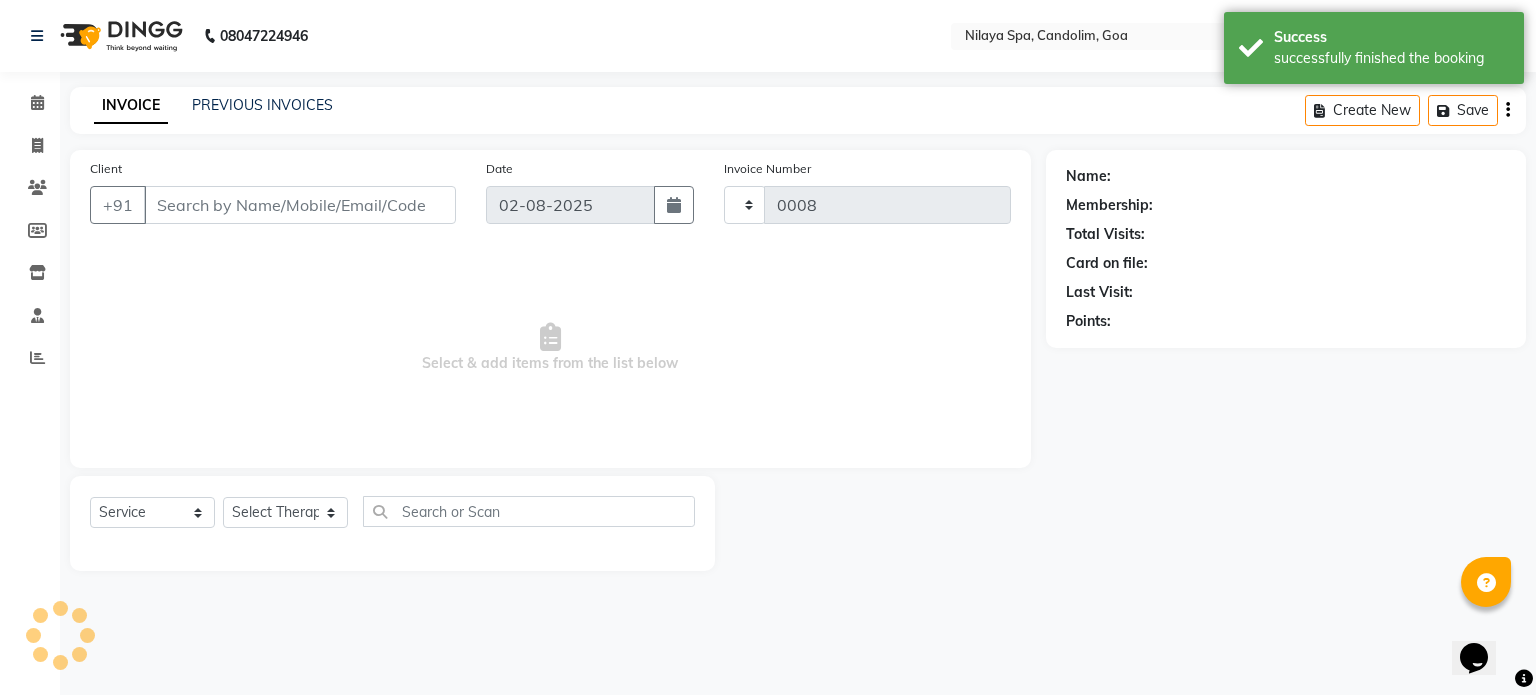select on "8694" 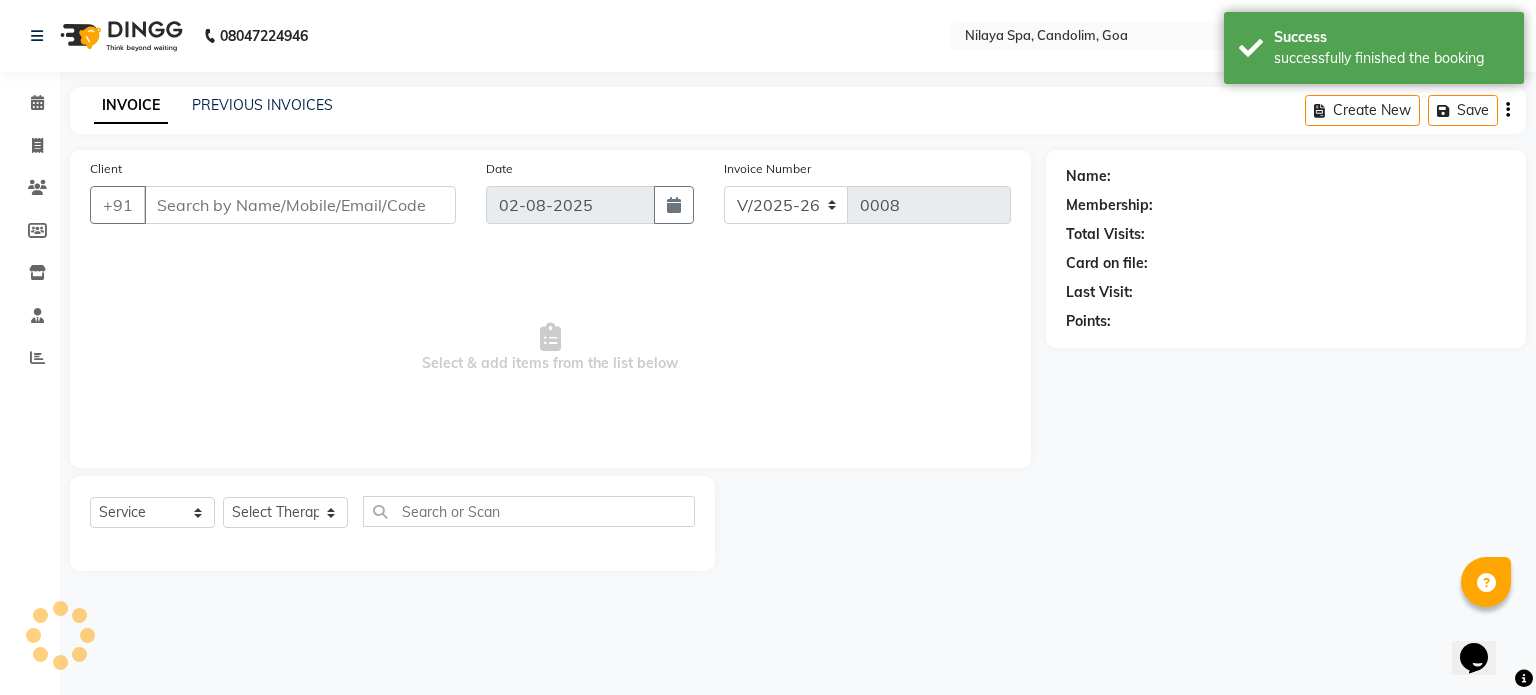 type on "83******91" 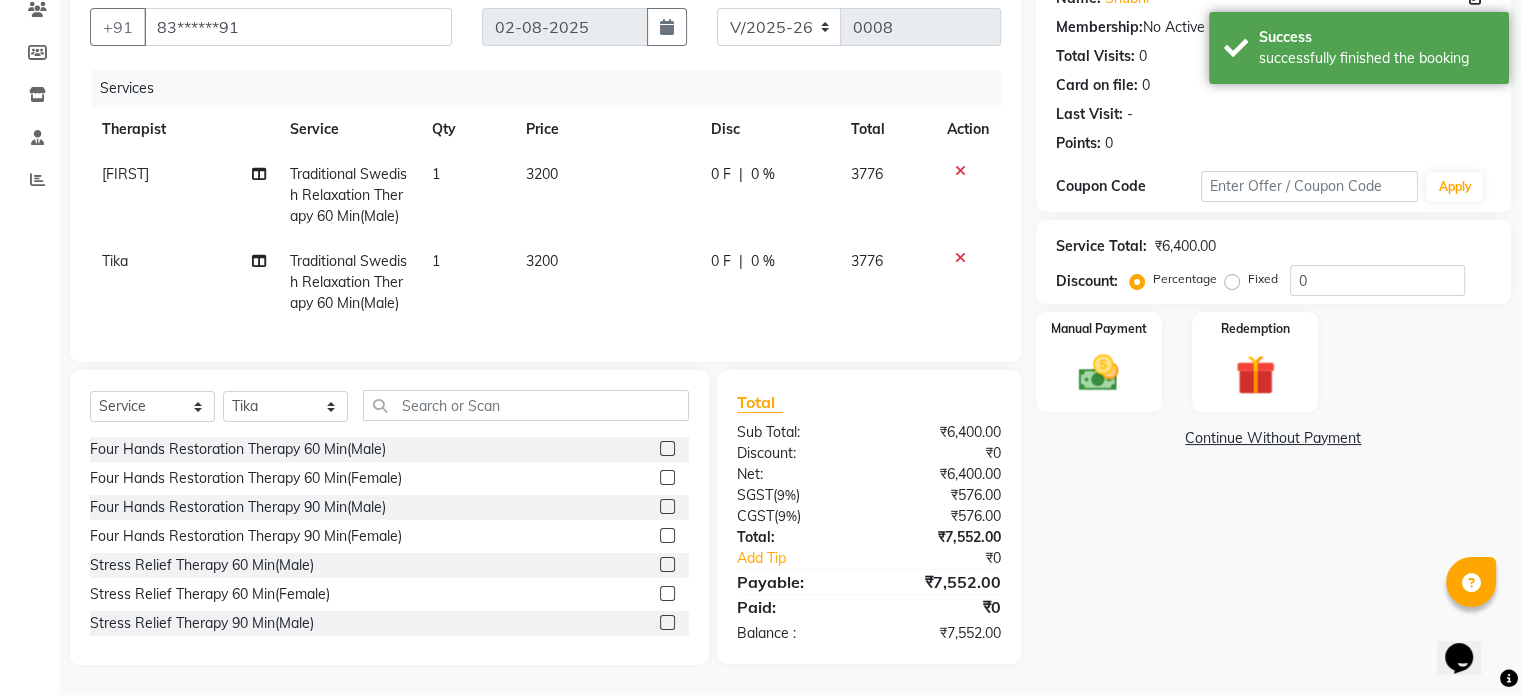 scroll, scrollTop: 193, scrollLeft: 0, axis: vertical 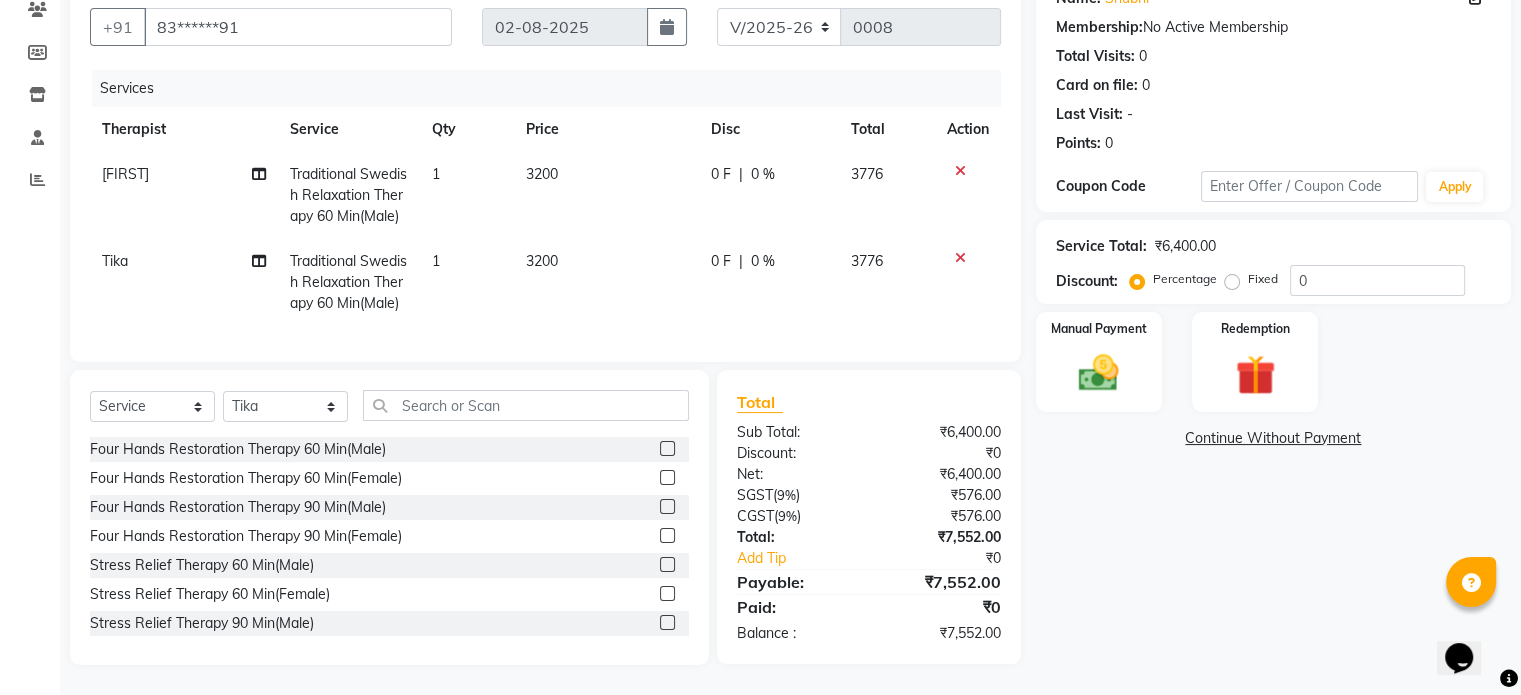 click on "0 %" 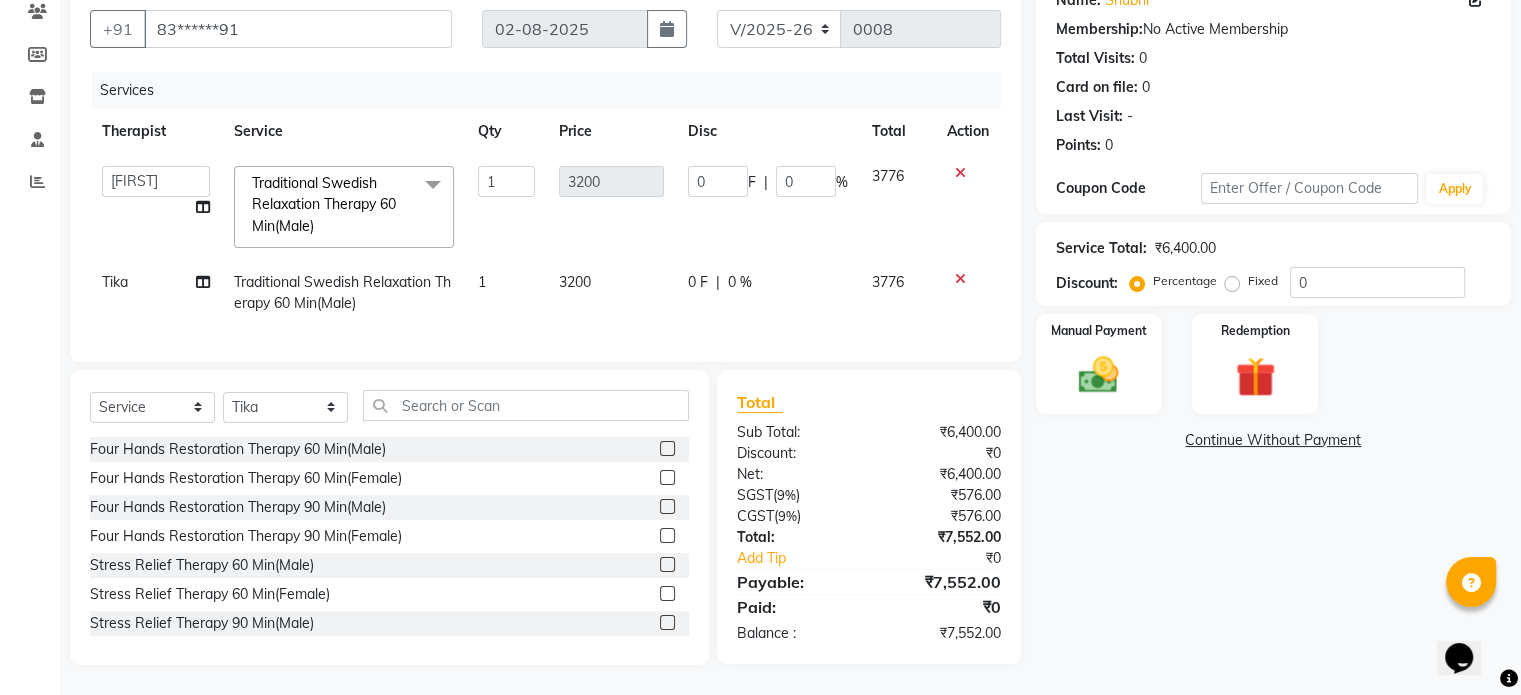 scroll, scrollTop: 192, scrollLeft: 0, axis: vertical 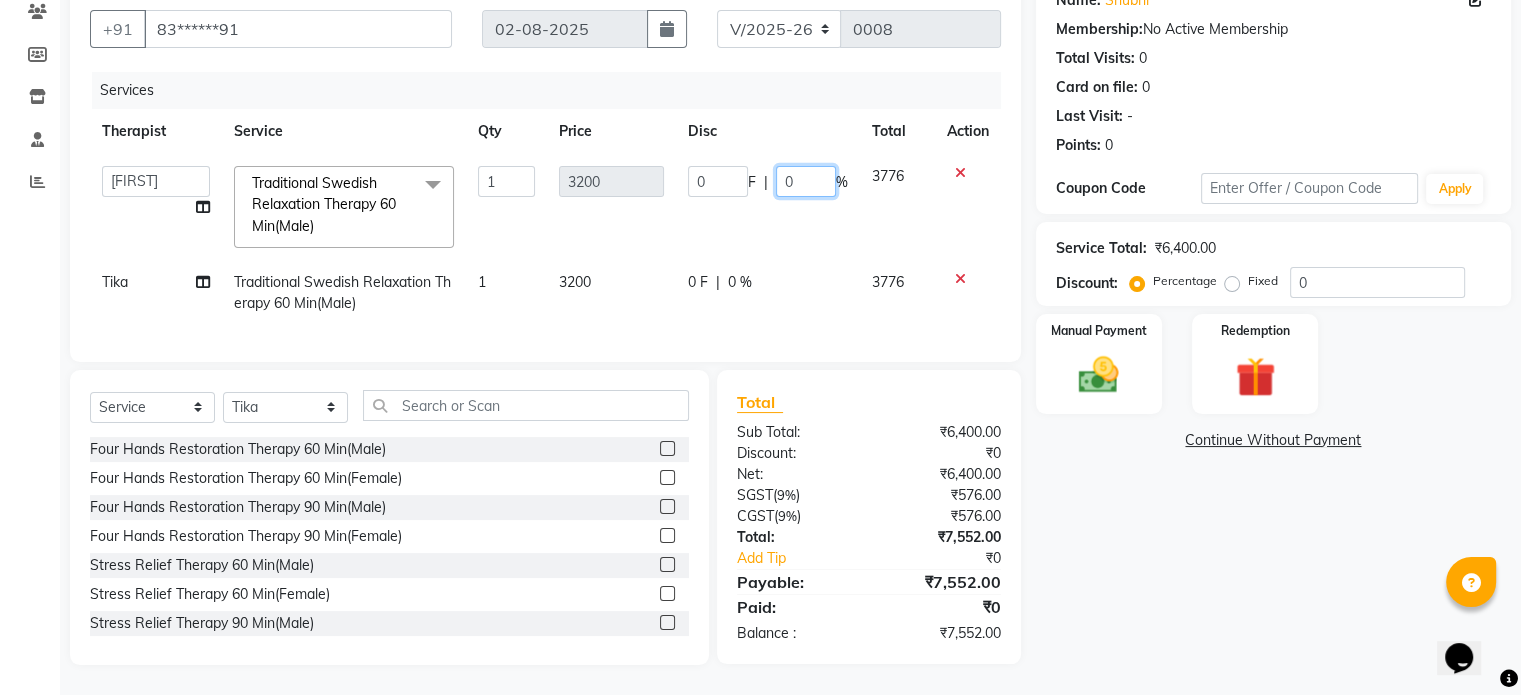 click on "0" 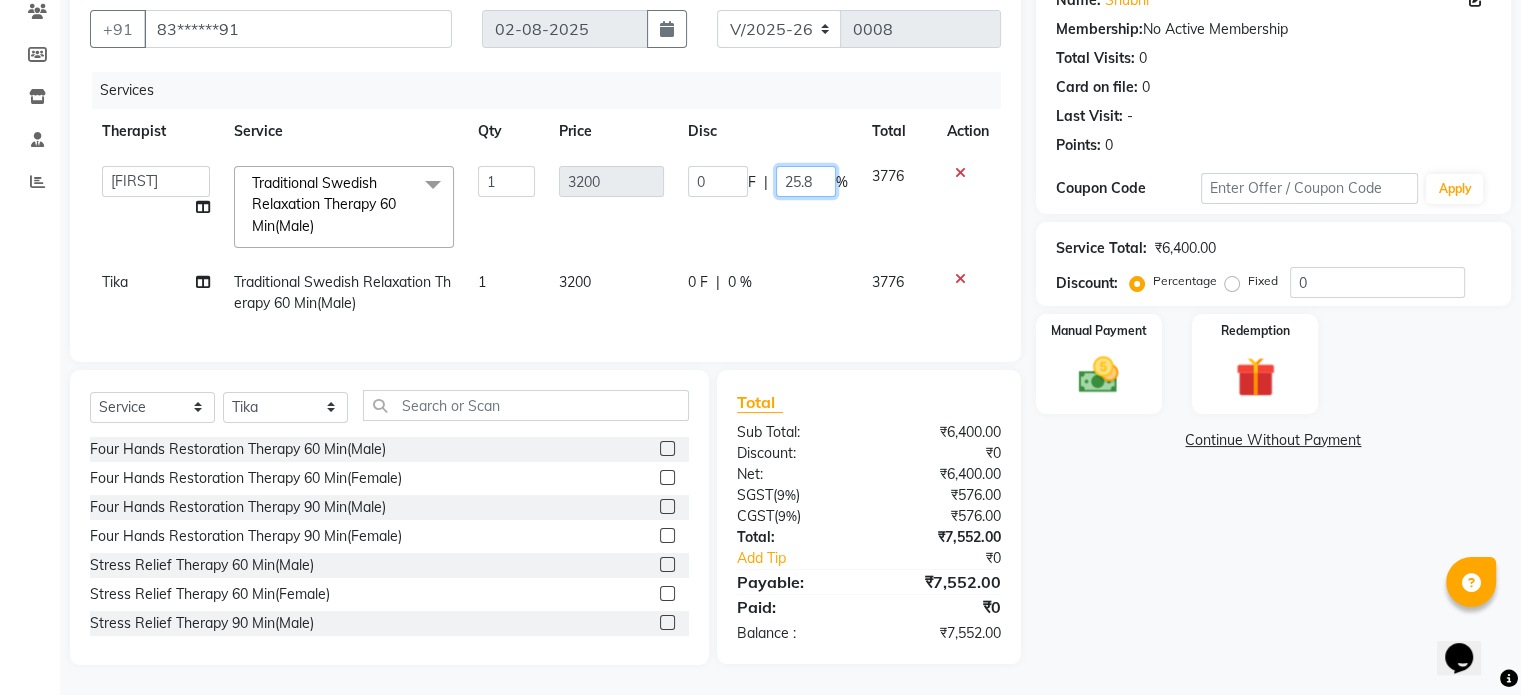 type on "25.85" 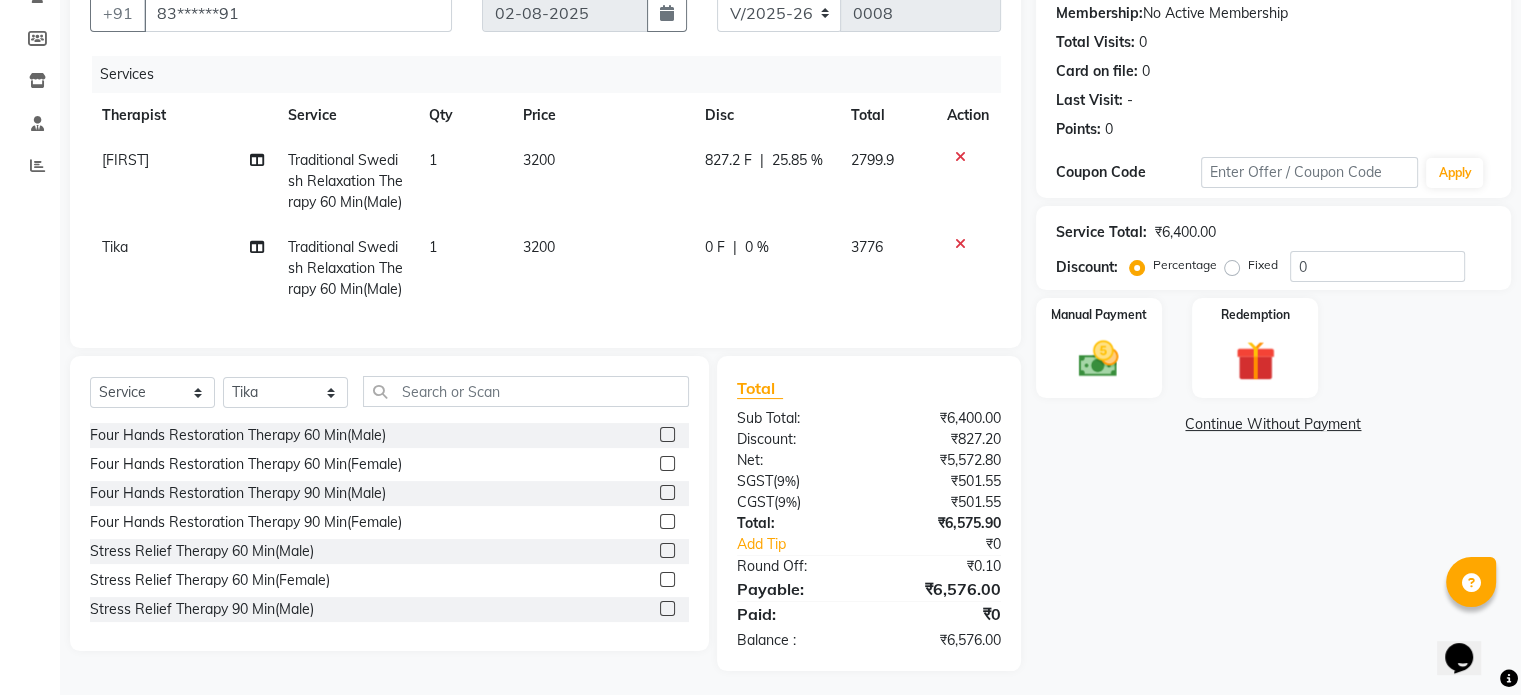 click on "827.2 F | 25.85 %" 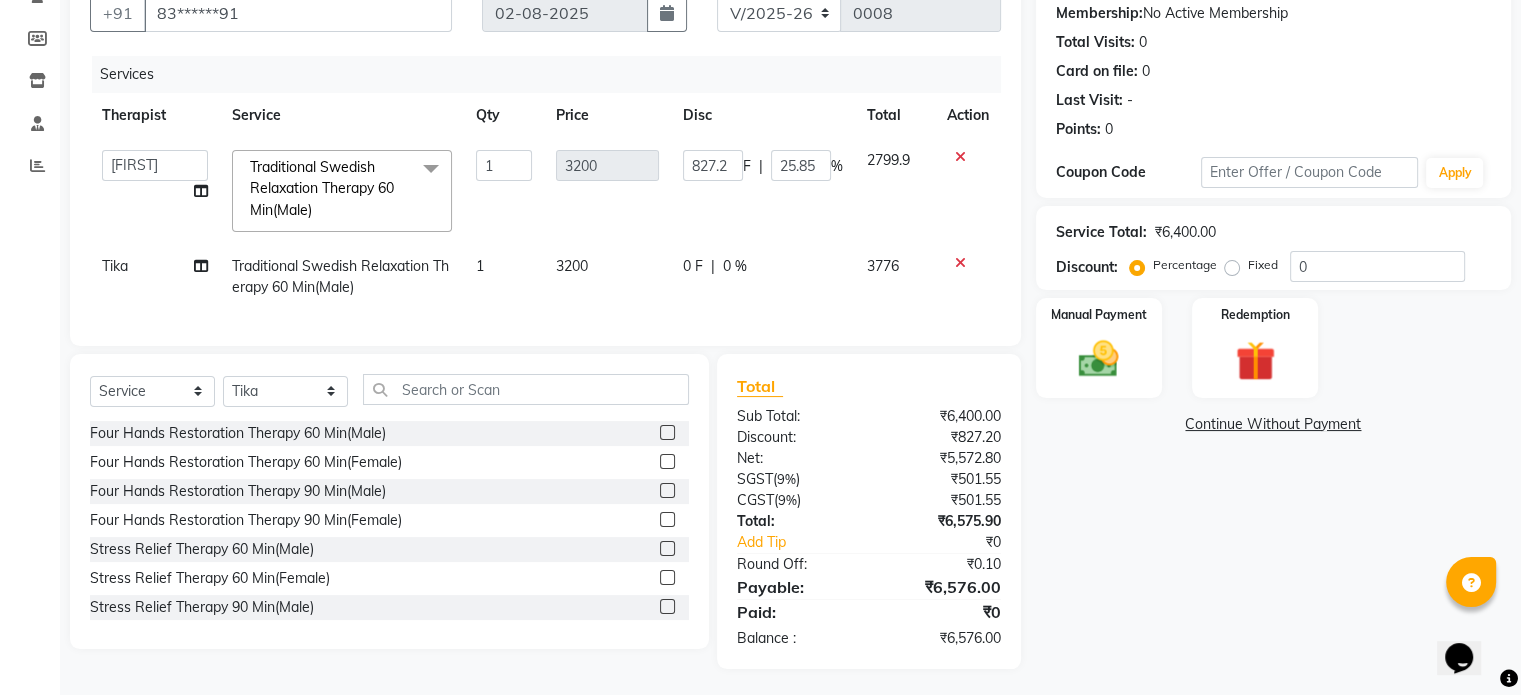click on "0 %" 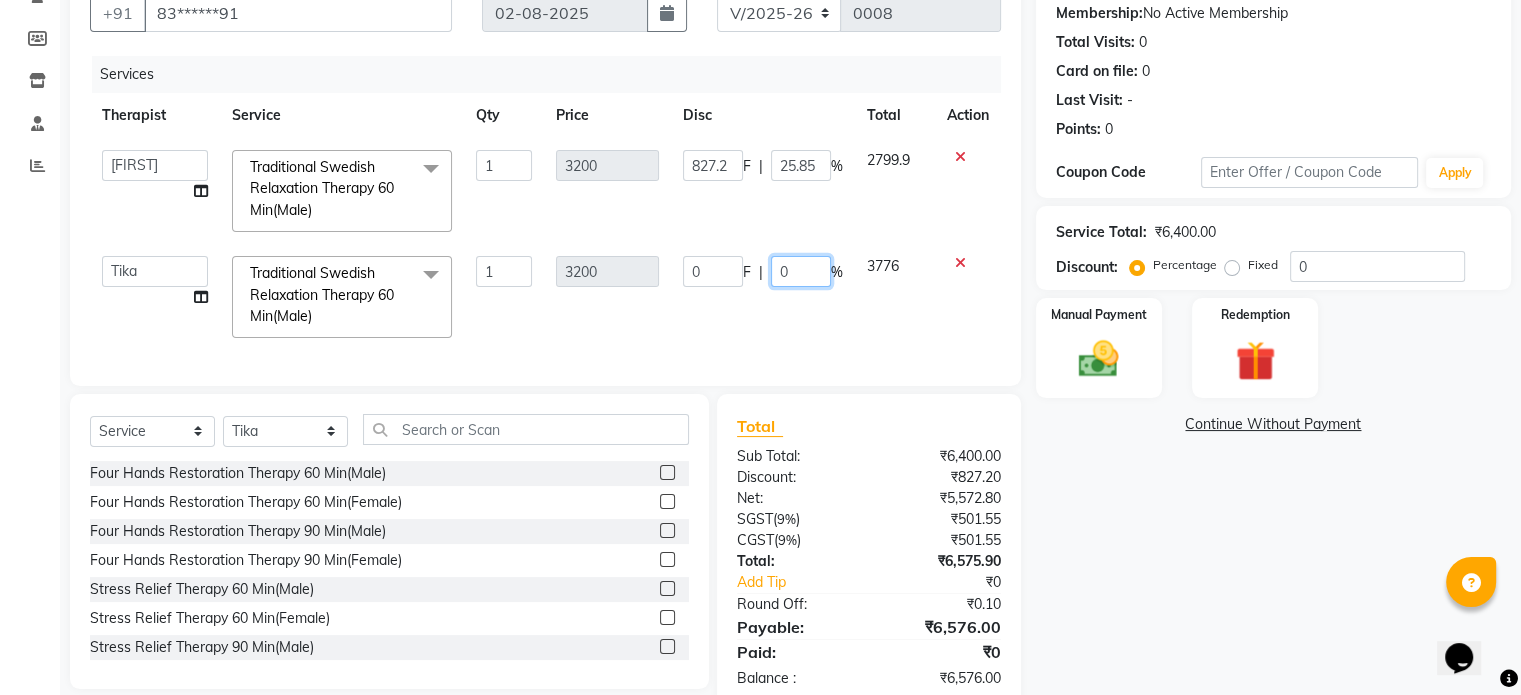 click on "0" 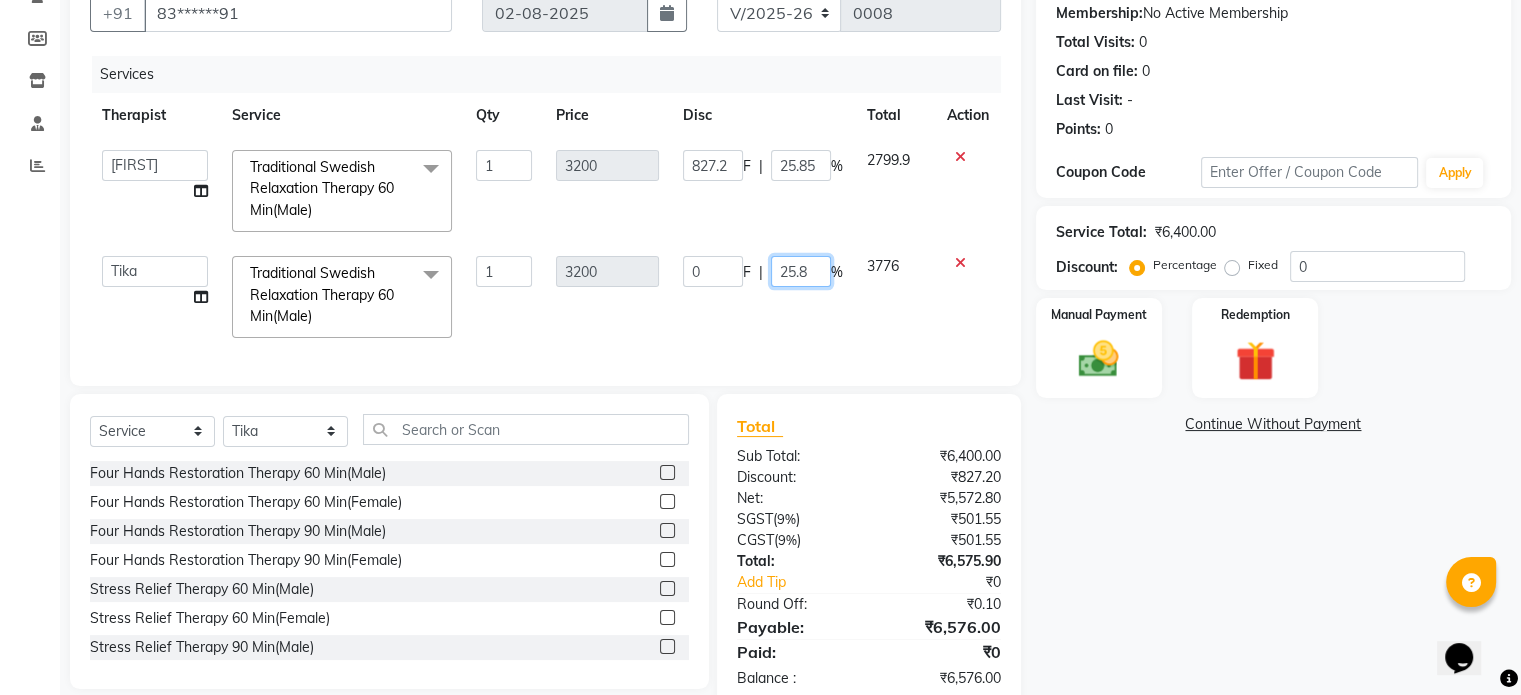 type on "25.85" 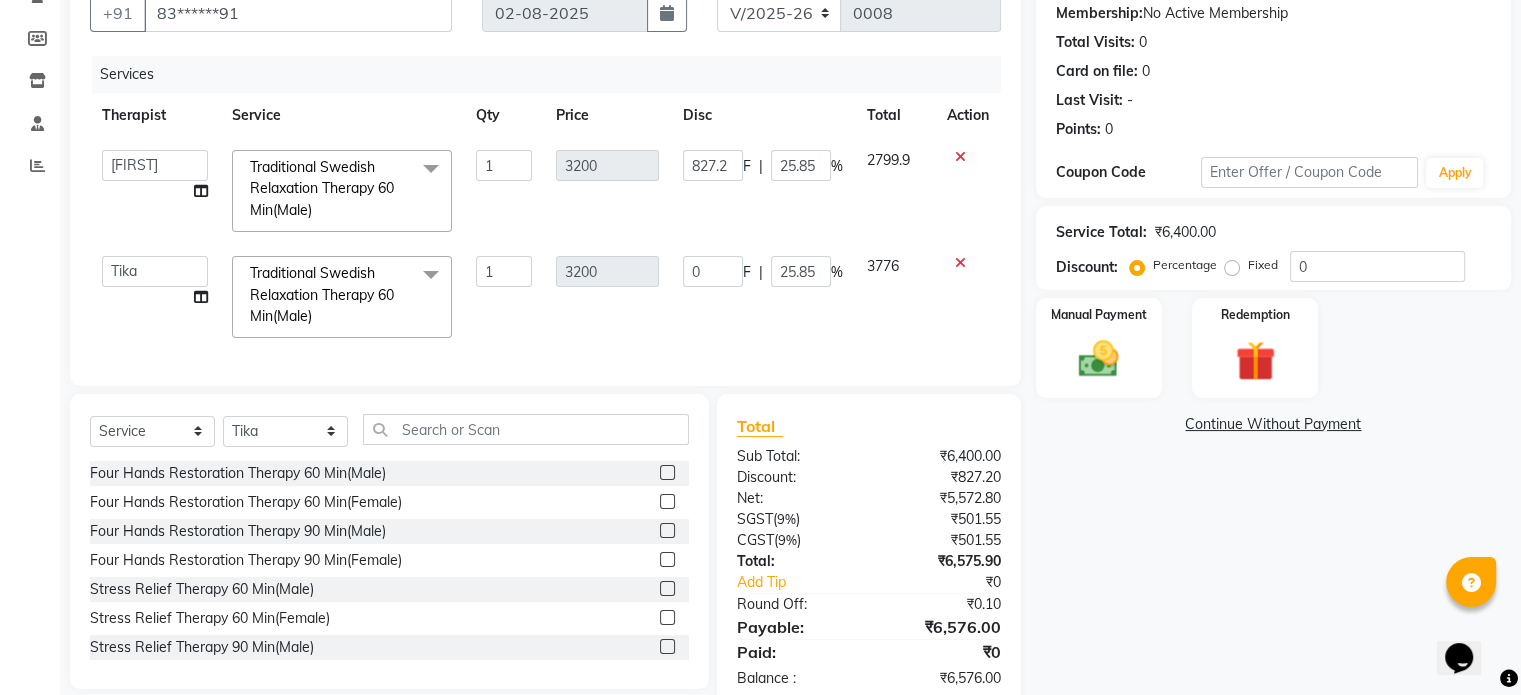 click on "Services Therapist Service Qty Price Disc Total Action  Aleam   Amisha   Balari    Deepak Ratanpal   Mahoi   Mauni    Nora    Punjima   Shailinda   Tika  Traditional Swedish Relaxation Therapy 60 Min(Male)  x Four Hands Restoration Therapy 60 Min(Male) Four Hands Restoration Therapy 60 Min(Female) Four Hands Restoration Therapy 90 Min(Male) Four Hands Restoration Therapy 90 Min(Female) Stress Relief Therapy 60 Min(Male) Stress Relief Therapy 60 Min(Female) Stress Relief Therapy 90 Min(Male) Stress Relief Therapy 90 Min(Female) Nilaya  Fusion Therapy(Male) Nilaya  Fusion Therapy(Female) Marma Abhayangam 60 Min(Male) Marma Abhayangam 60 Min(Female) Marma Abhayangam 90 Min(Male)) Marma Abhayangam 90 Min(Female) Deep Tissue Repair Therapy 60 Min(Male) Deep Tissue Repair Therapy 60 Min(Female) Deep Tissue Repair Therapy 90 Min(Male) Deep Tissue Repair Therapy 90 Min(Female) Balinese Massage Therapy 60 Min(Male) Balinese Massage Therapy 60 Min(Female) Balinese Massage Therapy 90 Min(Male) Express Facial 1 3200 F |" 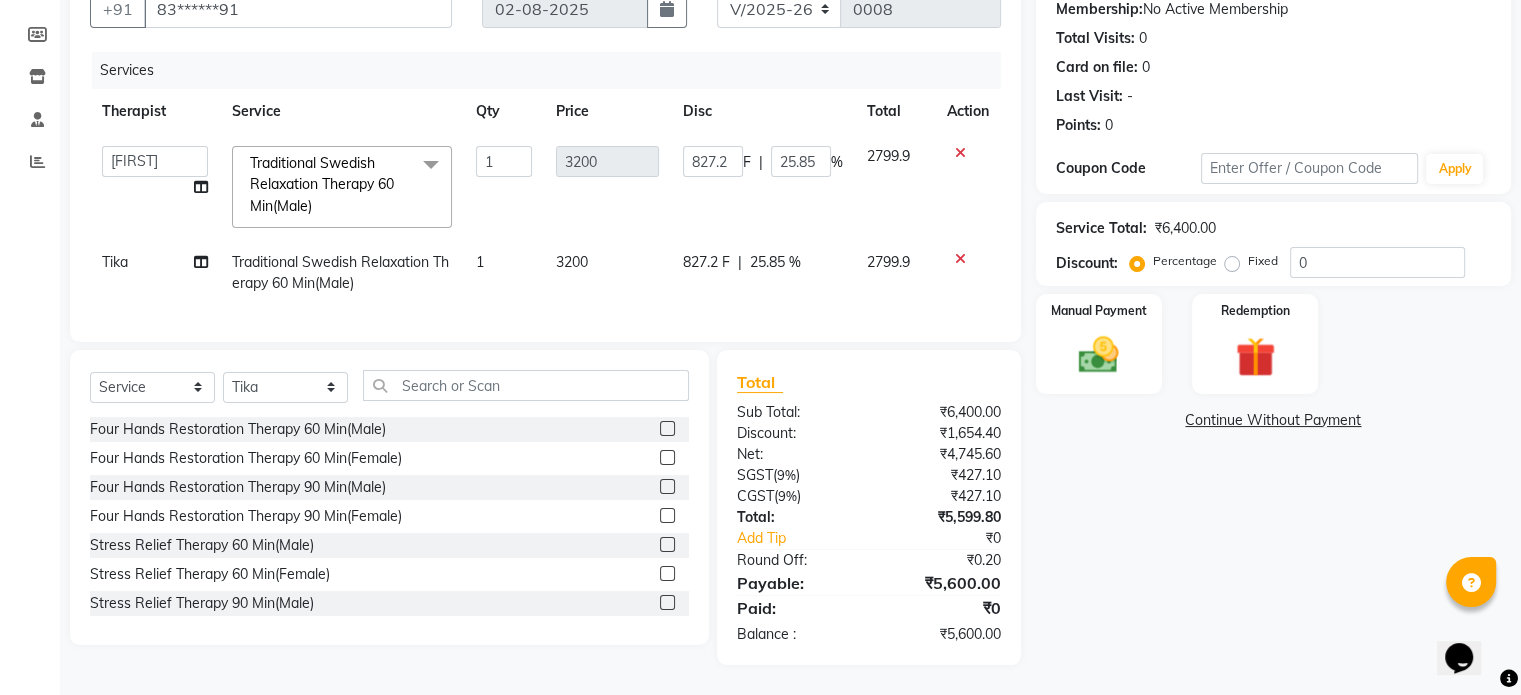 scroll, scrollTop: 211, scrollLeft: 0, axis: vertical 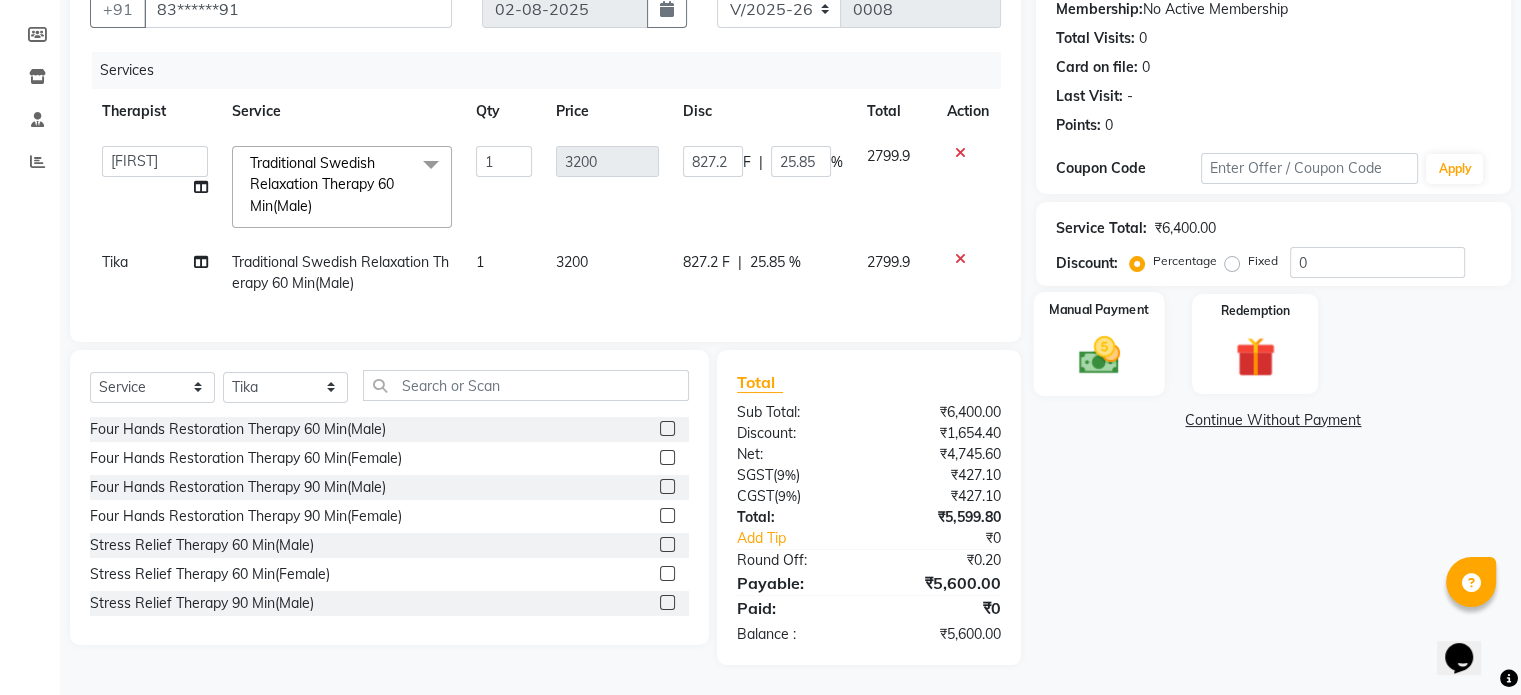 click 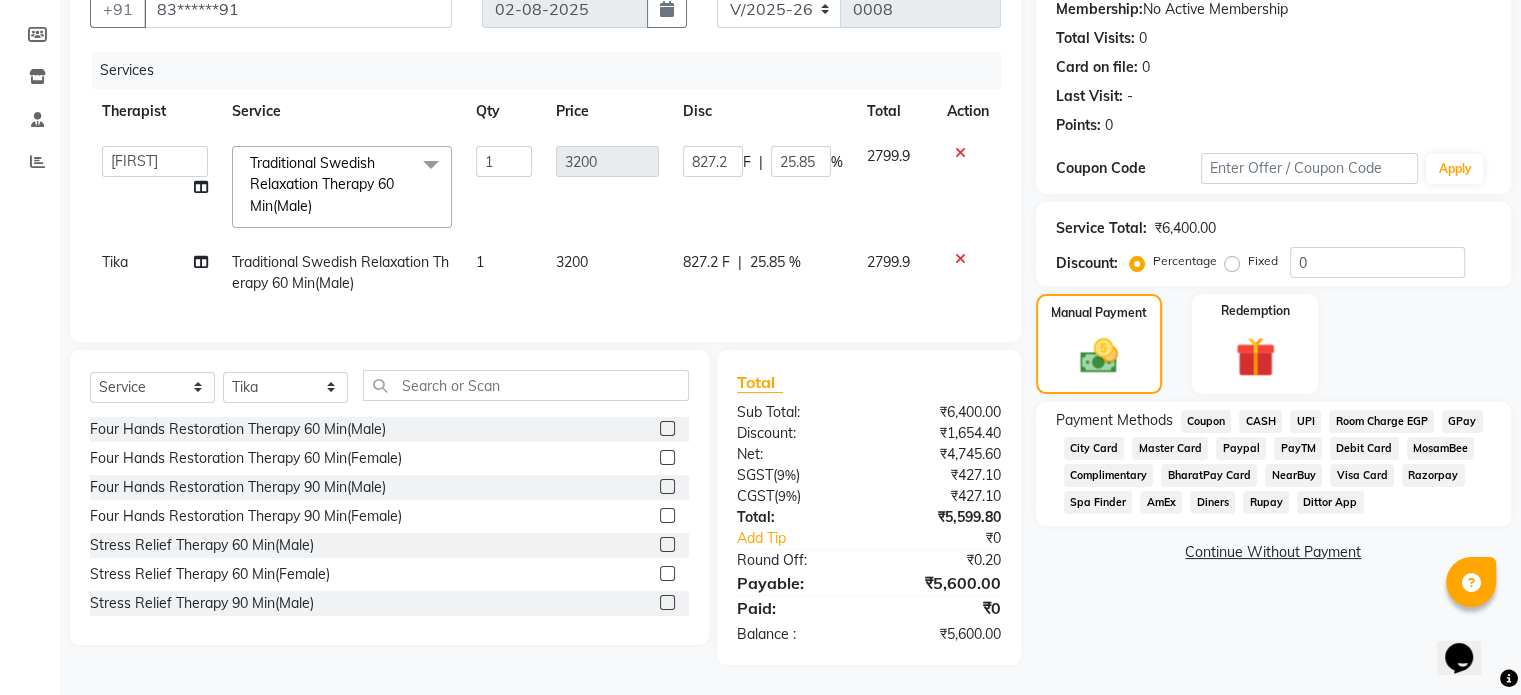 click on "CASH" 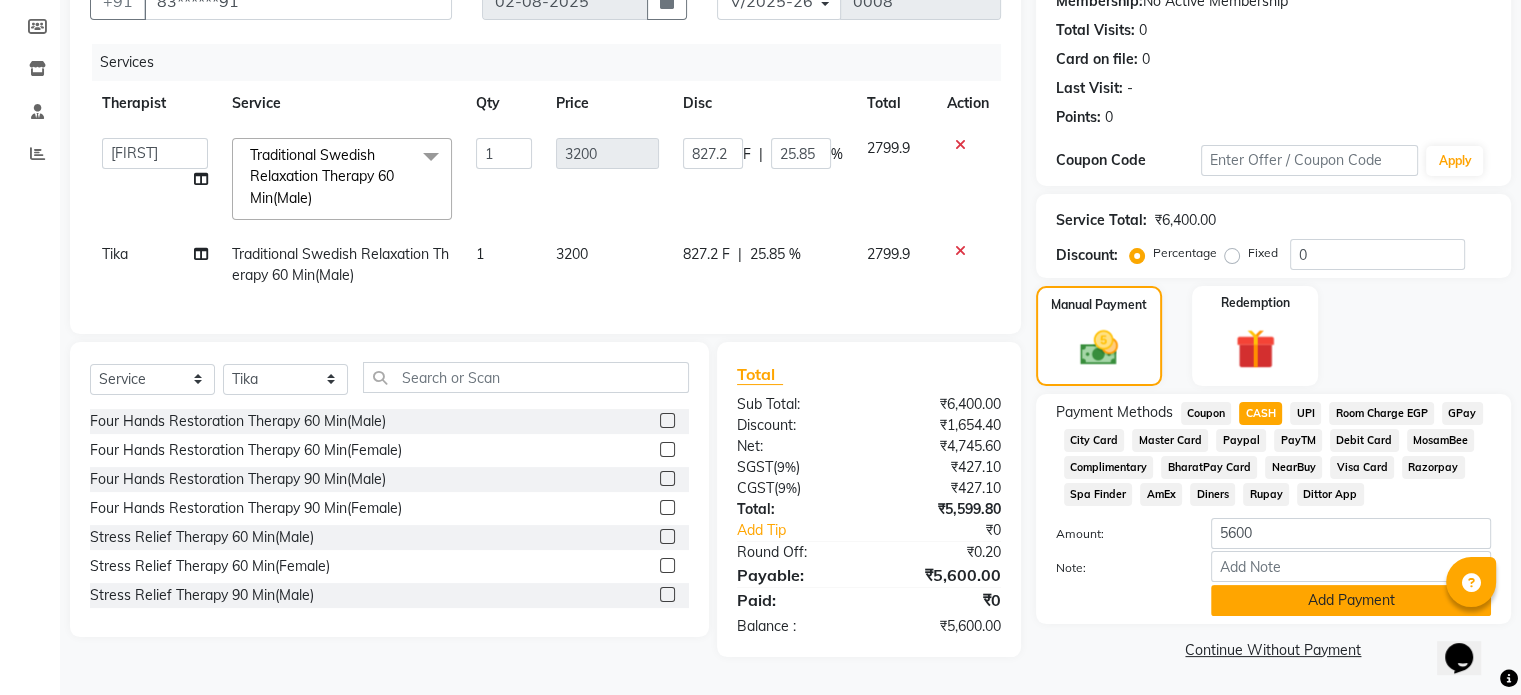 click on "Add Payment" 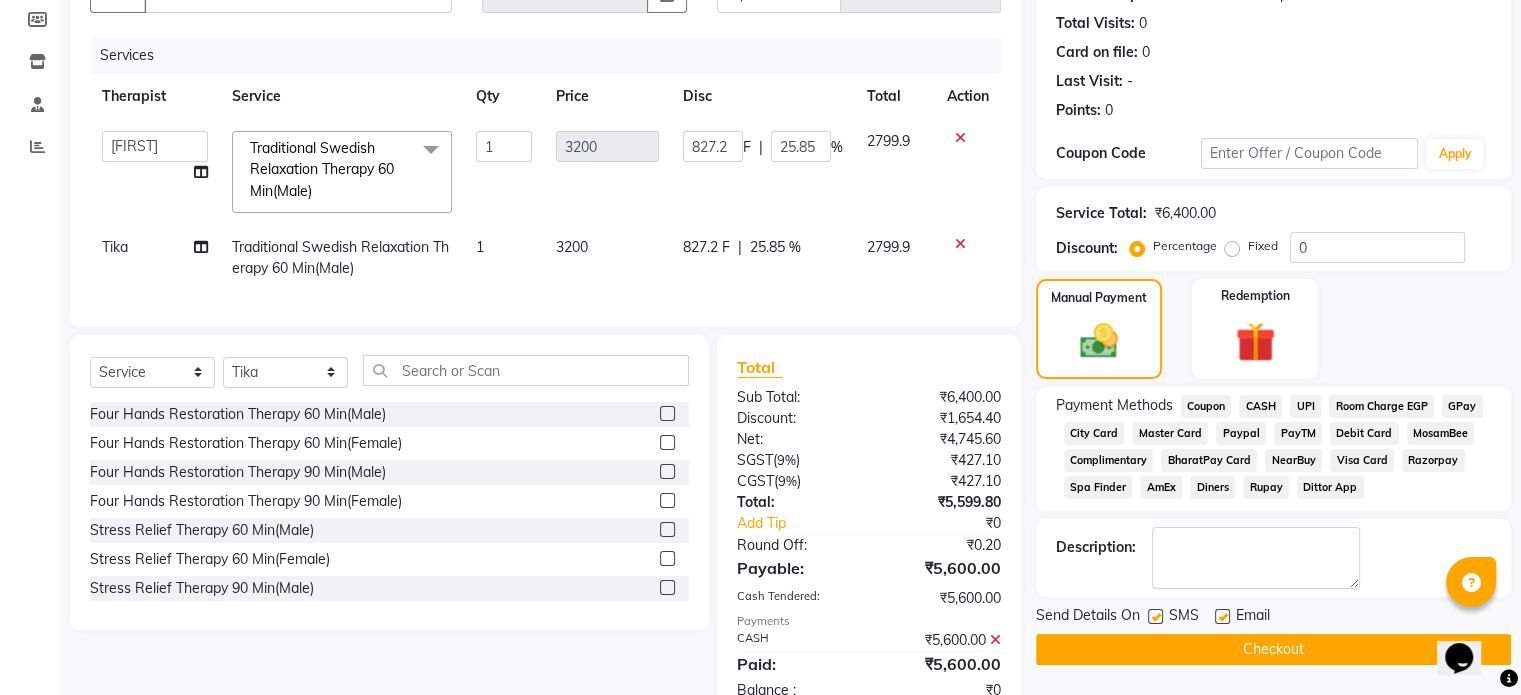 click on "Checkout" 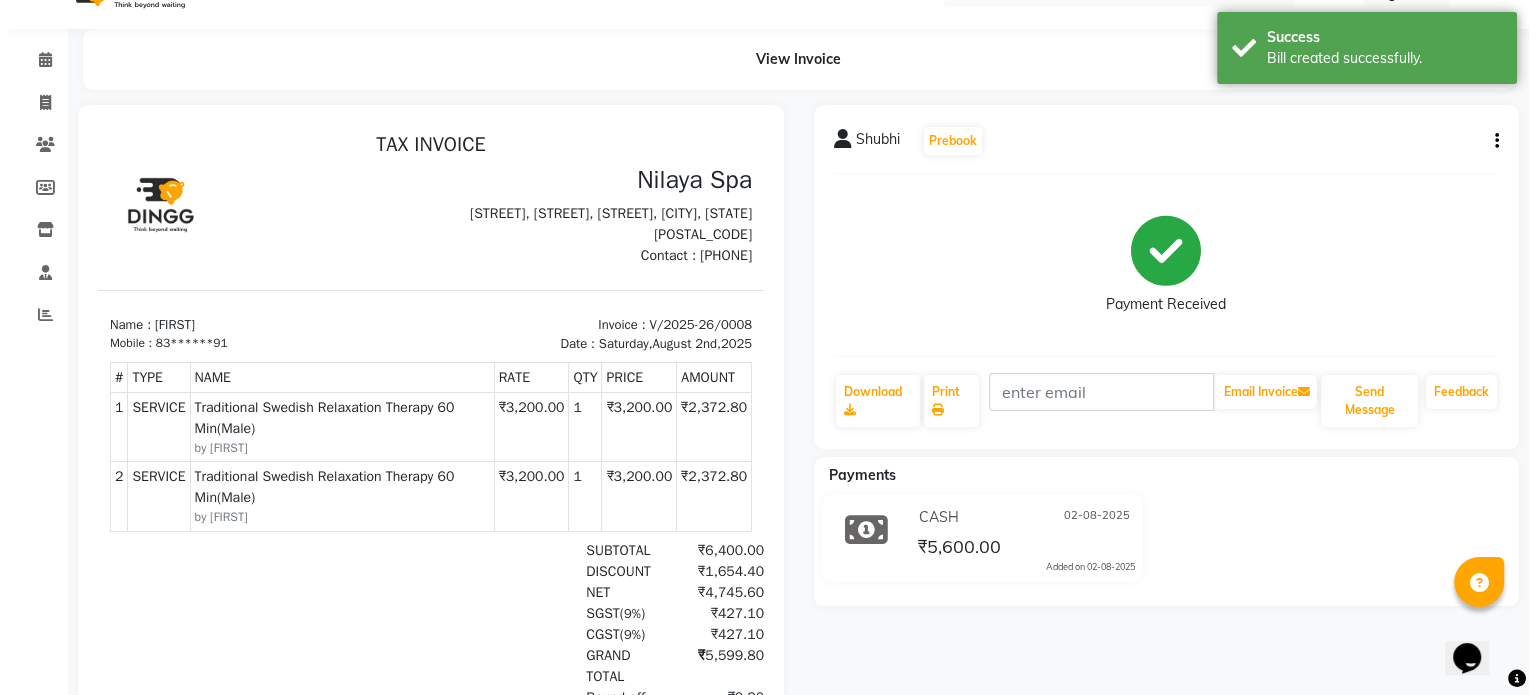 scroll, scrollTop: 0, scrollLeft: 0, axis: both 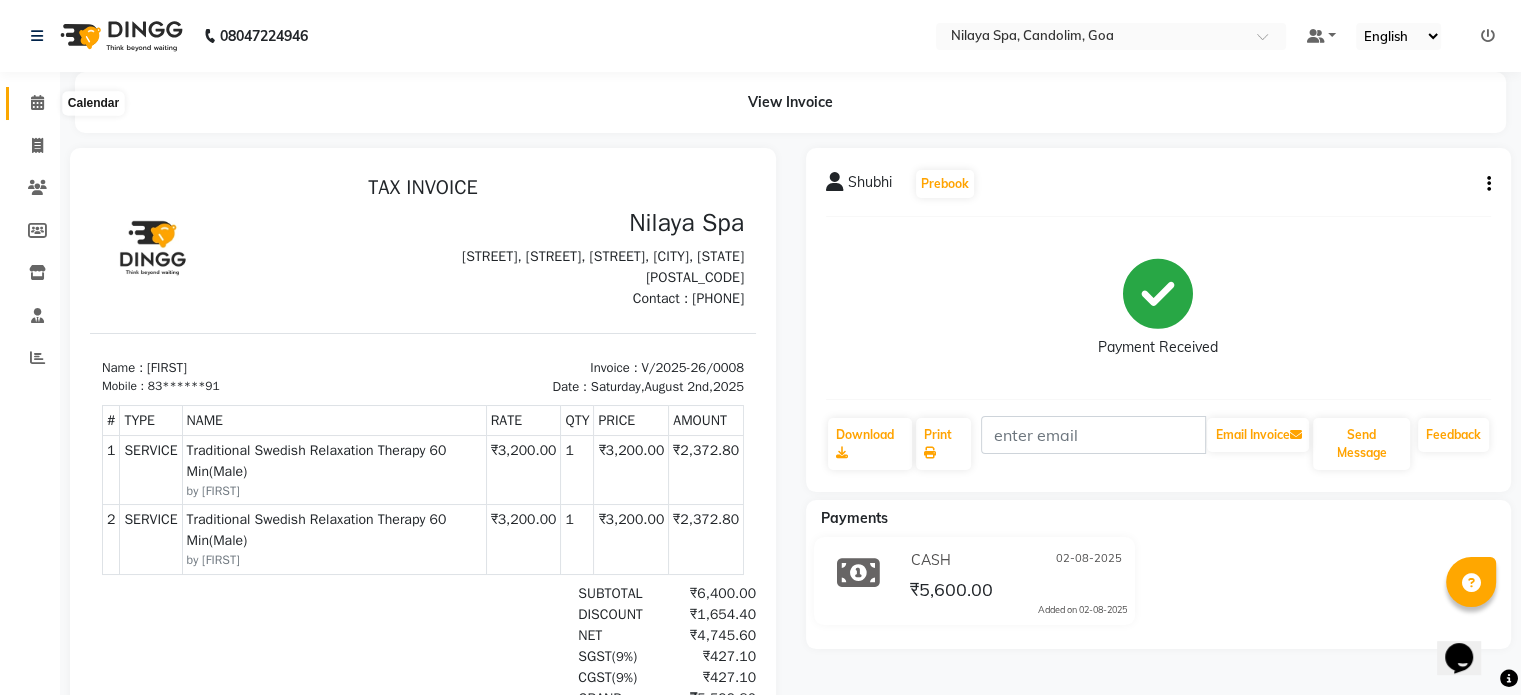 click 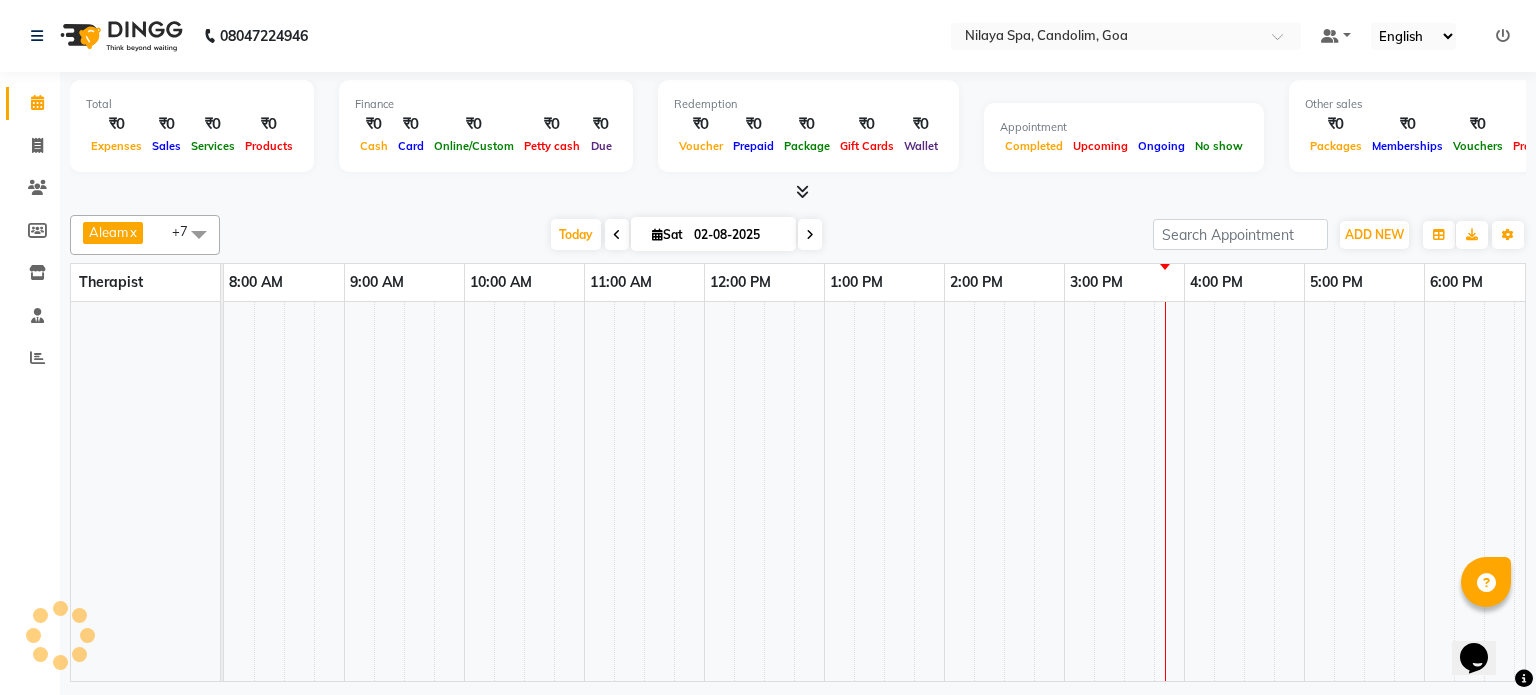 scroll, scrollTop: 0, scrollLeft: 0, axis: both 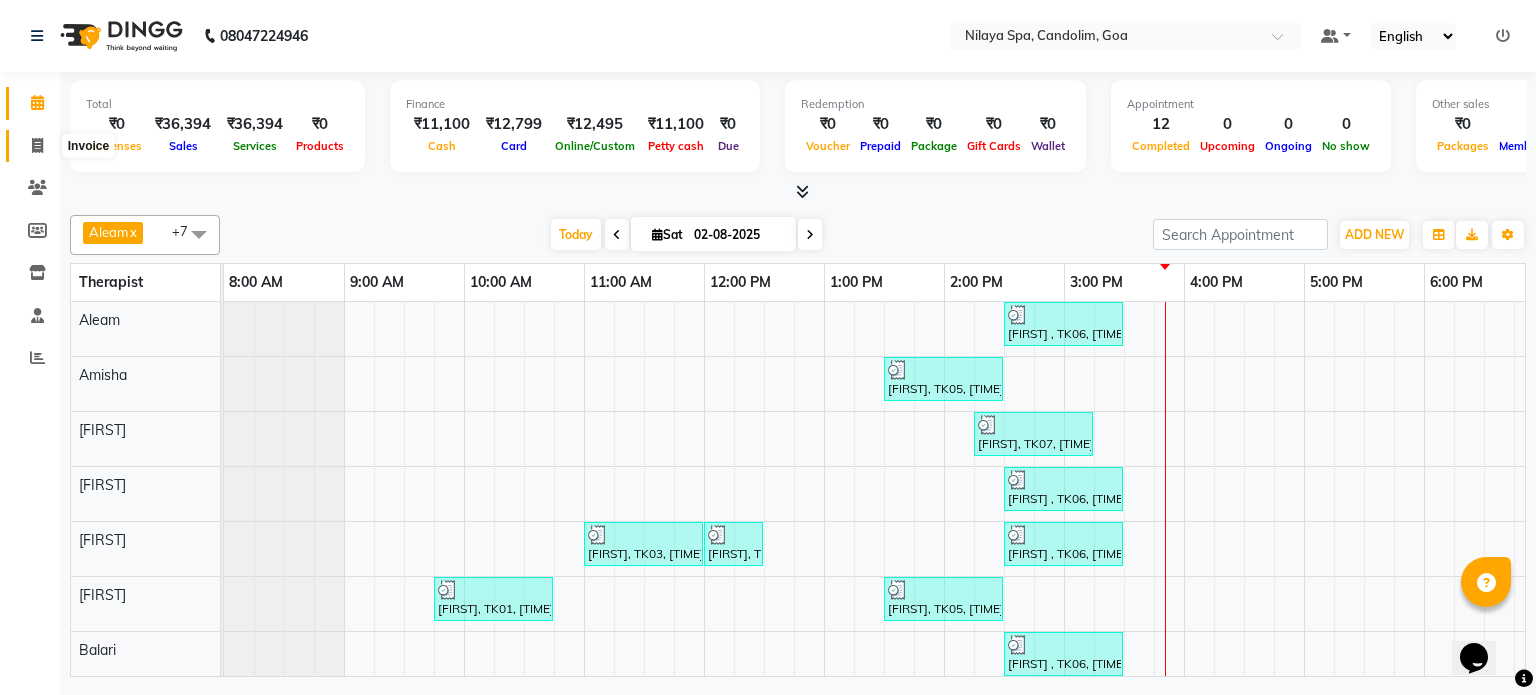 click 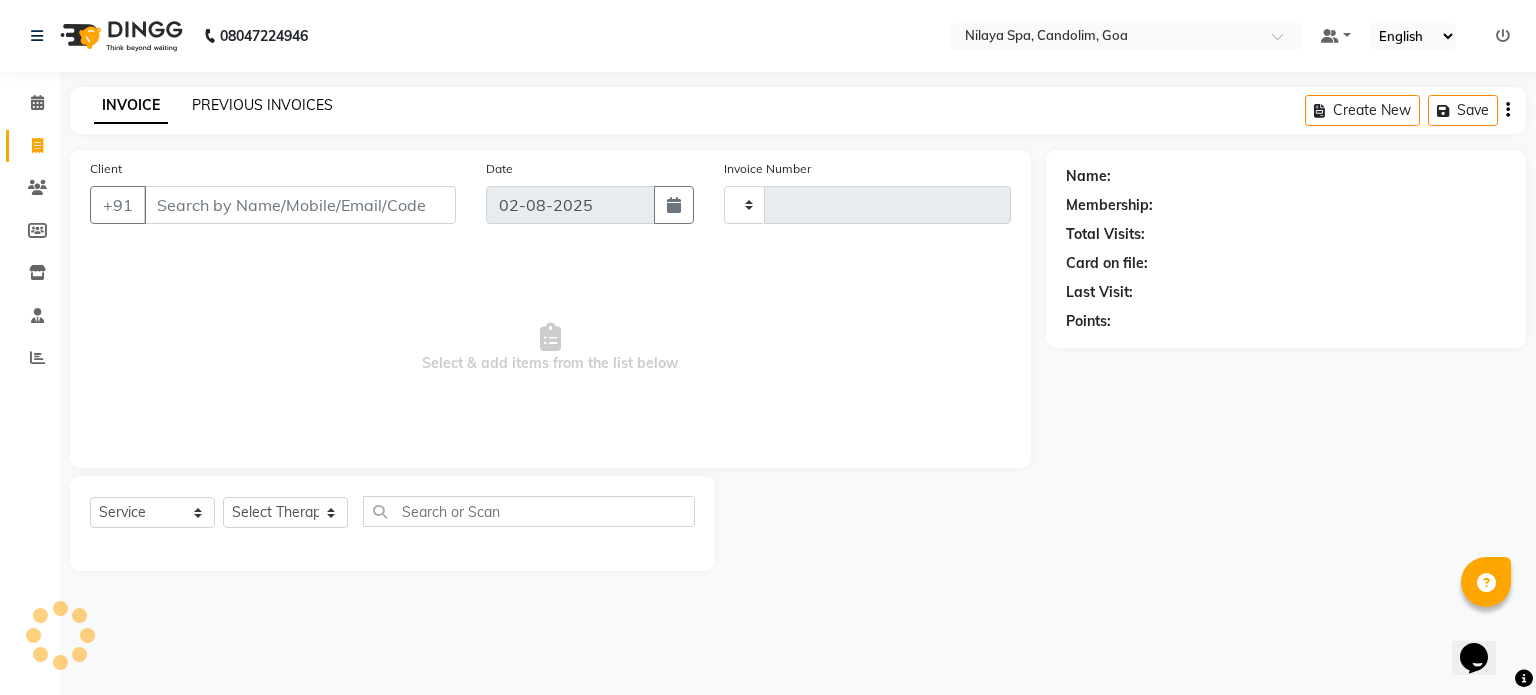 type on "0009" 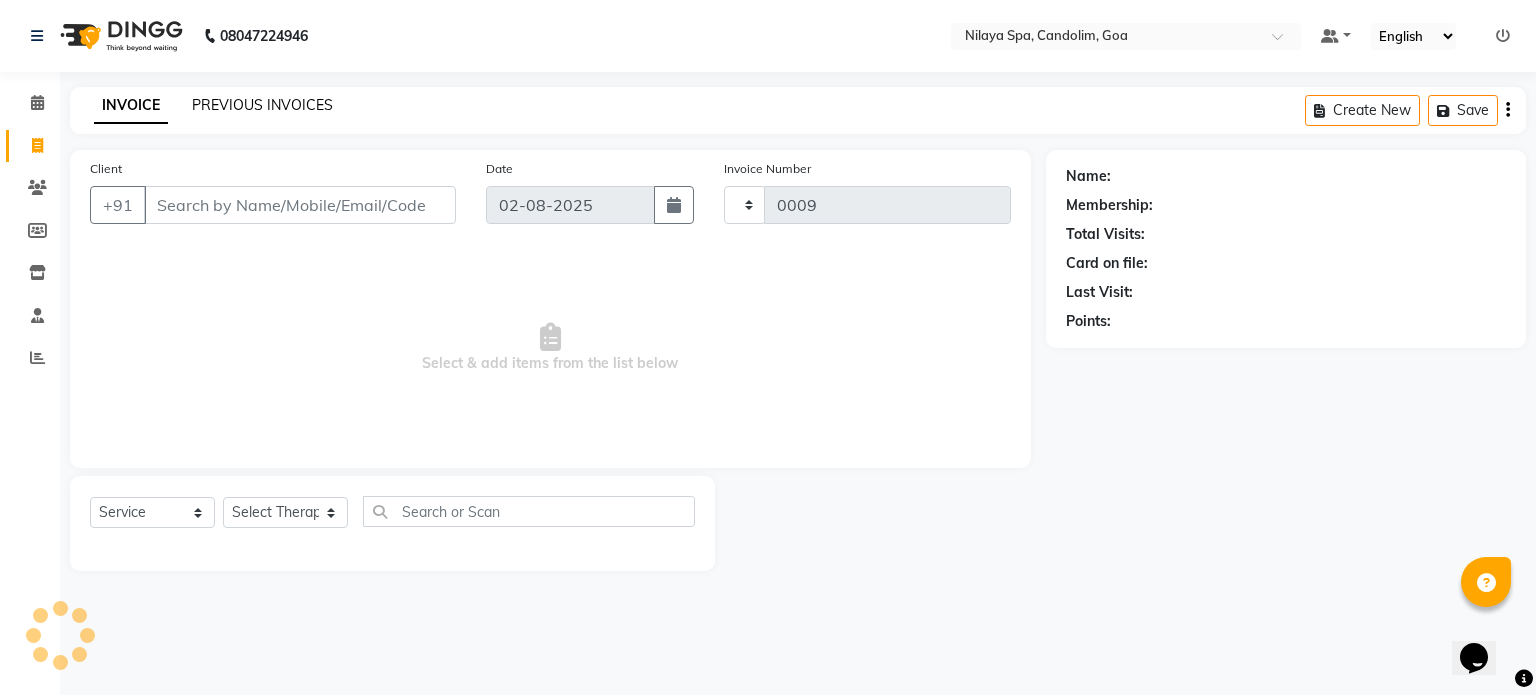 select on "8694" 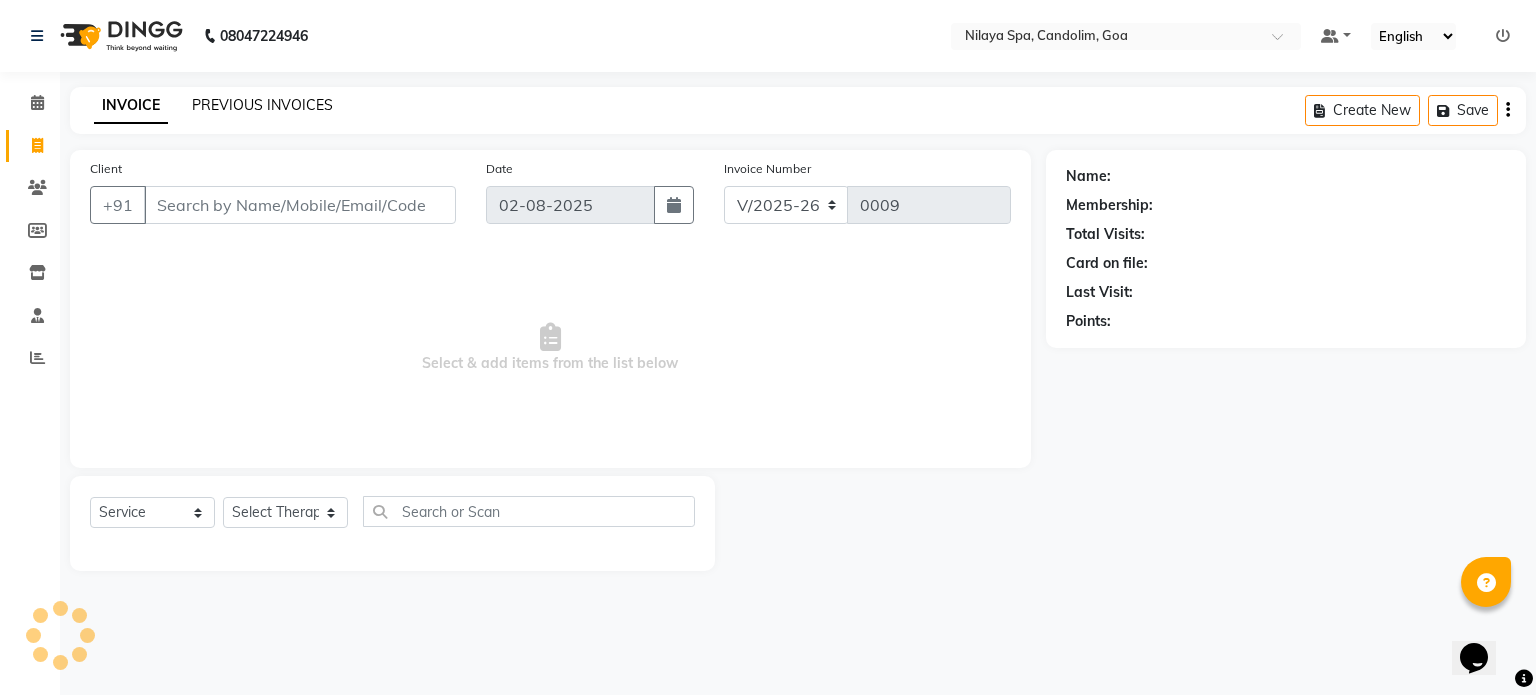 click on "PREVIOUS INVOICES" 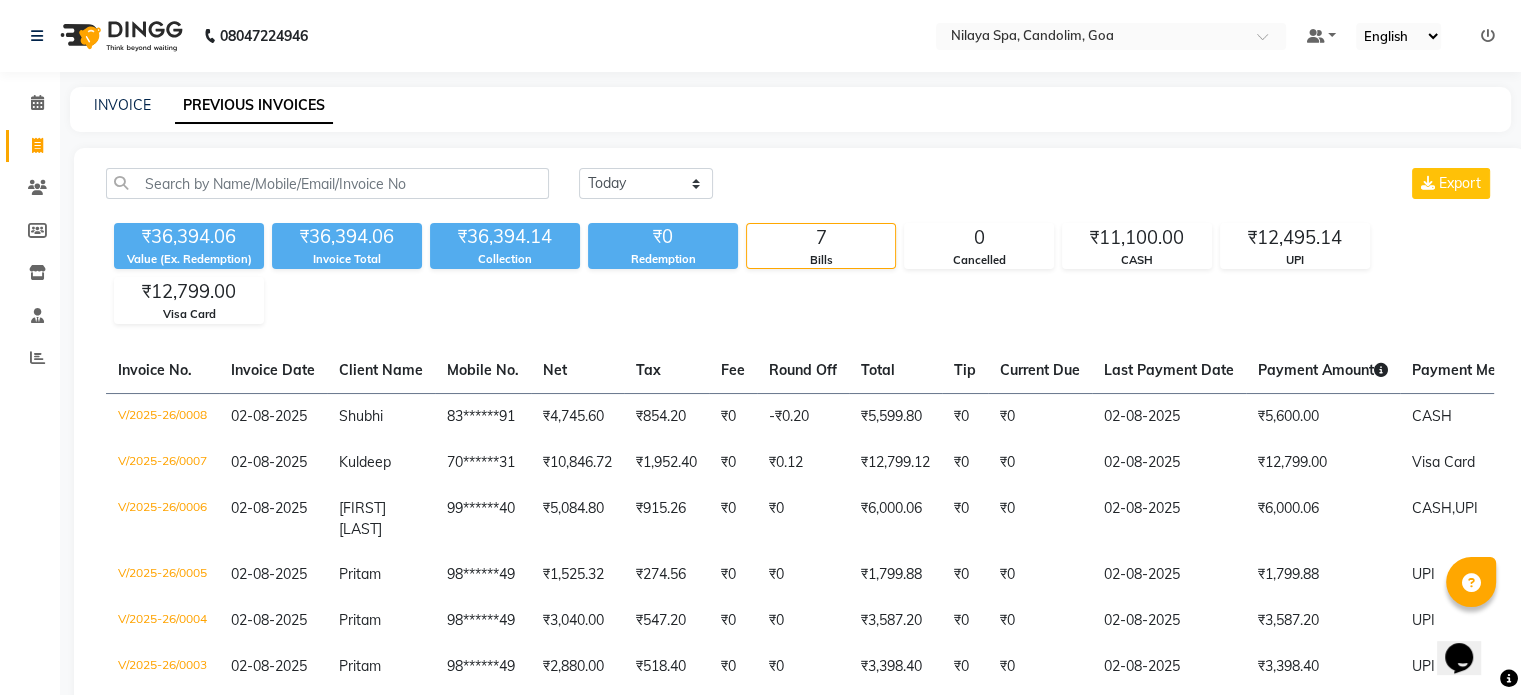 scroll, scrollTop: 100, scrollLeft: 0, axis: vertical 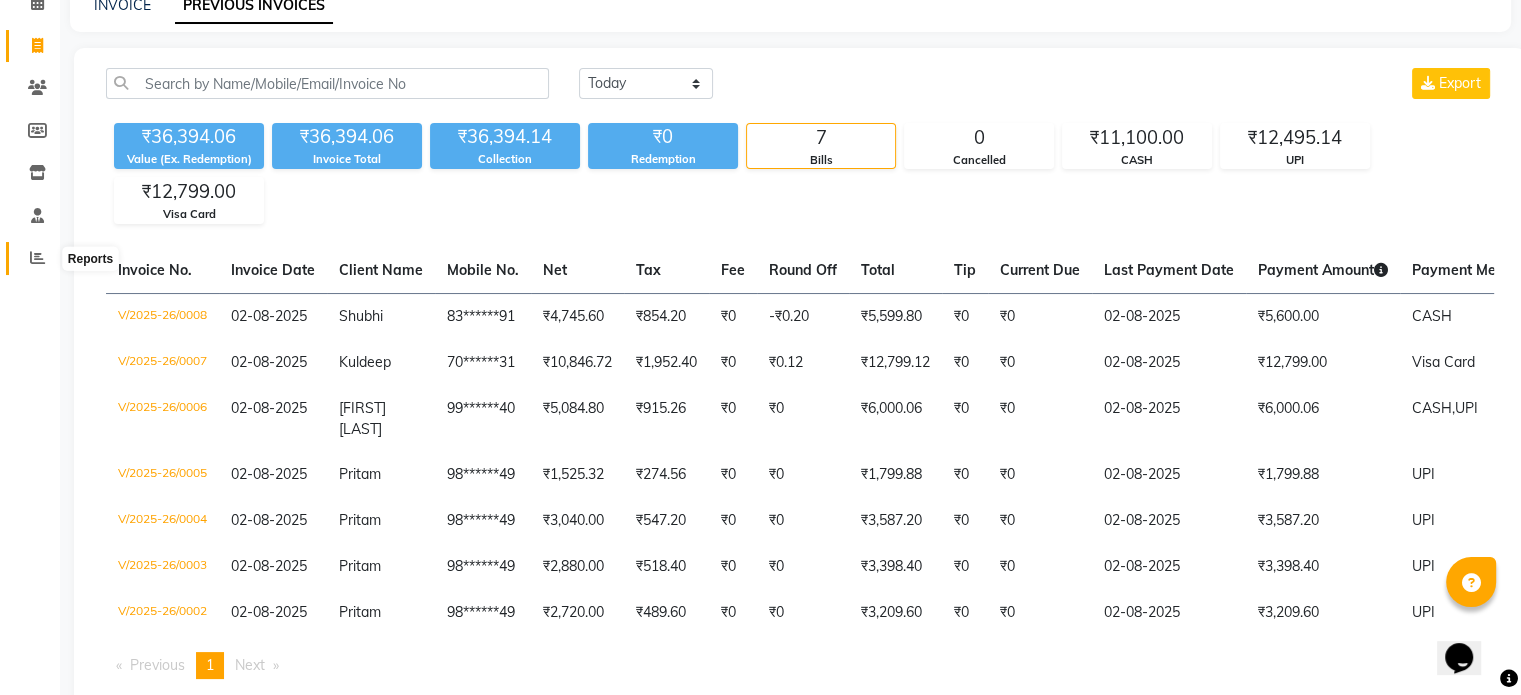click 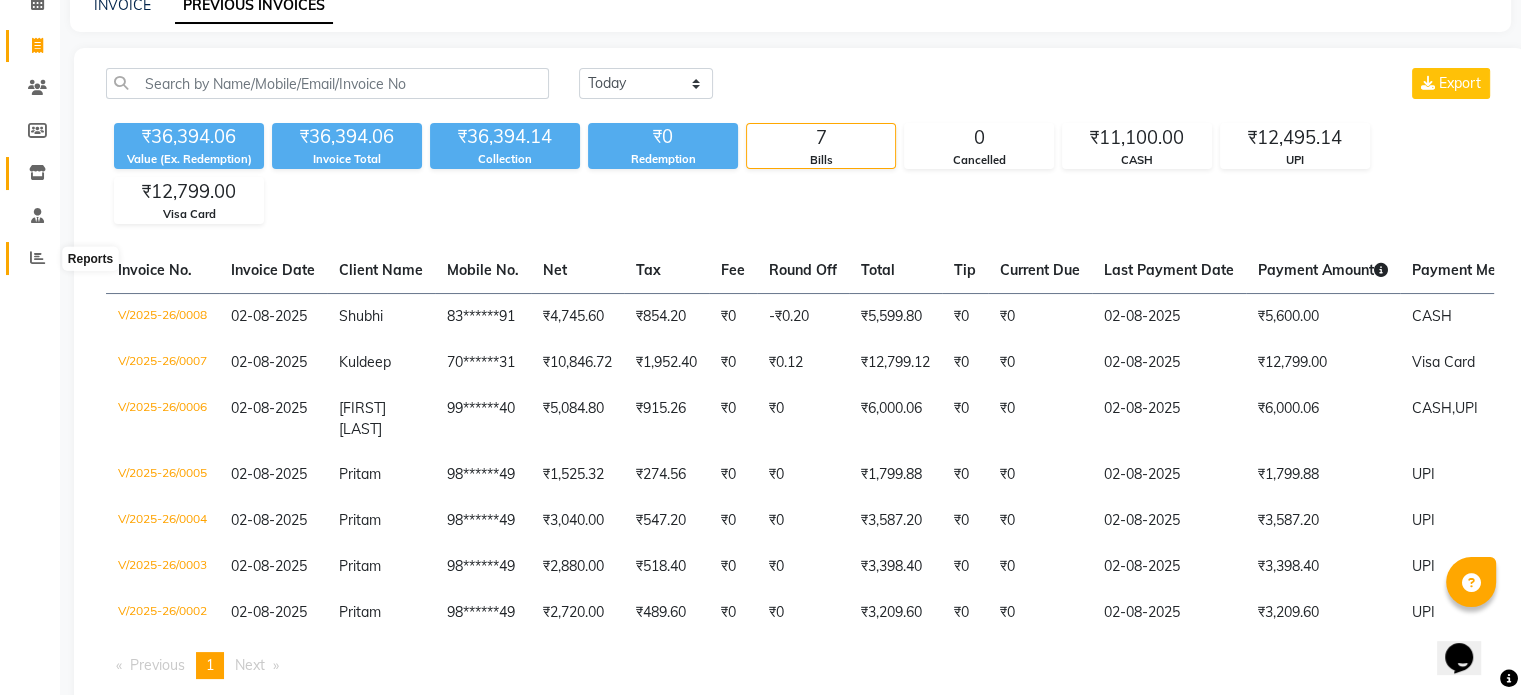 click 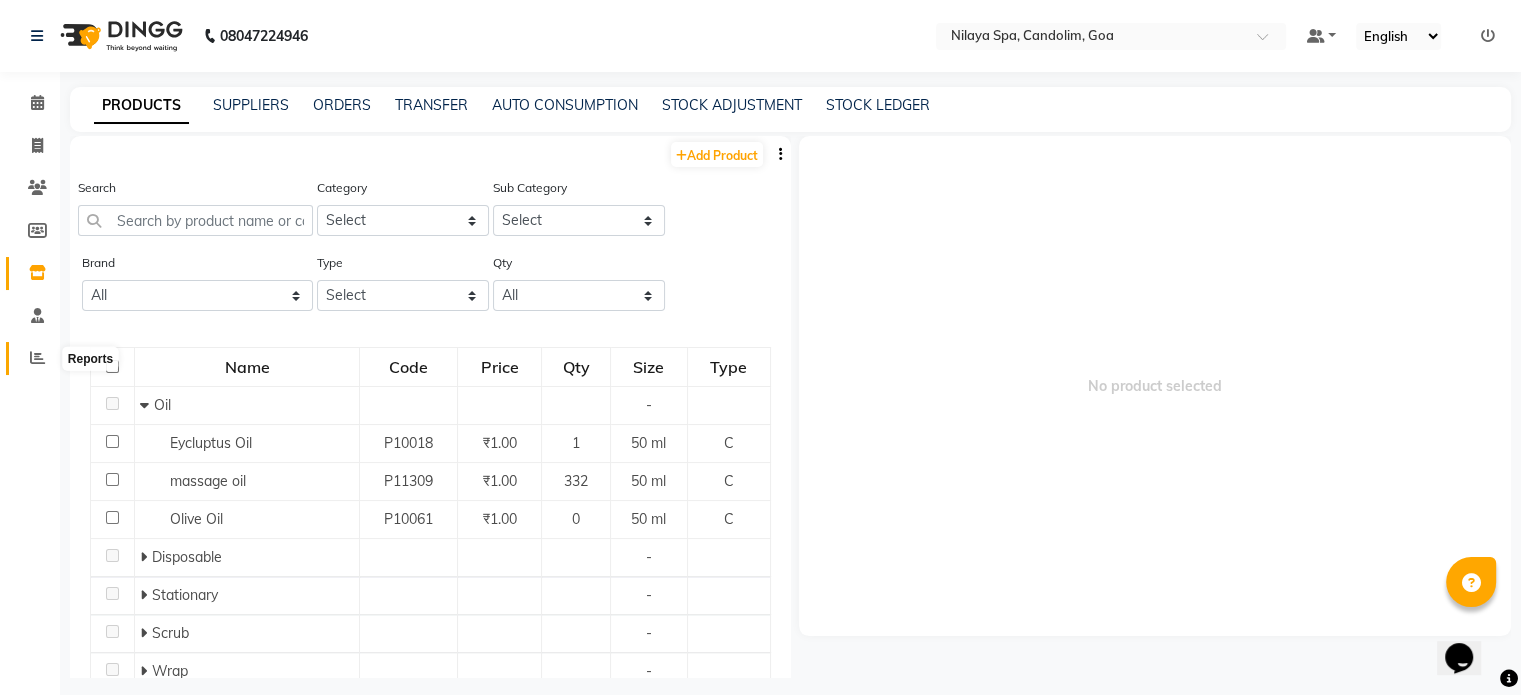 click 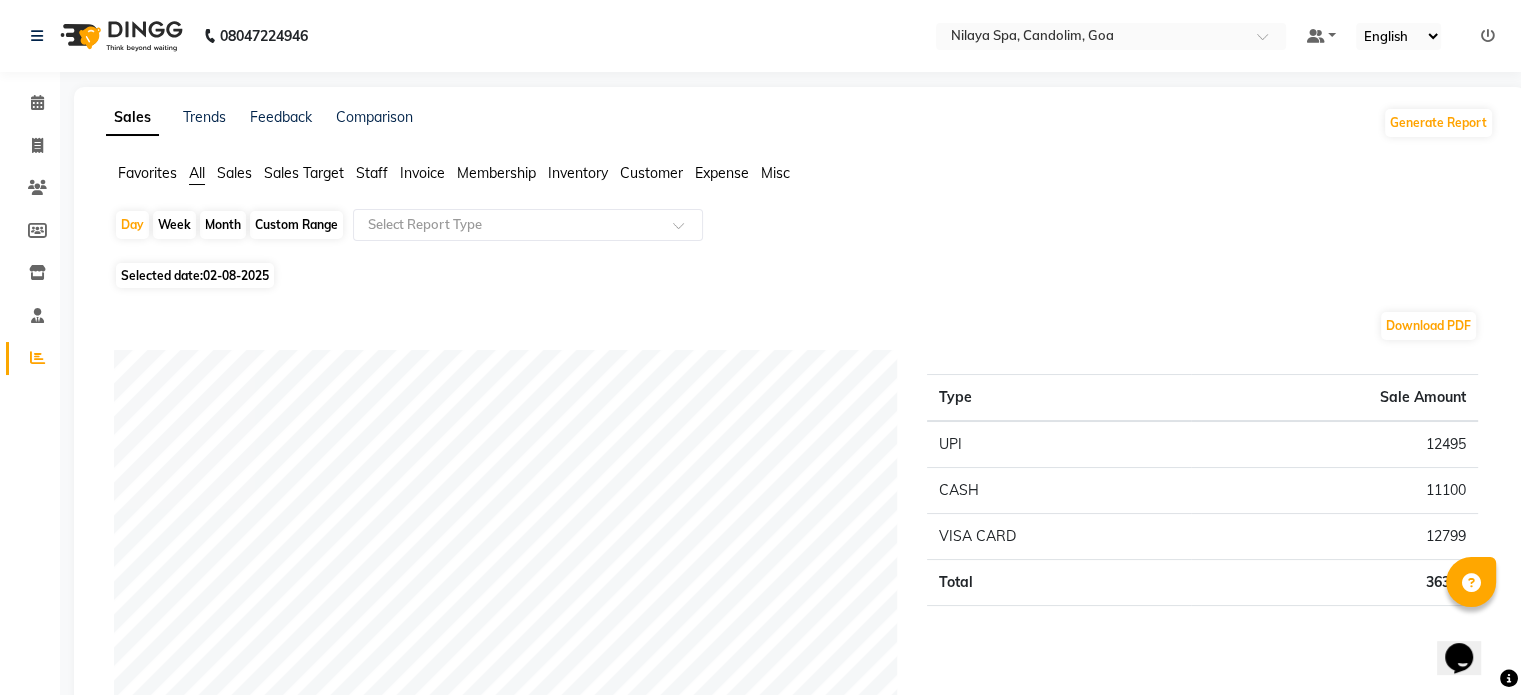 click on "Favorites" 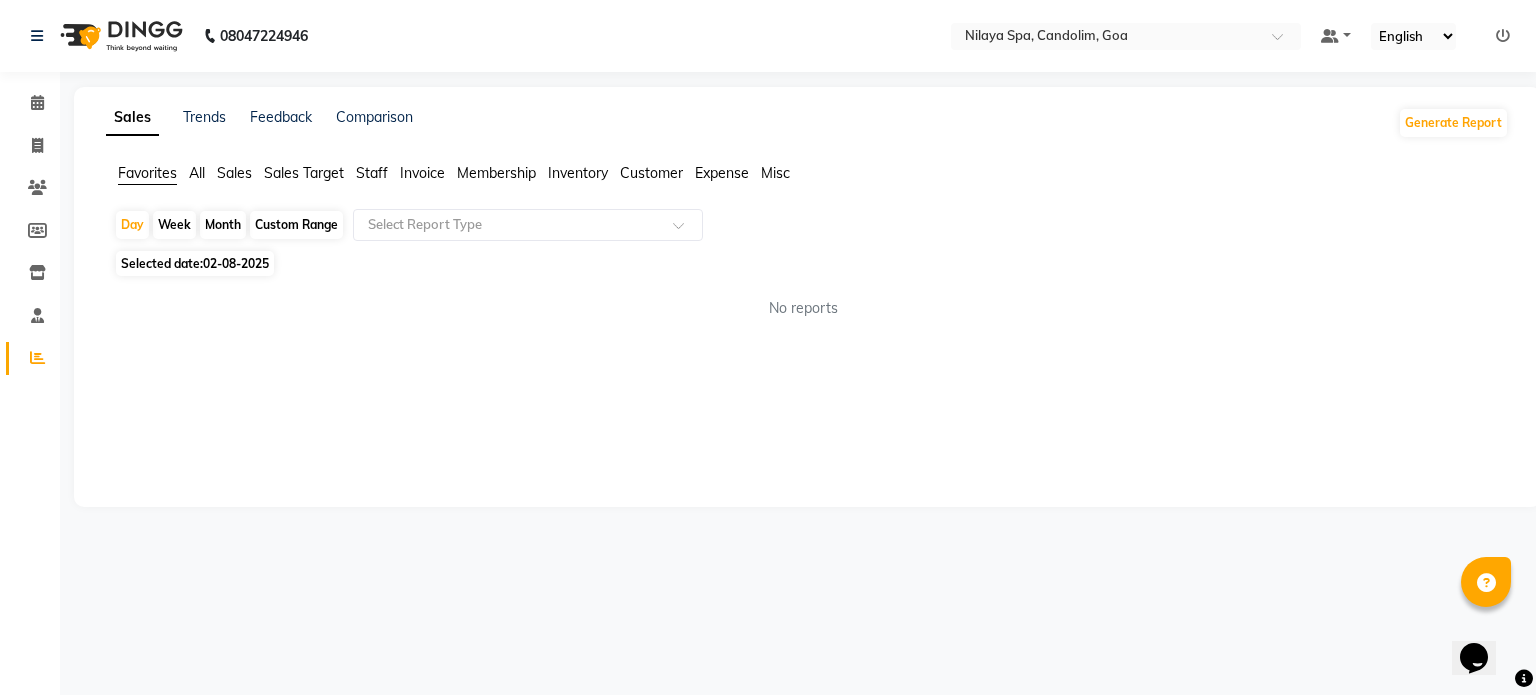 click on "All" 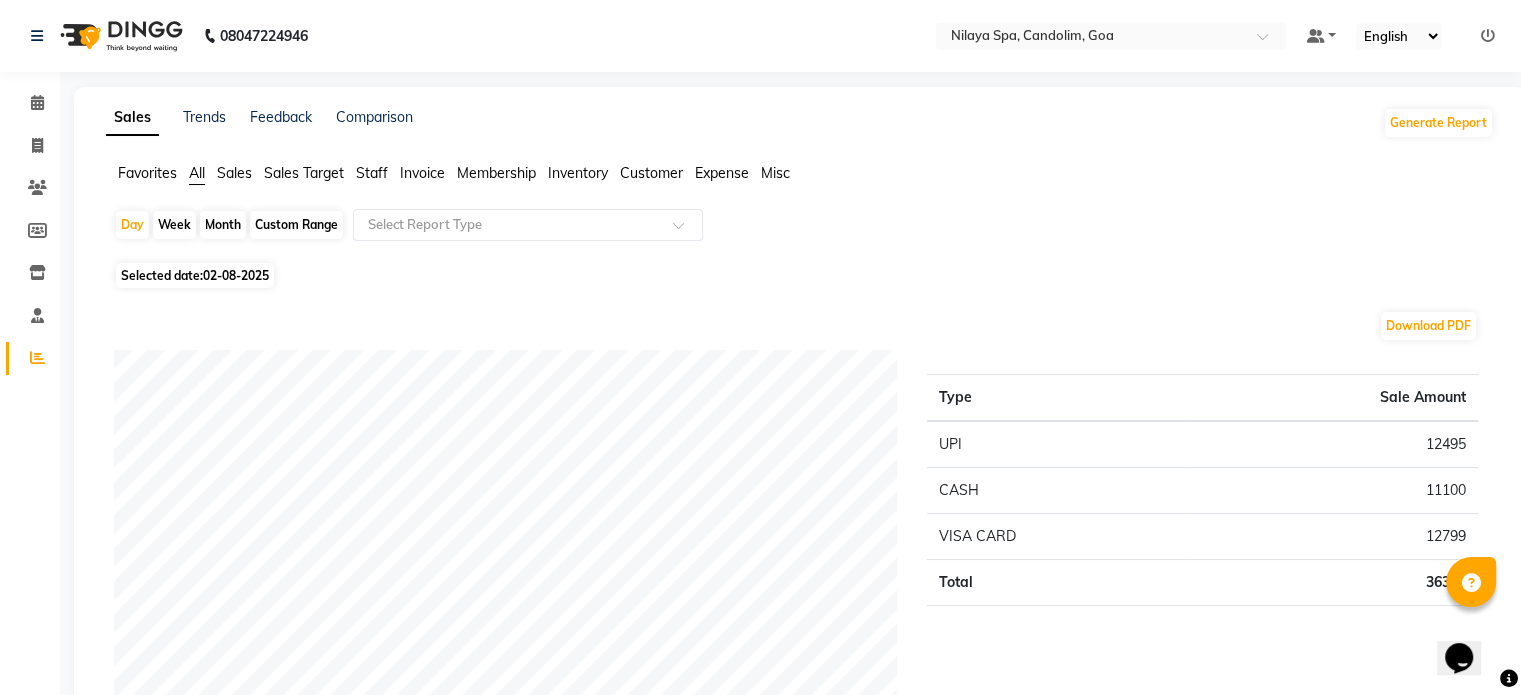 click on "Sales" 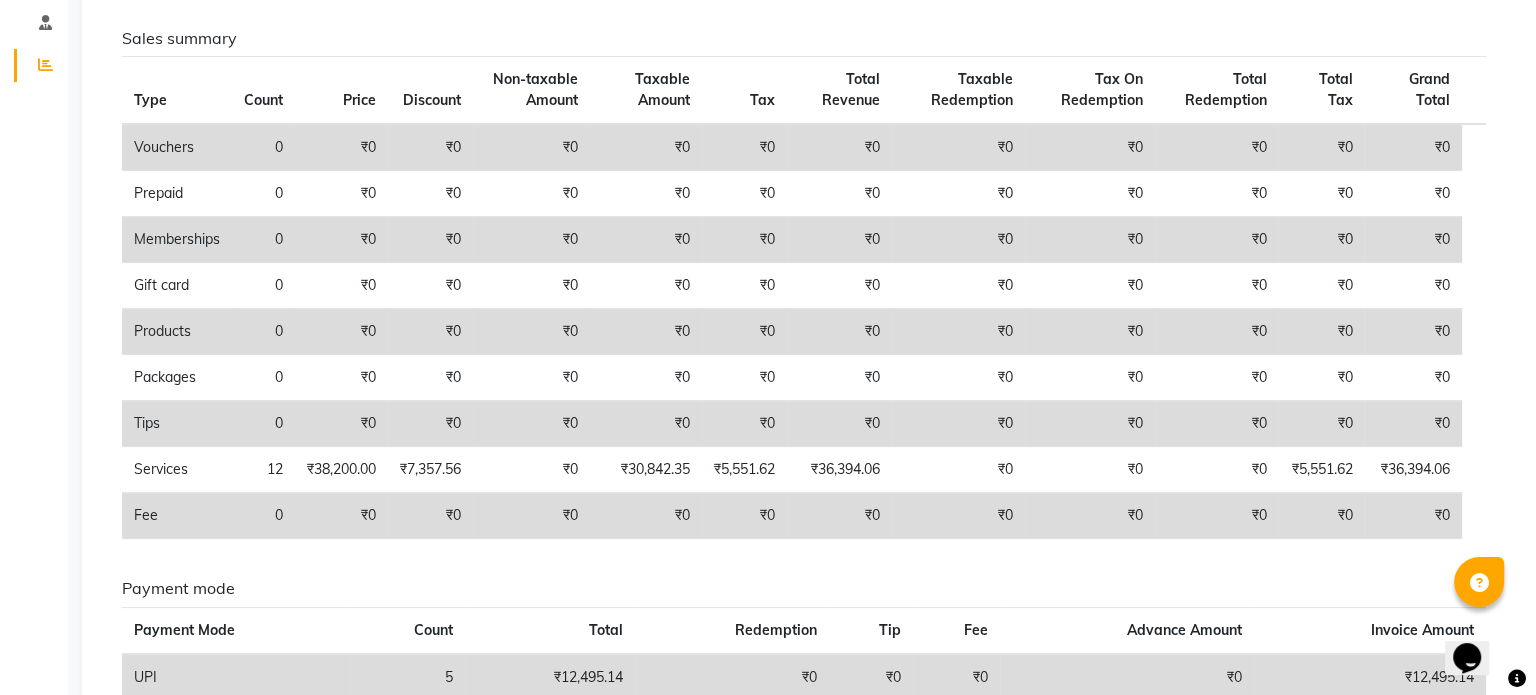scroll, scrollTop: 0, scrollLeft: 0, axis: both 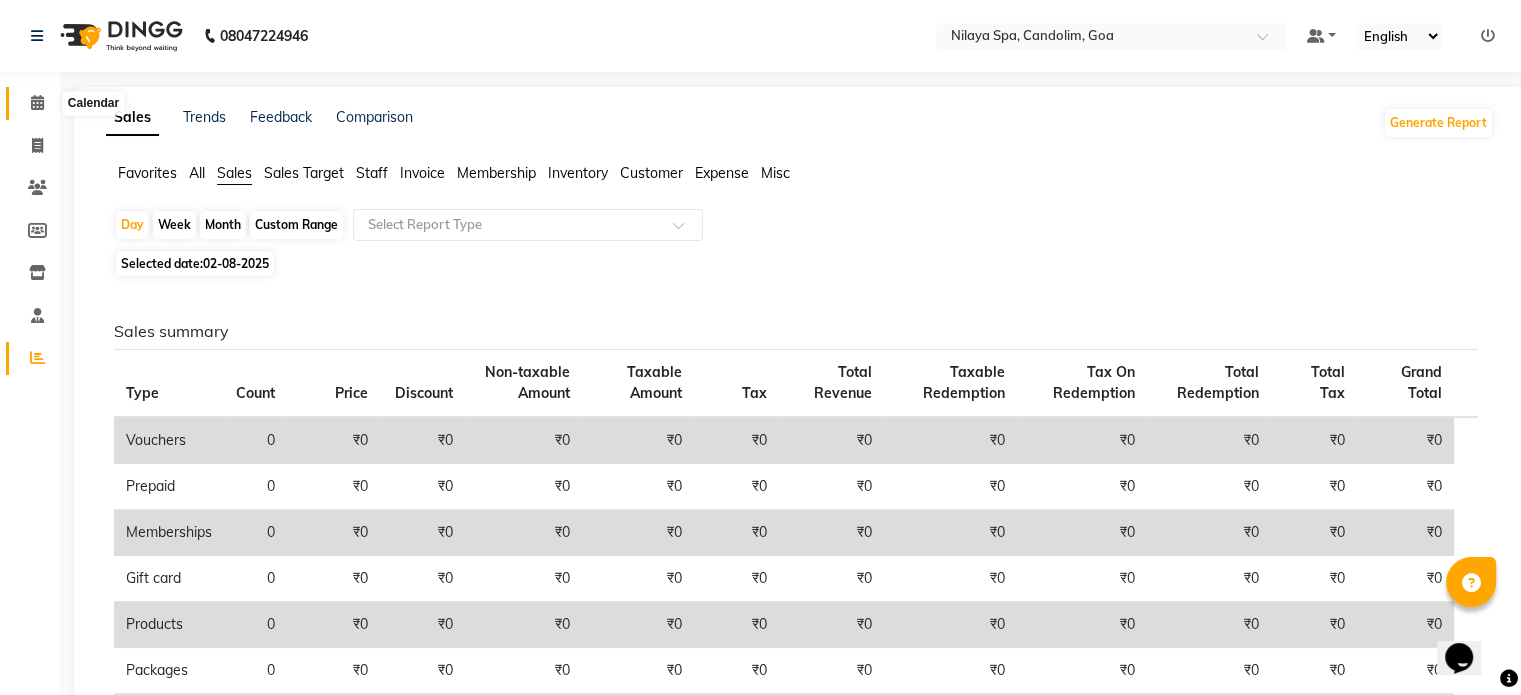 click 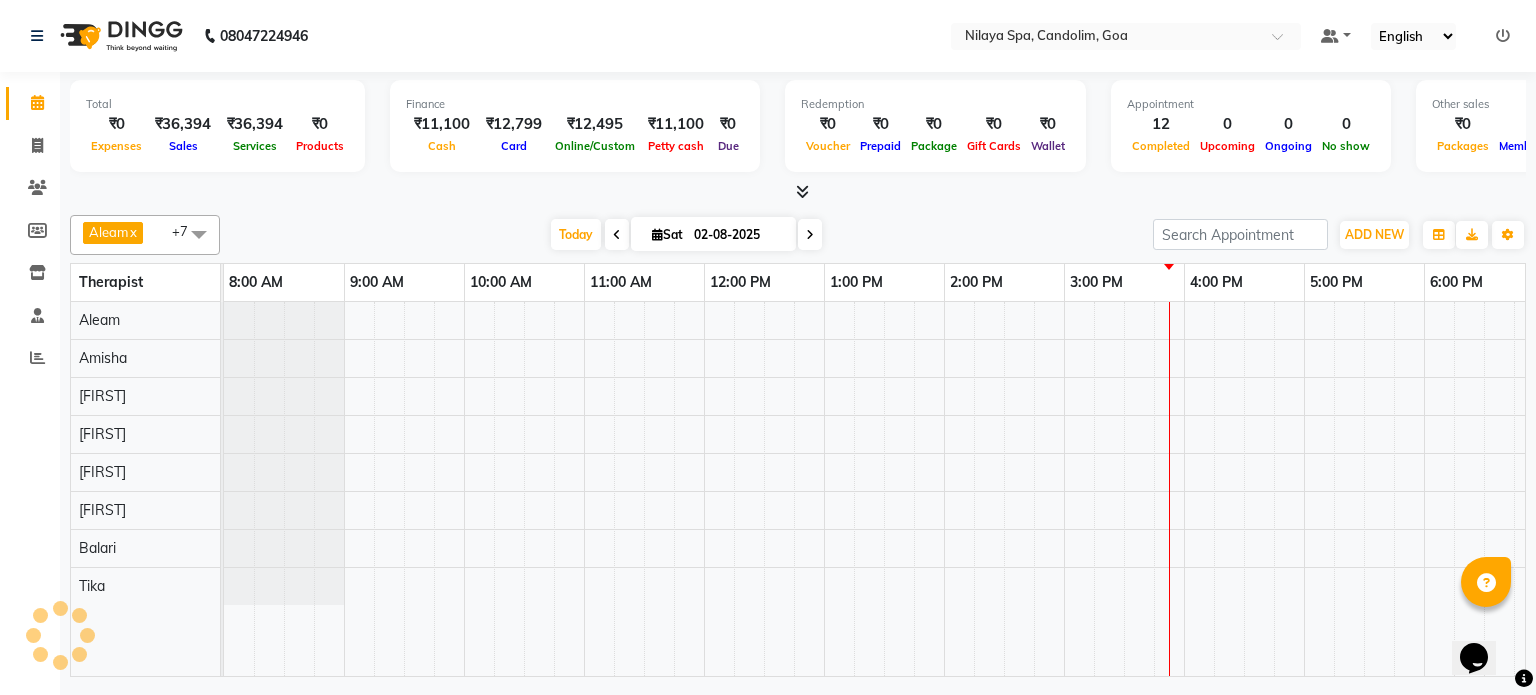 scroll, scrollTop: 0, scrollLeft: 258, axis: horizontal 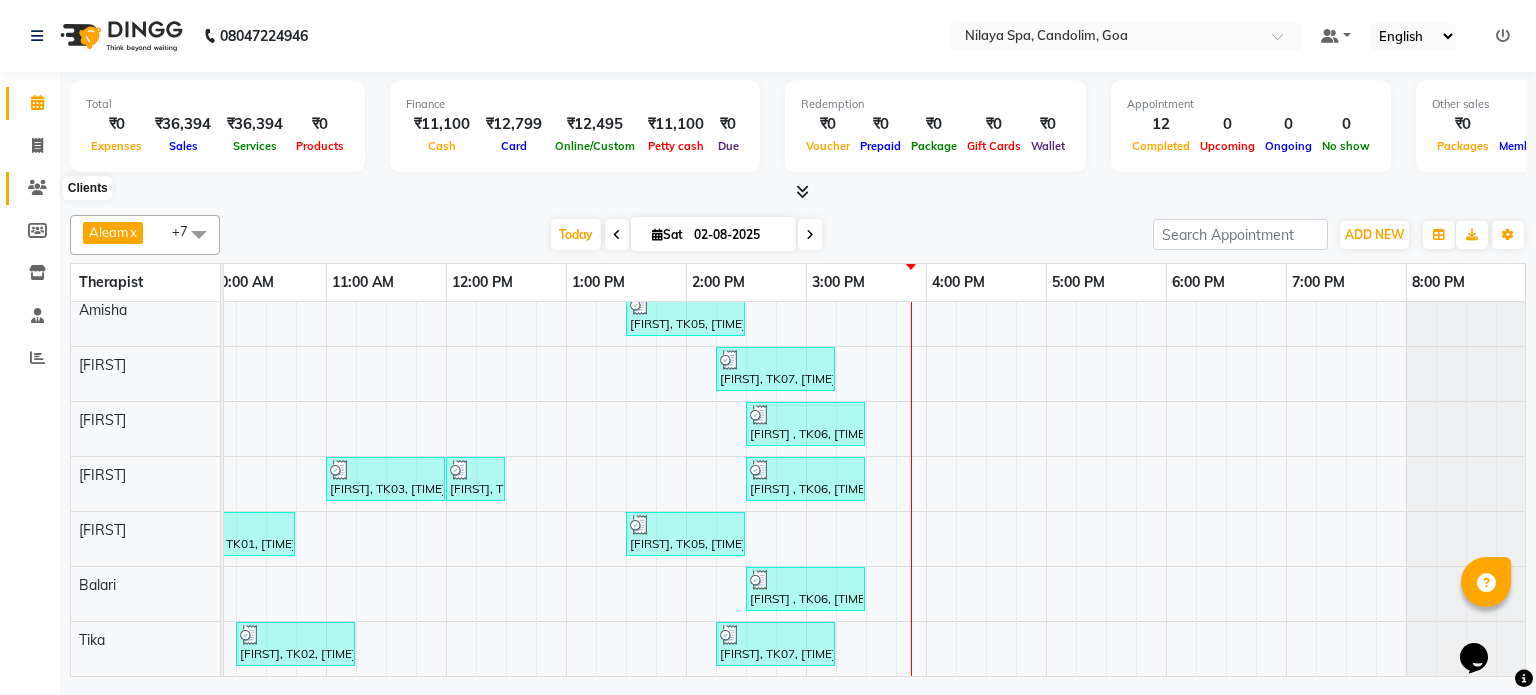 click 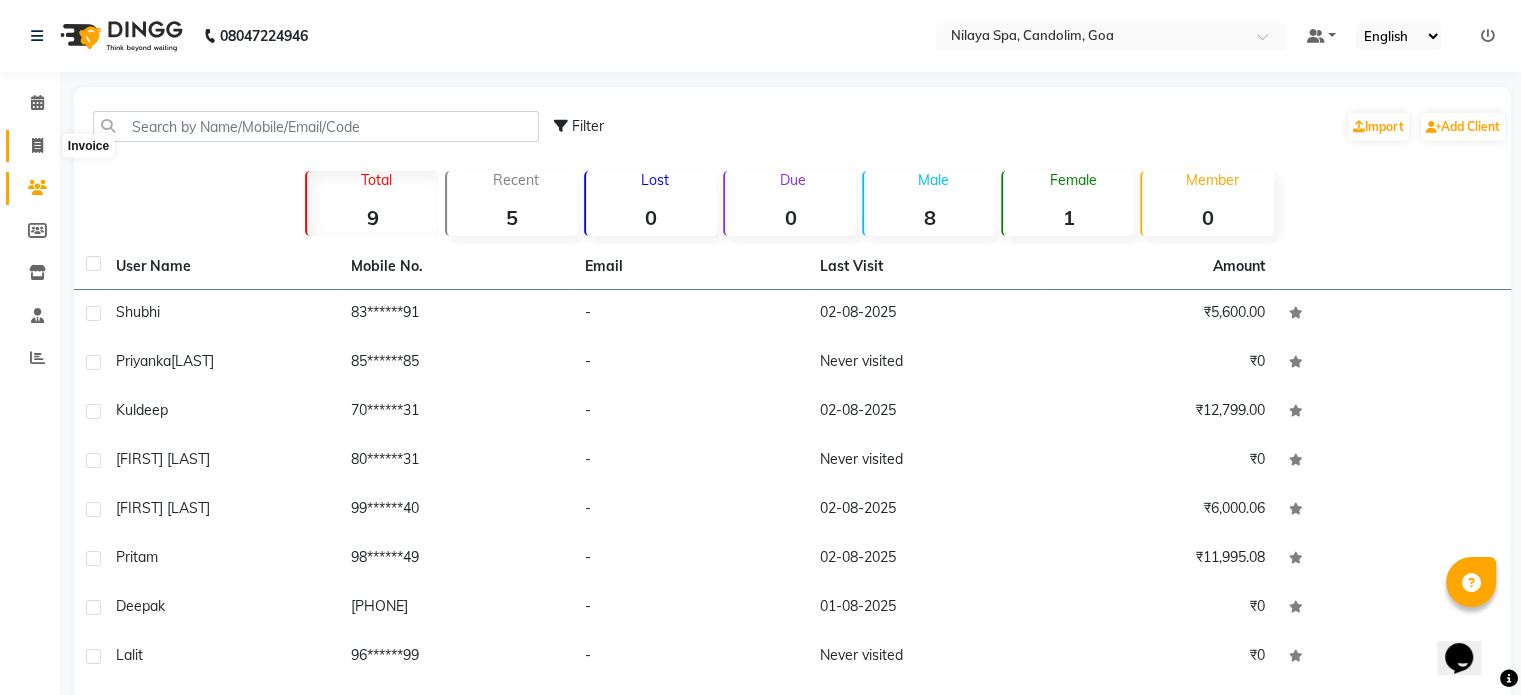click 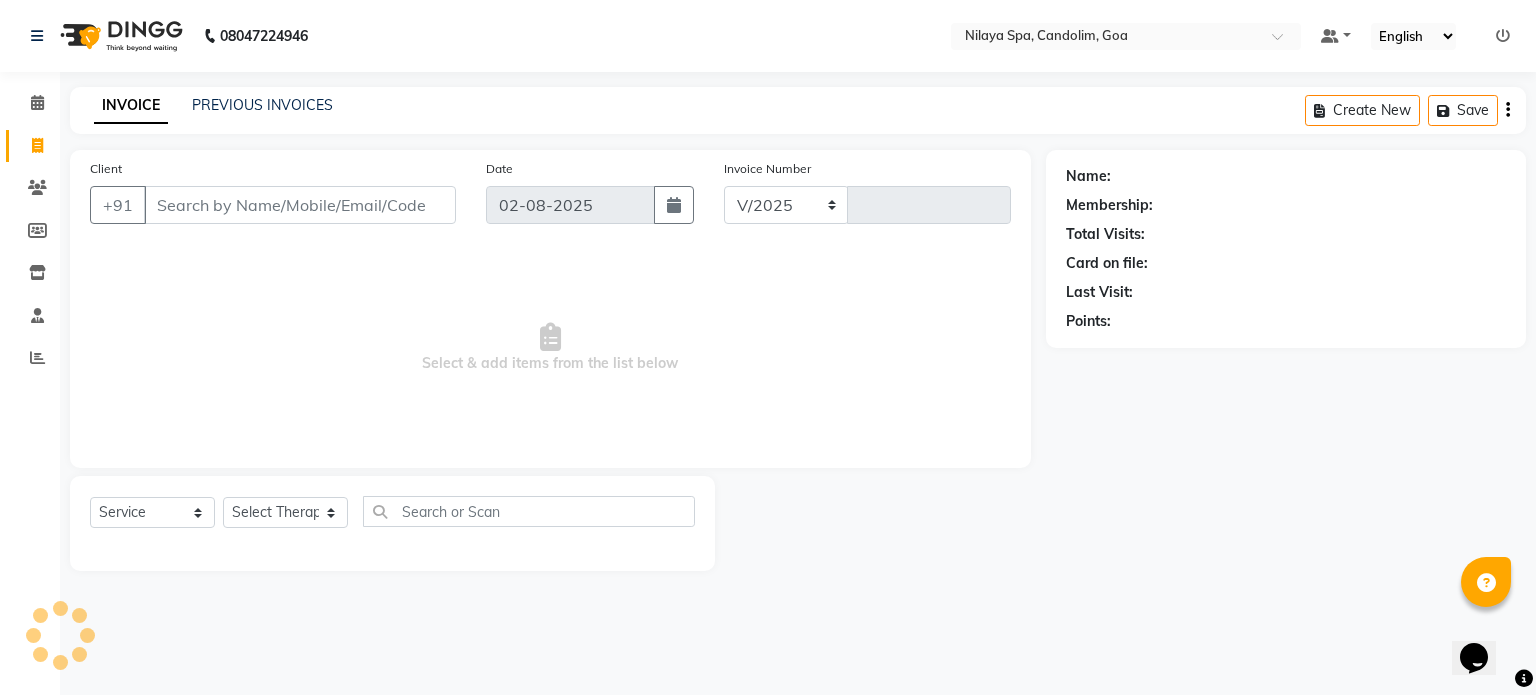 select on "8694" 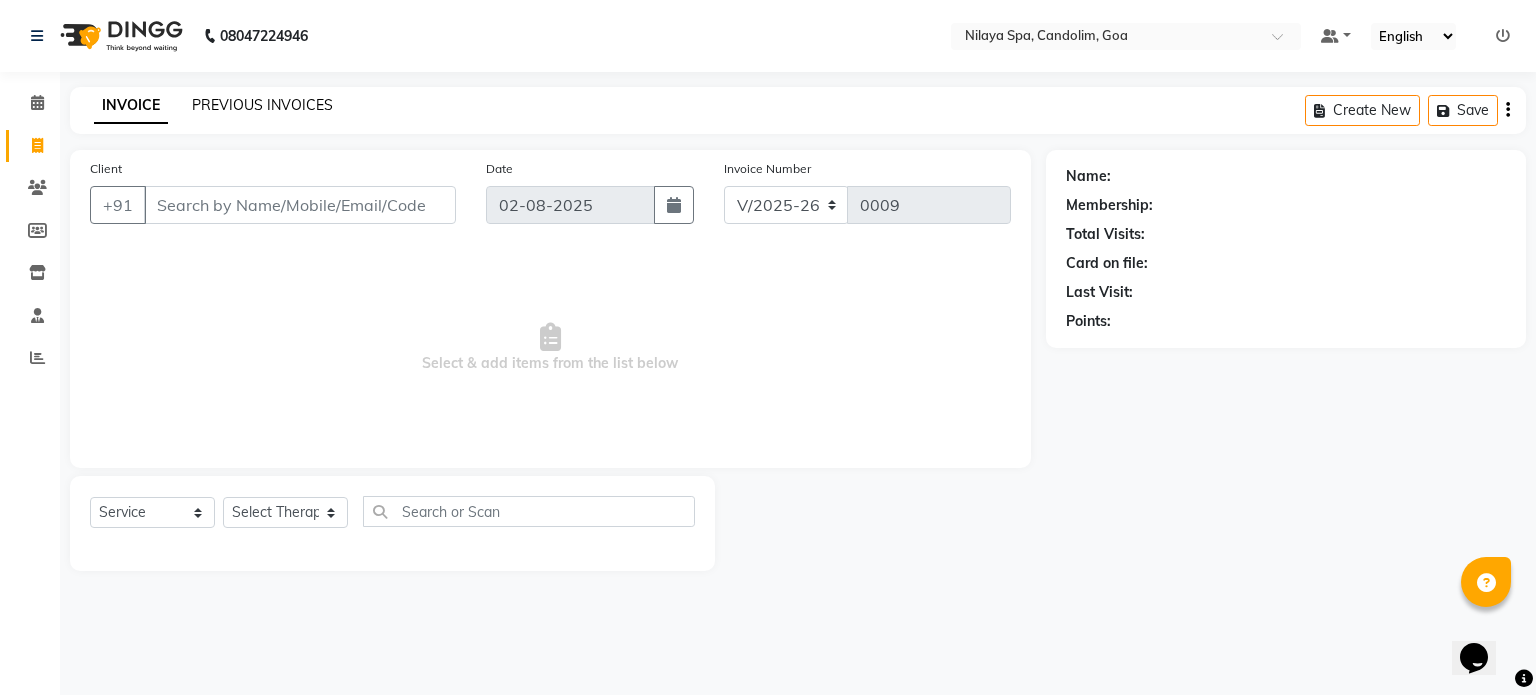 click on "PREVIOUS INVOICES" 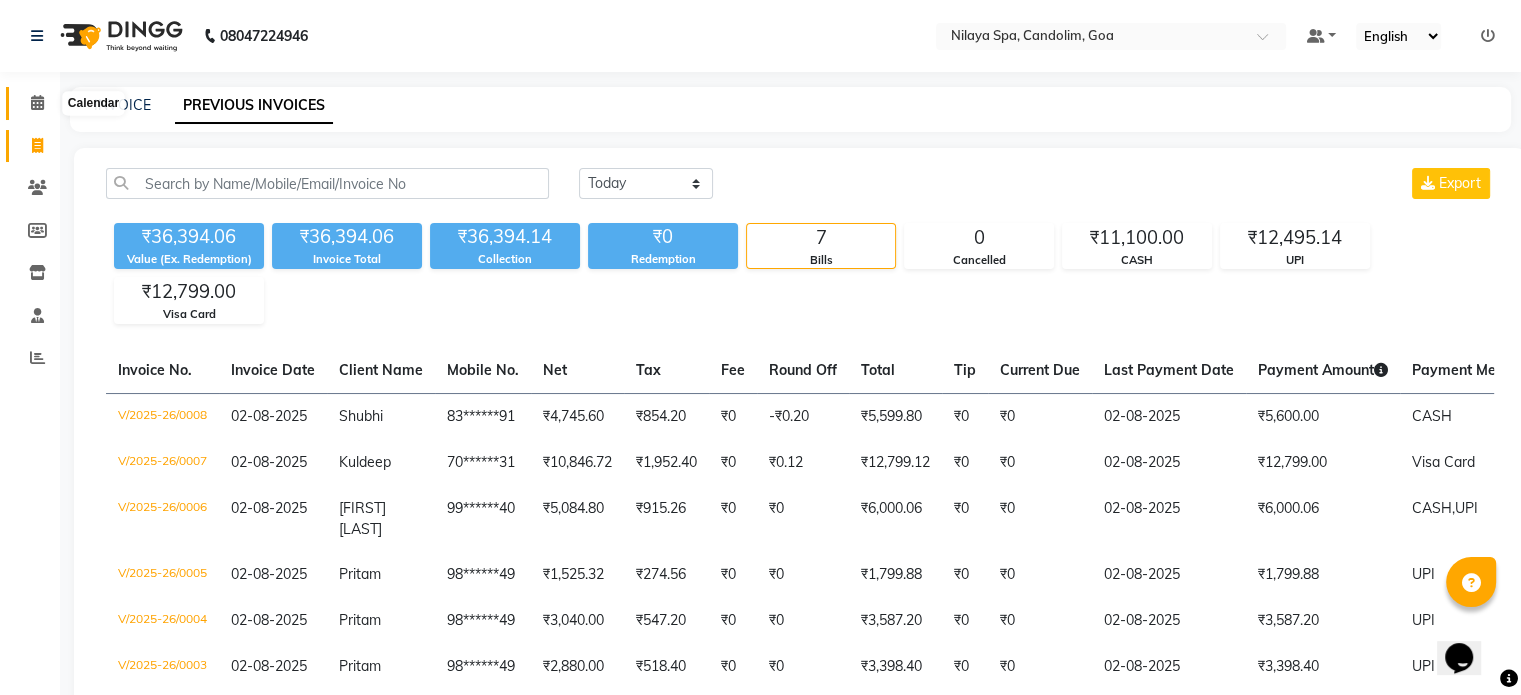 click 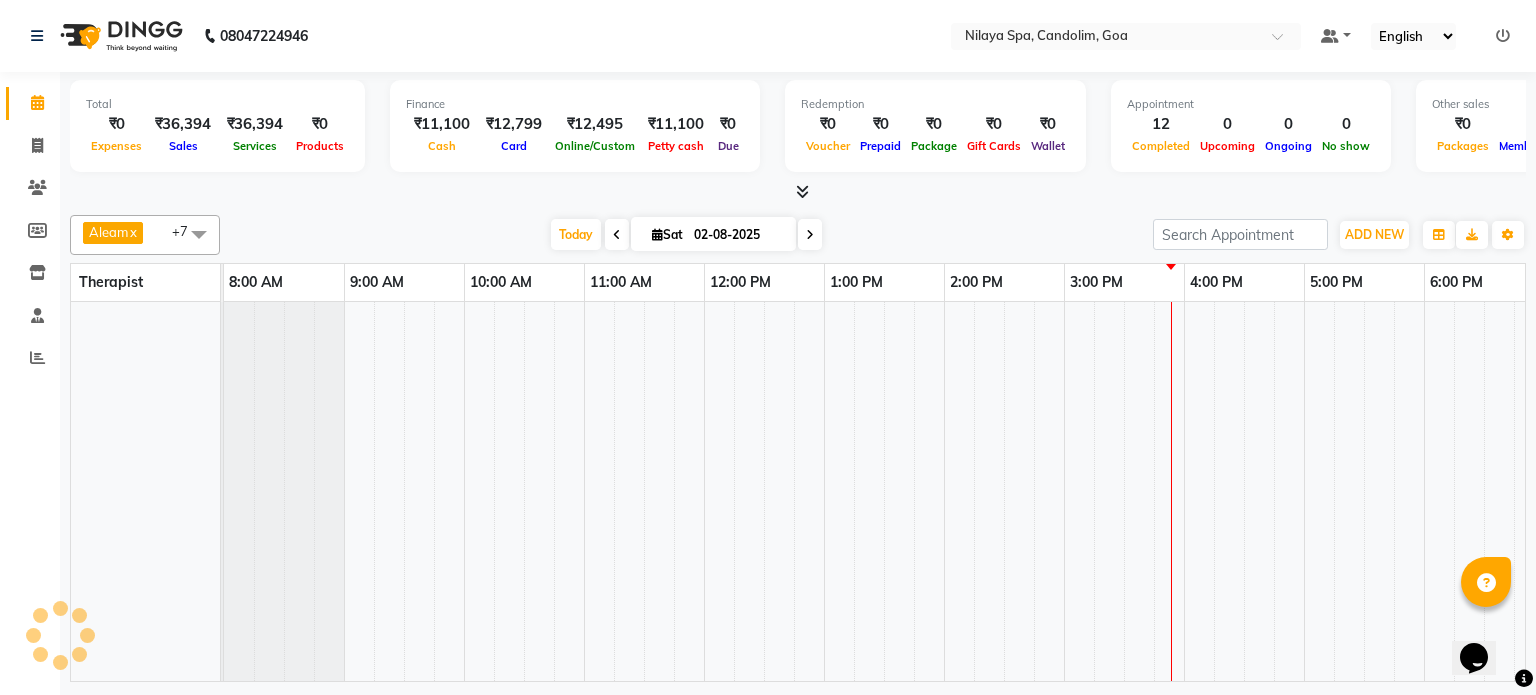 scroll, scrollTop: 0, scrollLeft: 258, axis: horizontal 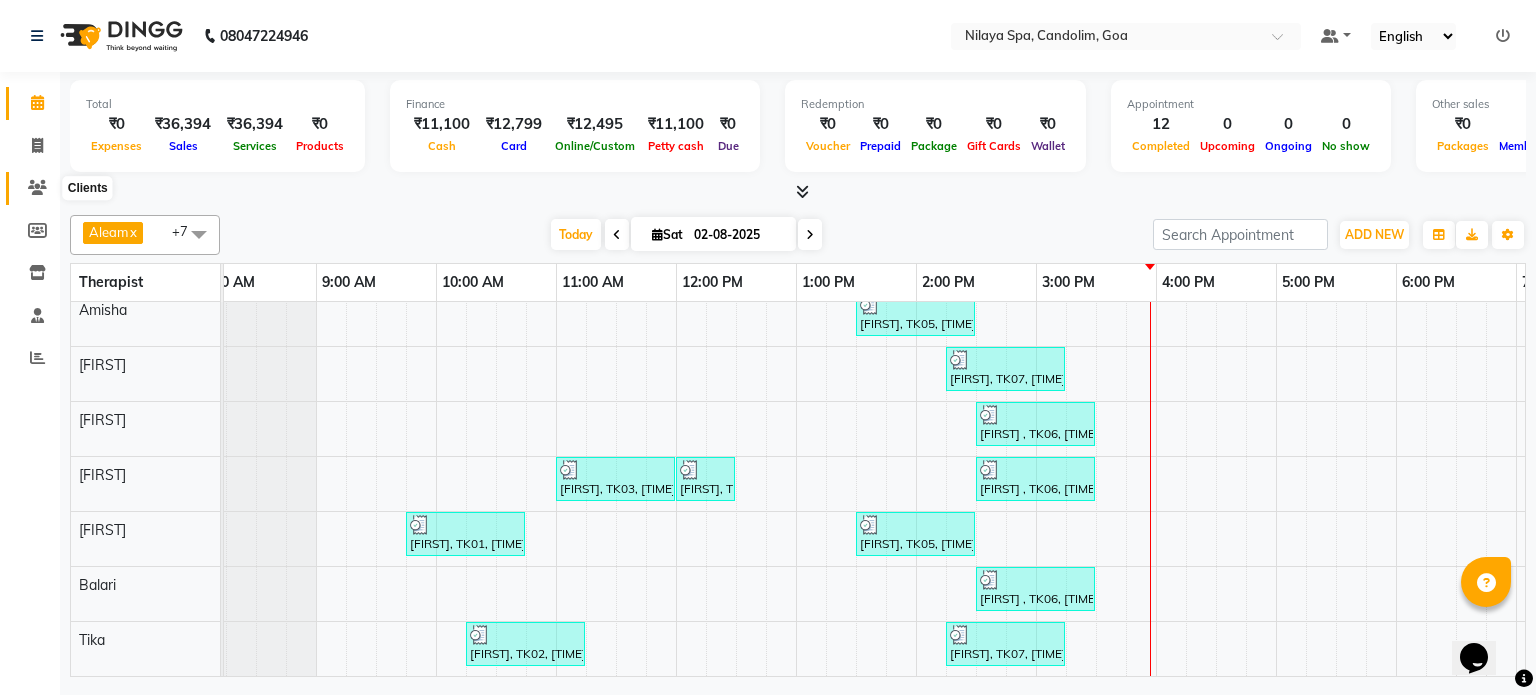 click 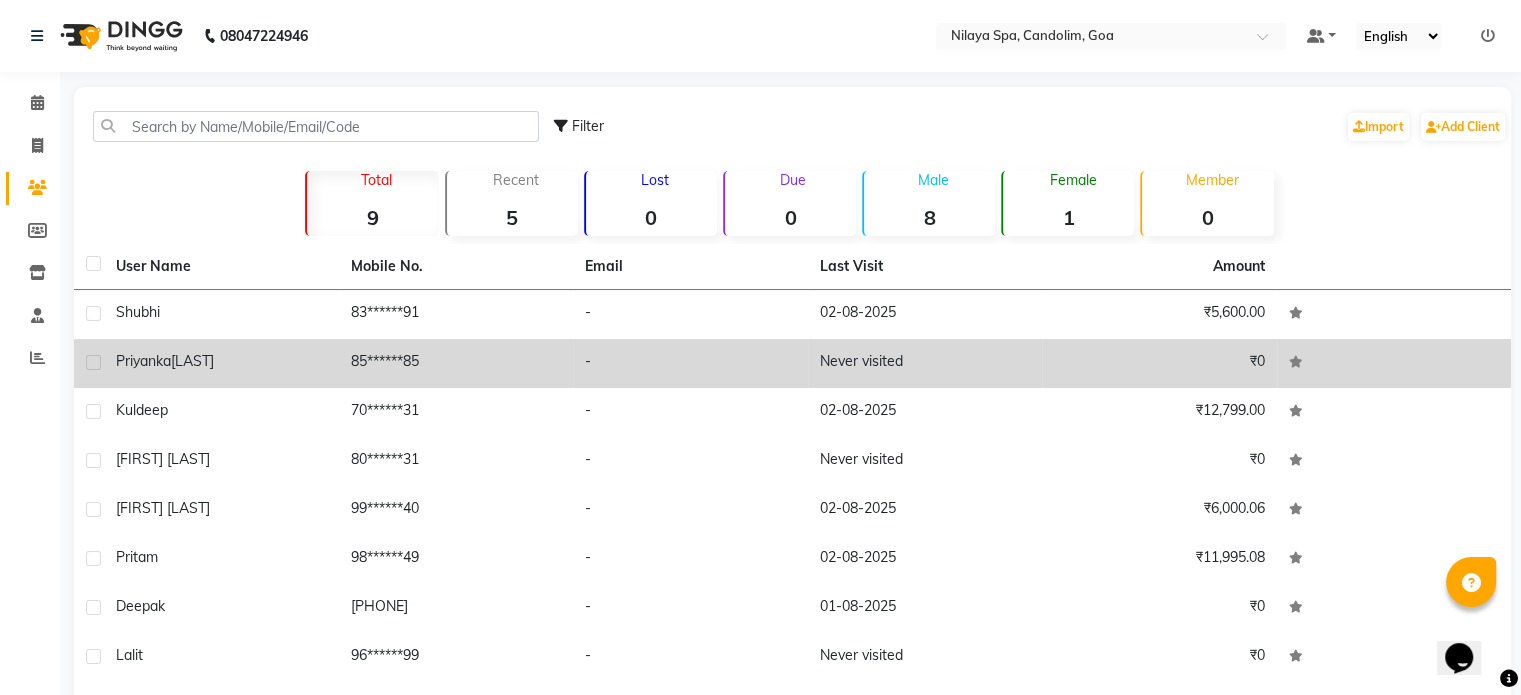 click on "[LAST]" 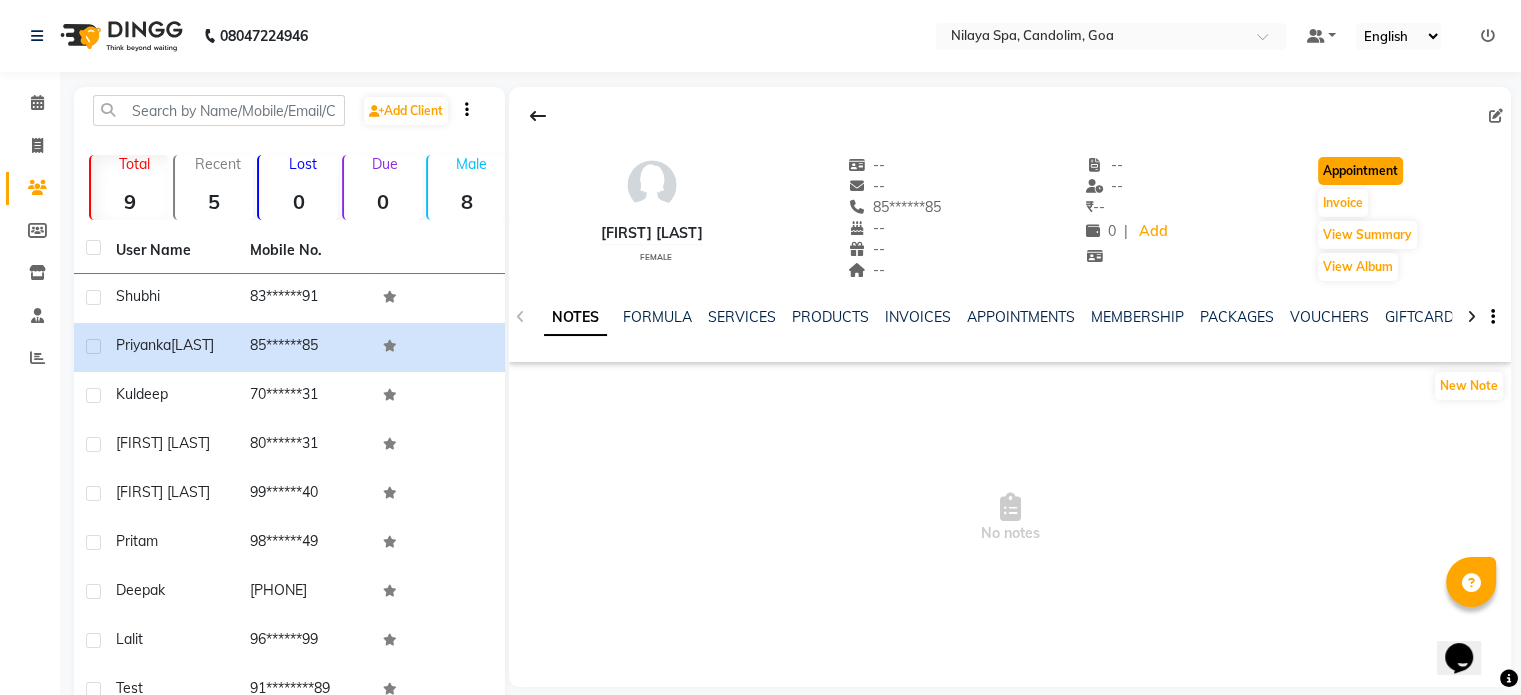 click on "Appointment" 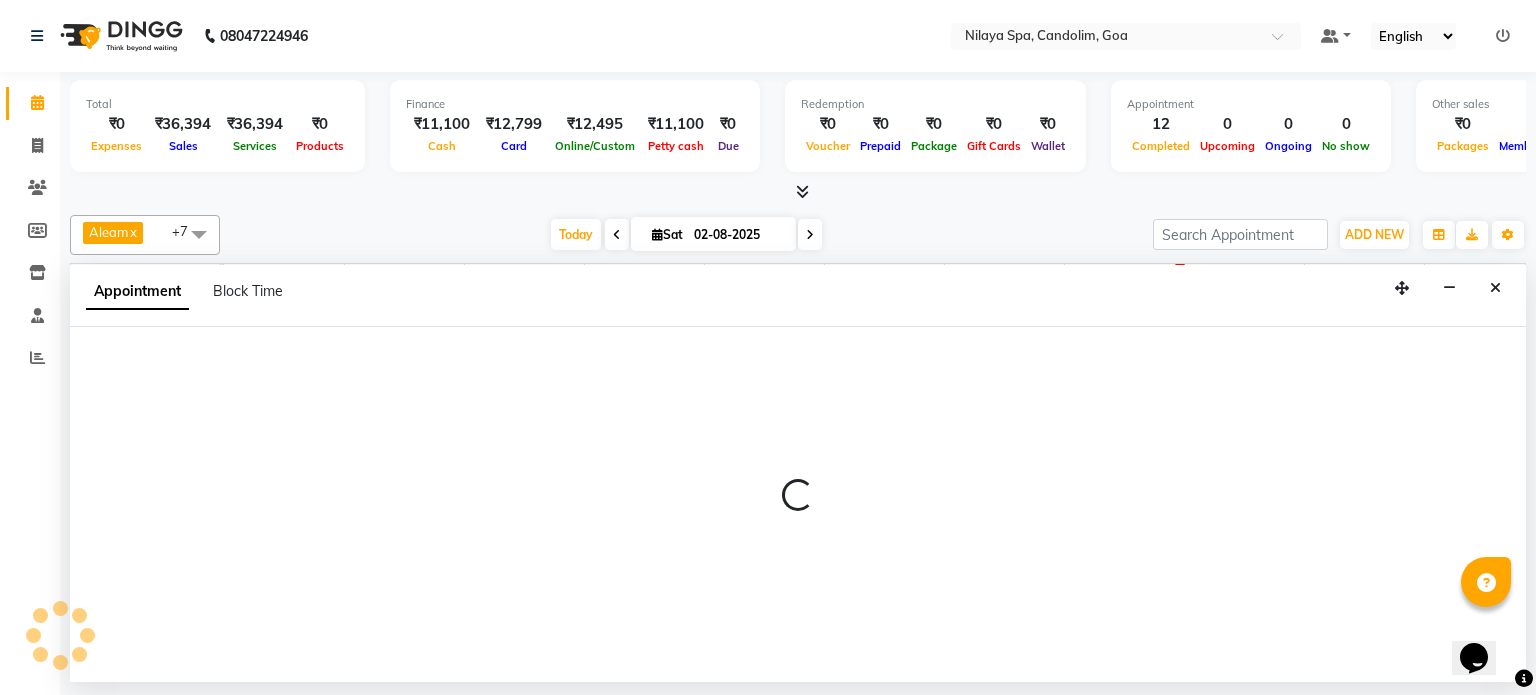 scroll, scrollTop: 0, scrollLeft: 258, axis: horizontal 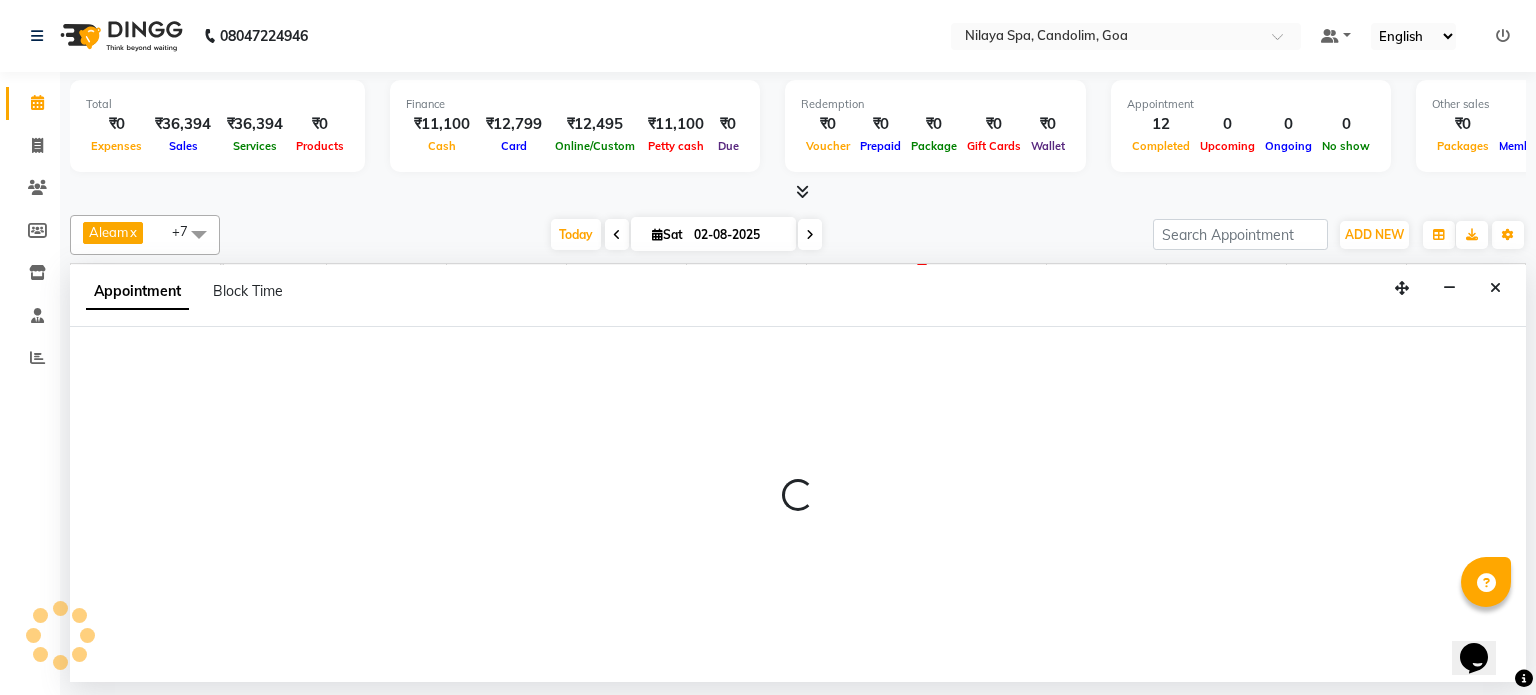 select on "540" 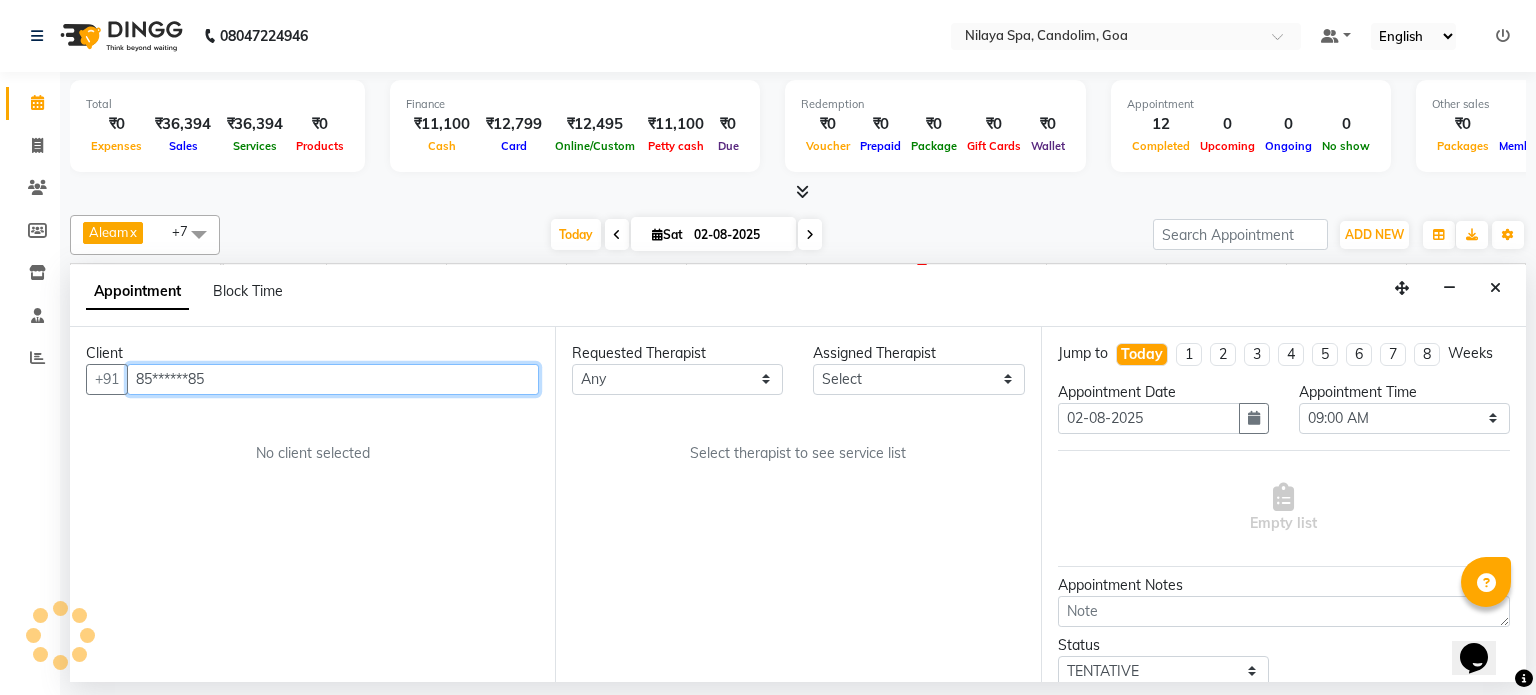 scroll, scrollTop: 0, scrollLeft: 273, axis: horizontal 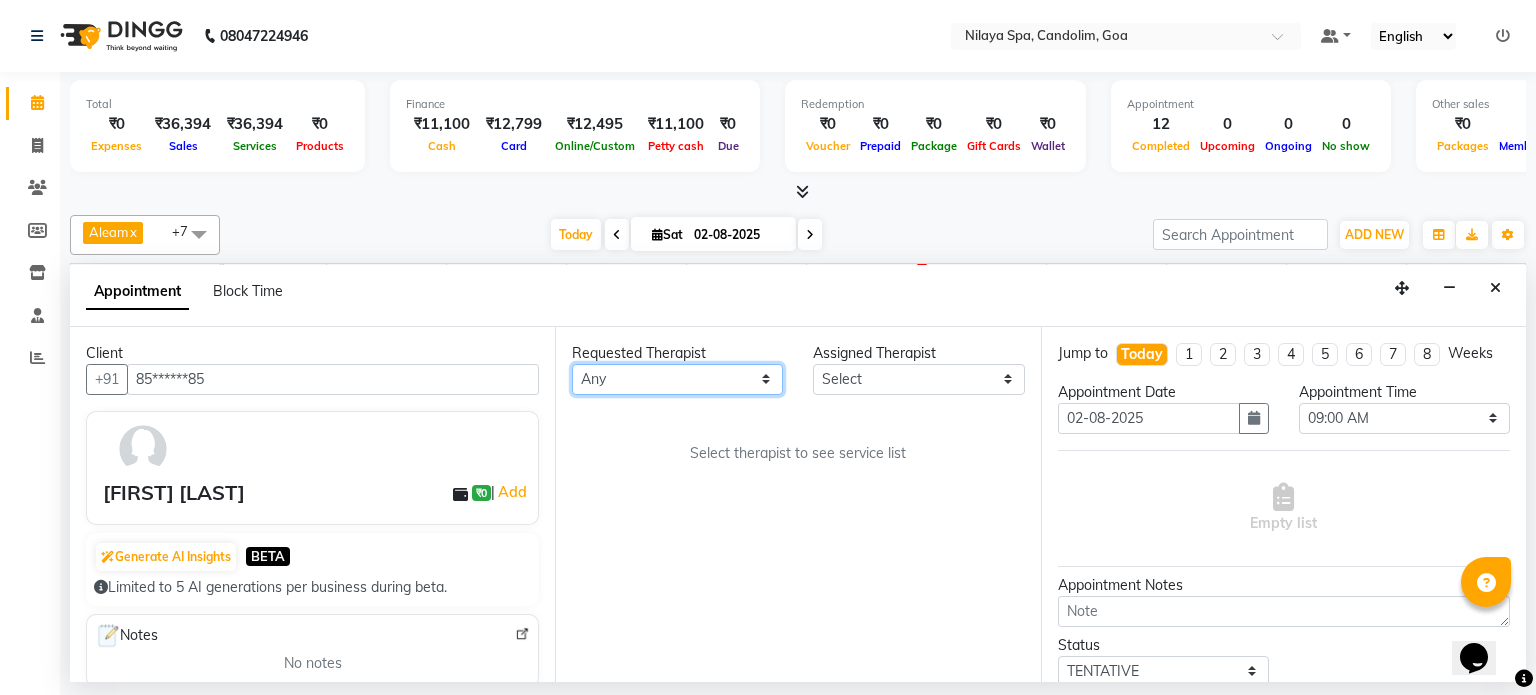 click on "Any Aleam Amisha Balari  Deepak Ratanpal Mahoi Mauni  Nora  Punjima Shailinda Tika" at bounding box center [677, 379] 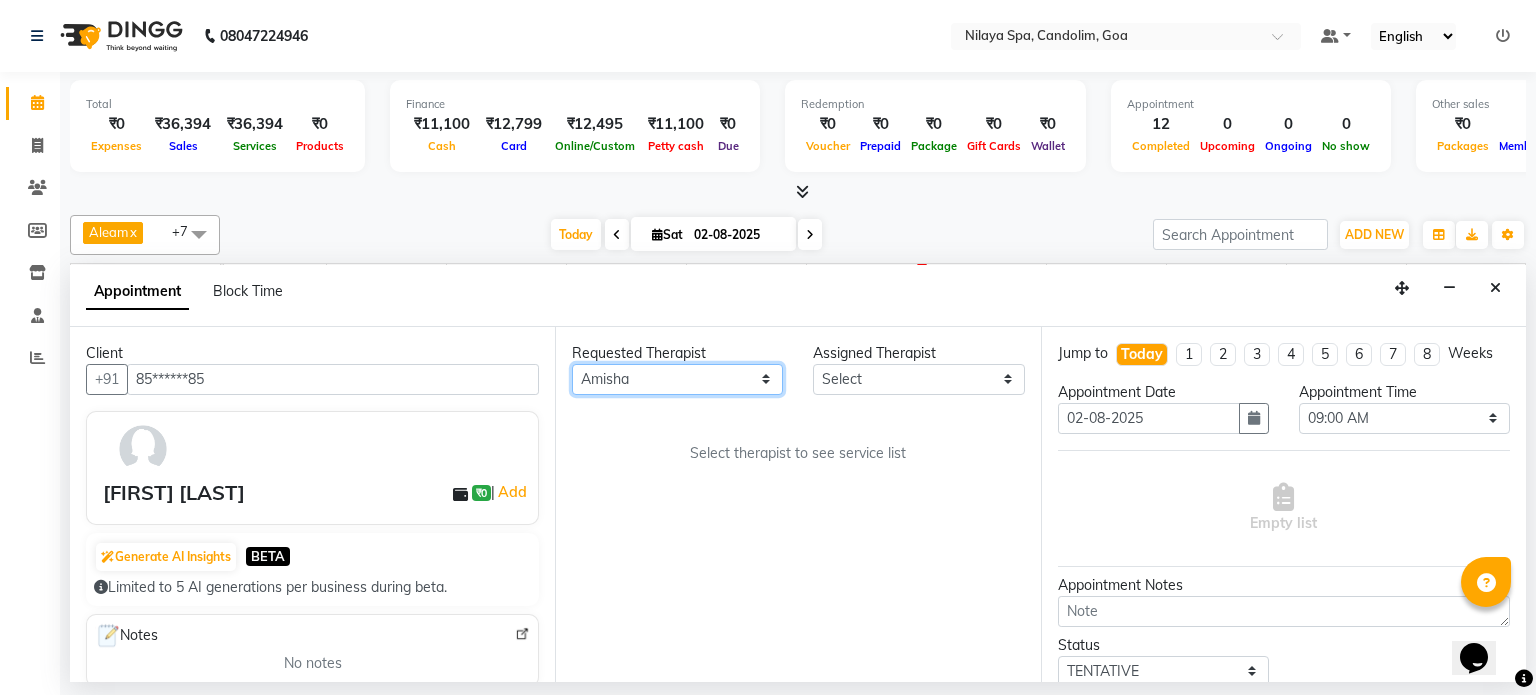 click on "Any Aleam Amisha Balari  Deepak Ratanpal Mahoi Mauni  Nora  Punjima Shailinda Tika" at bounding box center [677, 379] 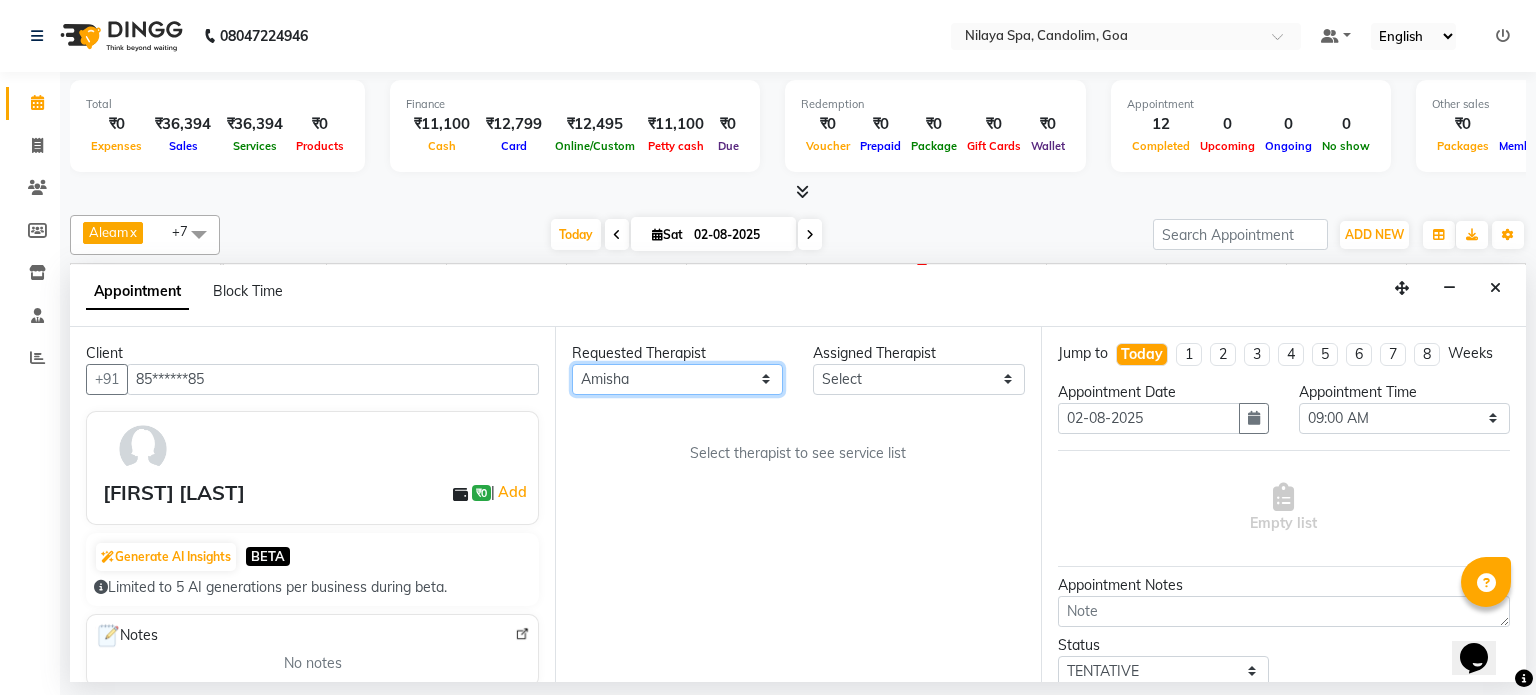 select on "87835" 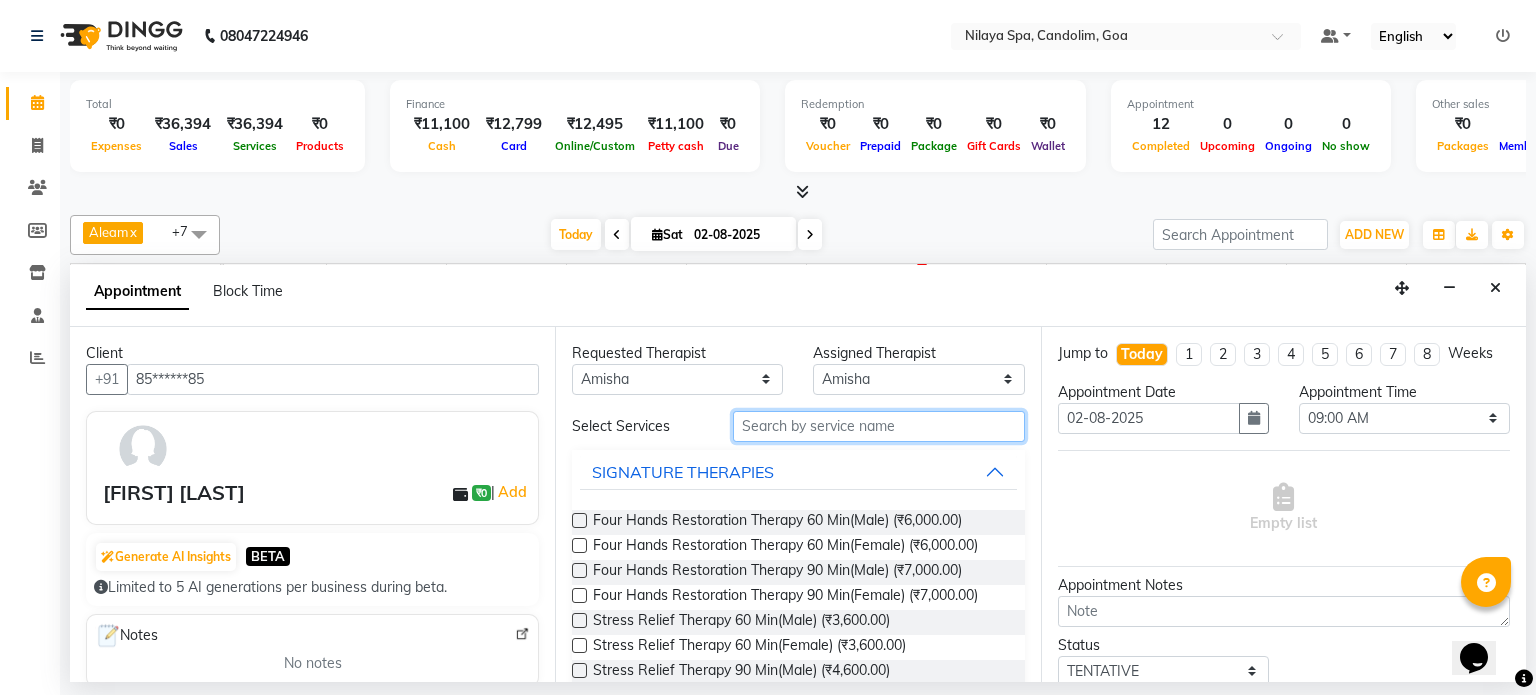 click at bounding box center (879, 426) 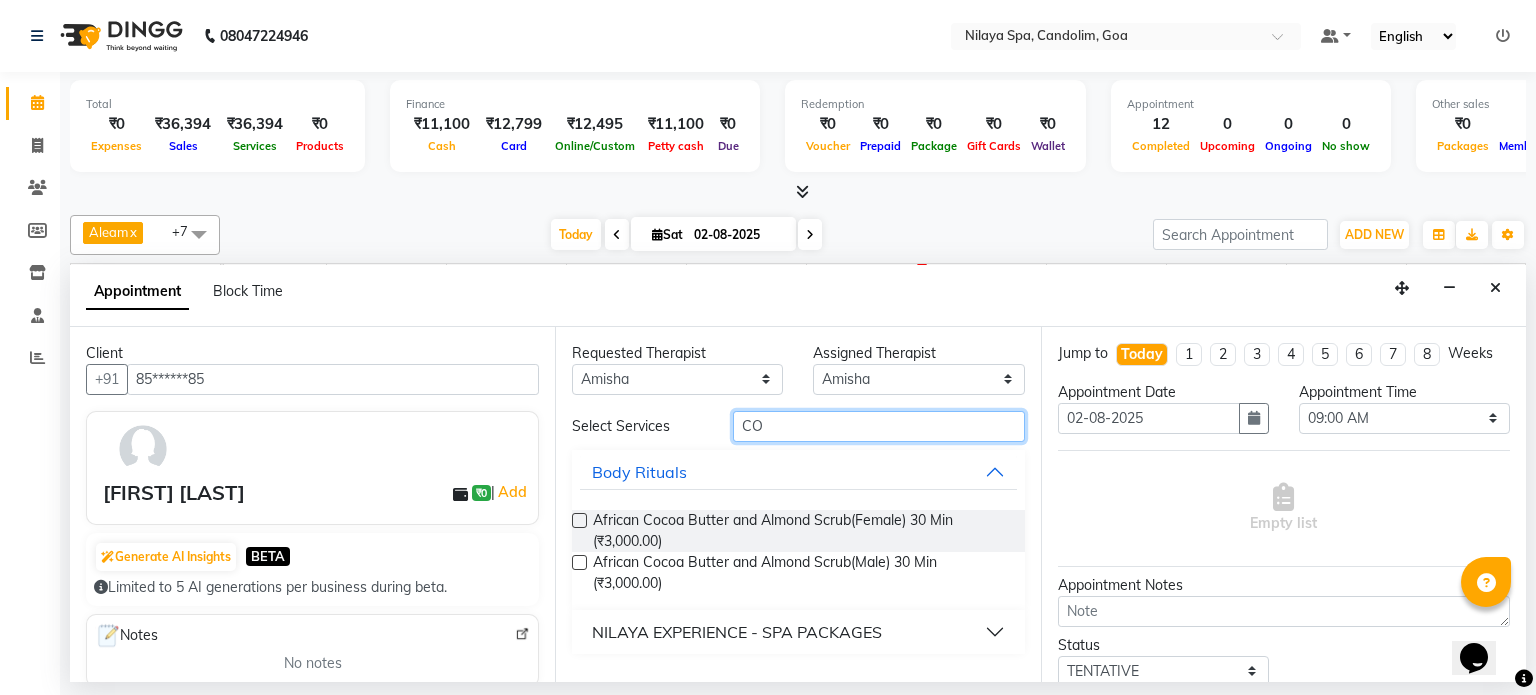 type on "C" 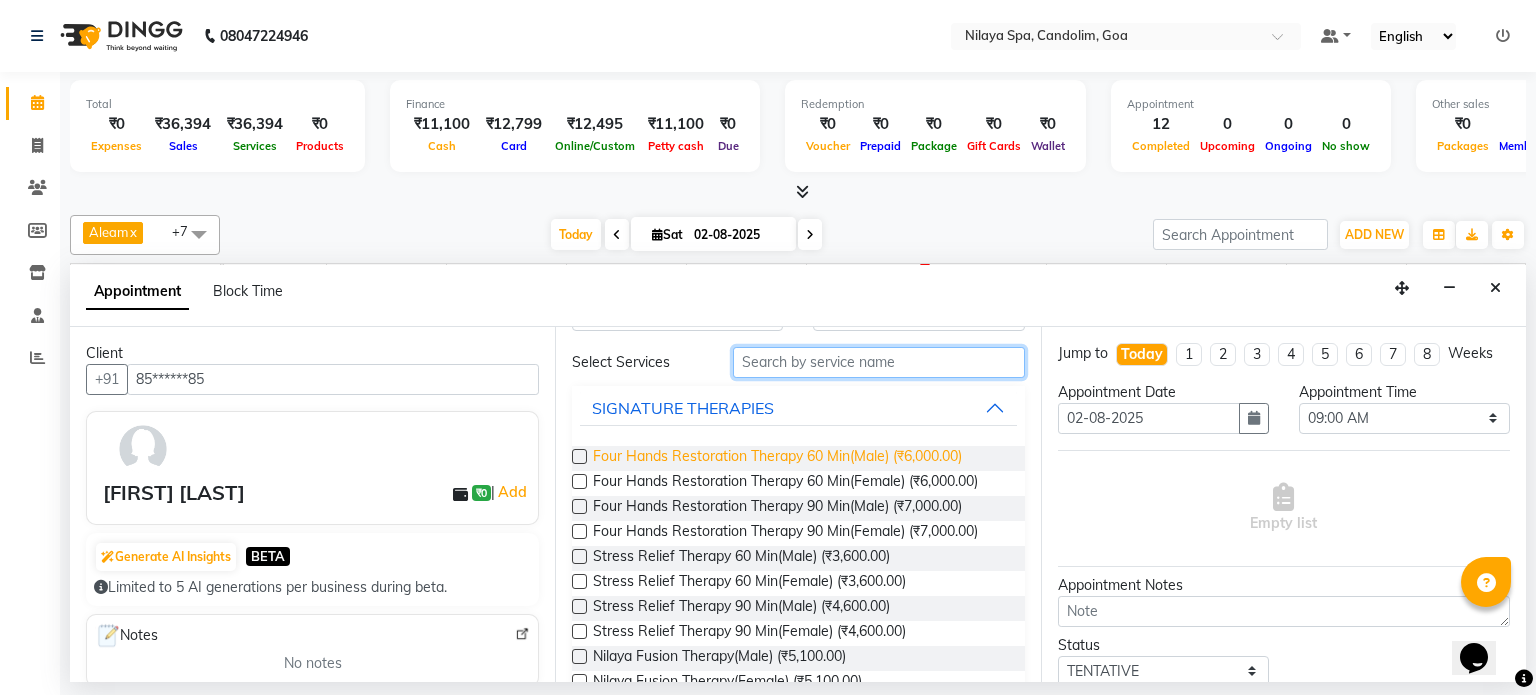 scroll, scrollTop: 29, scrollLeft: 0, axis: vertical 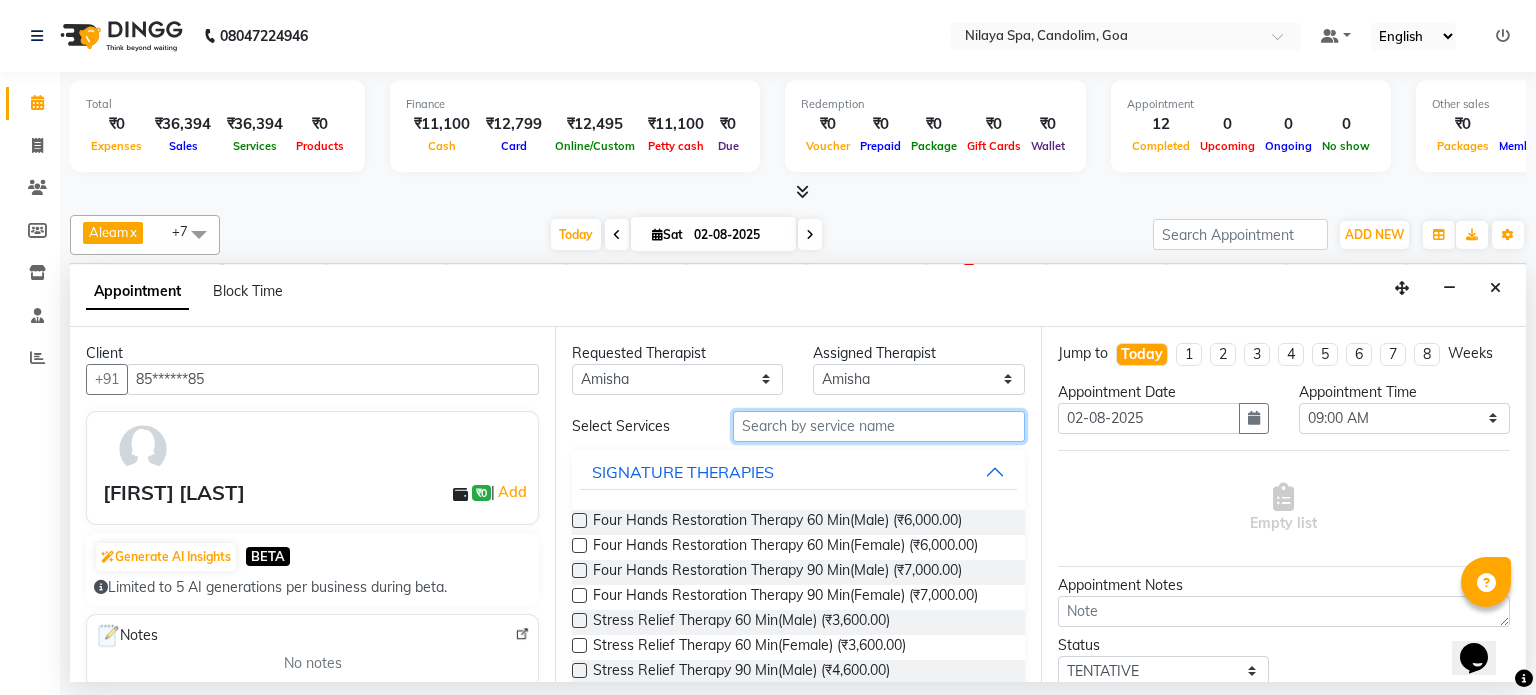 click at bounding box center [879, 426] 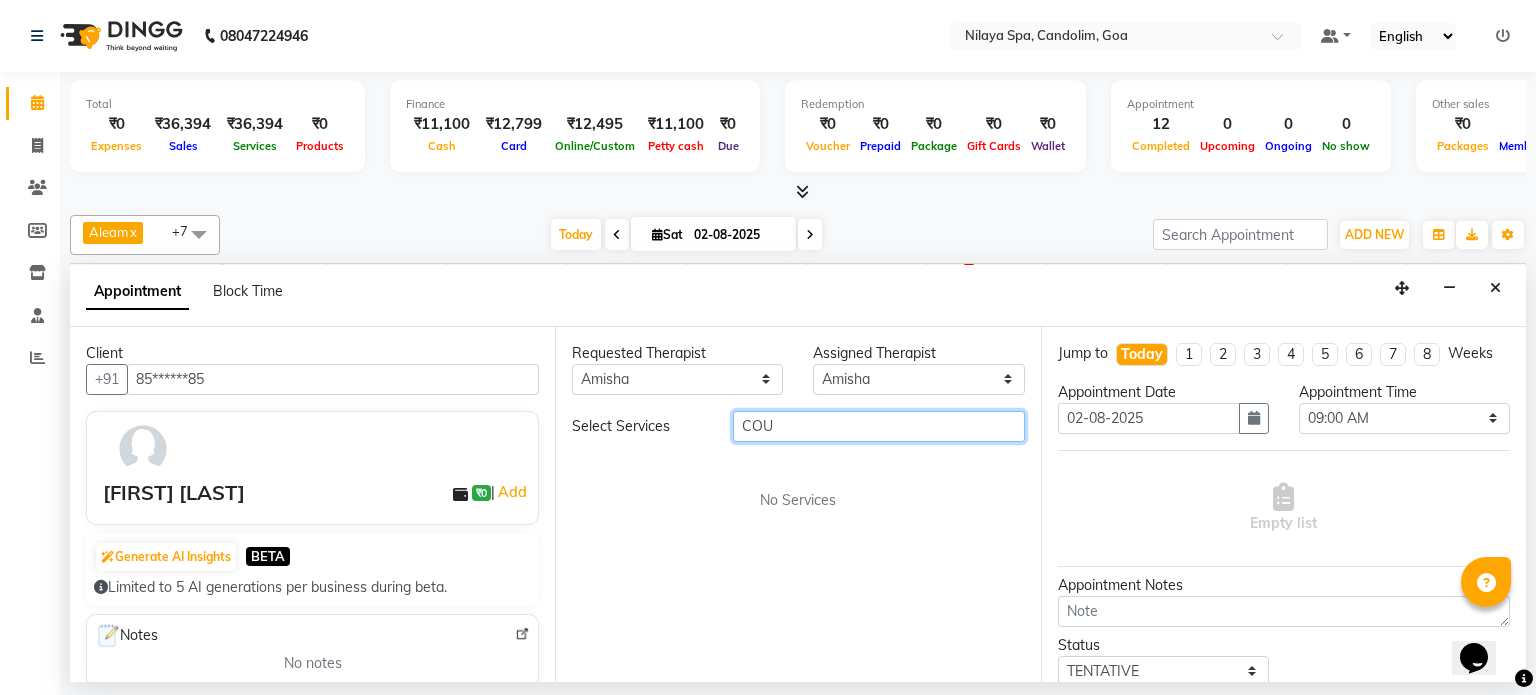 click on "COU" at bounding box center [879, 426] 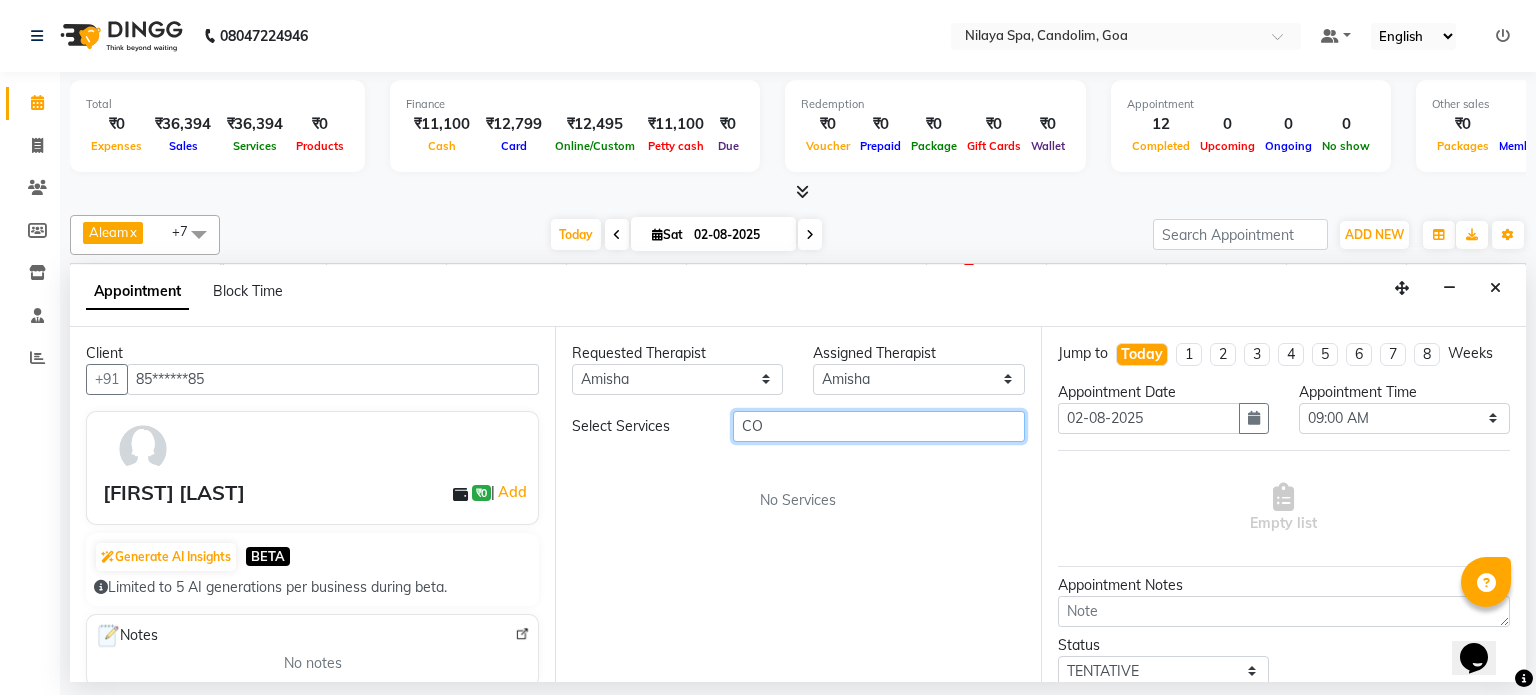 type on "C" 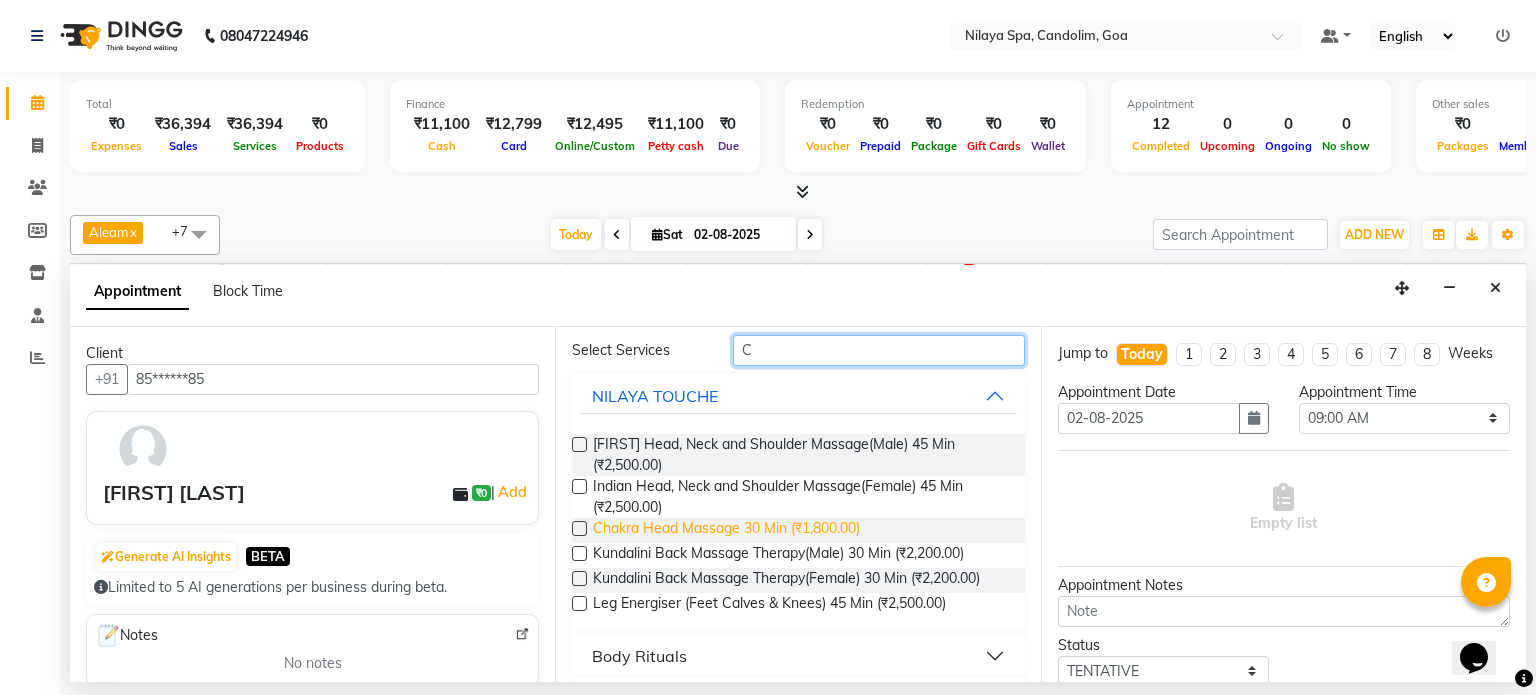 scroll, scrollTop: 0, scrollLeft: 0, axis: both 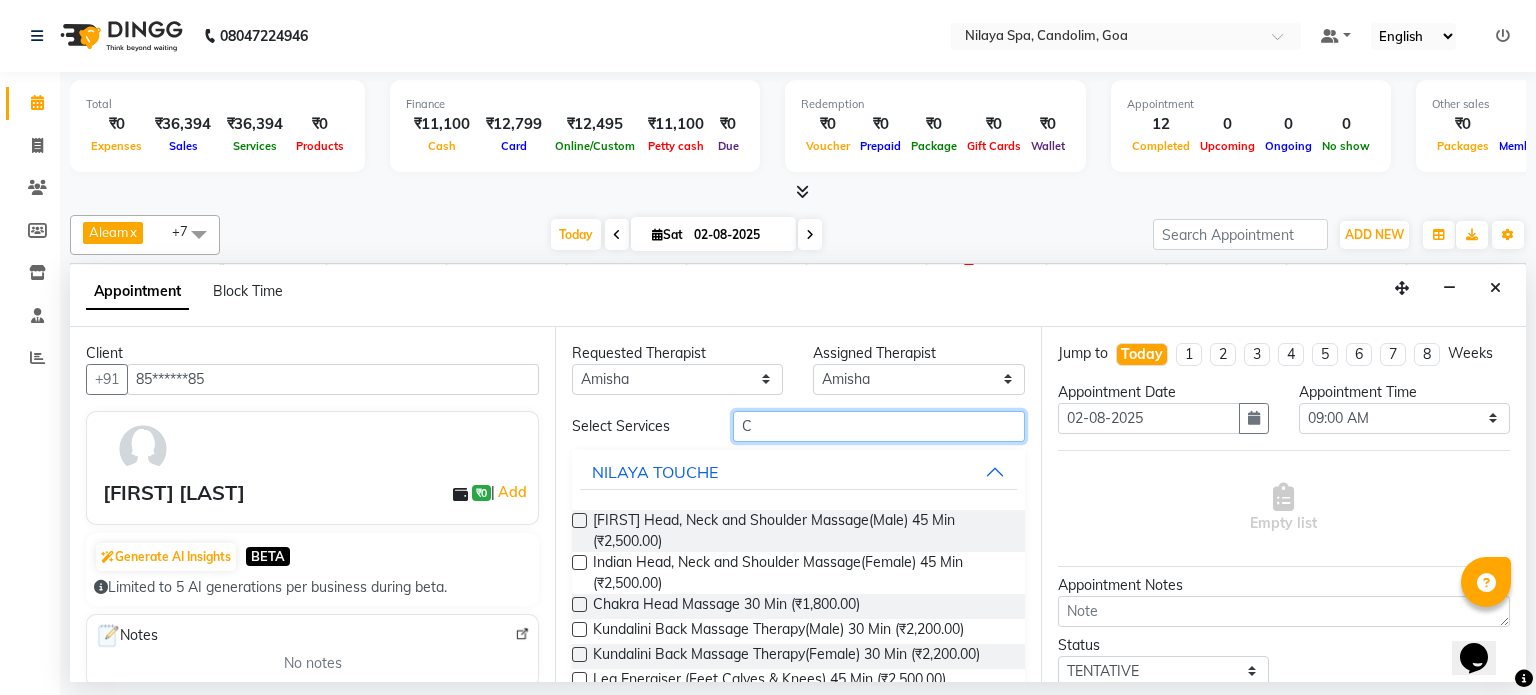 click on "C" at bounding box center (879, 426) 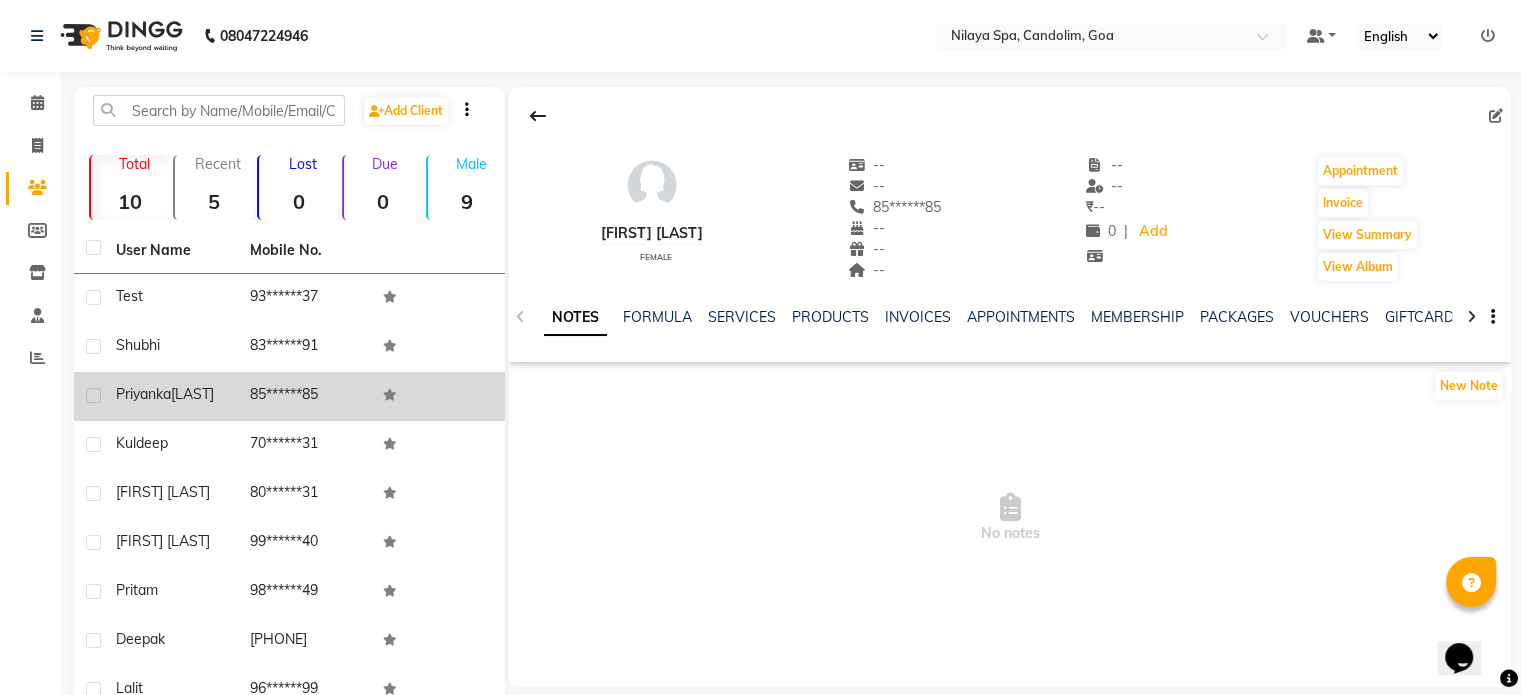 click on "85******85" 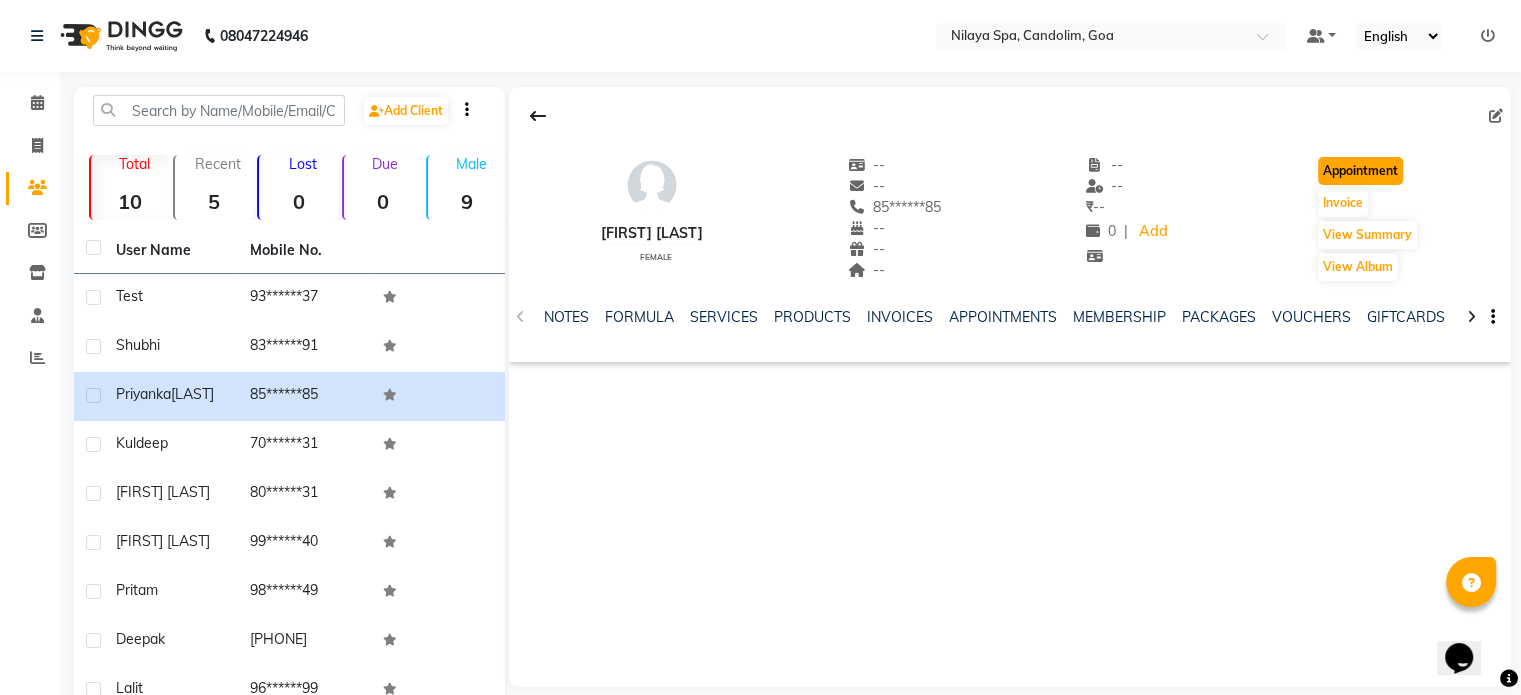 click on "Appointment" 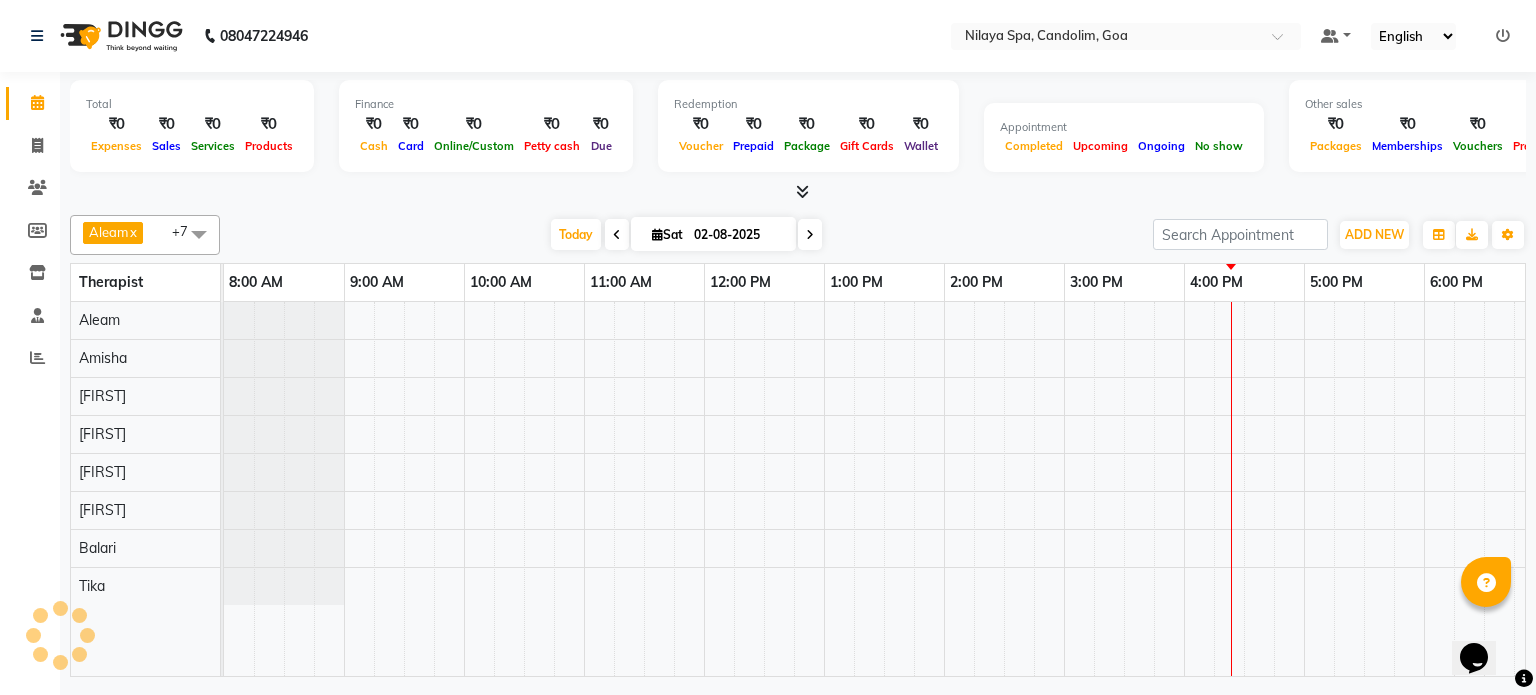 scroll, scrollTop: 0, scrollLeft: 0, axis: both 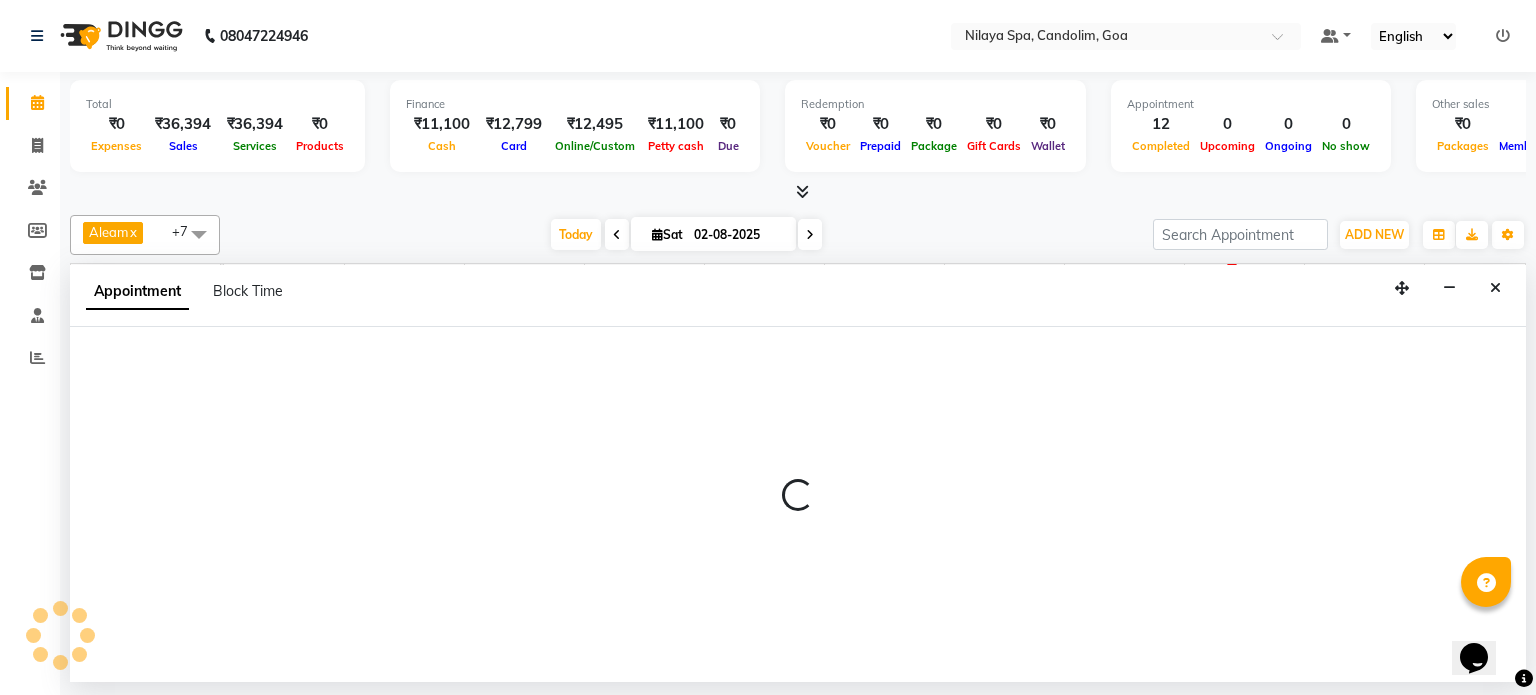 select on "540" 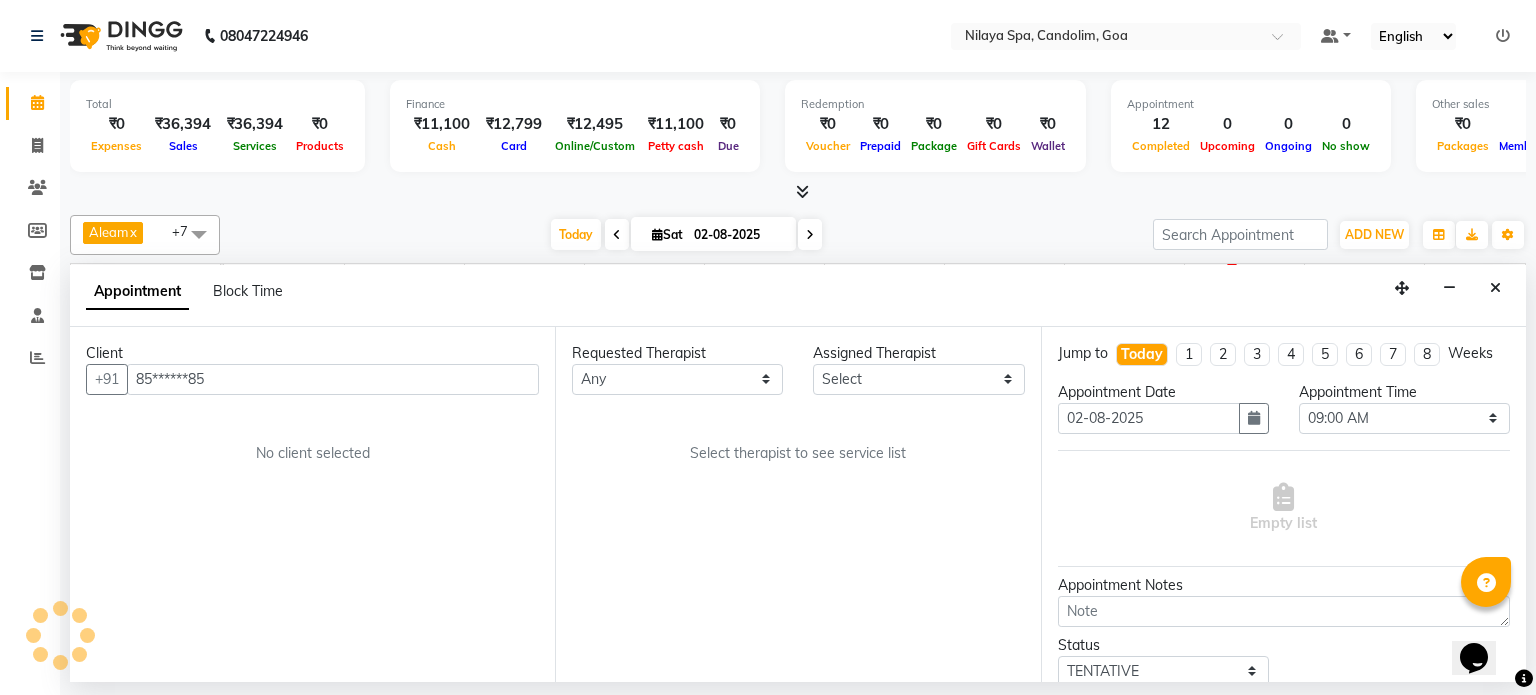 scroll, scrollTop: 0, scrollLeft: 258, axis: horizontal 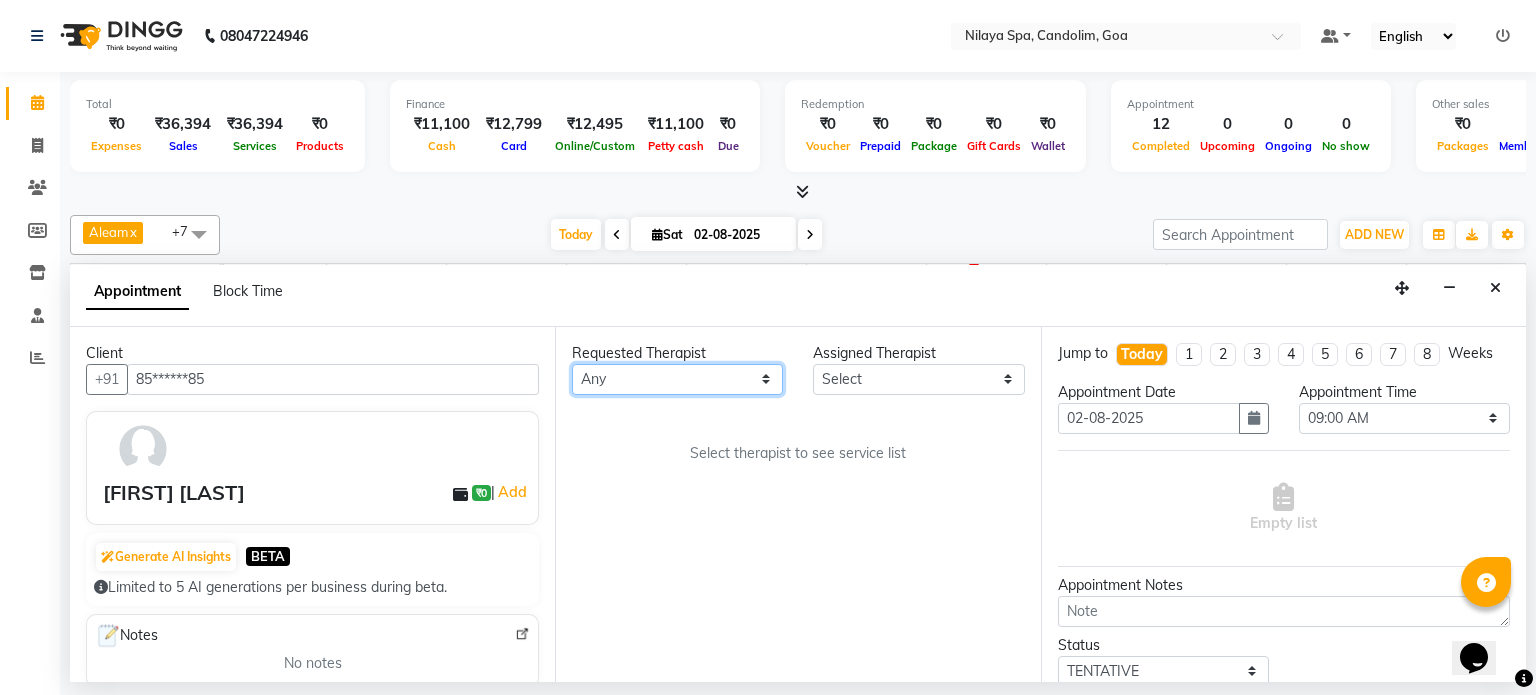 click on "Any Aleam Amisha Balari  Deepak Ratanpal Mahoi Mauni  Nora  Punjima Shailinda Tika" at bounding box center (677, 379) 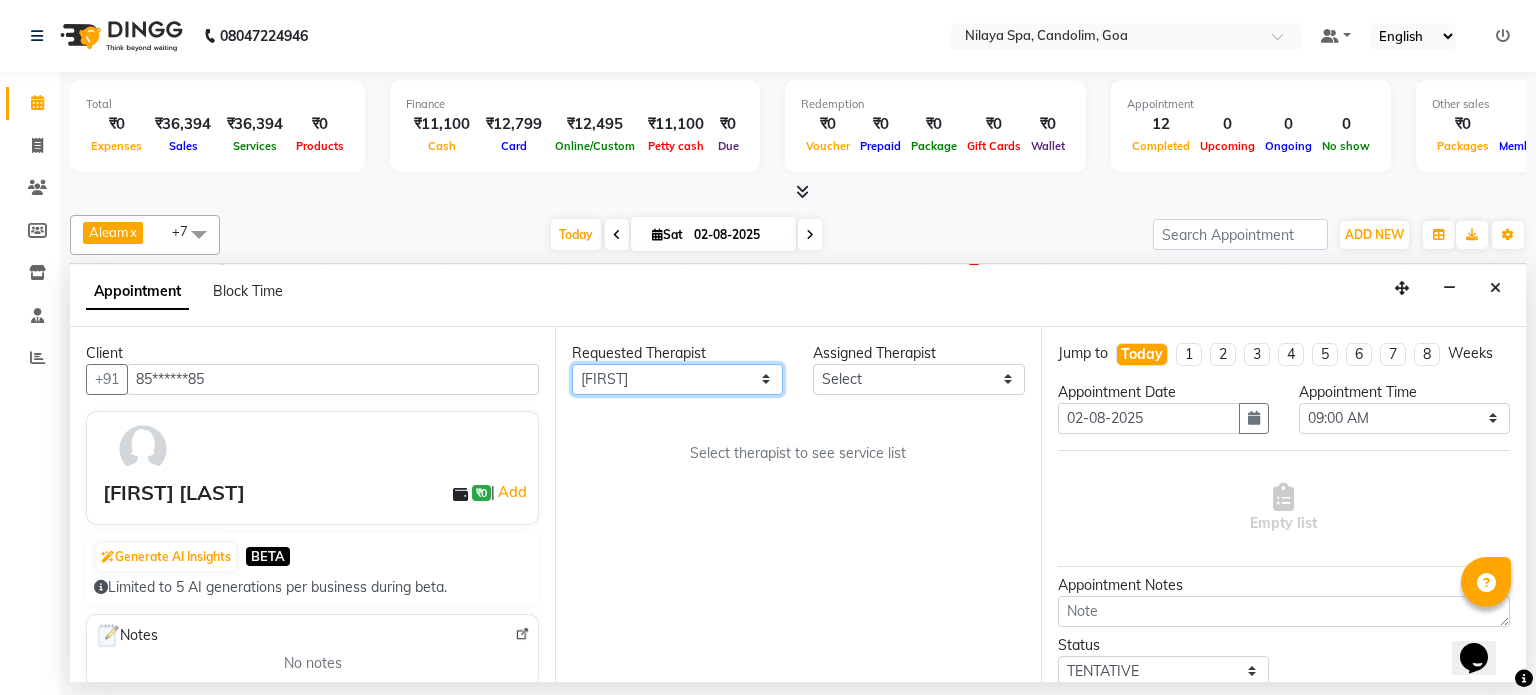 click on "Any Aleam Amisha Balari  Deepak Ratanpal Mahoi Mauni  Nora  Punjima Shailinda Tika" at bounding box center [677, 379] 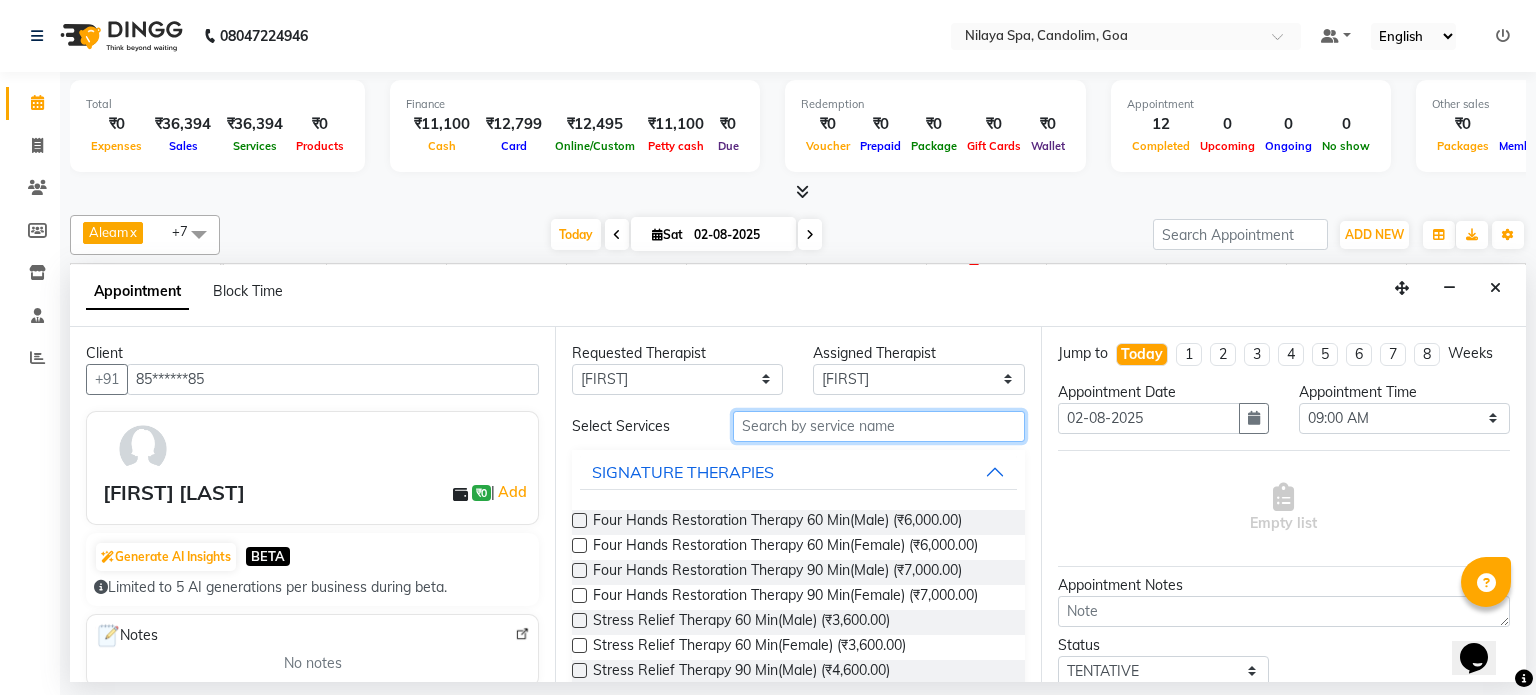 click at bounding box center (879, 426) 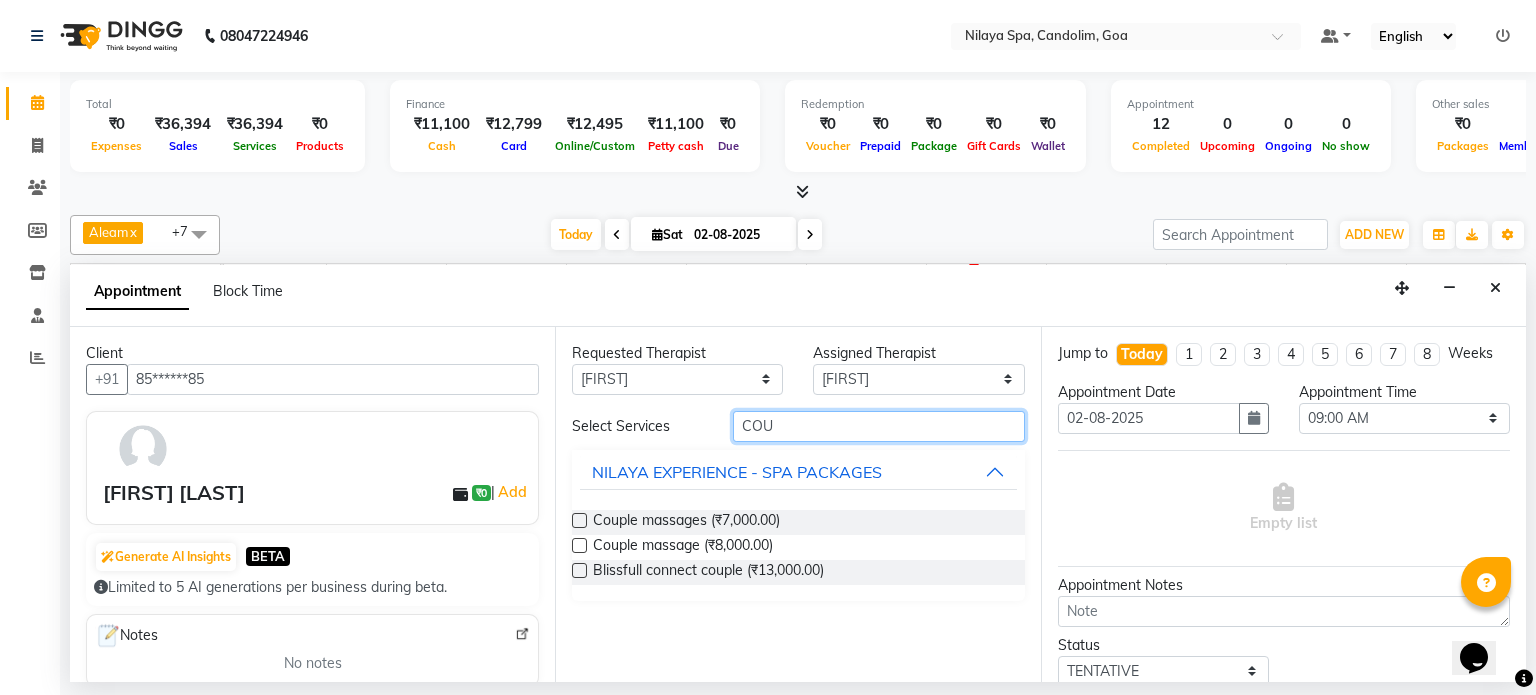 type on "COU" 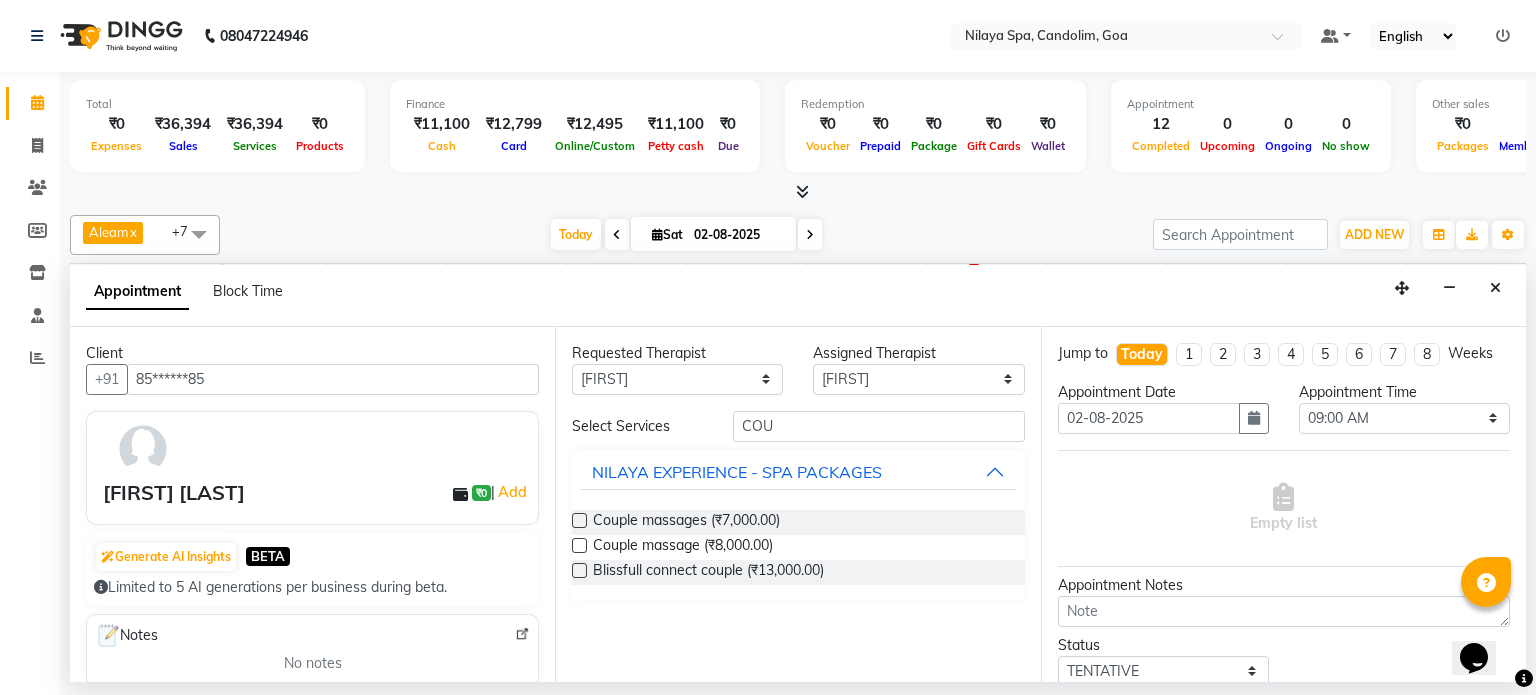 click on "Couple massages (₹7,000.00)" at bounding box center (798, 522) 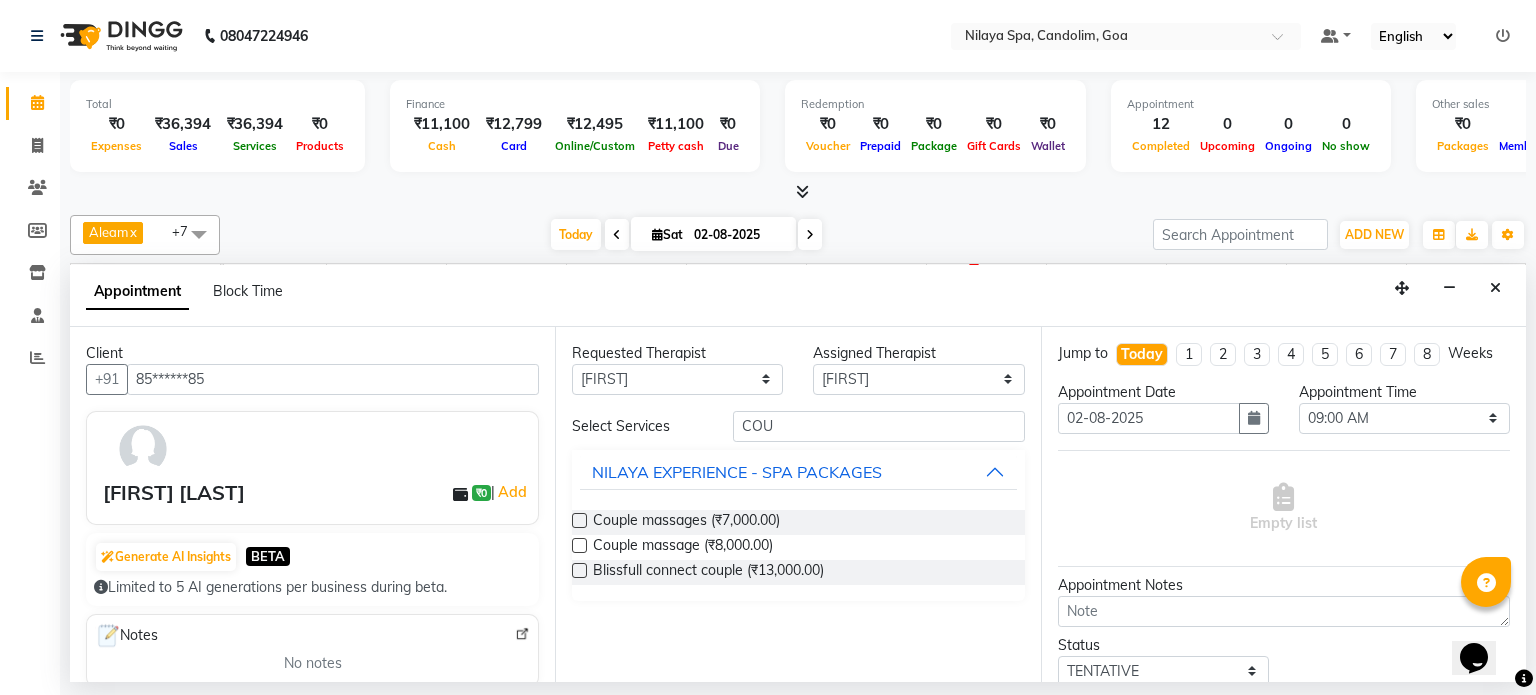 click at bounding box center (579, 520) 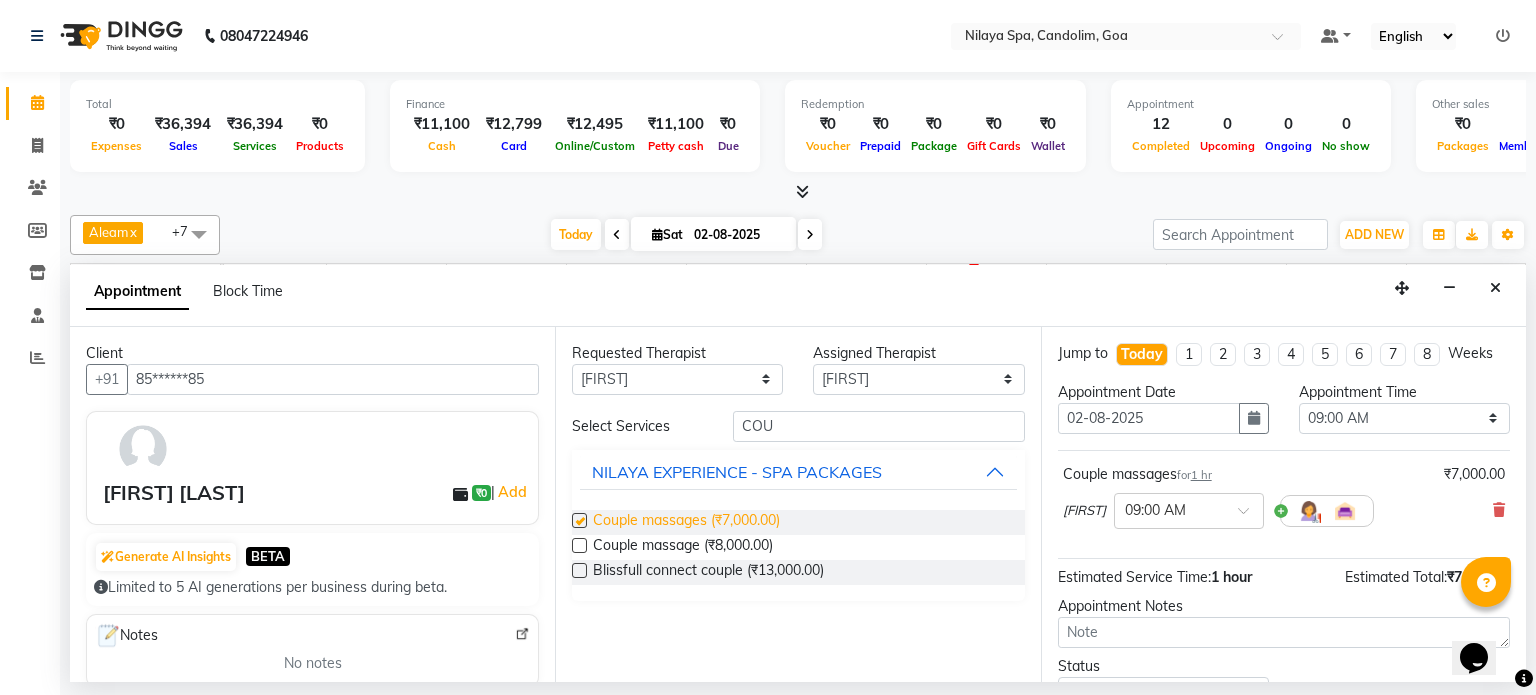 checkbox on "false" 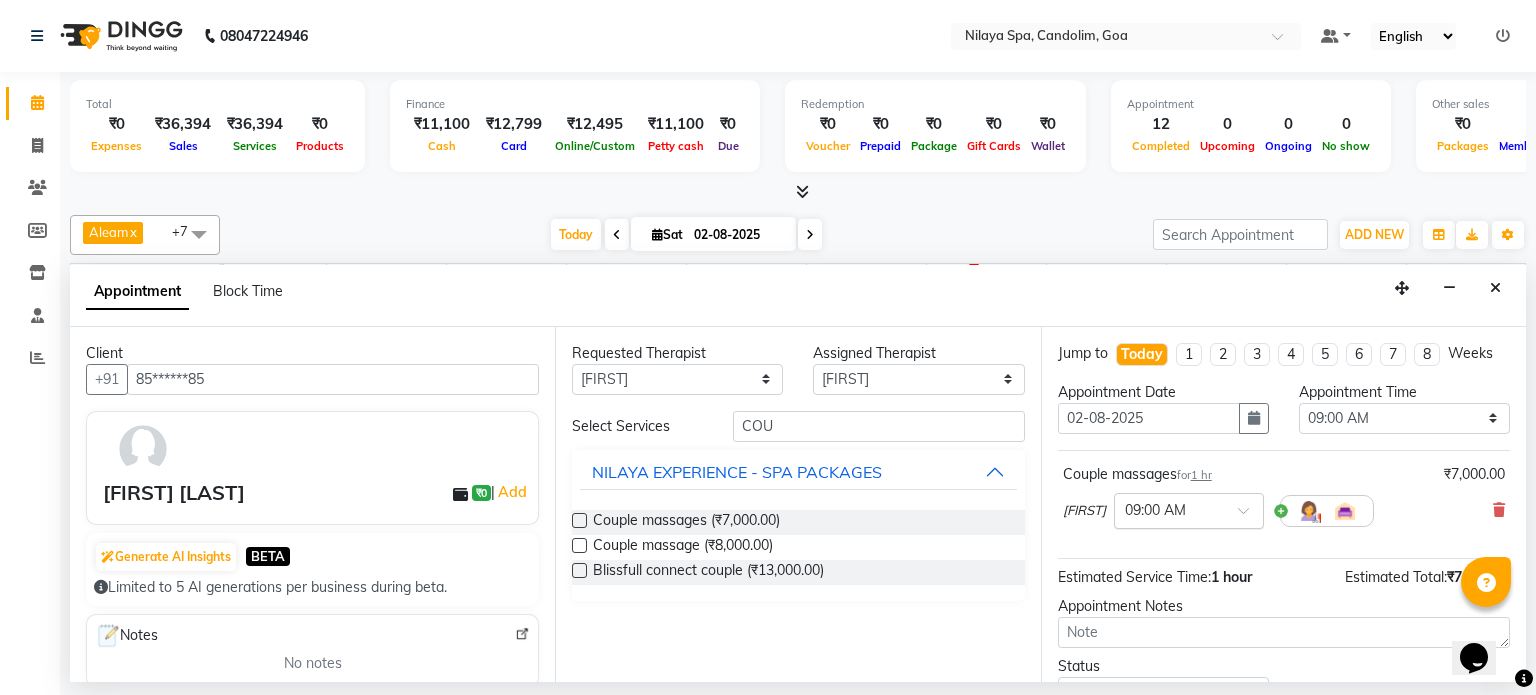 click at bounding box center [1250, 516] 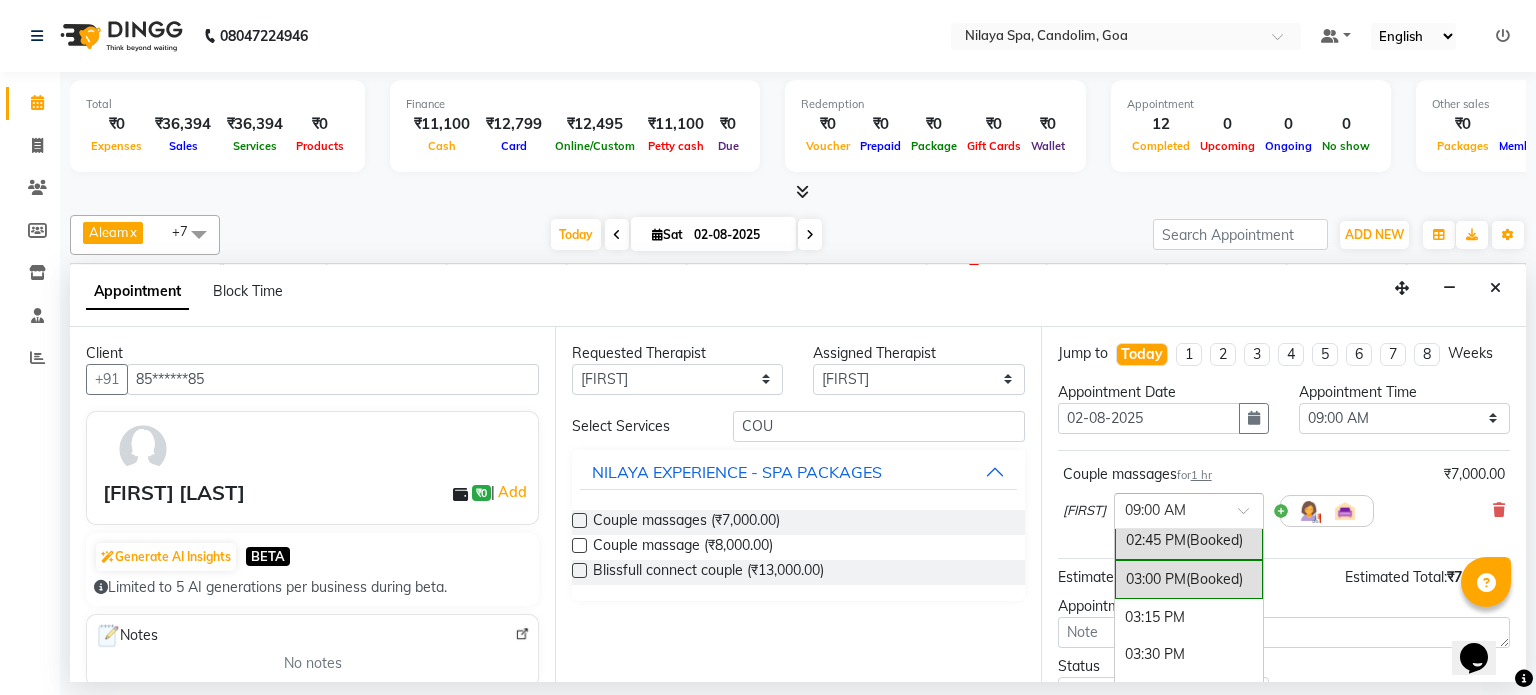 scroll, scrollTop: 849, scrollLeft: 0, axis: vertical 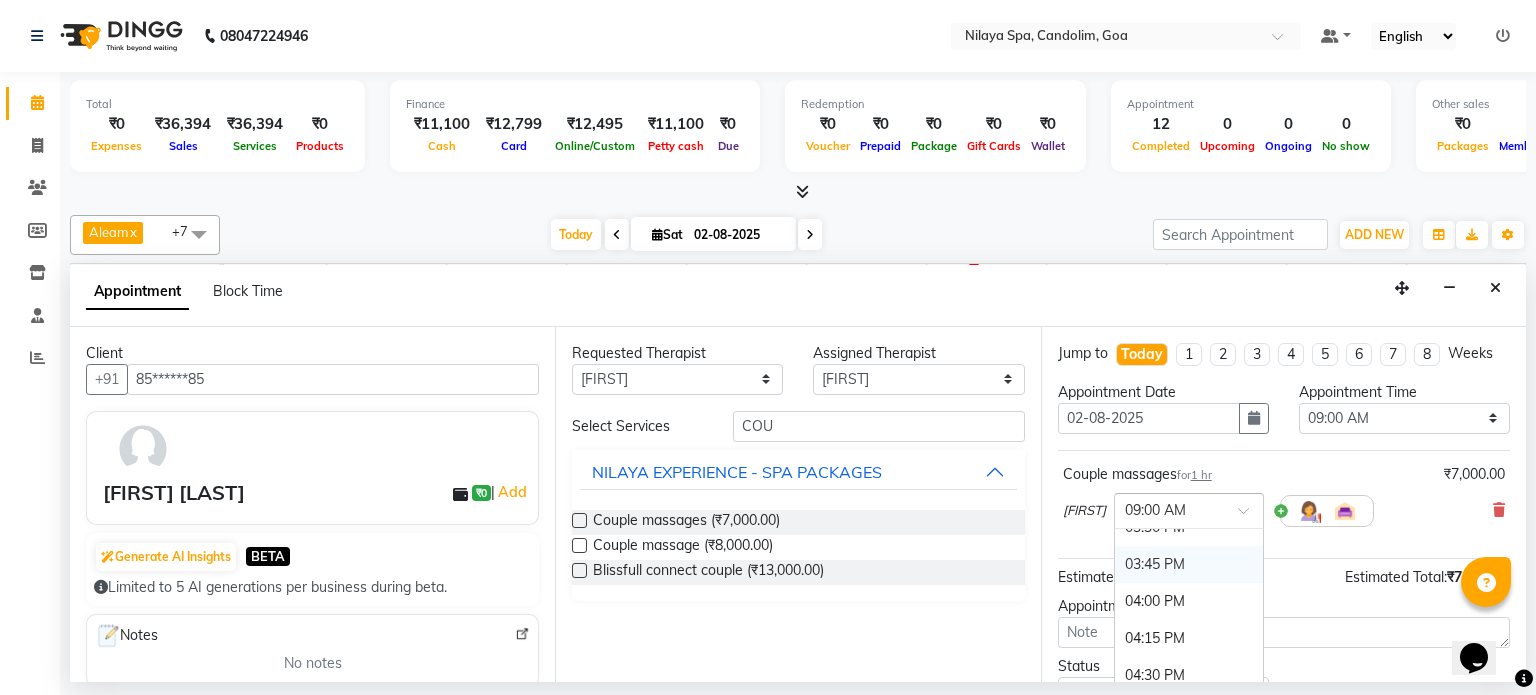 click on "03:45 PM" at bounding box center [1189, 564] 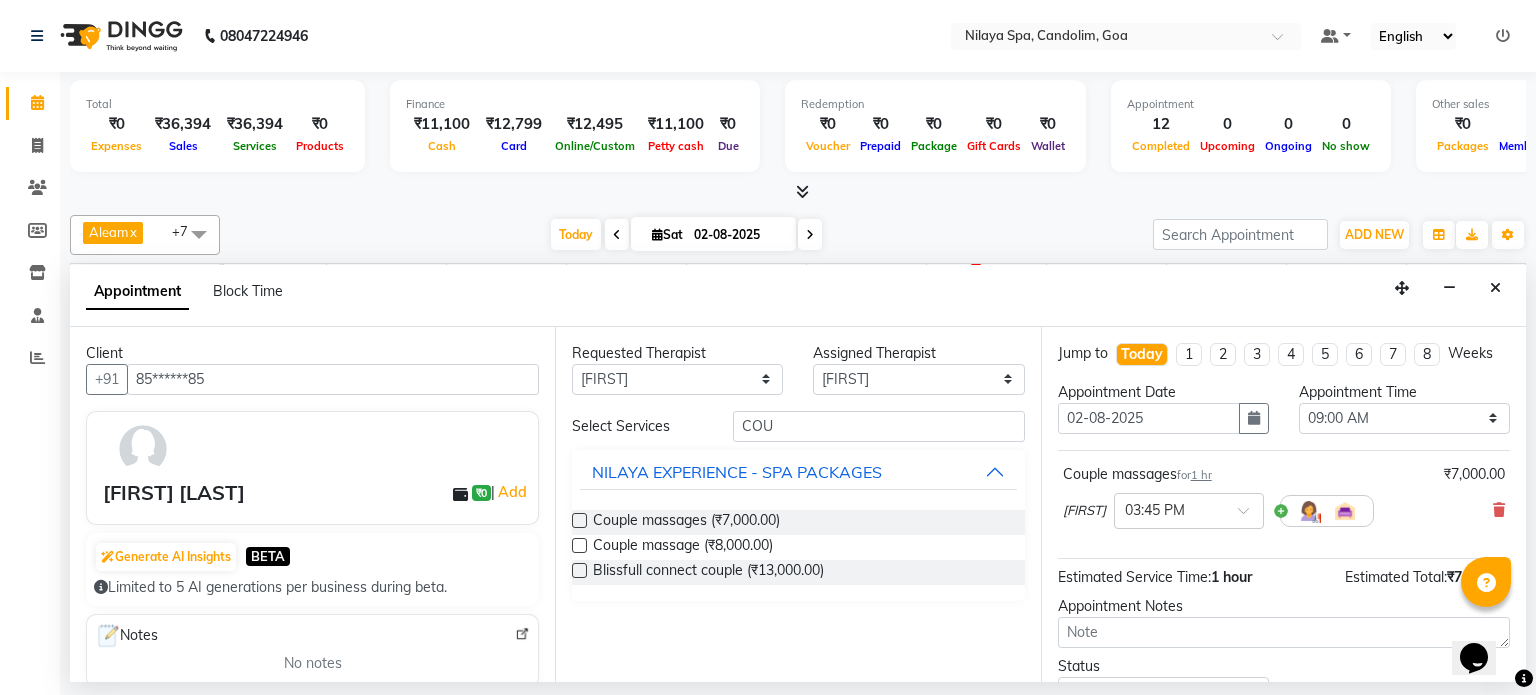 click on "[FIRST] × [TIME]" at bounding box center (1218, 511) 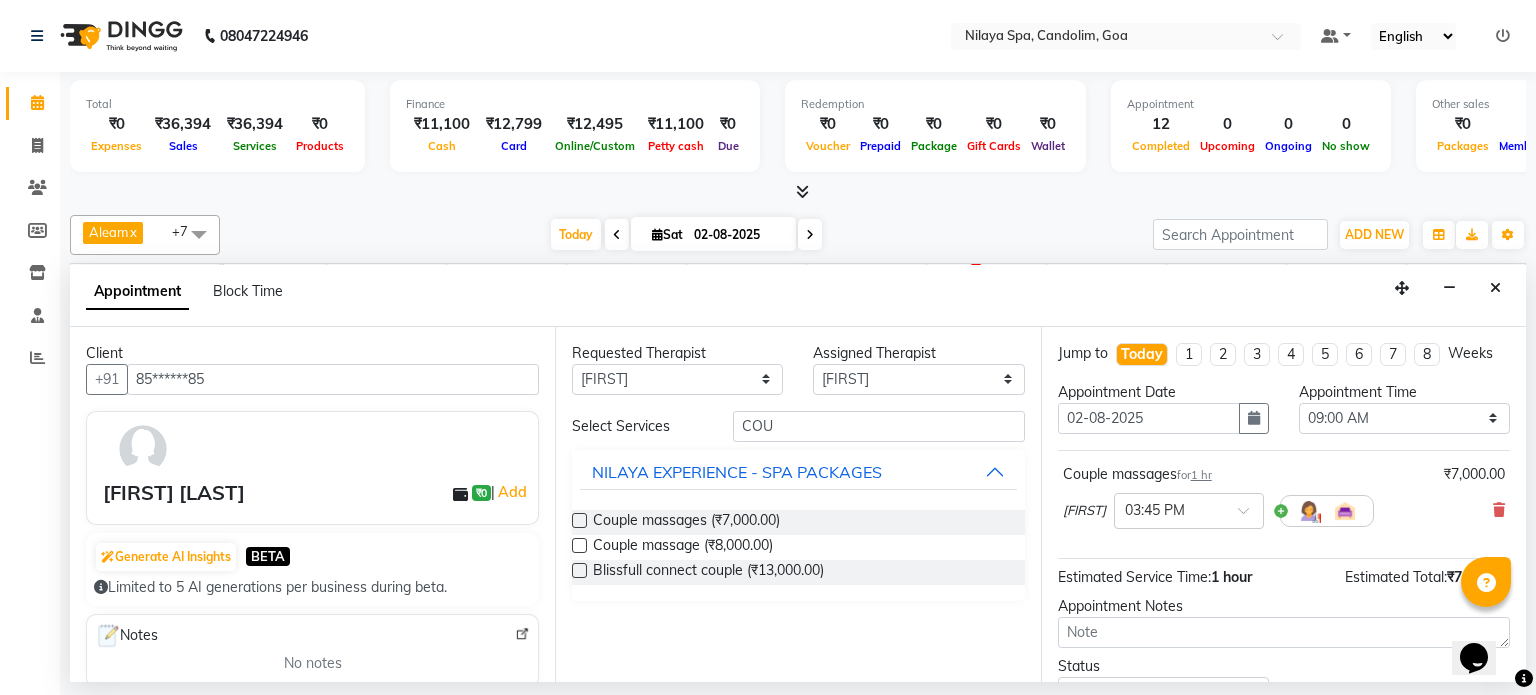 click at bounding box center (1327, 511) 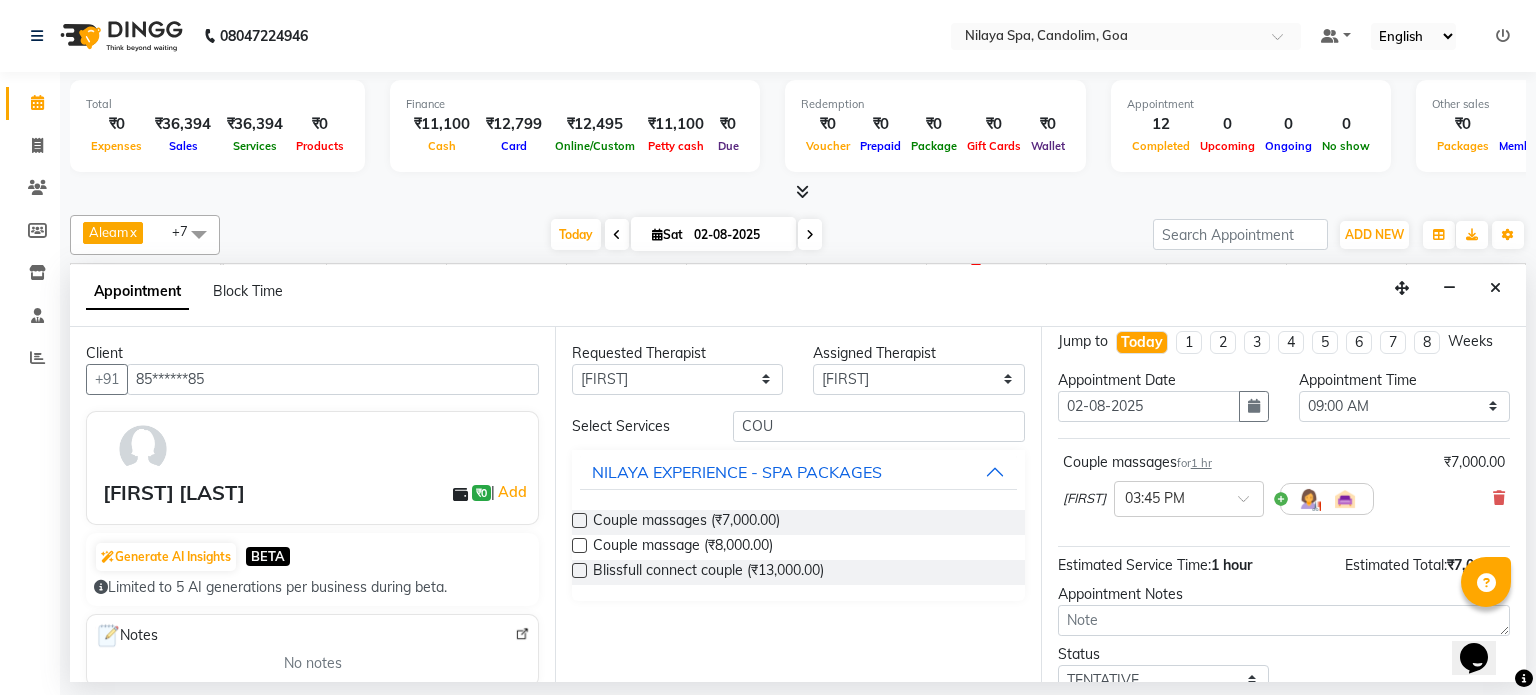 scroll, scrollTop: 0, scrollLeft: 0, axis: both 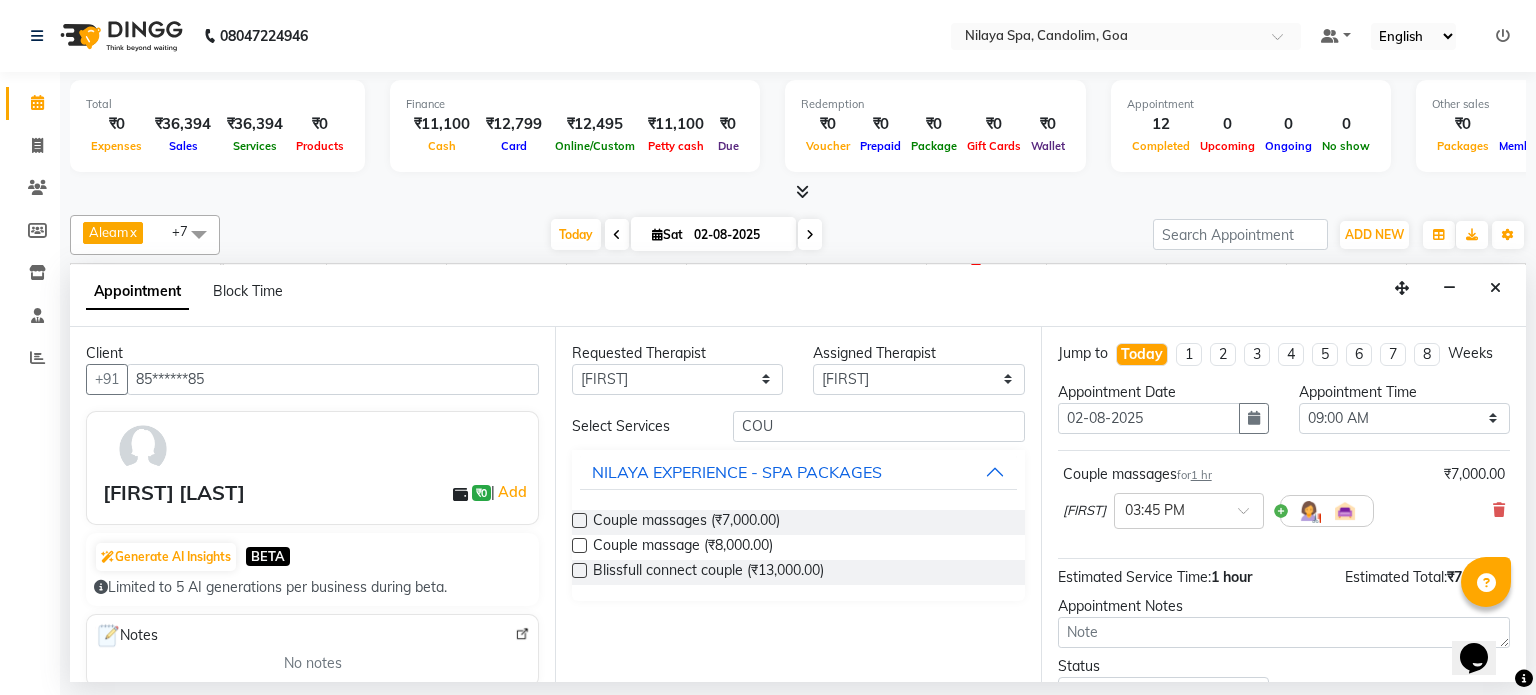 click at bounding box center [1327, 511] 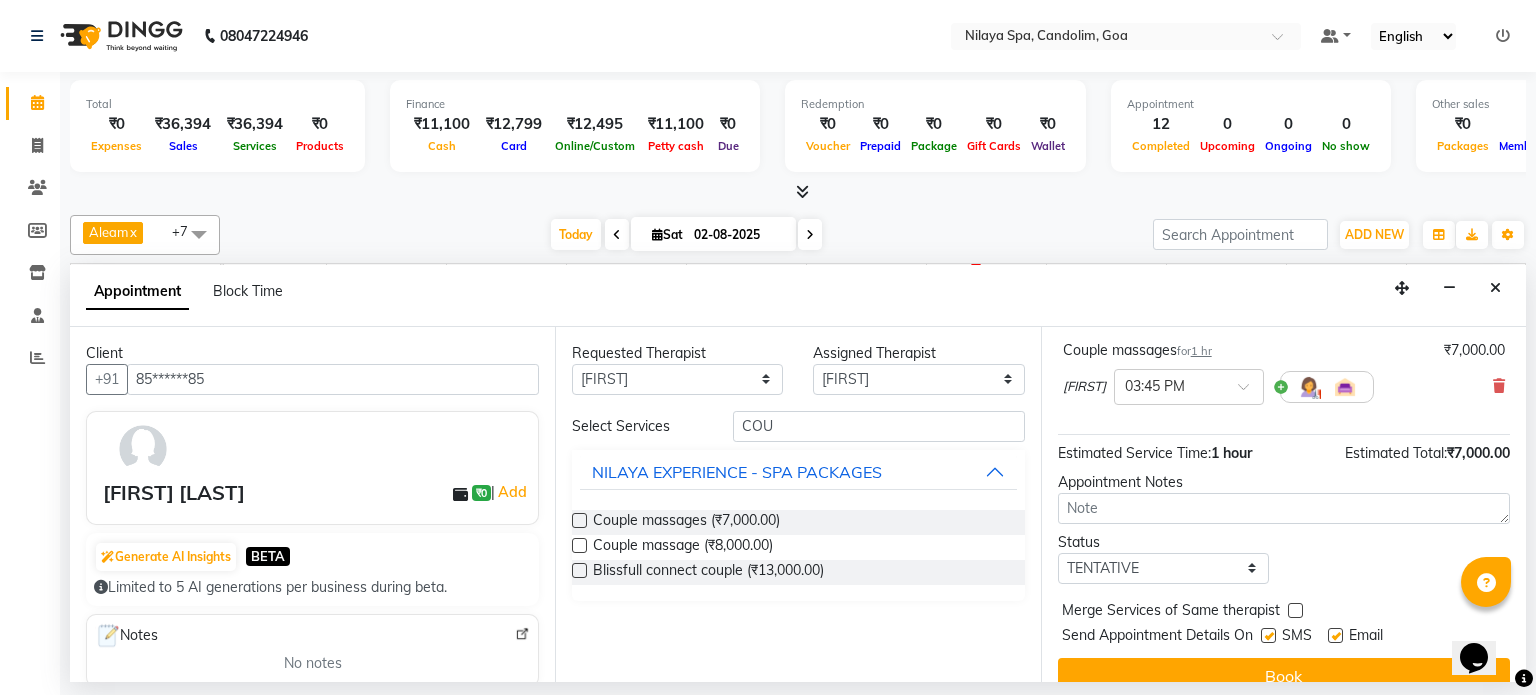 scroll, scrollTop: 151, scrollLeft: 0, axis: vertical 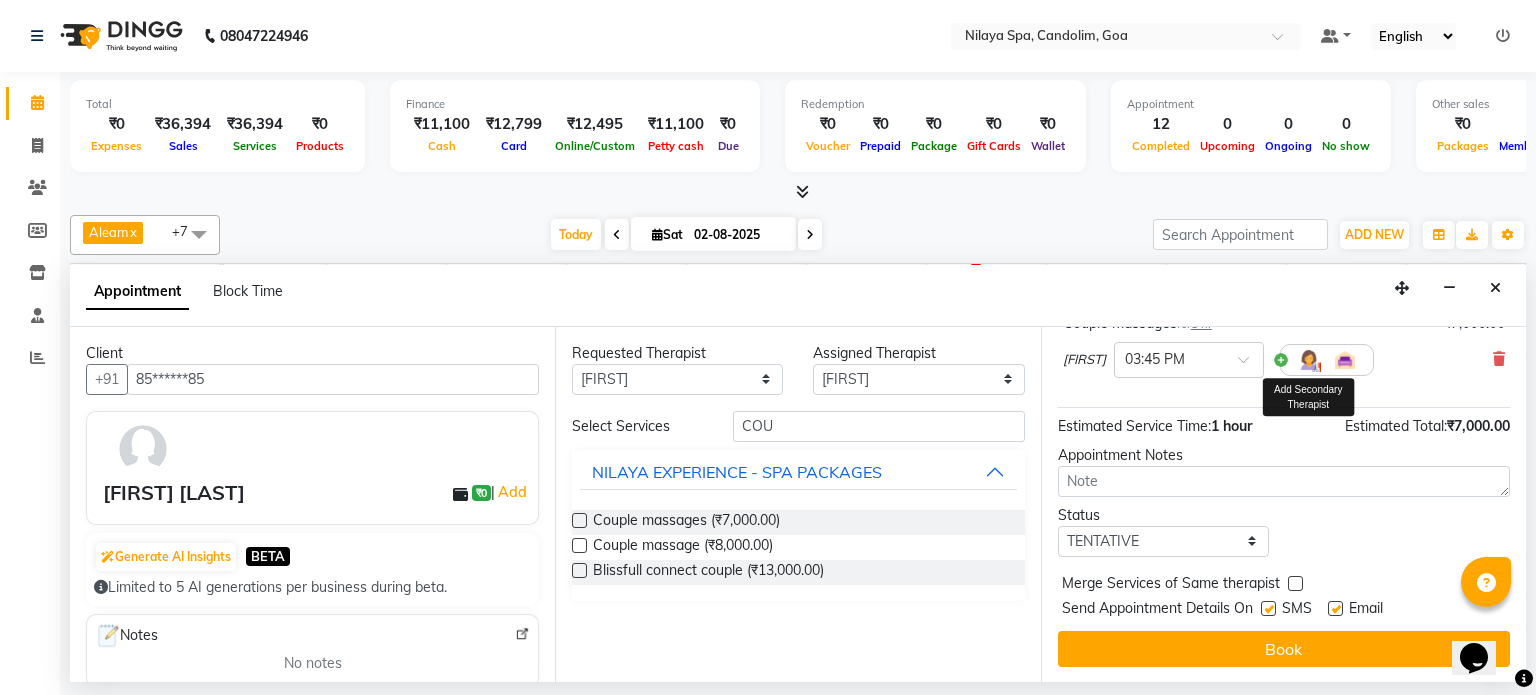 click at bounding box center (1309, 360) 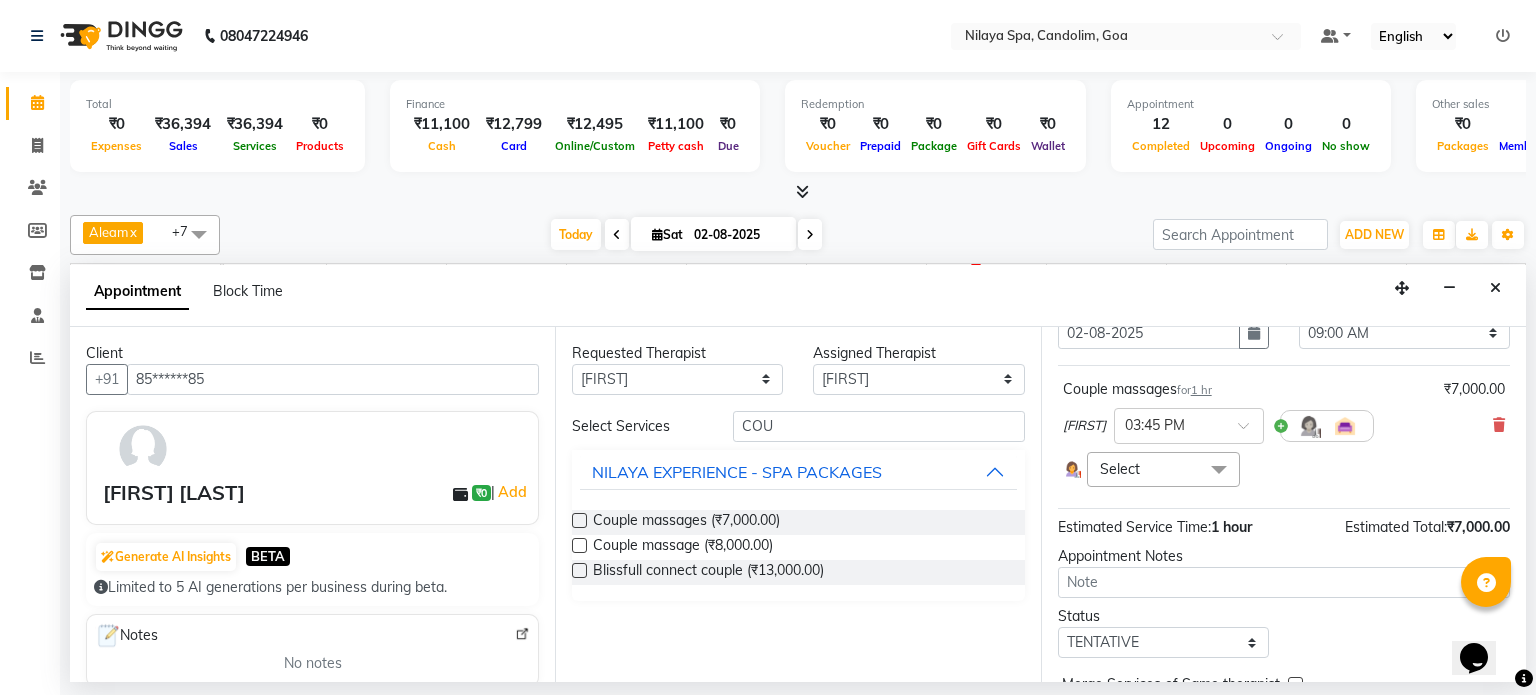 scroll, scrollTop: 0, scrollLeft: 0, axis: both 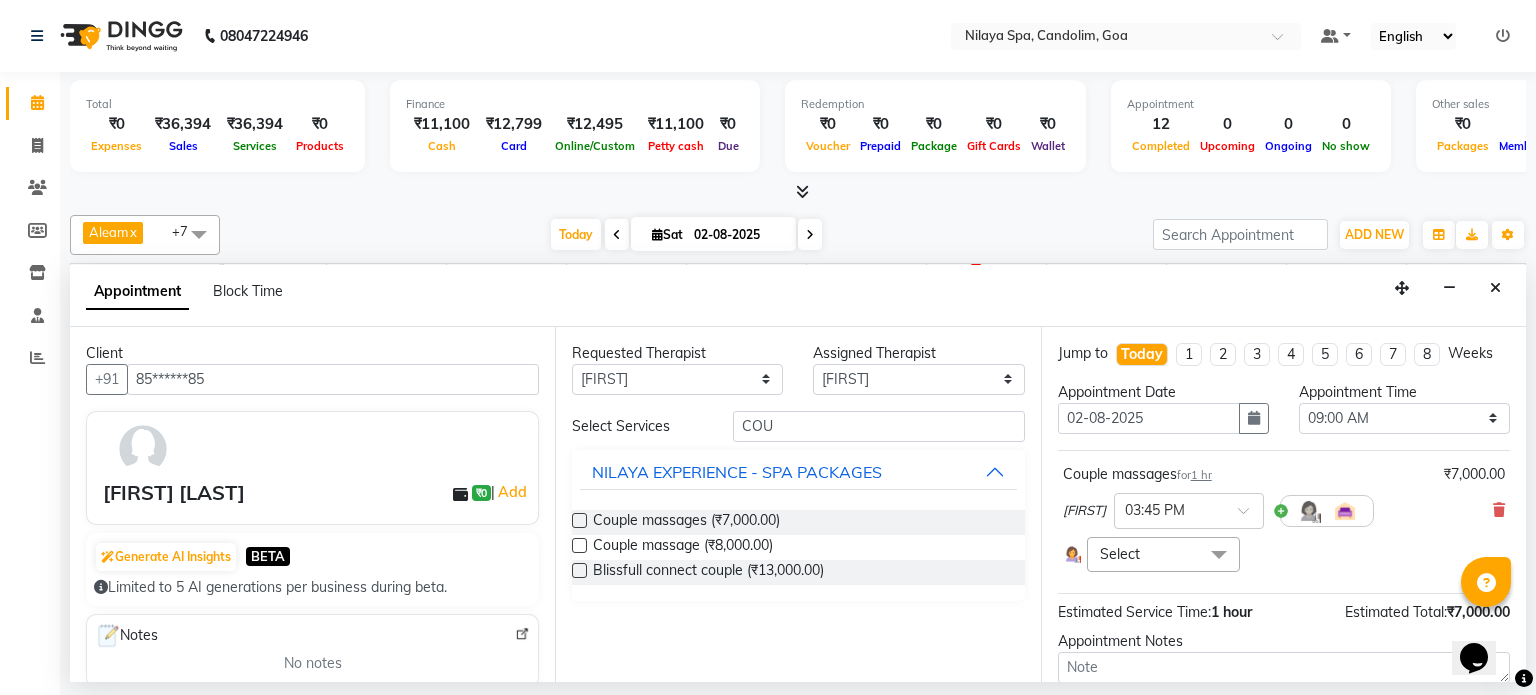 click at bounding box center (1219, 556) 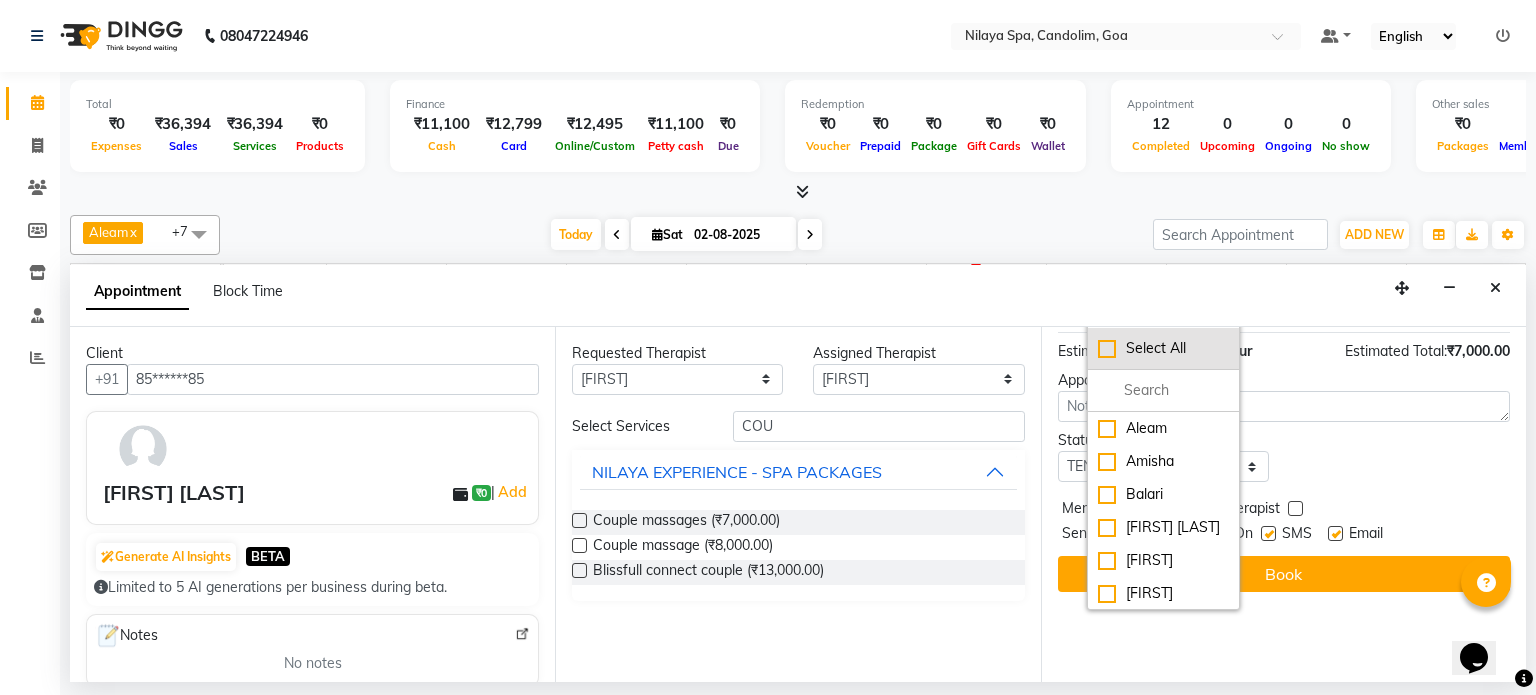 scroll, scrollTop: 280, scrollLeft: 0, axis: vertical 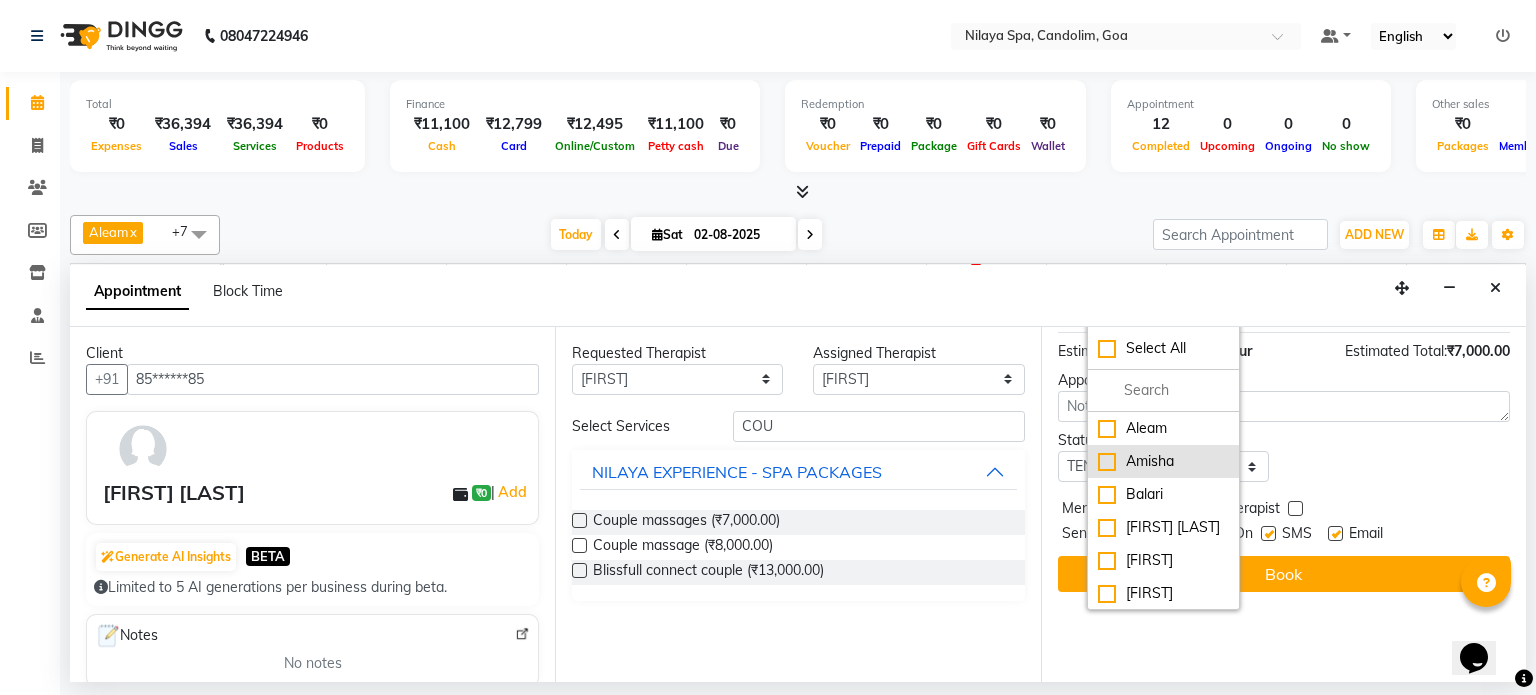 click on "Amisha" at bounding box center (1163, 461) 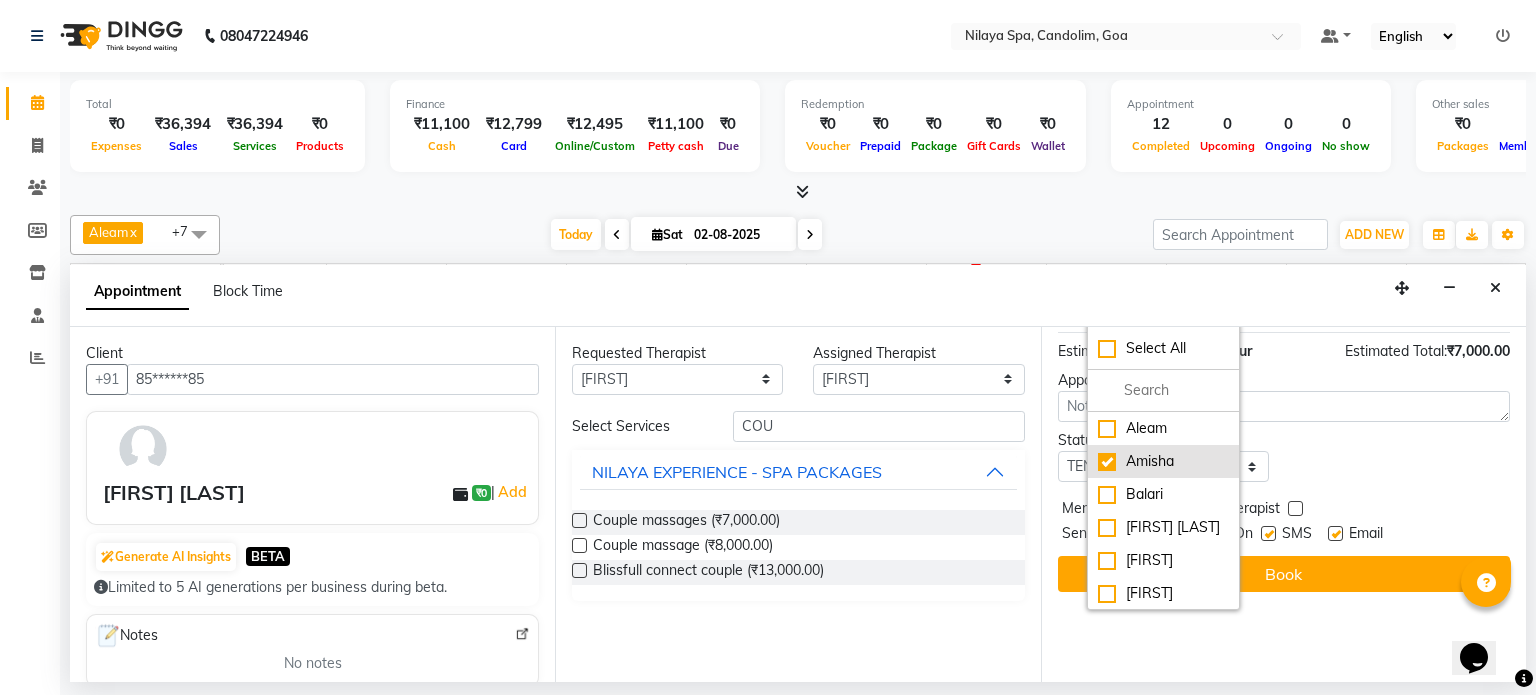 checkbox on "true" 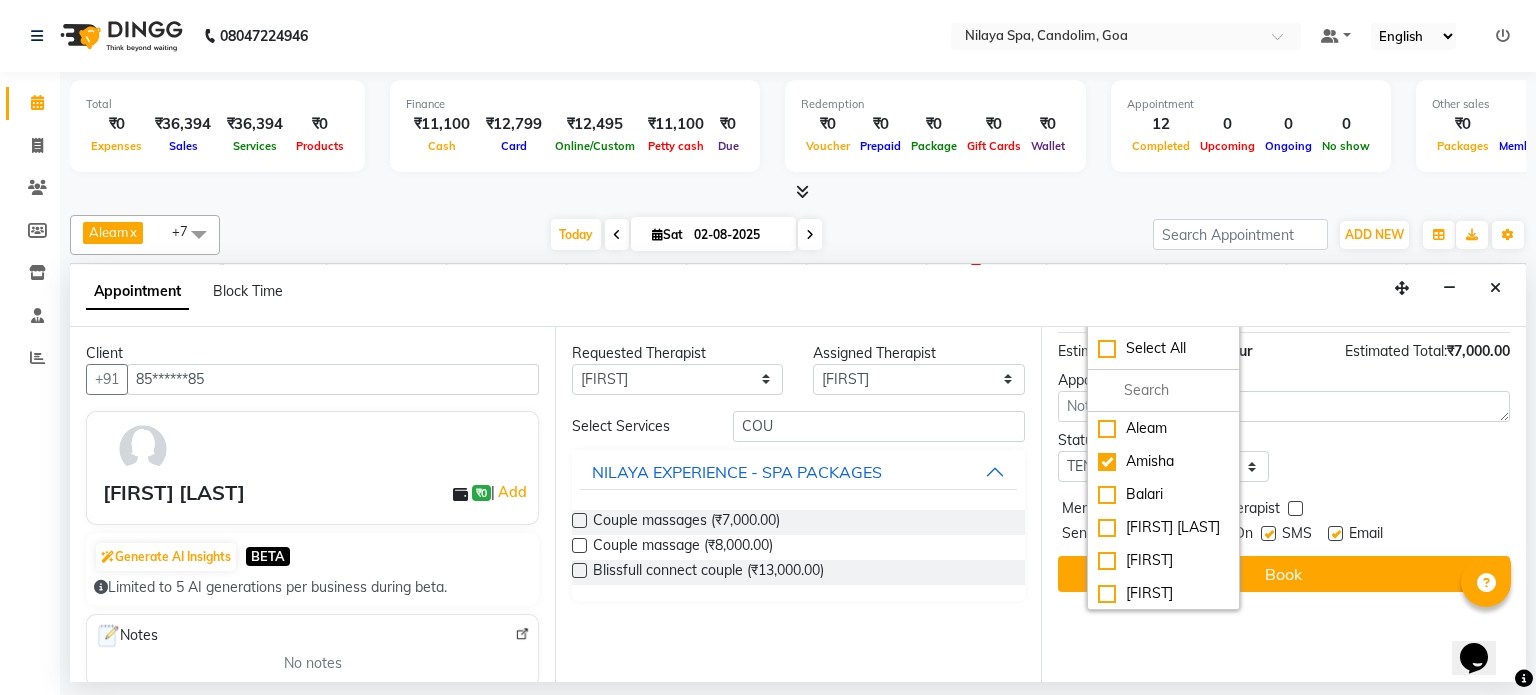 click on "Jump to Today 1 2 3 4 5 6 7 8 Weeks Appointment Date 02-08-2025 Appointment Time Select 09:00 AM 09:15 AM 09:30 AM 09:45 AM 10:00 AM 10:15 AM 10:30 AM 10:45 AM 11:00 AM 11:15 AM 11:30 AM 11:45 AM 12:00 PM 12:15 PM 12:30 PM 12:45 PM 01:00 PM 01:15 PM 01:30 PM 01:45 PM 02:00 PM 02:15 PM 02:30 PM 02:45 PM 03:00 PM 03:15 PM 03:30 PM 03:45 PM 04:00 PM 04:15 PM 04:30 PM 04:45 PM 05:00 PM 05:15 PM 05:30 PM 05:45 PM 06:00 PM 06:15 PM 06:30 PM 06:45 PM 07:00 PM 07:15 PM 07:30 PM 07:45 PM 08:00 PM Couple massages   for  1 hr ₹7,000.00 [FIRST] × [TIME] [FIRST]  x Select All Aleam Amisha Balari  Deepak Ratanpal Mahoi Mauni  Nora  Punjima Tika Estimated Service Time:  1 hour Estimated Total:  ₹7,000.00 Appointment Notes Status Select TENTATIVE CONFIRM CHECK-IN UPCOMING Merge Services of Same therapist Send Appointment Details On SMS Email  Book" at bounding box center [1283, 504] 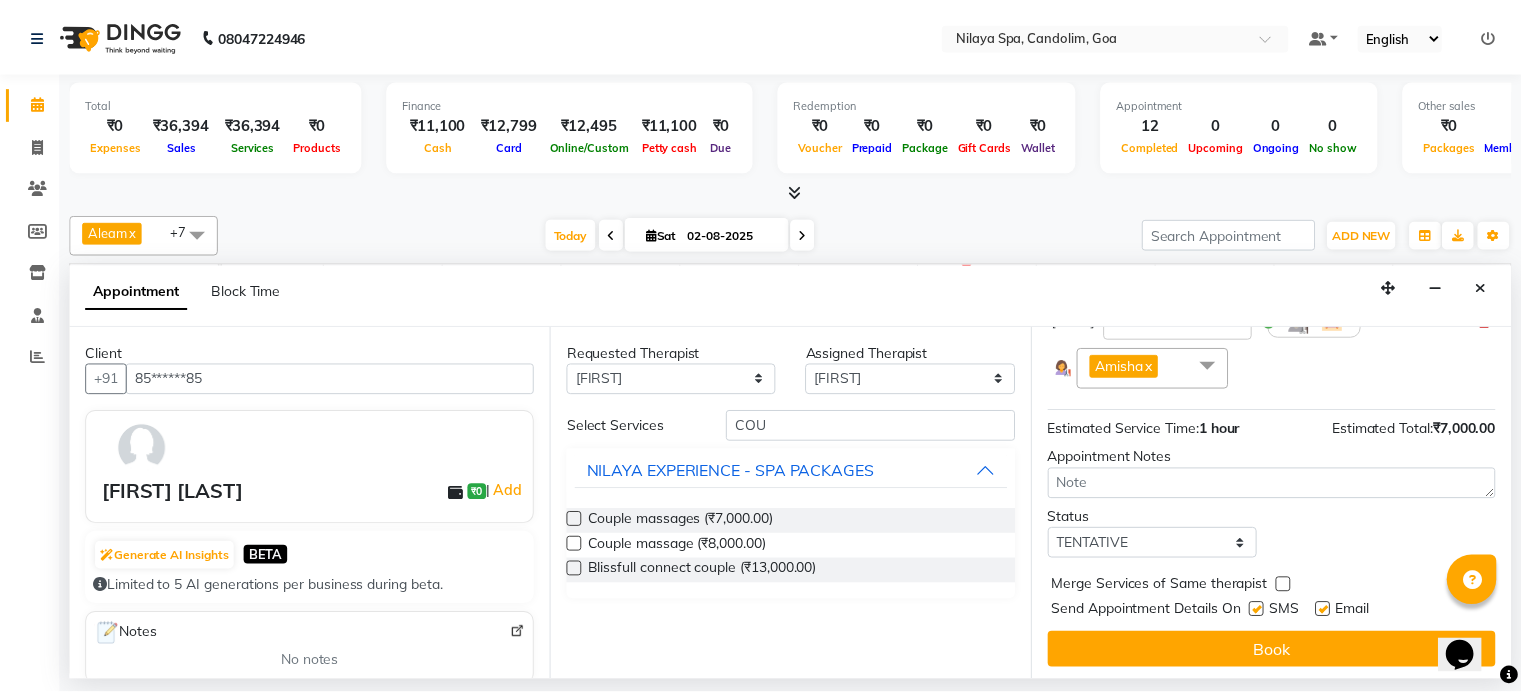 scroll, scrollTop: 191, scrollLeft: 0, axis: vertical 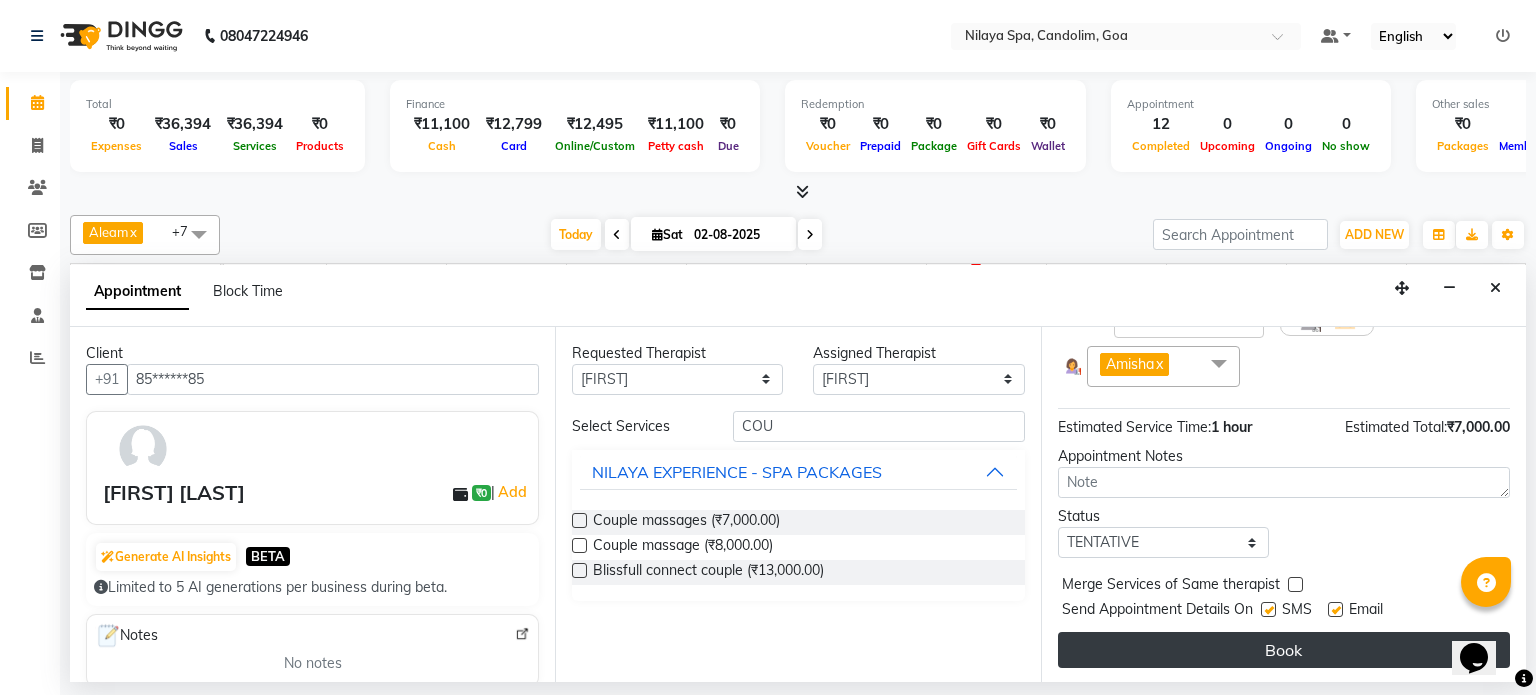 click on "Book" at bounding box center [1284, 650] 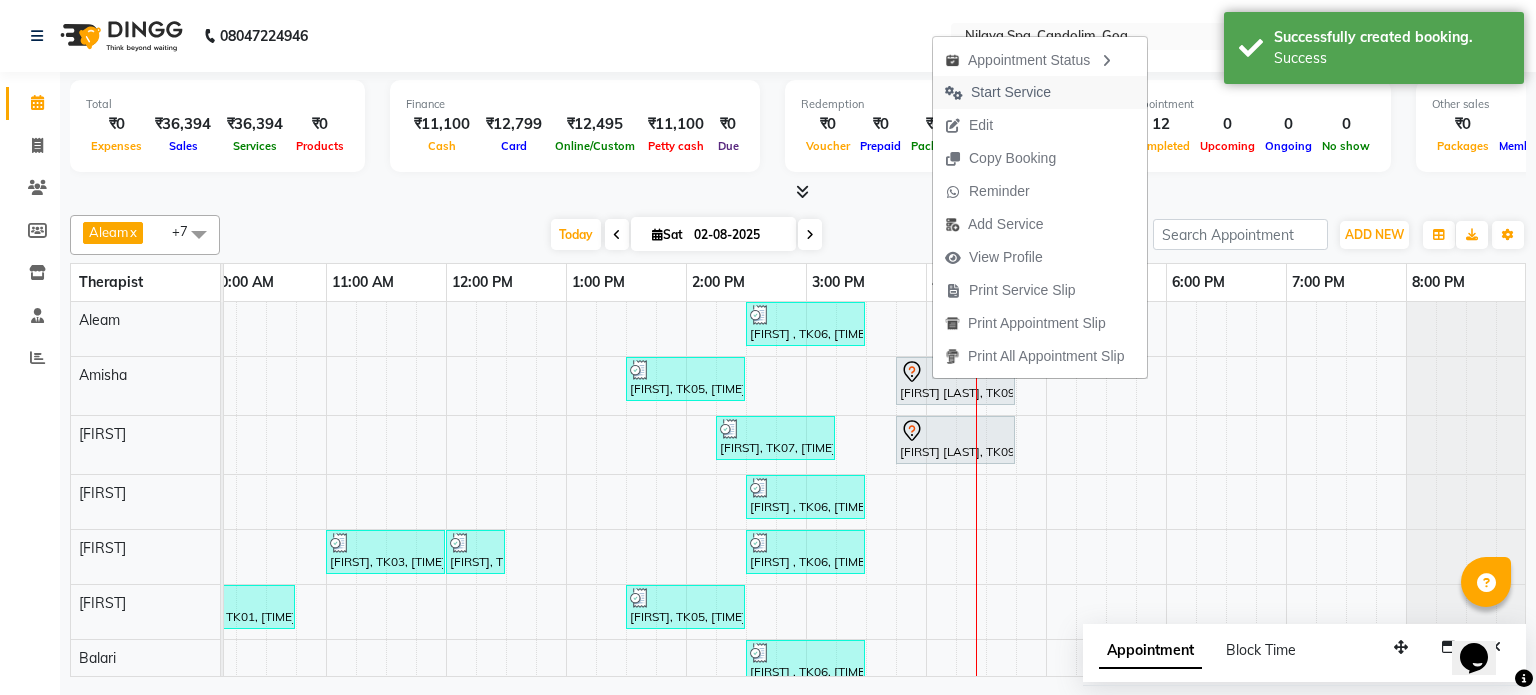 click on "Start Service" at bounding box center (1011, 92) 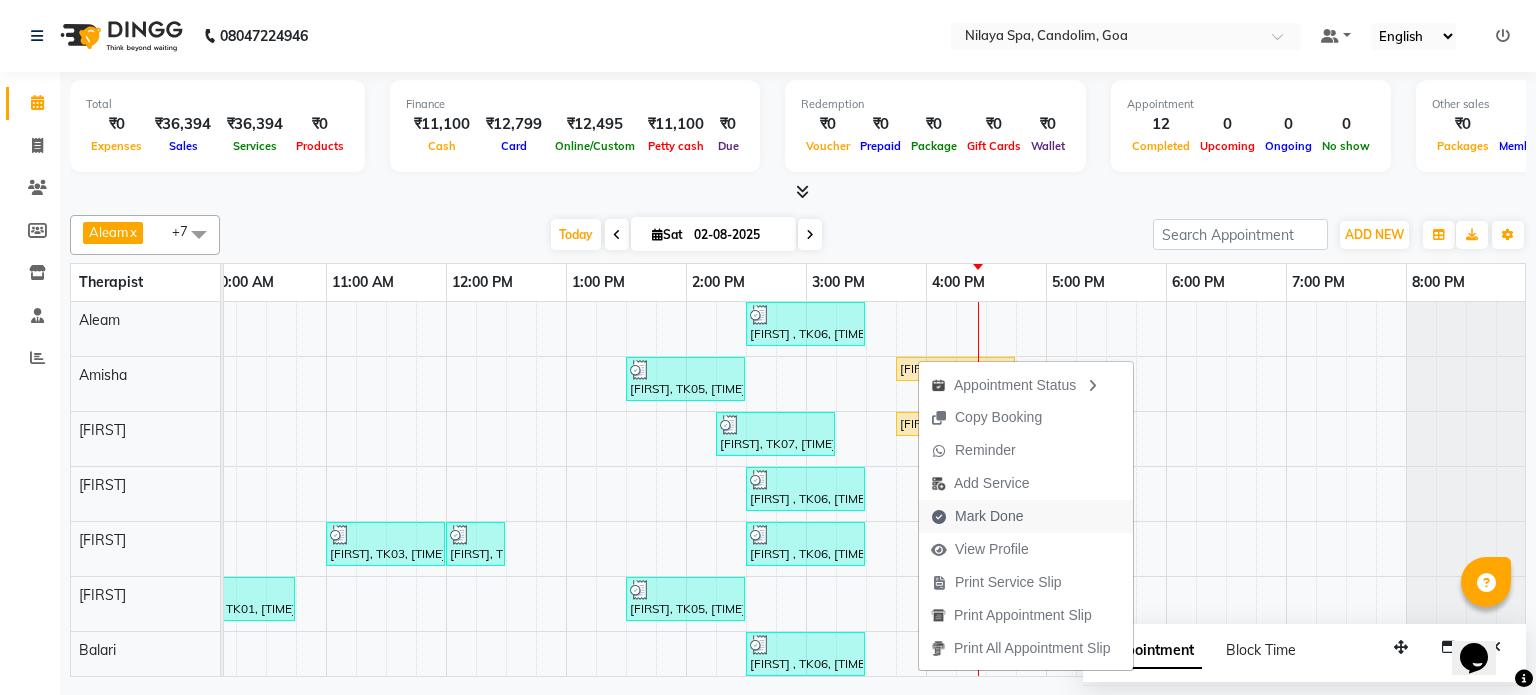 click on "Mark Done" at bounding box center (989, 516) 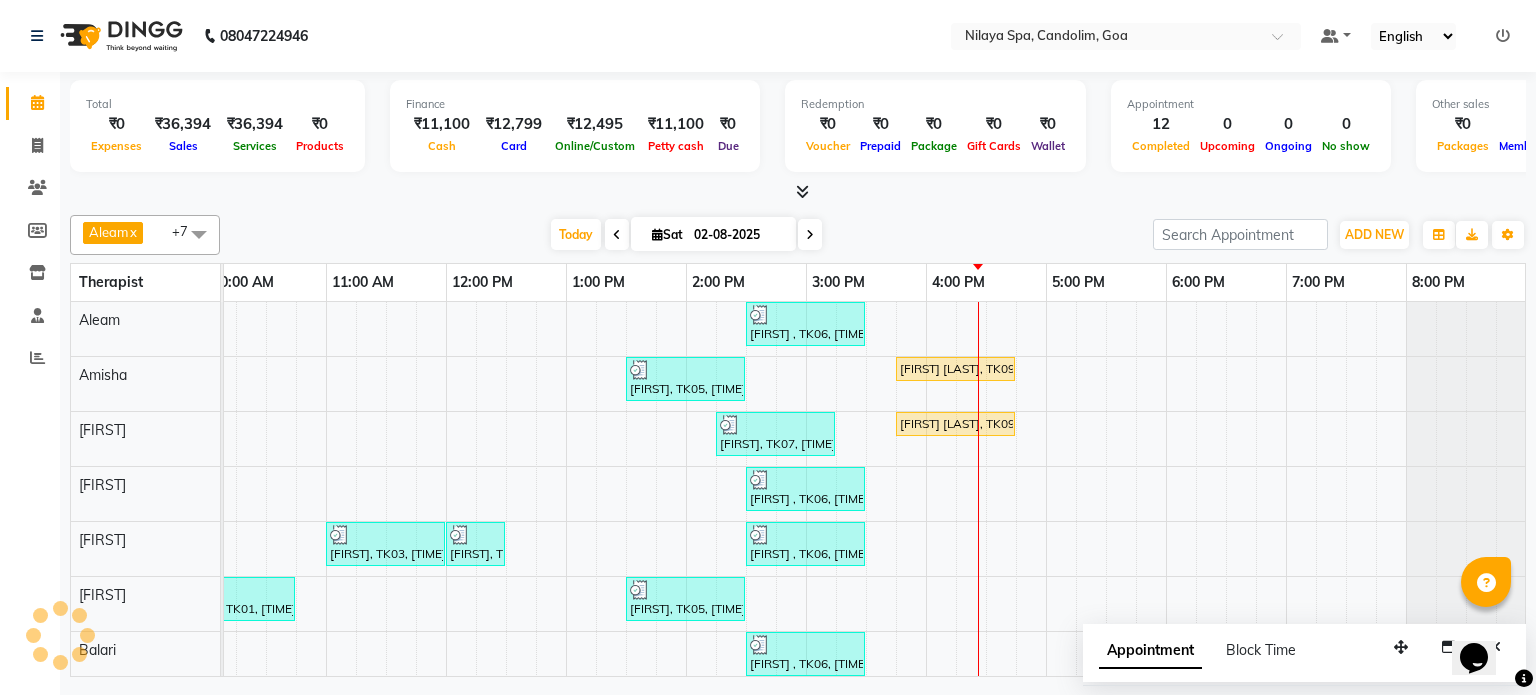 select on "service" 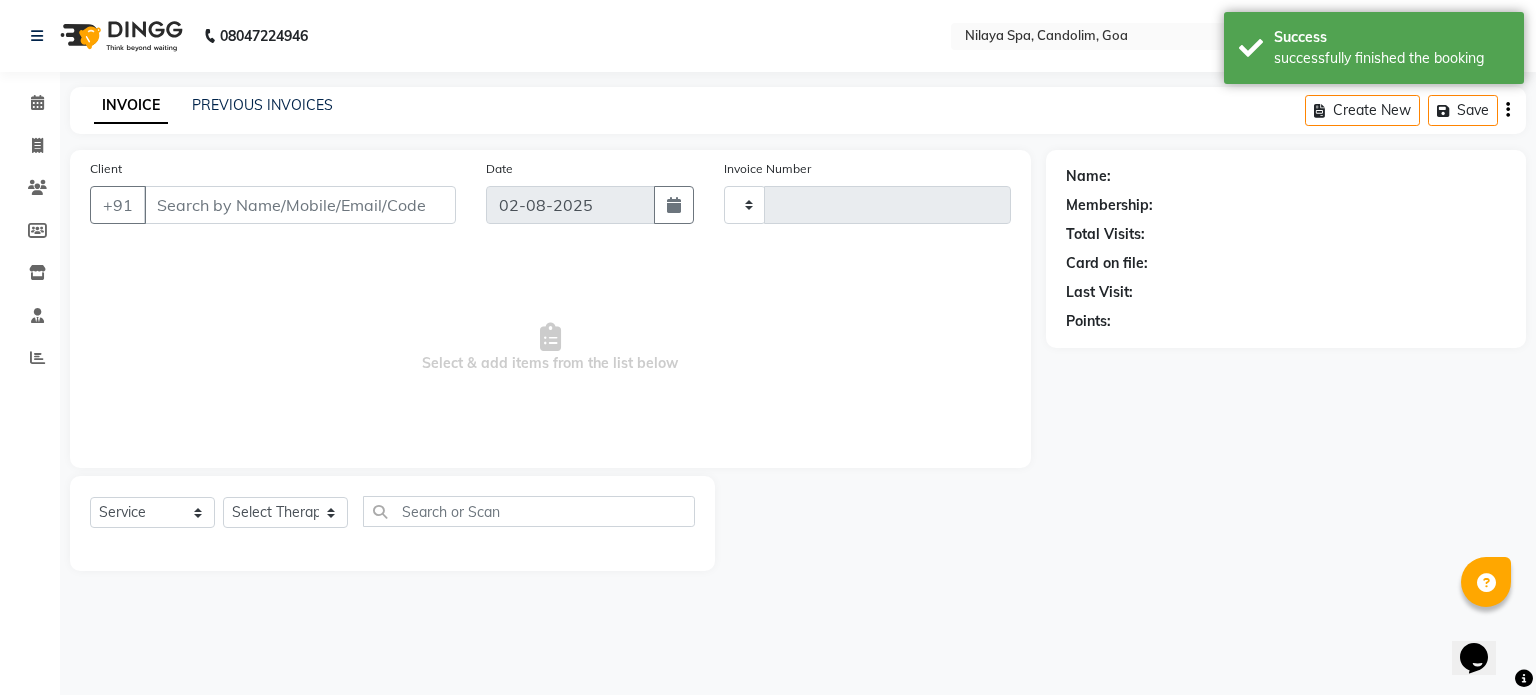 type on "0009" 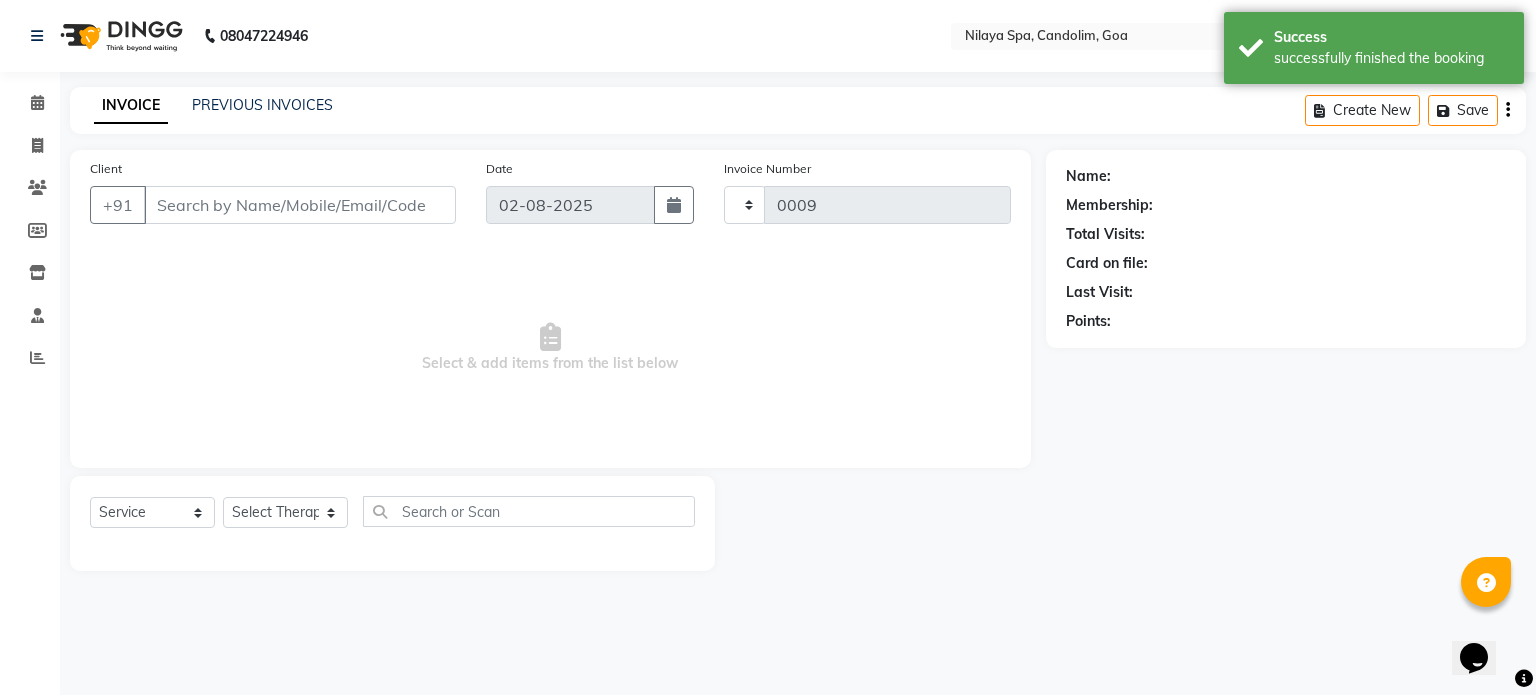 select on "8694" 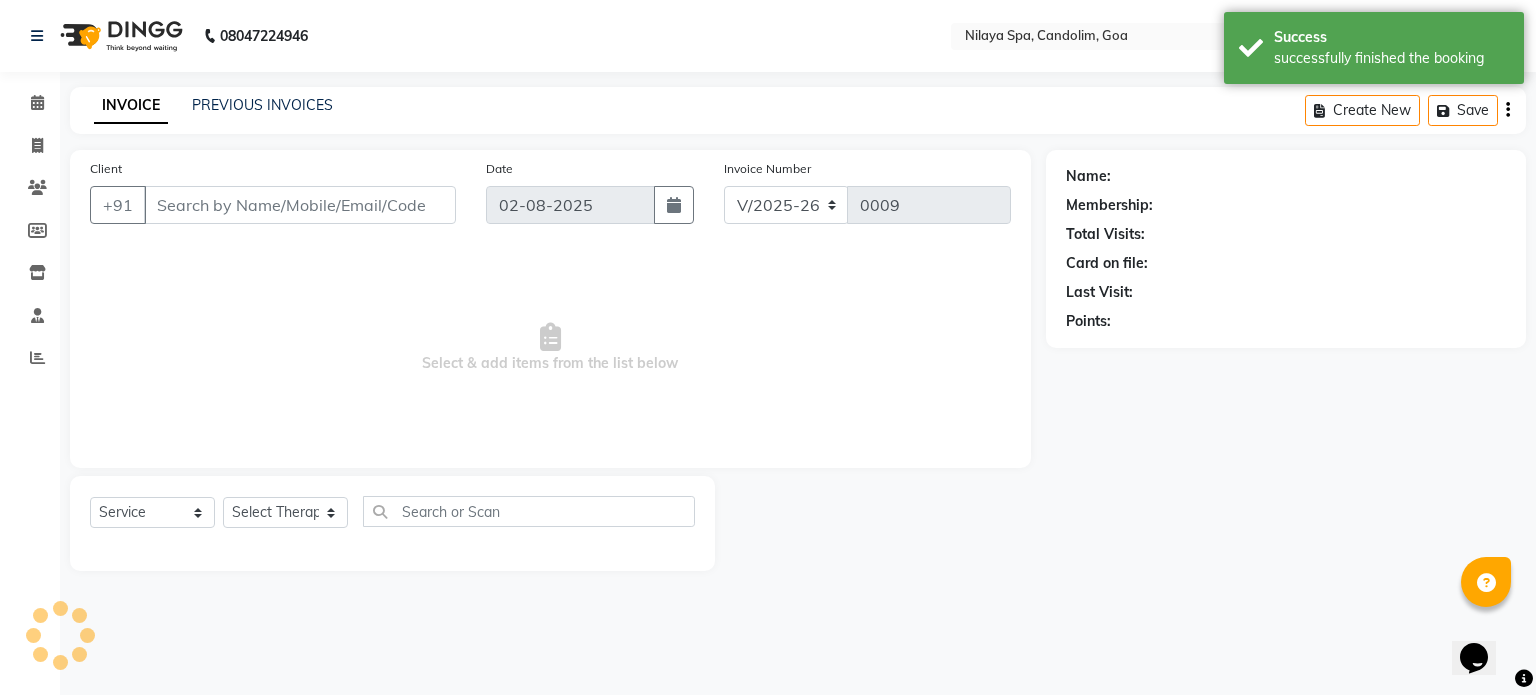 type on "85******85" 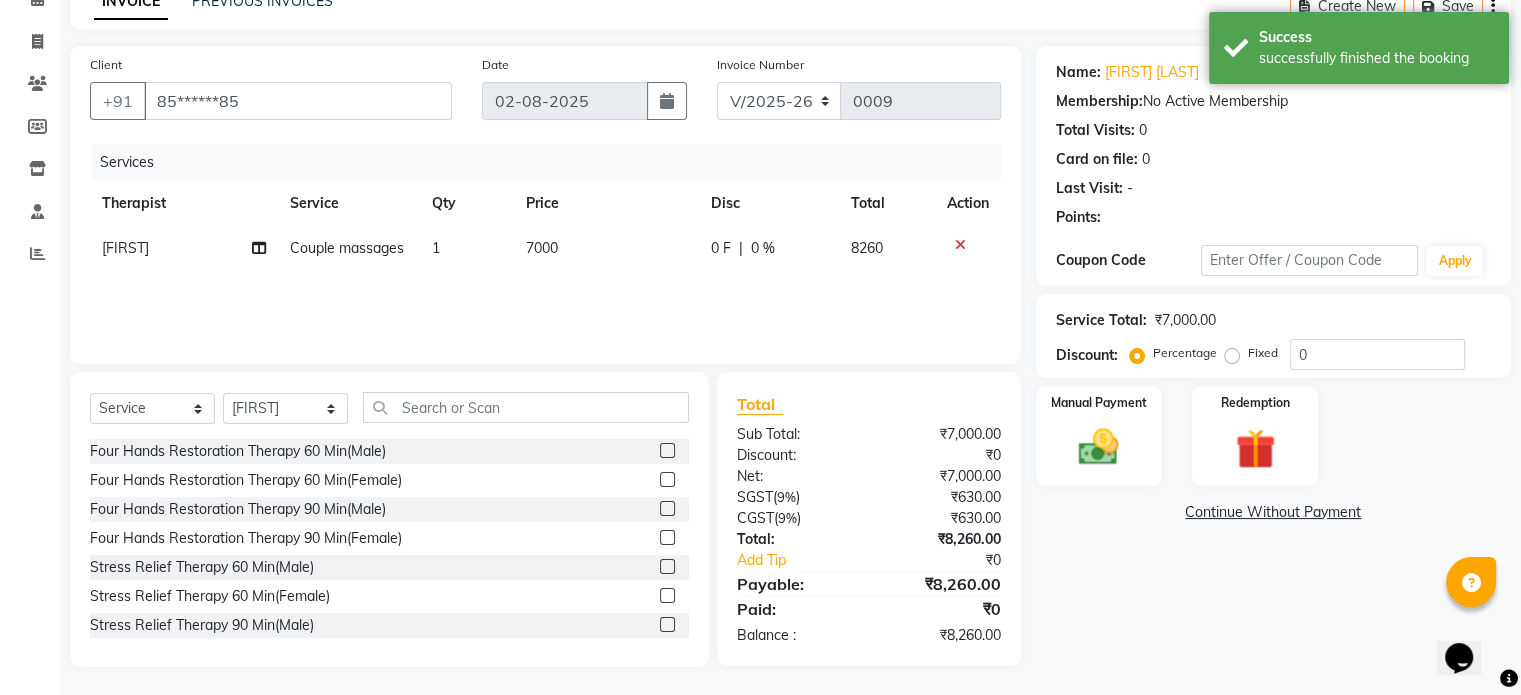 scroll, scrollTop: 106, scrollLeft: 0, axis: vertical 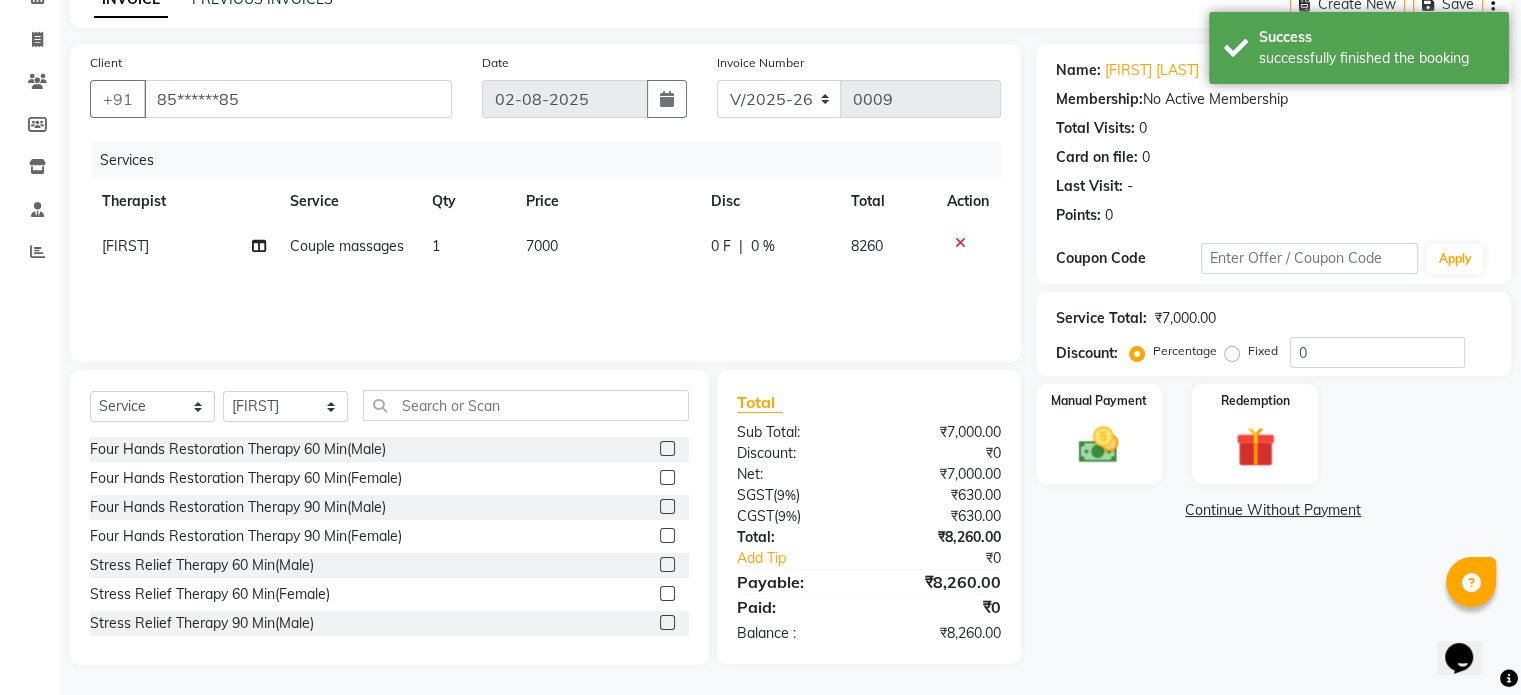 click on "0 %" 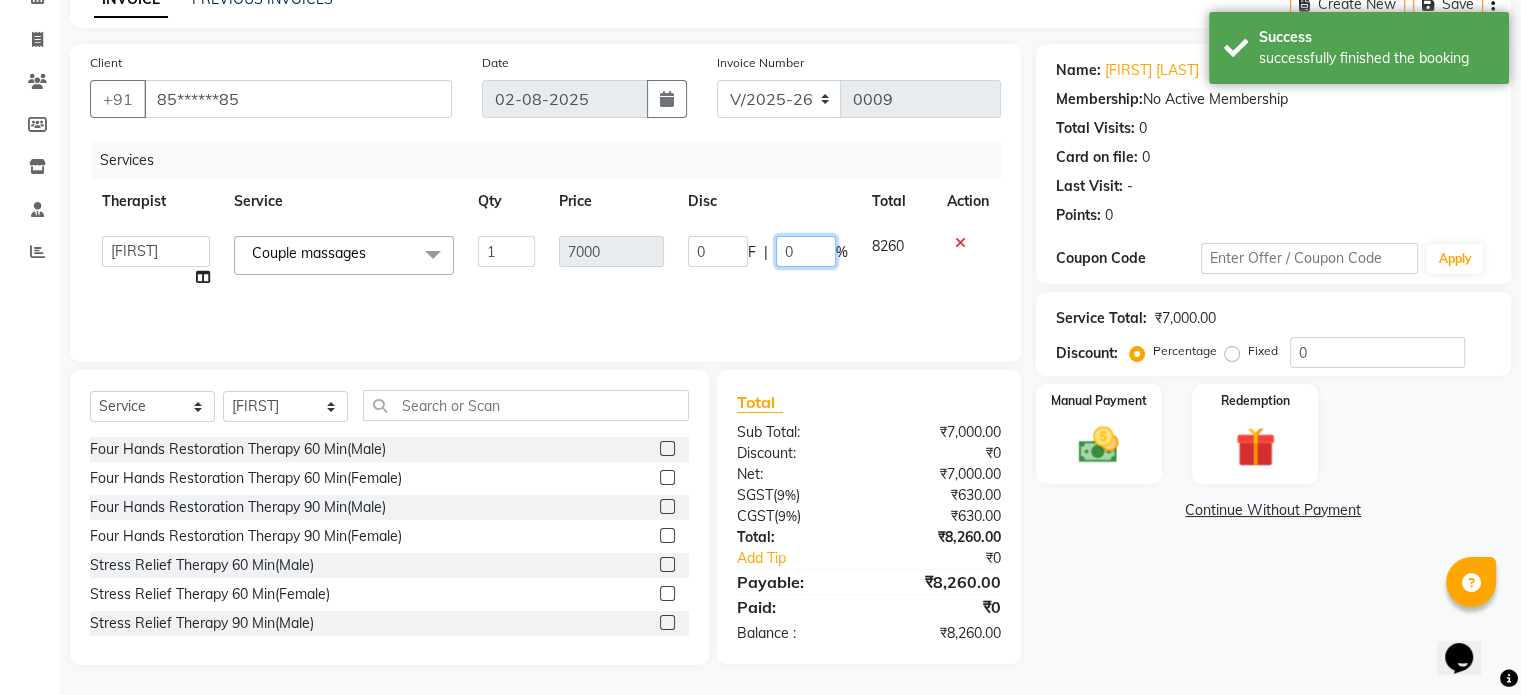 click on "0" 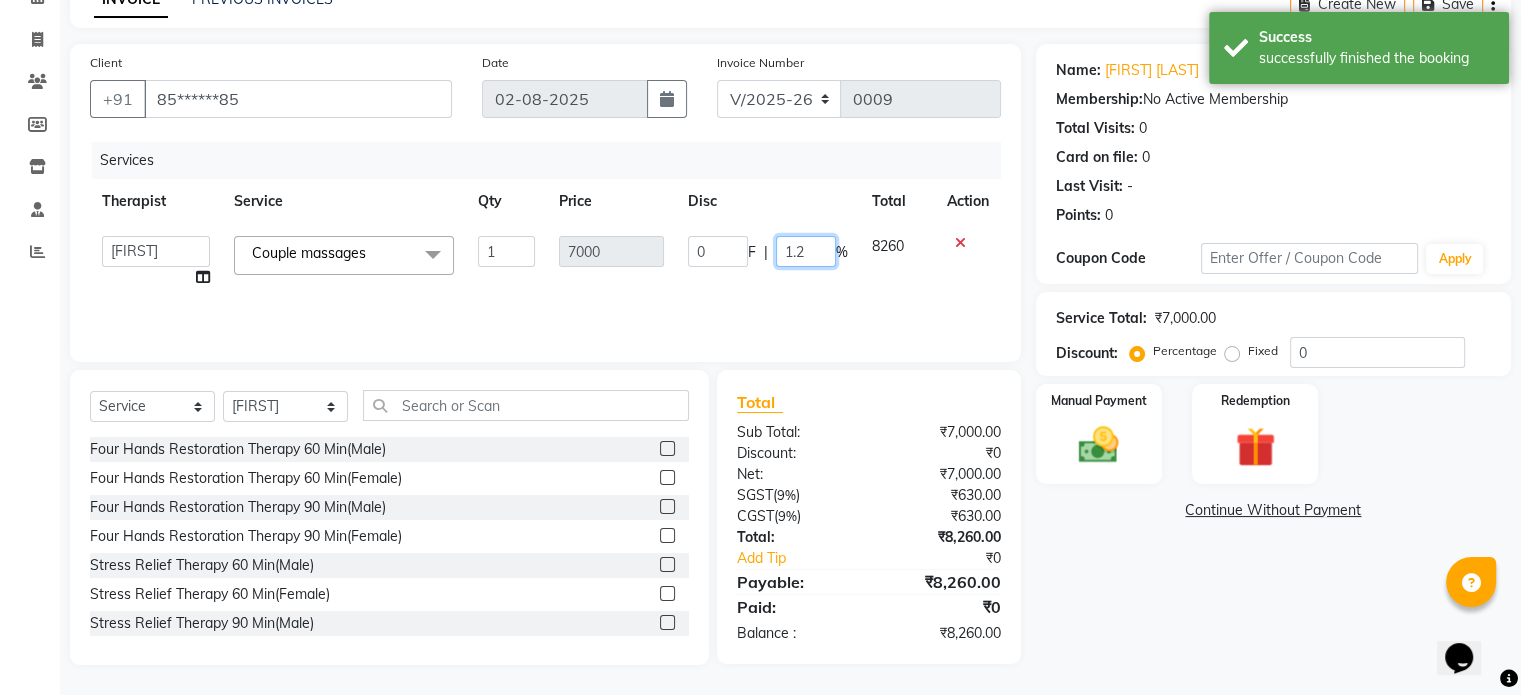 type on "1.26" 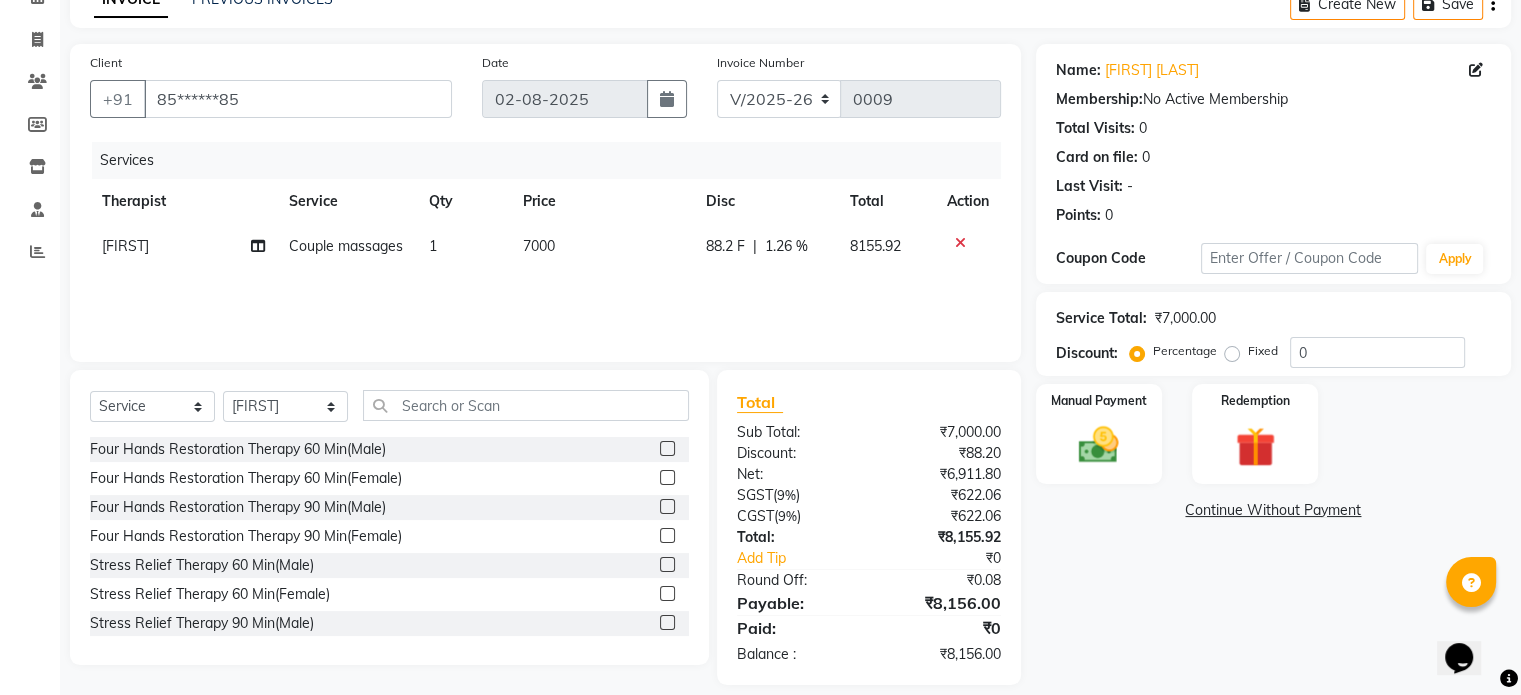 click on "Name: [FIRST] [LAST] Membership:  No Active Membership  Total Visits:  0 Card on file:  0 Last Visit:   - Points:   0  Coupon Code Apply Service Total:  ₹7,000.00  Discount:  Percentage   Fixed  0 Manual Payment Redemption  Continue Without Payment" 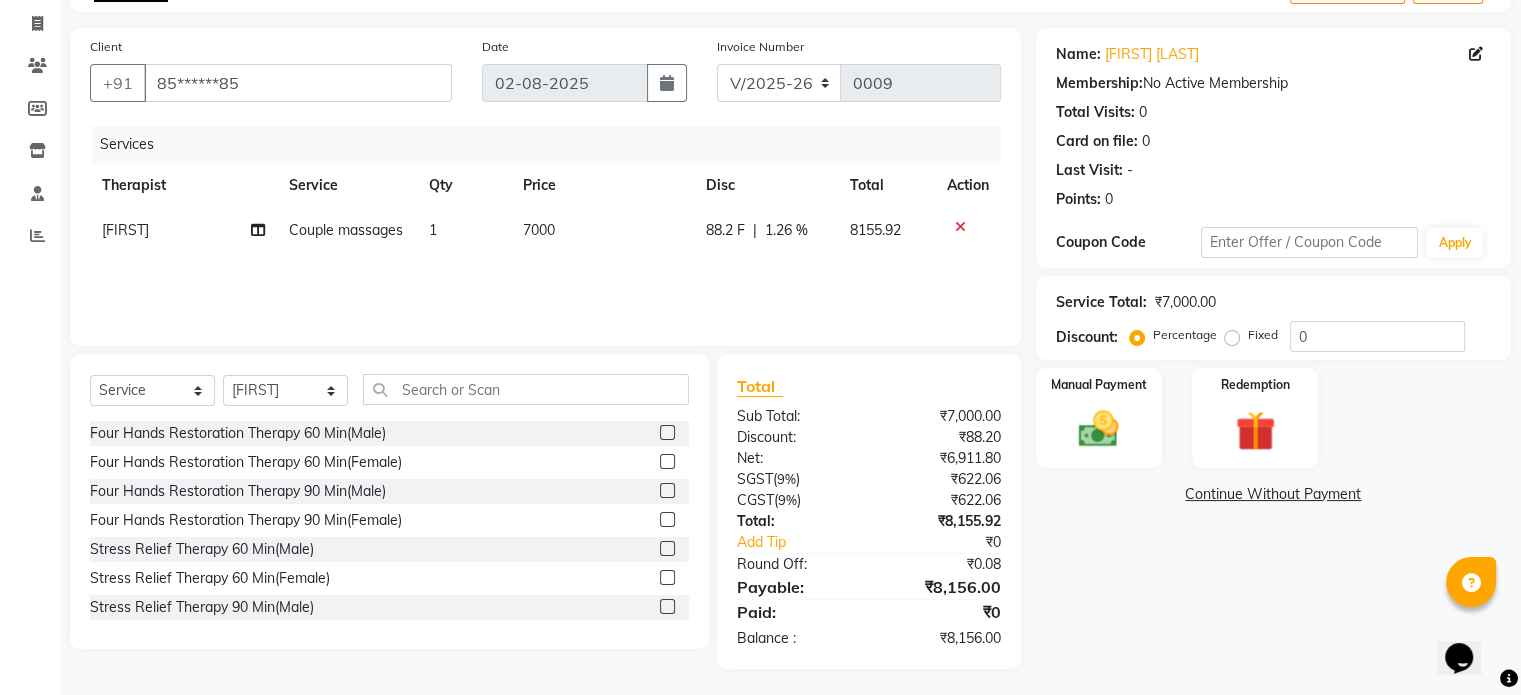 scroll, scrollTop: 126, scrollLeft: 0, axis: vertical 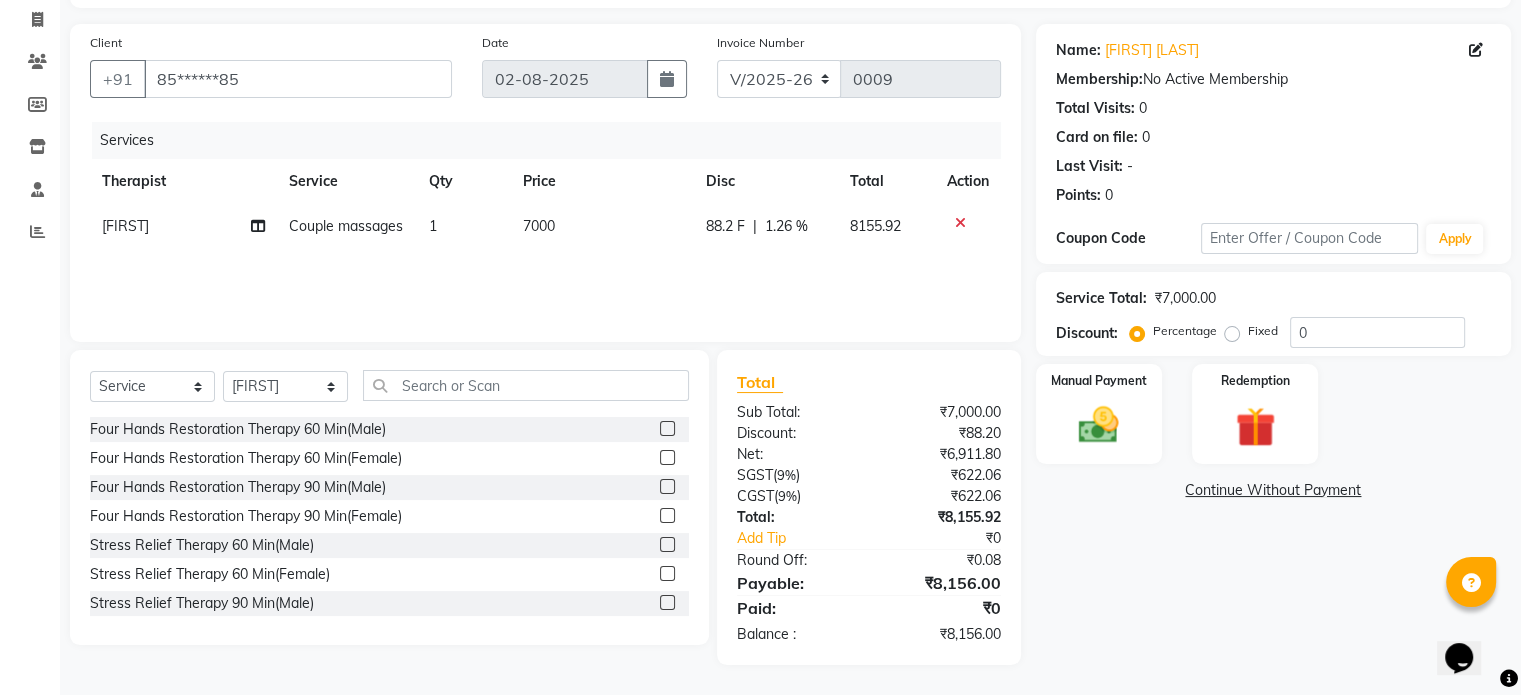 click on "1.26 %" 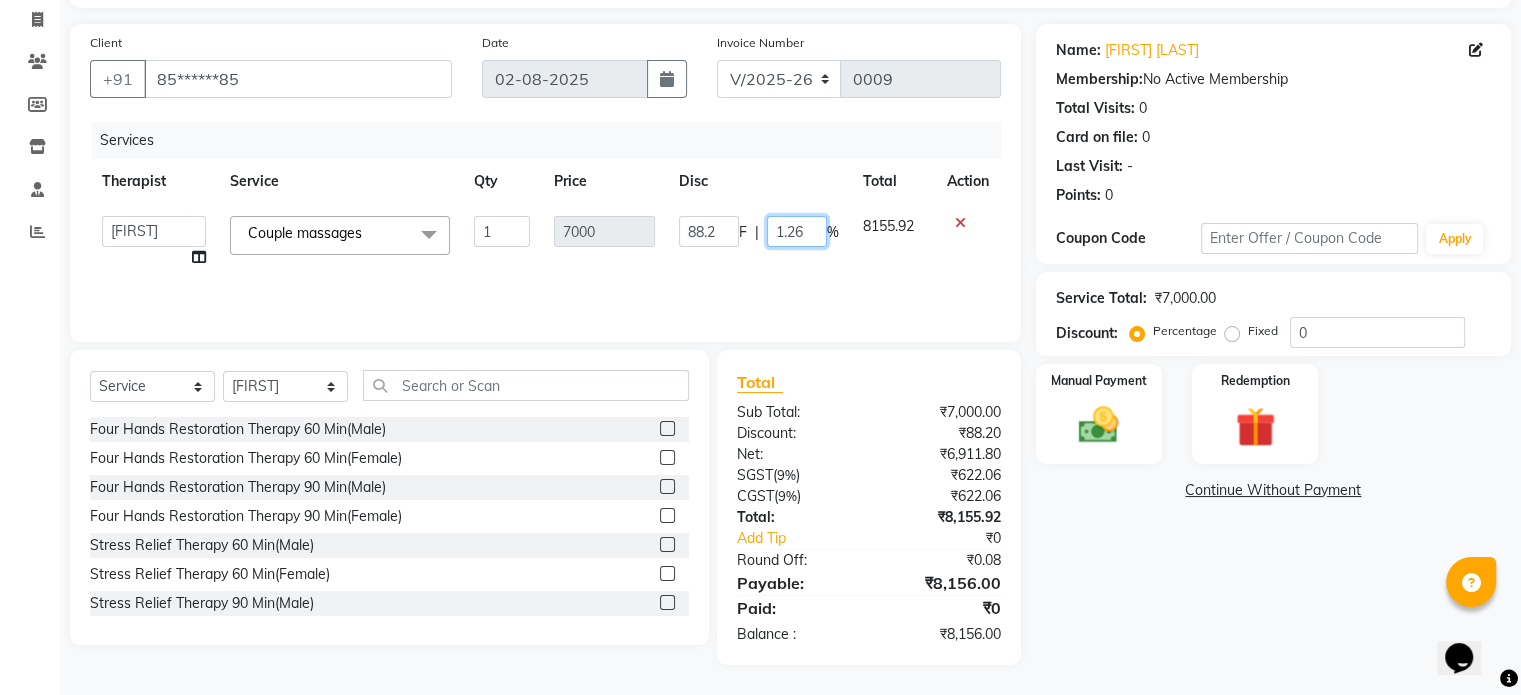 click on "1.26" 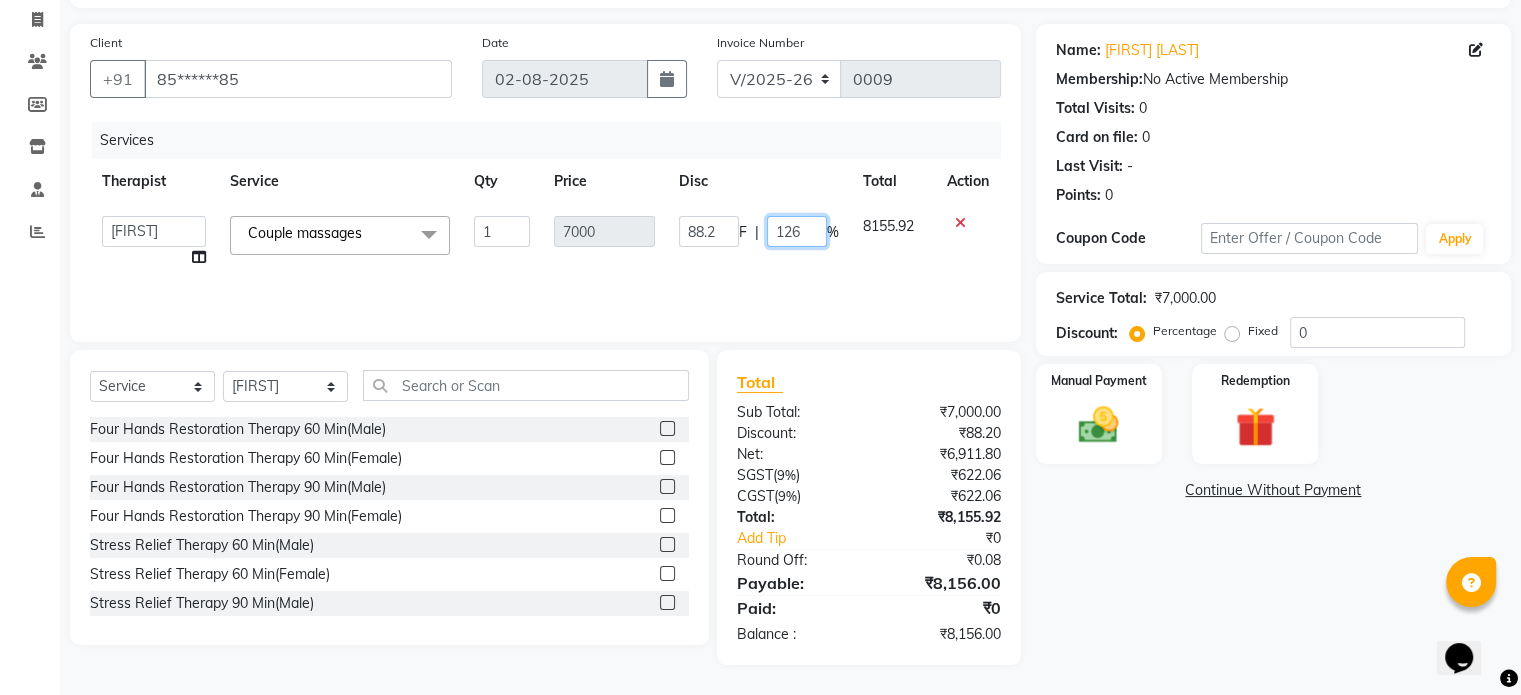 type on "26" 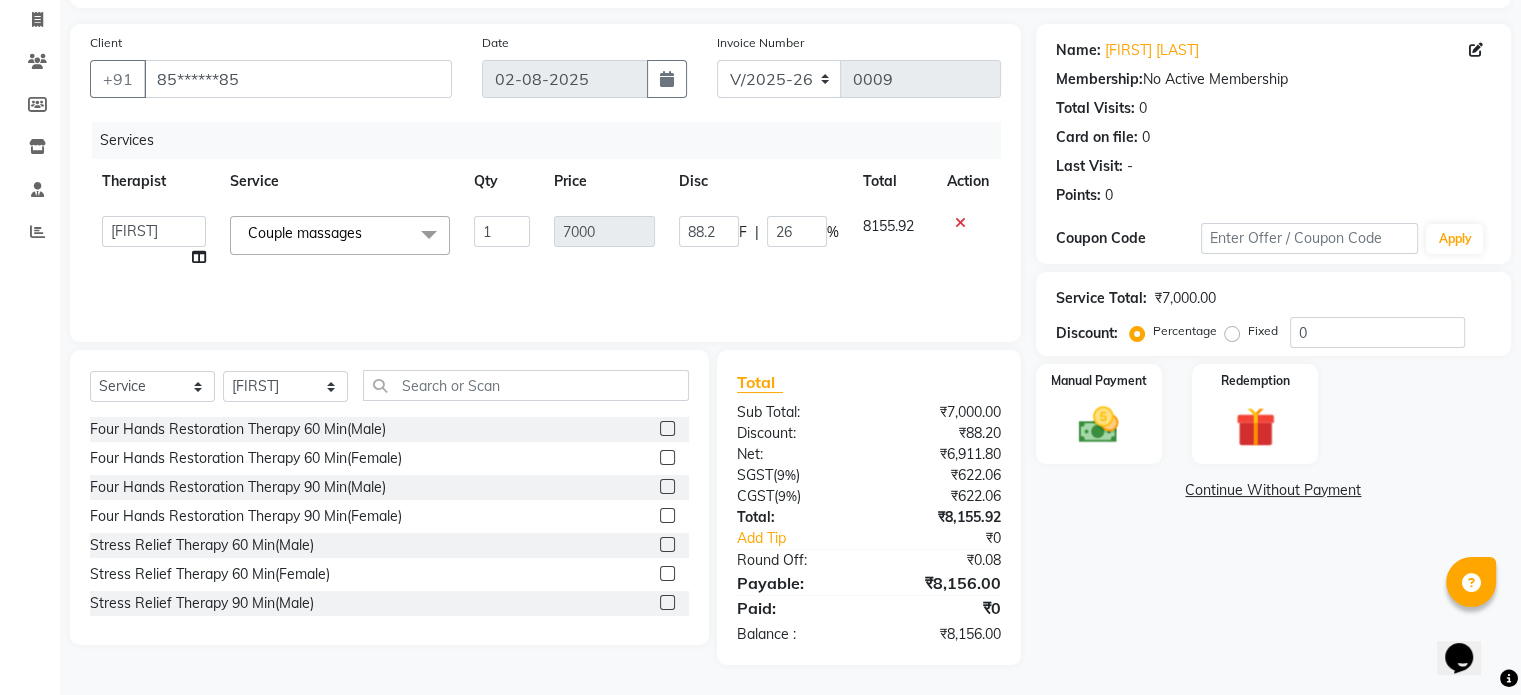 click on "88.2 F | 26 %" 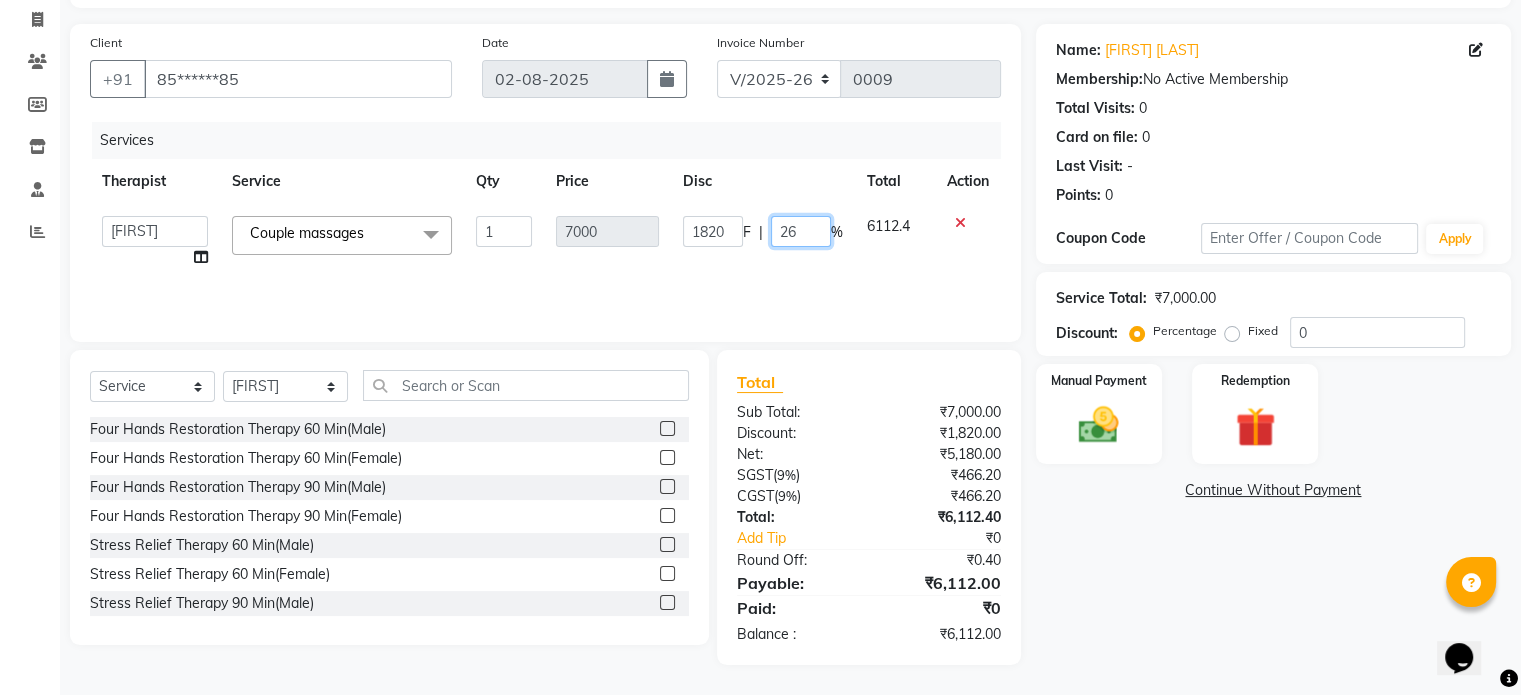 click on "26" 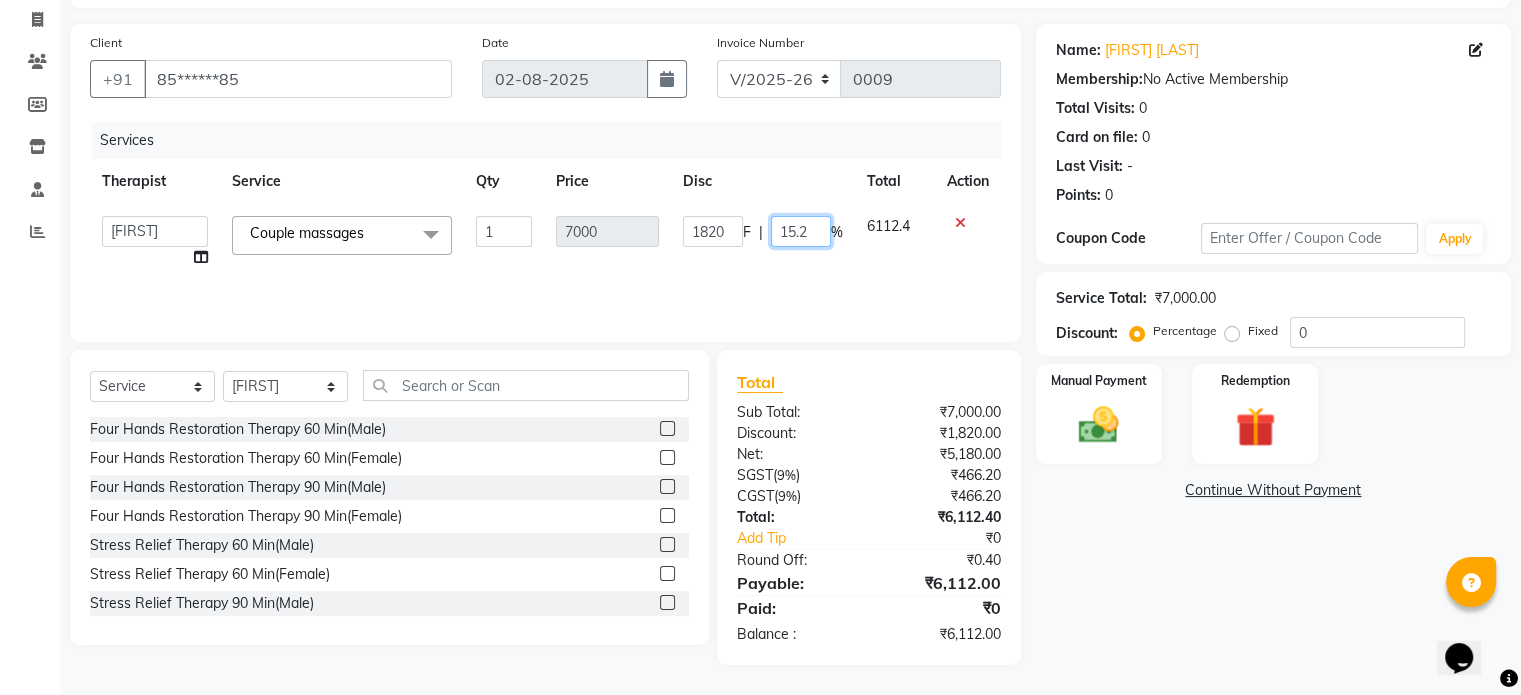 type on "15.26" 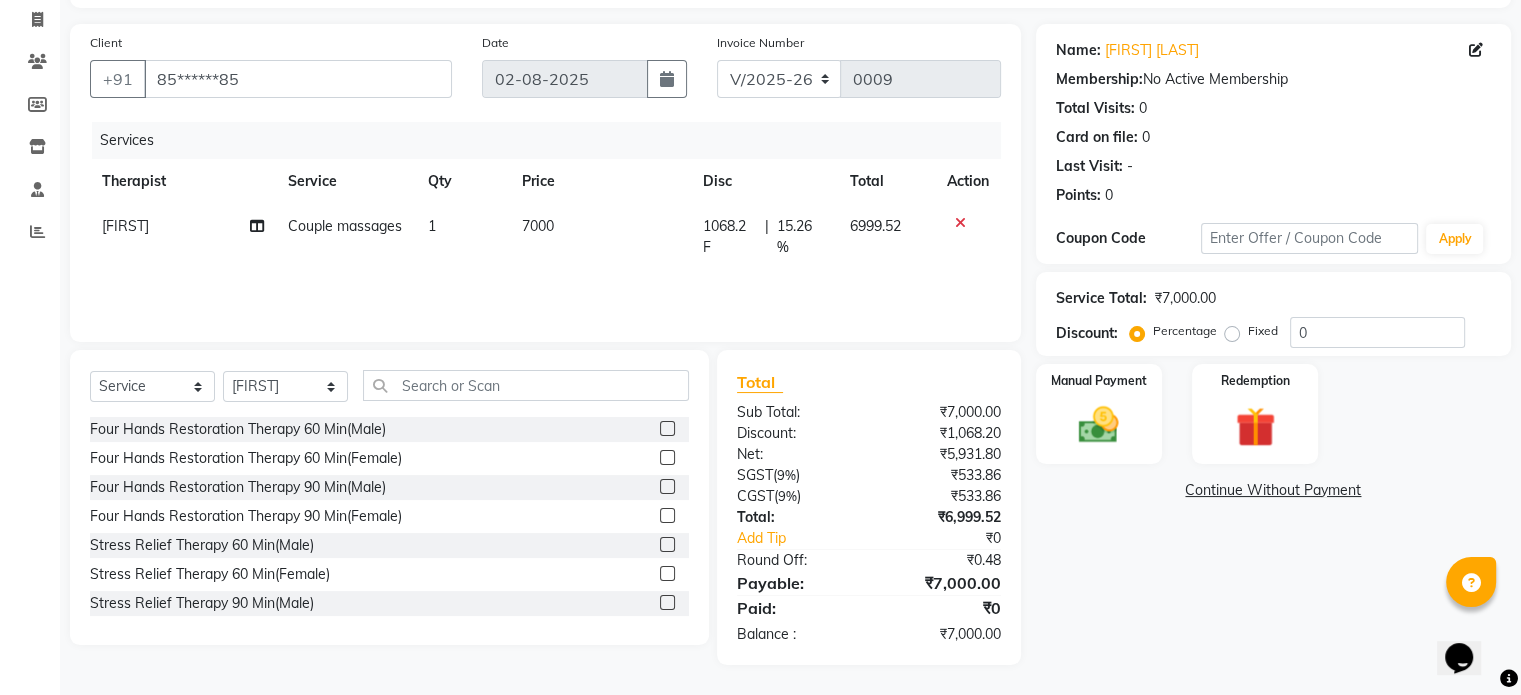 click on "Name: [FIRST] [LAST] Membership:  No Active Membership  Total Visits:  0 Card on file:  0 Last Visit:   - Points:   0  Coupon Code Apply Service Total:  ₹7,000.00  Discount:  Percentage   Fixed  0 Manual Payment Redemption  Continue Without Payment" 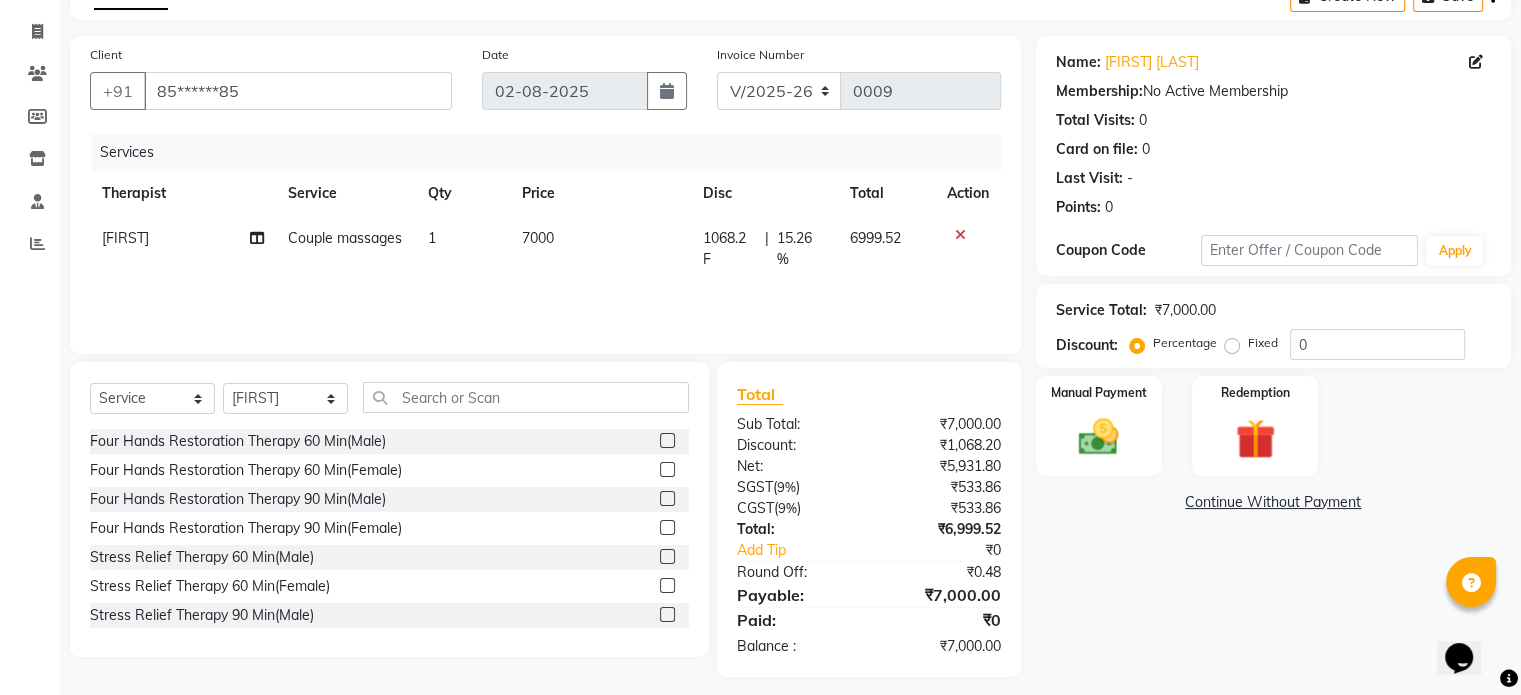 scroll, scrollTop: 126, scrollLeft: 0, axis: vertical 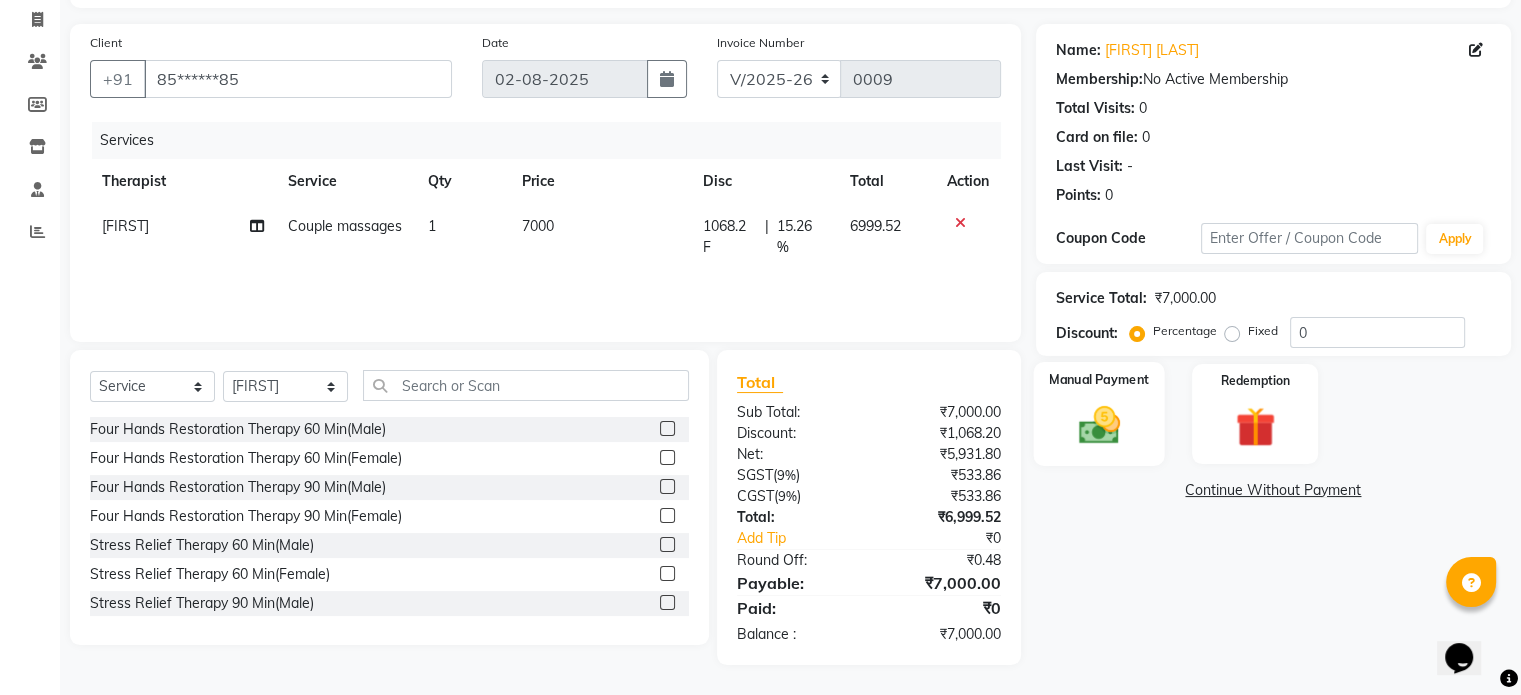 click on "Manual Payment" 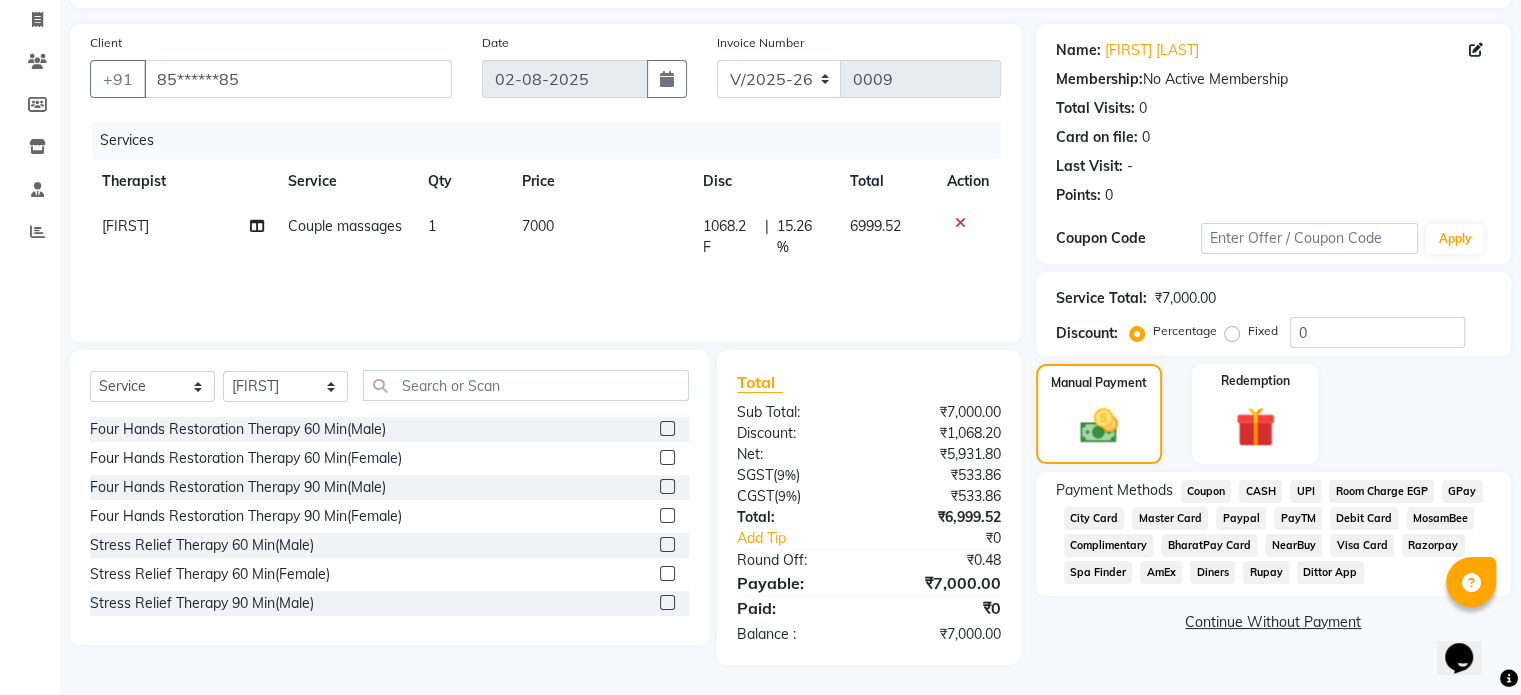 click on "CASH" 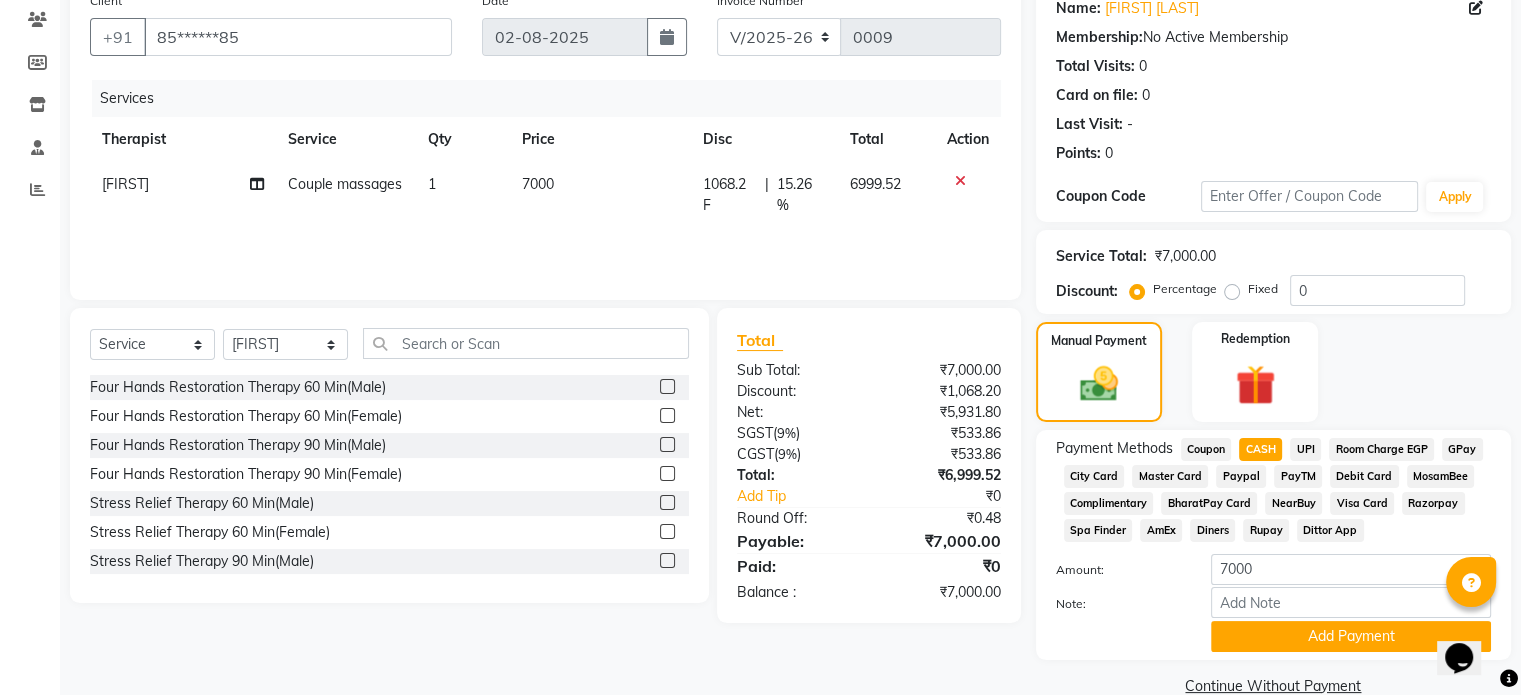 scroll, scrollTop: 207, scrollLeft: 0, axis: vertical 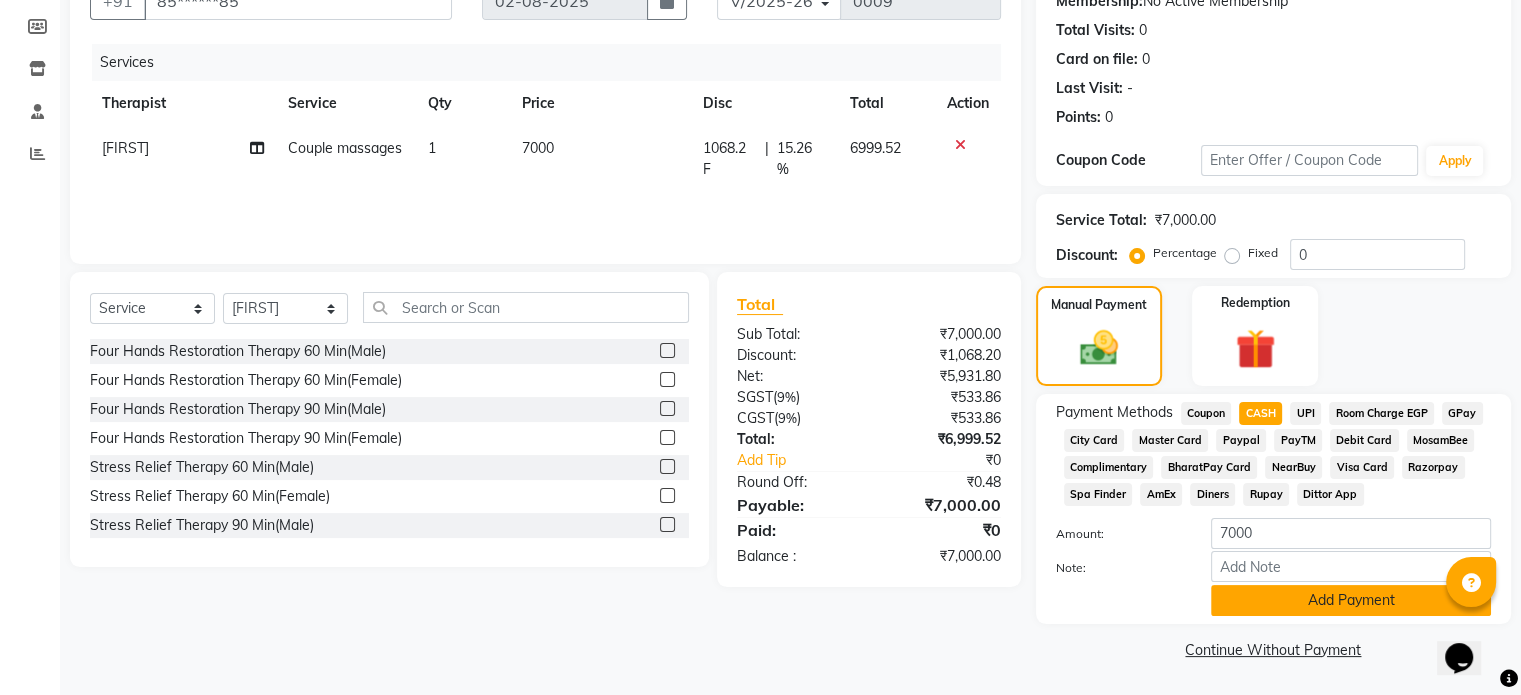 click on "Add Payment" 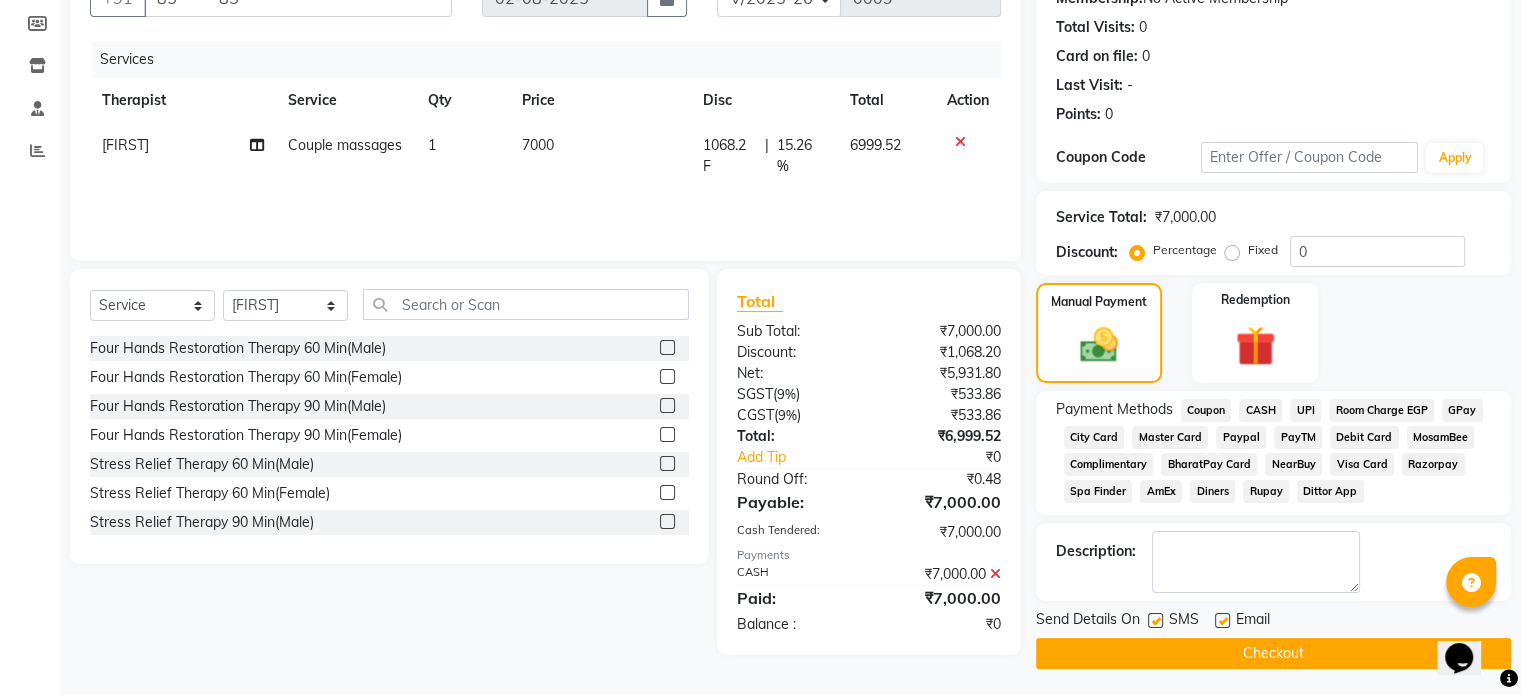 click on "Checkout" 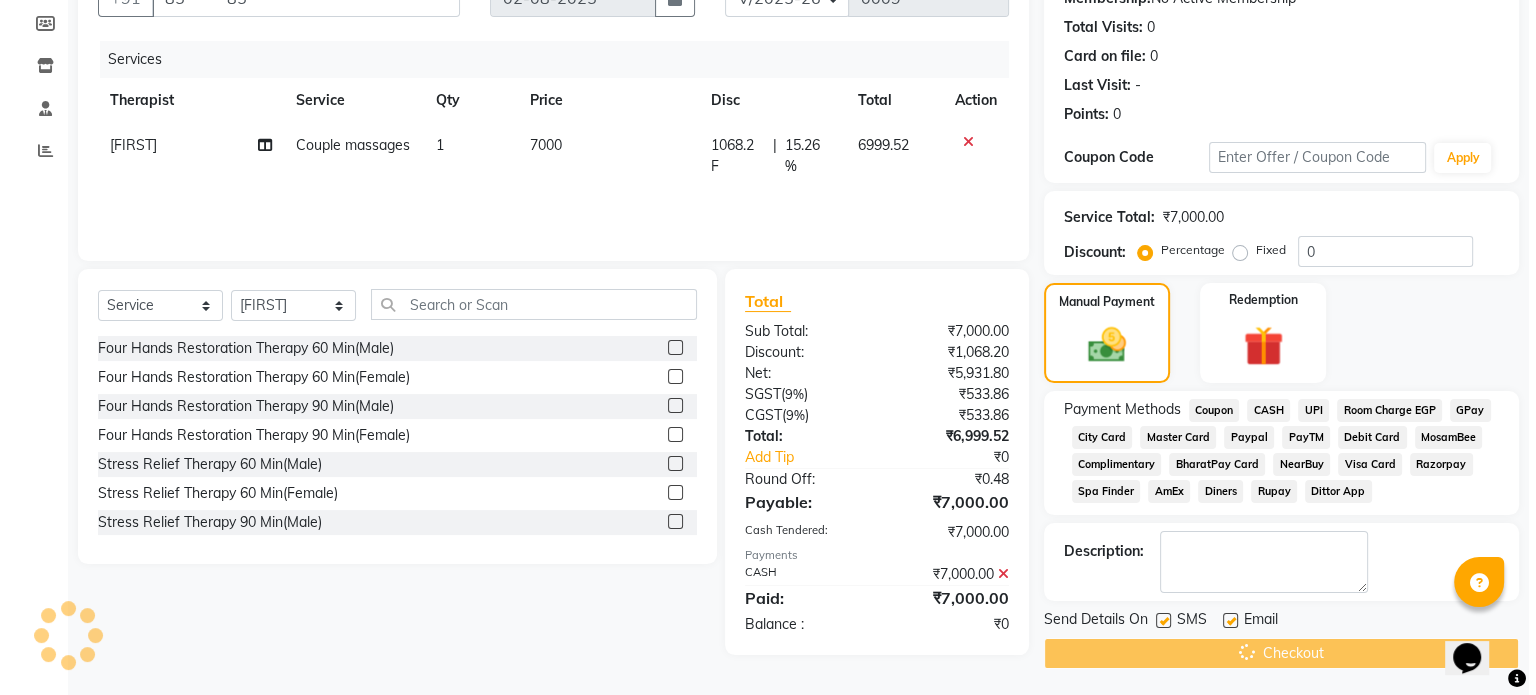 scroll, scrollTop: 0, scrollLeft: 0, axis: both 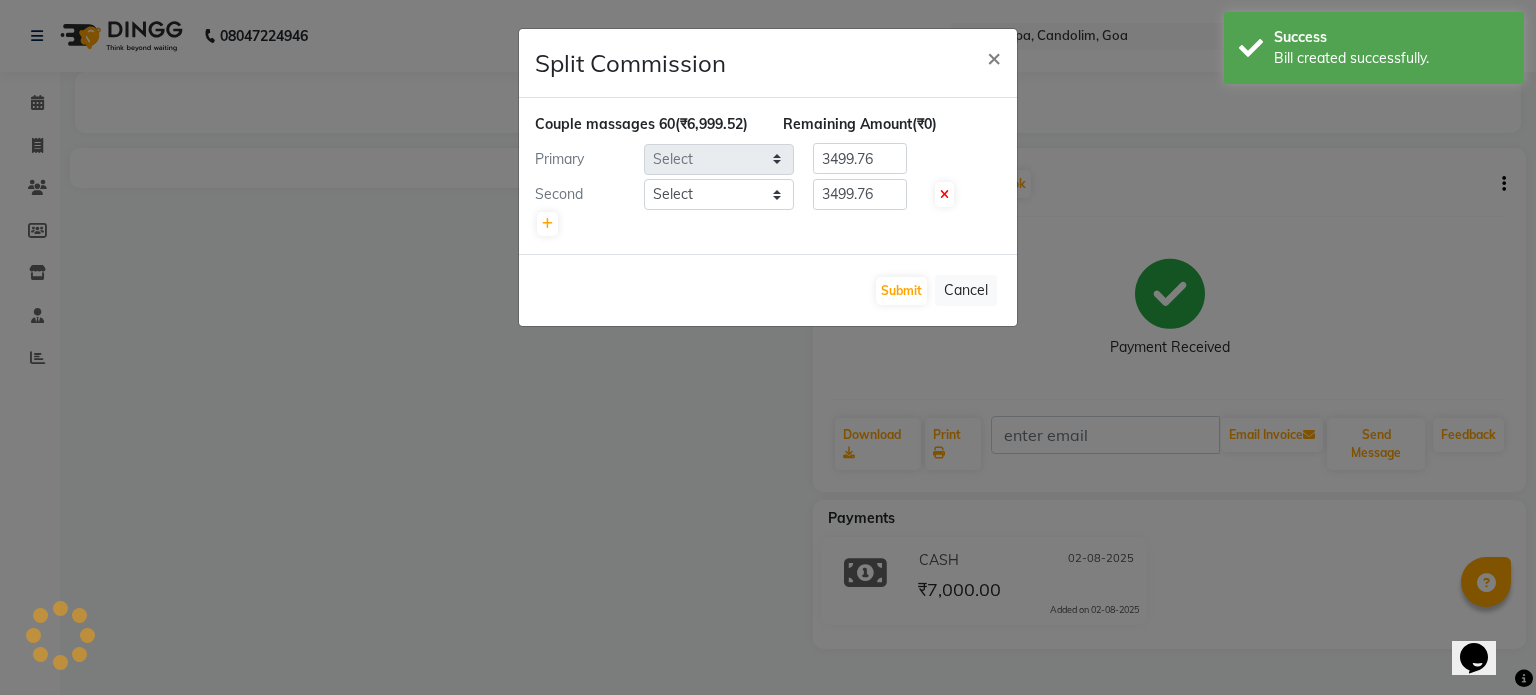 select on "87836" 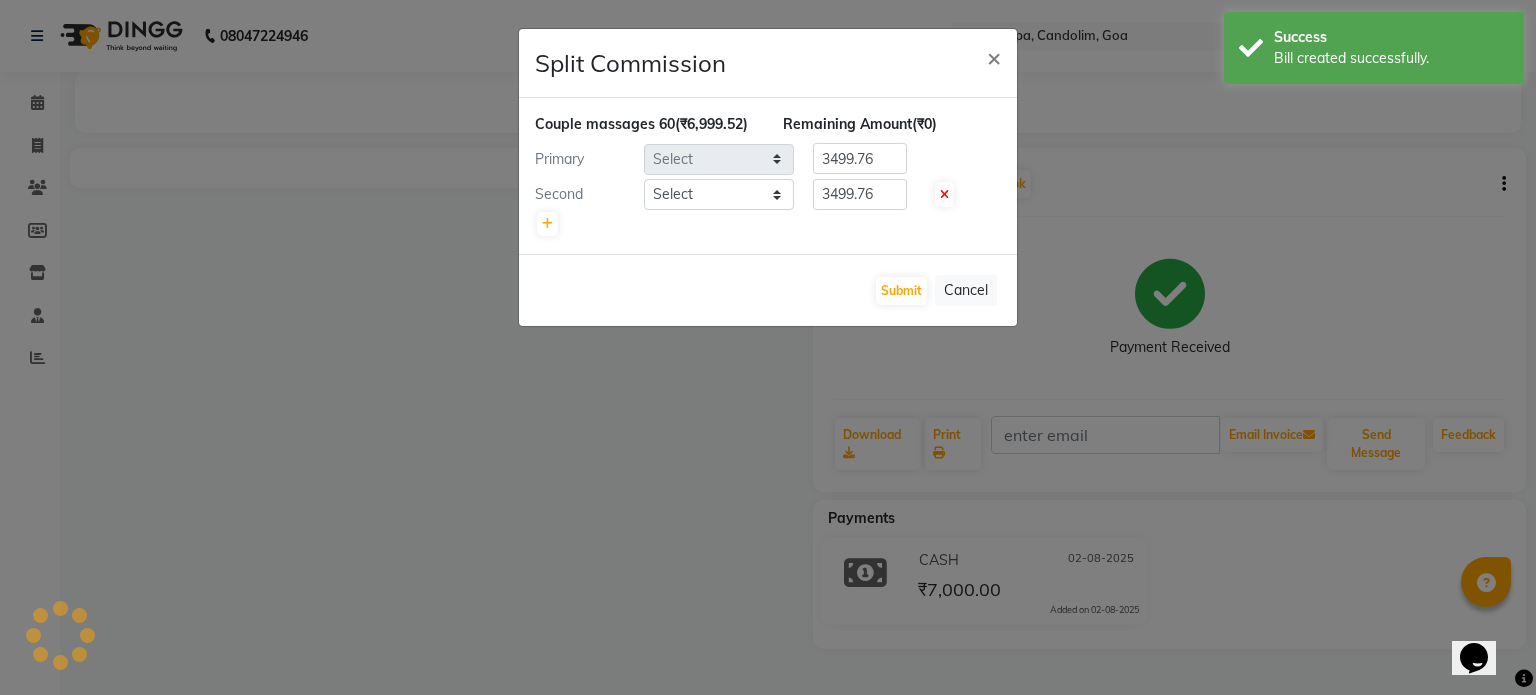 select on "87835" 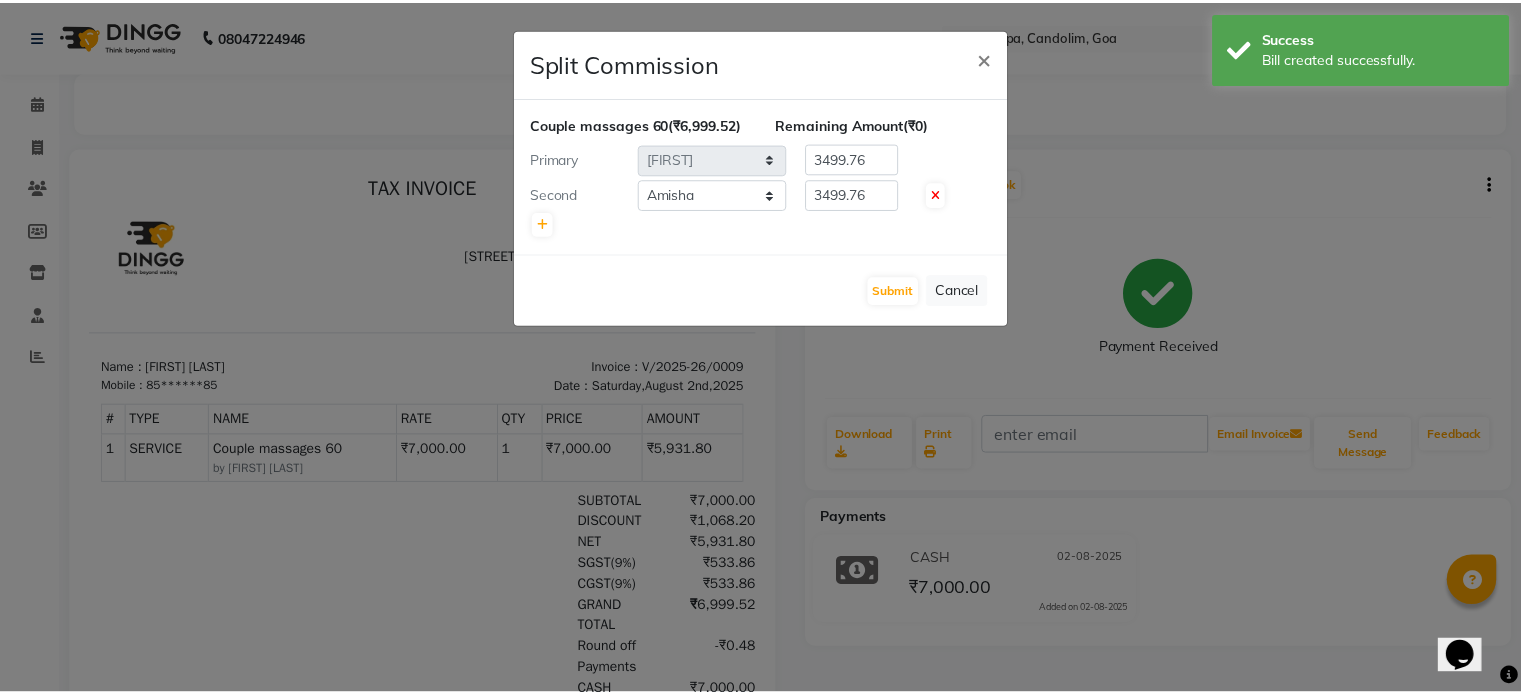scroll, scrollTop: 0, scrollLeft: 0, axis: both 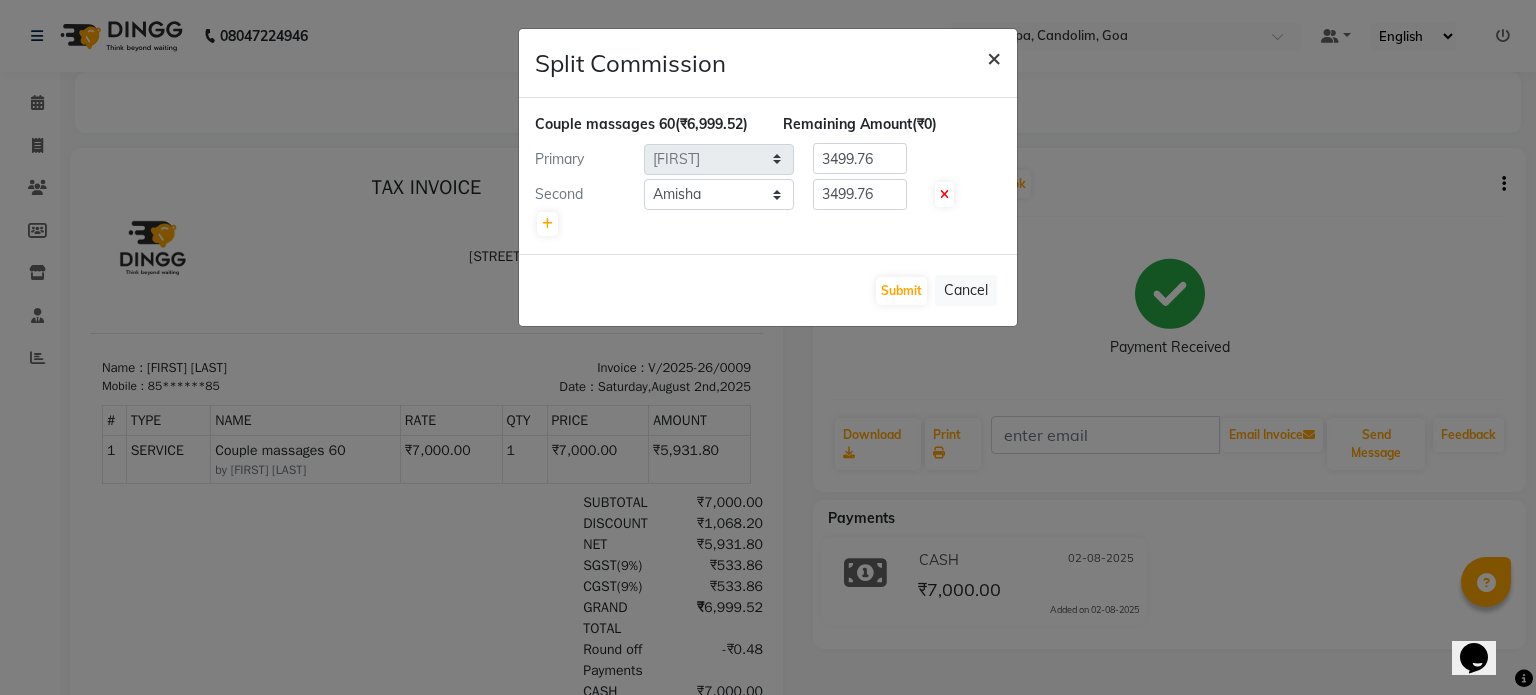 click on "×" 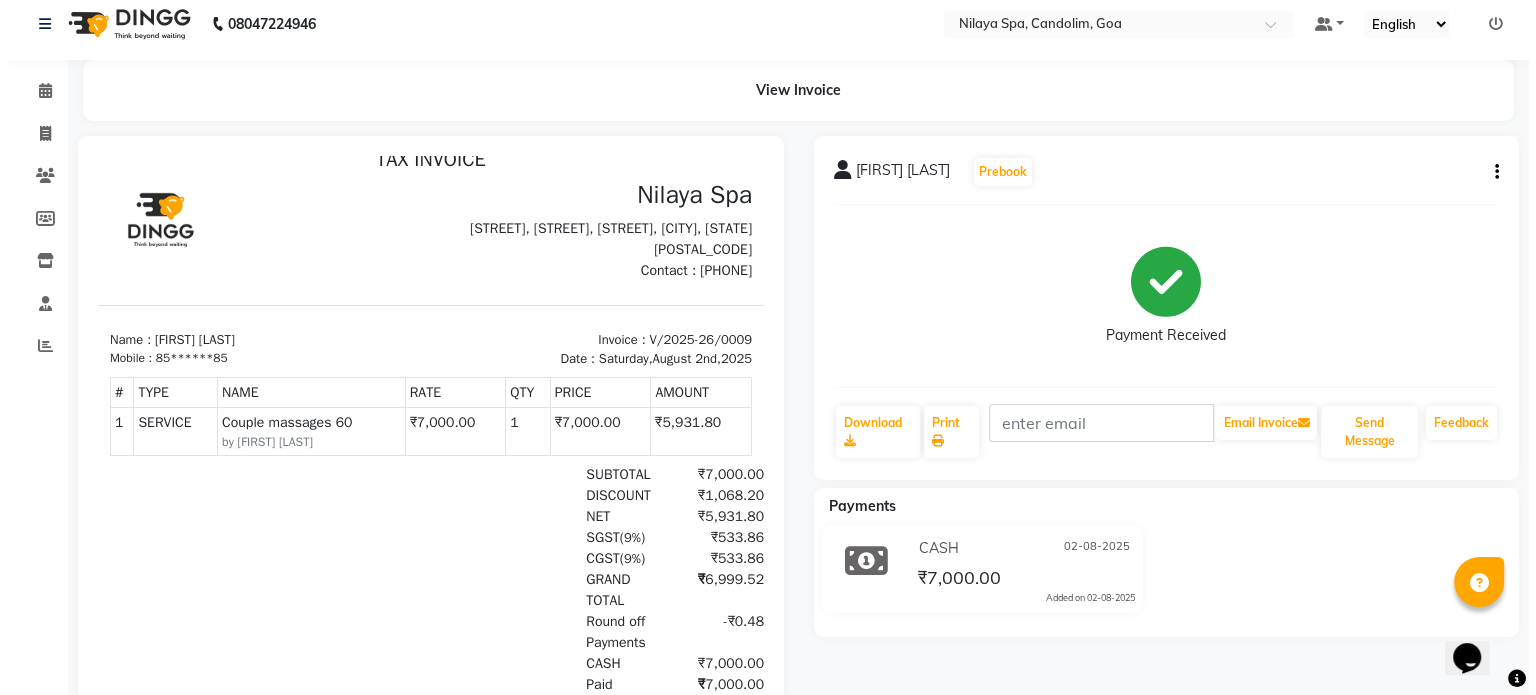 scroll, scrollTop: 0, scrollLeft: 0, axis: both 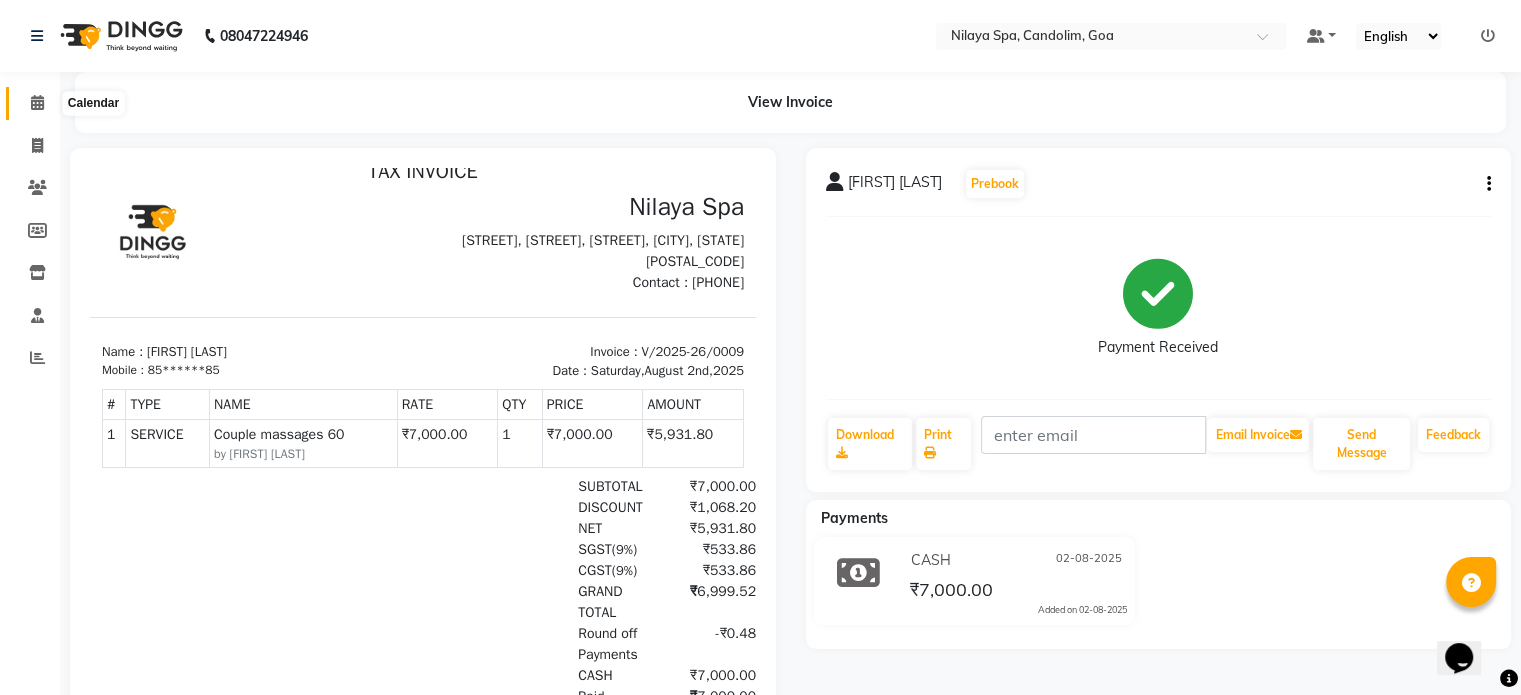 click 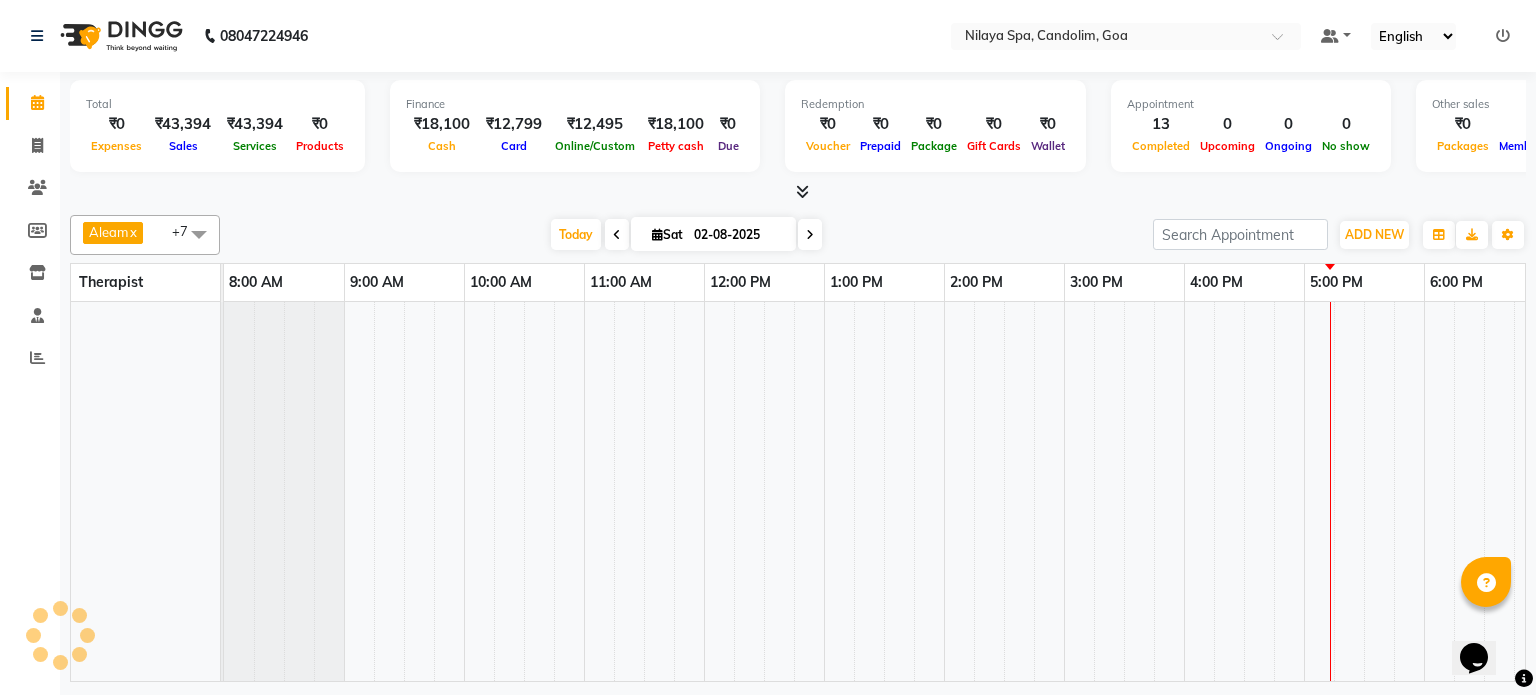 scroll, scrollTop: 0, scrollLeft: 258, axis: horizontal 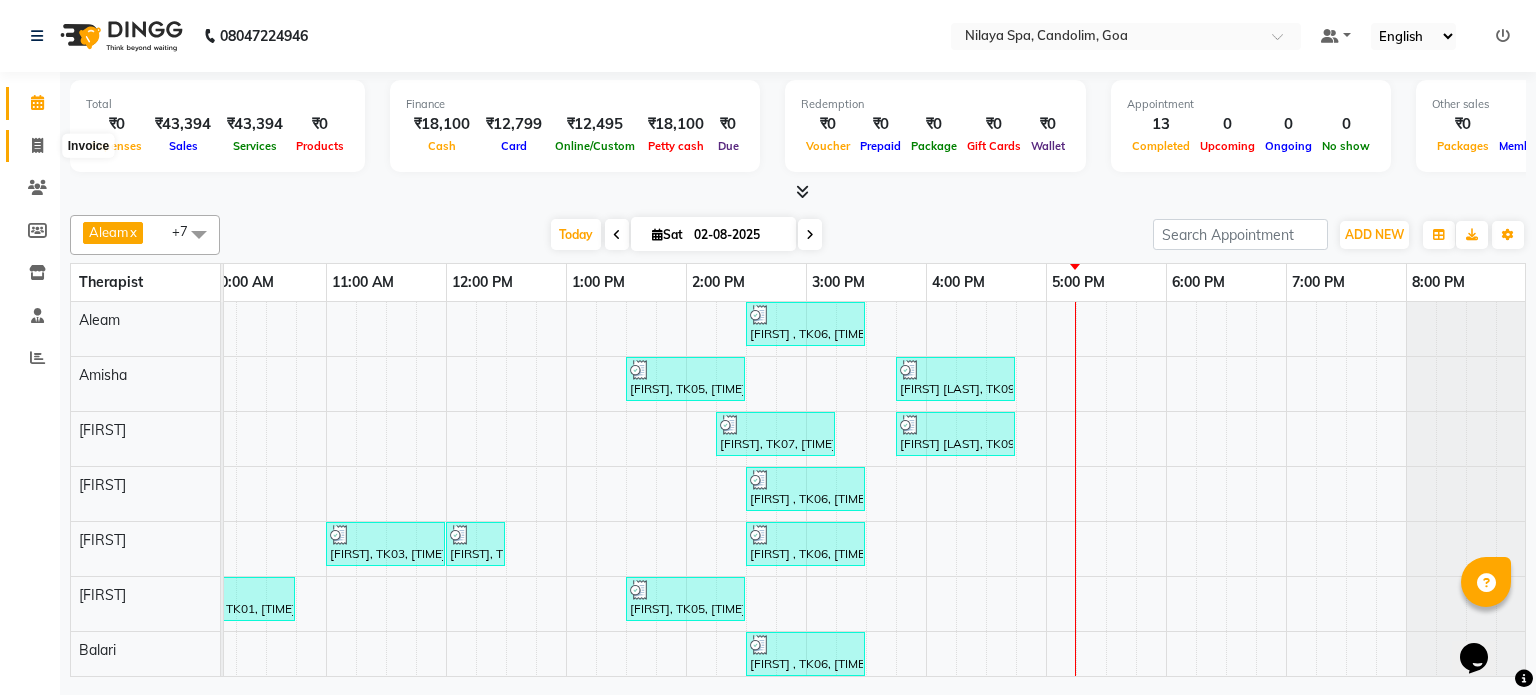 click 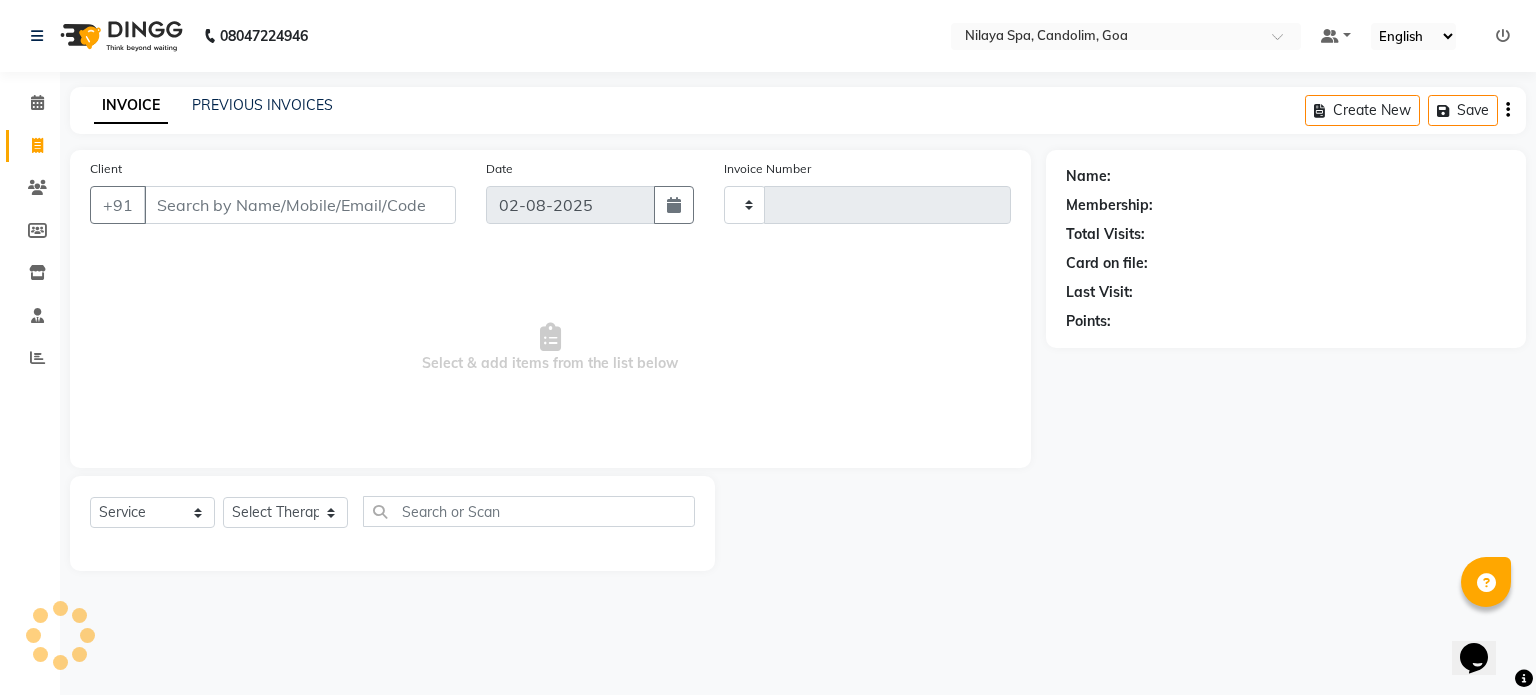 type on "0010" 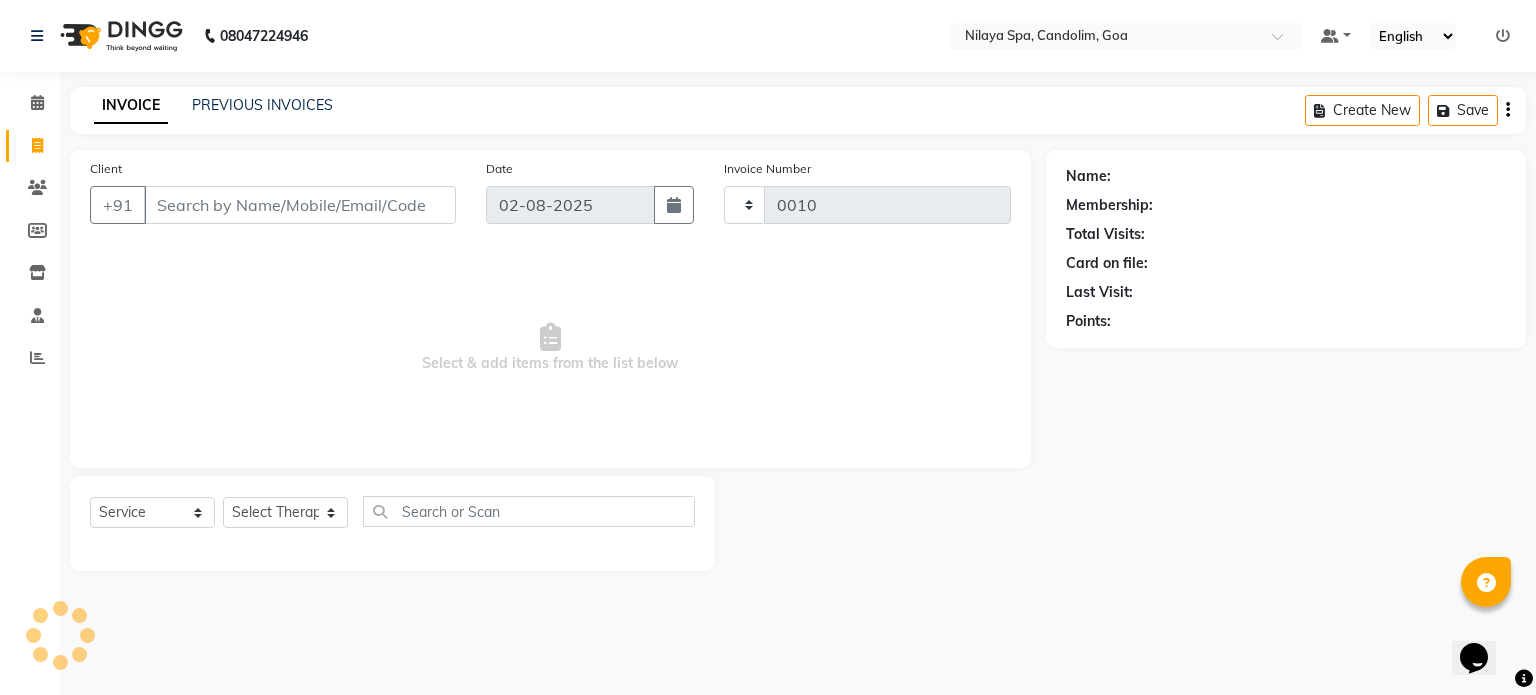 select on "8694" 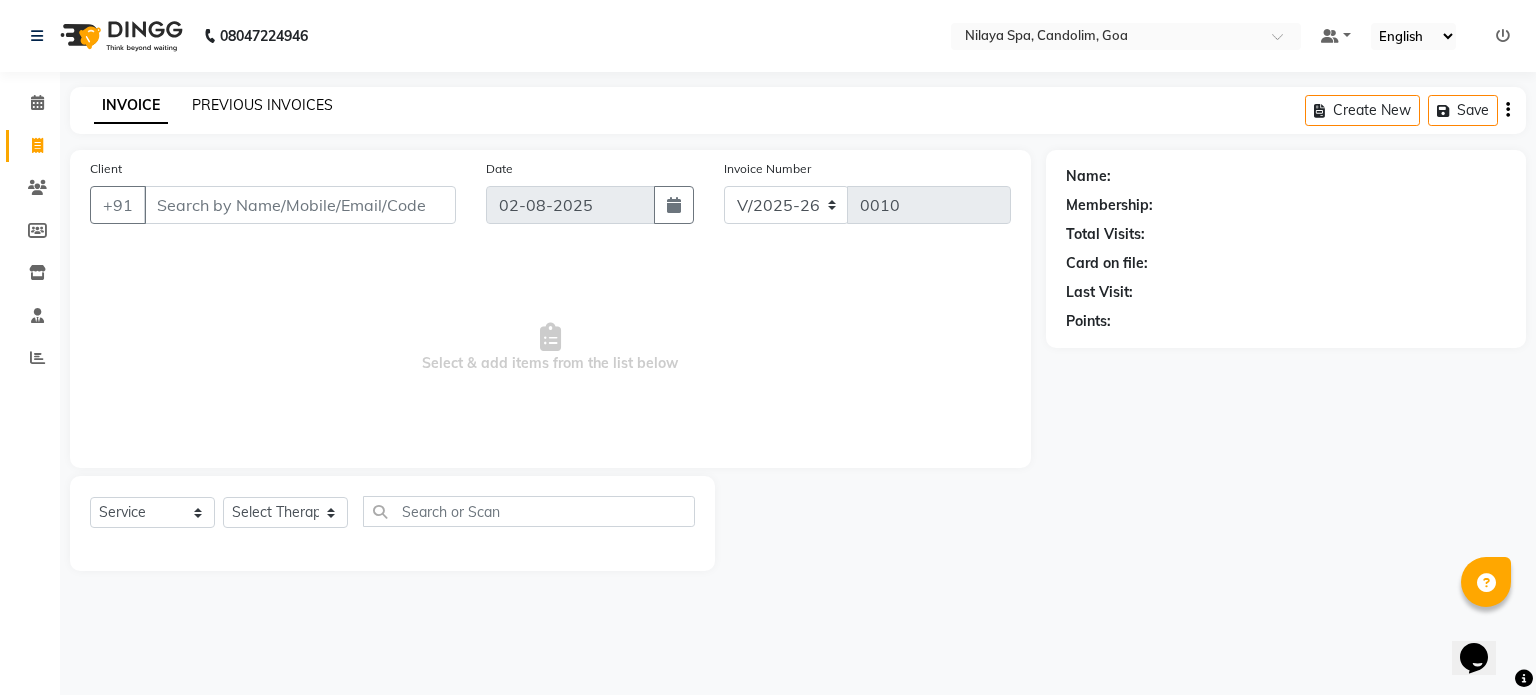 click on "PREVIOUS INVOICES" 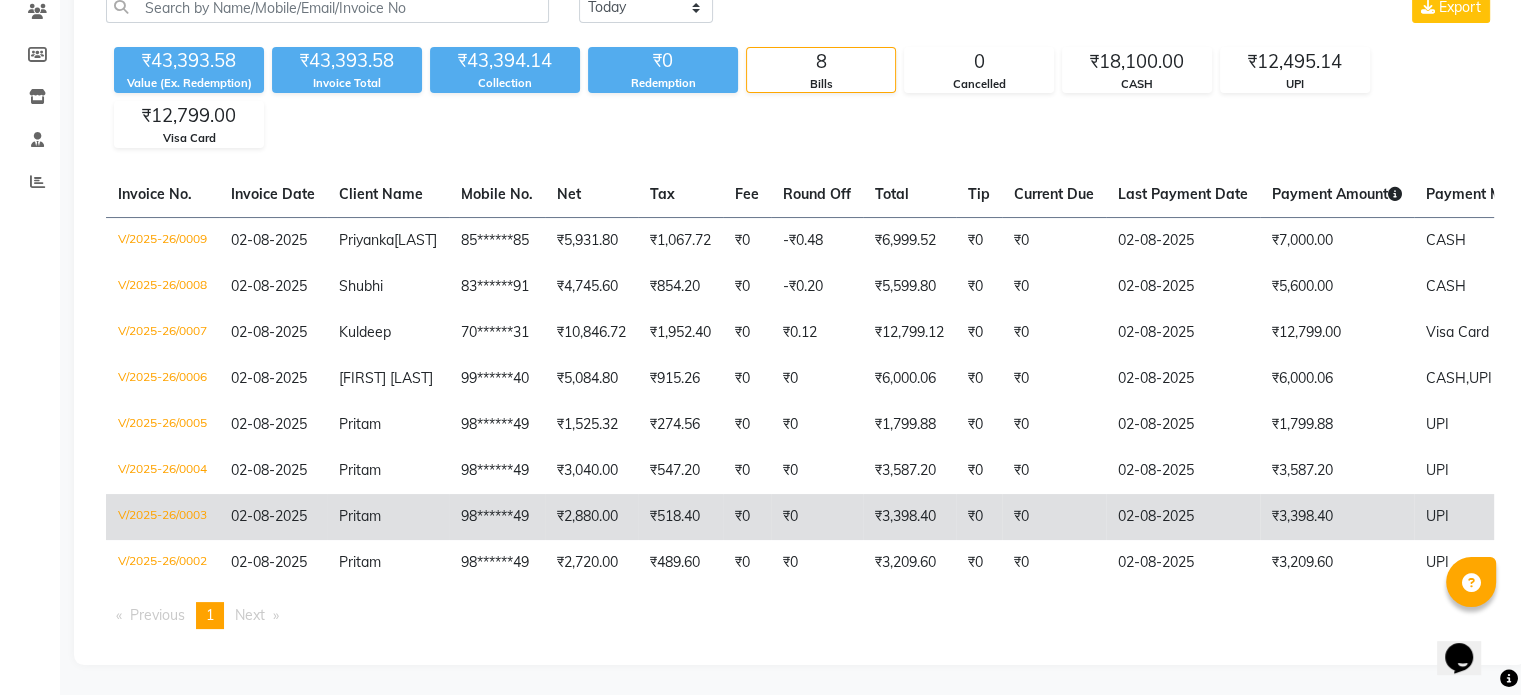 scroll, scrollTop: 211, scrollLeft: 0, axis: vertical 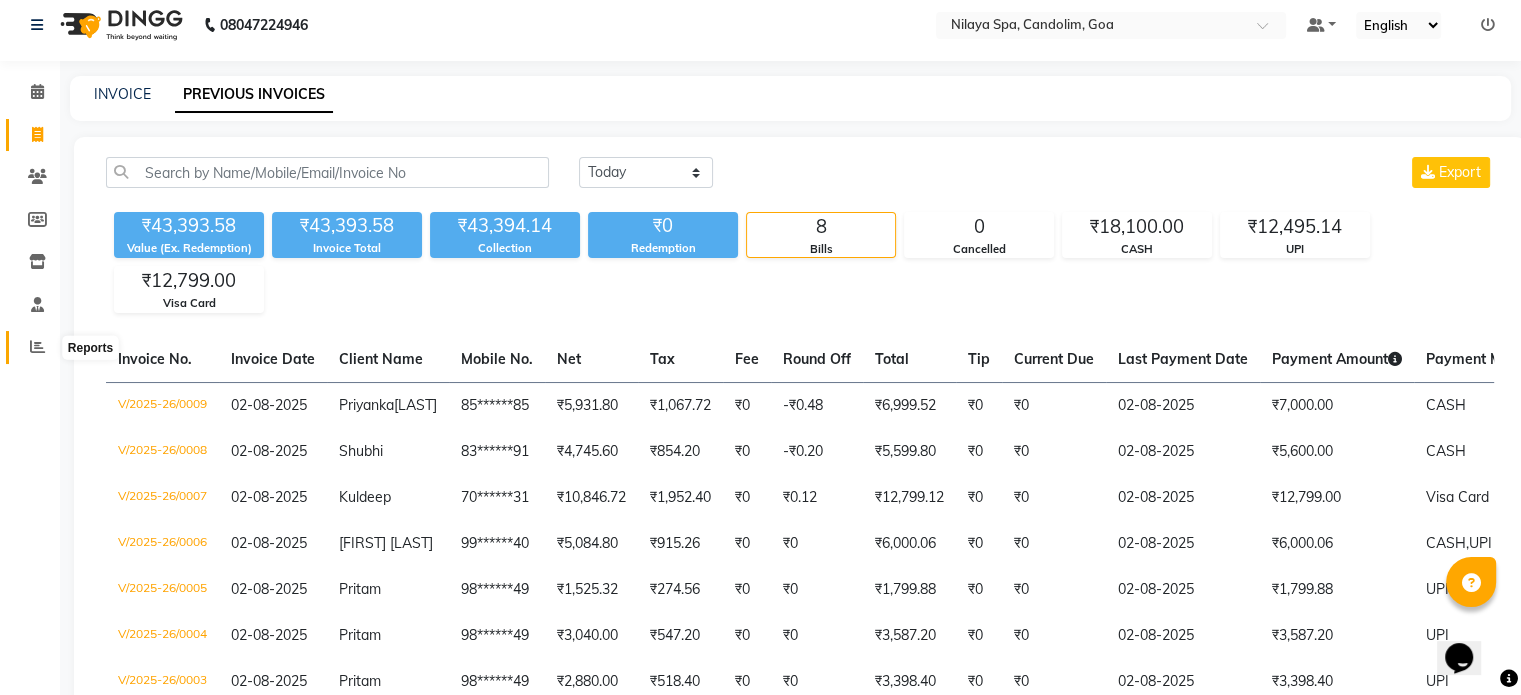 click 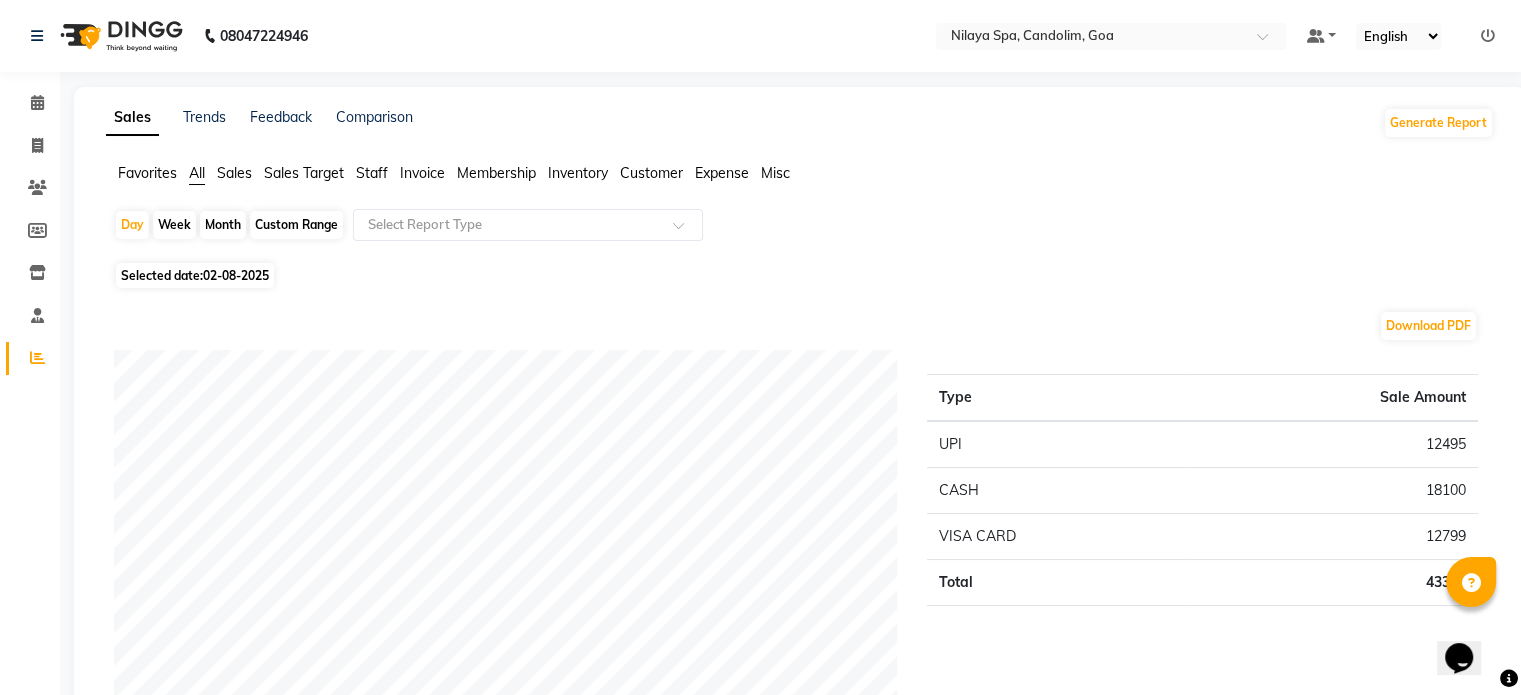 click on "Sales" 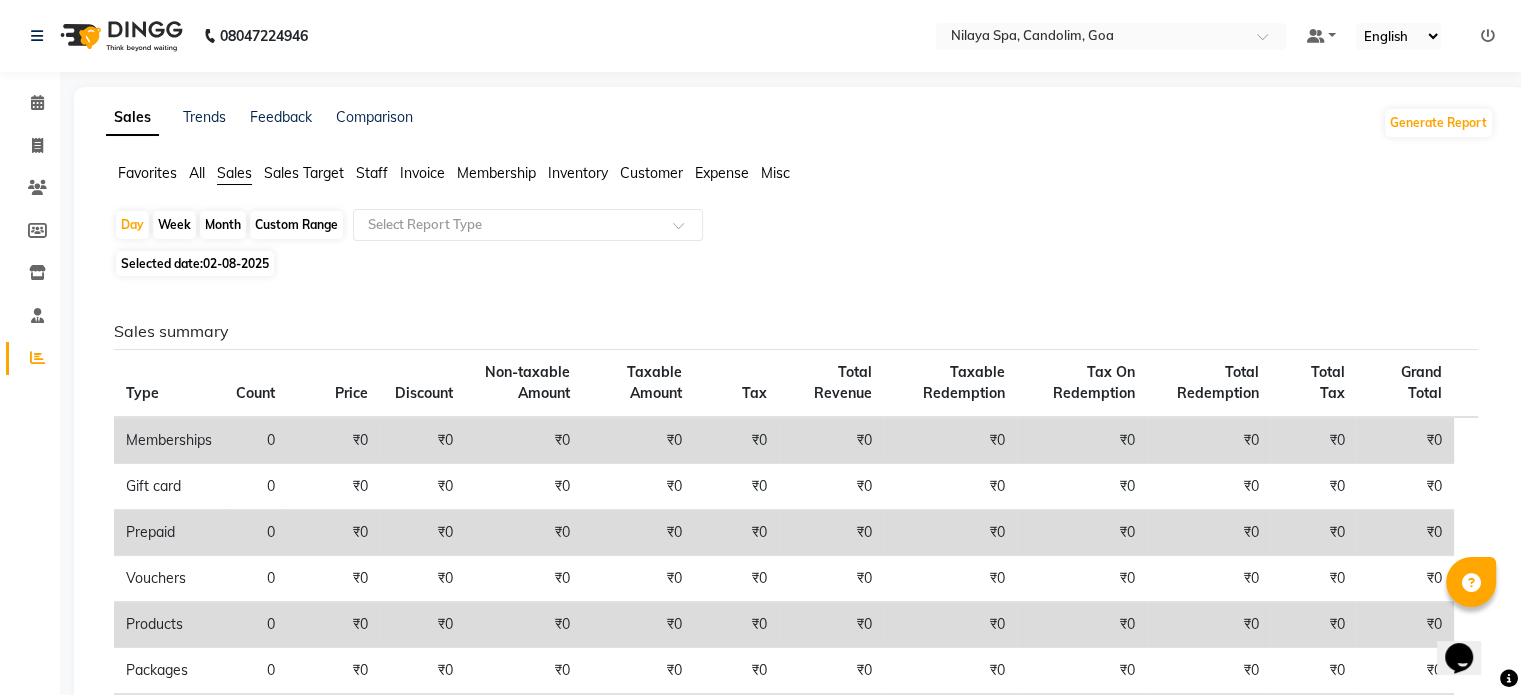 scroll, scrollTop: 0, scrollLeft: 0, axis: both 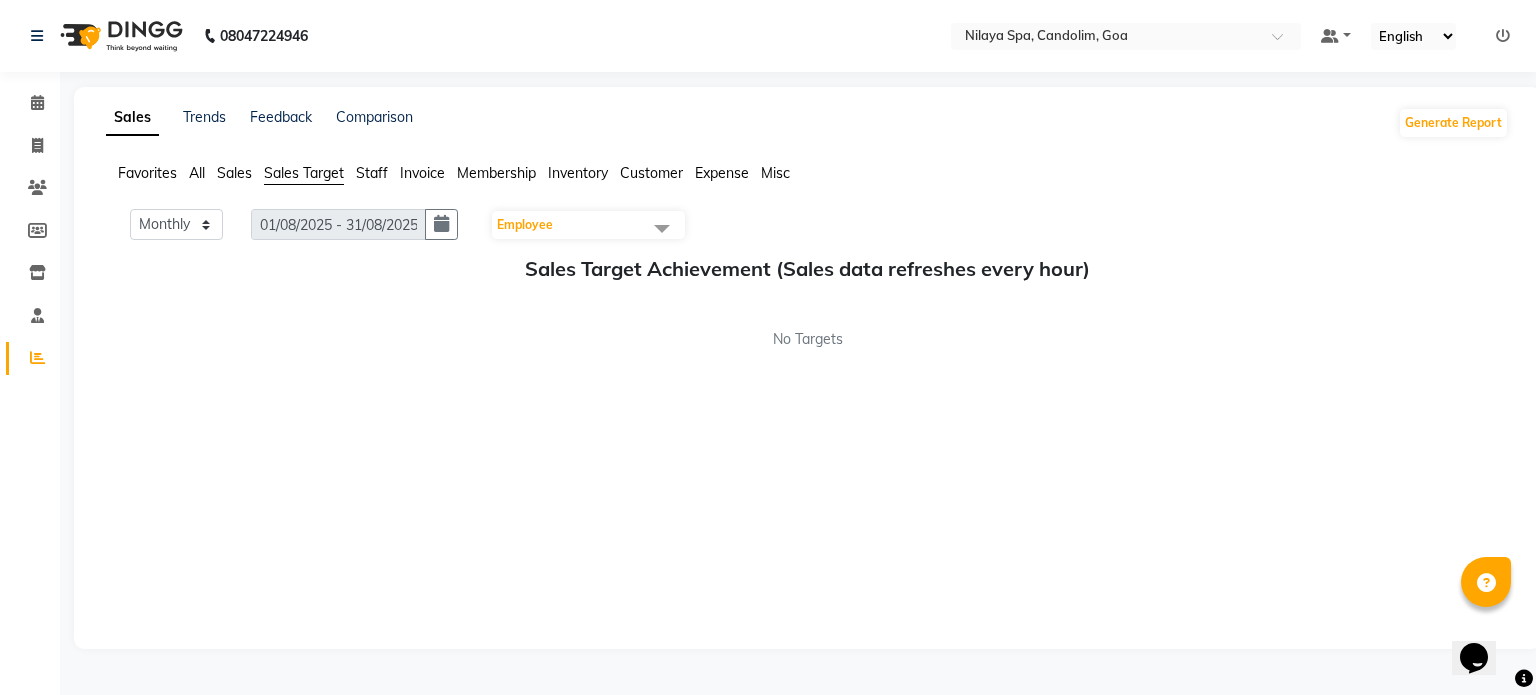 click on "Staff" 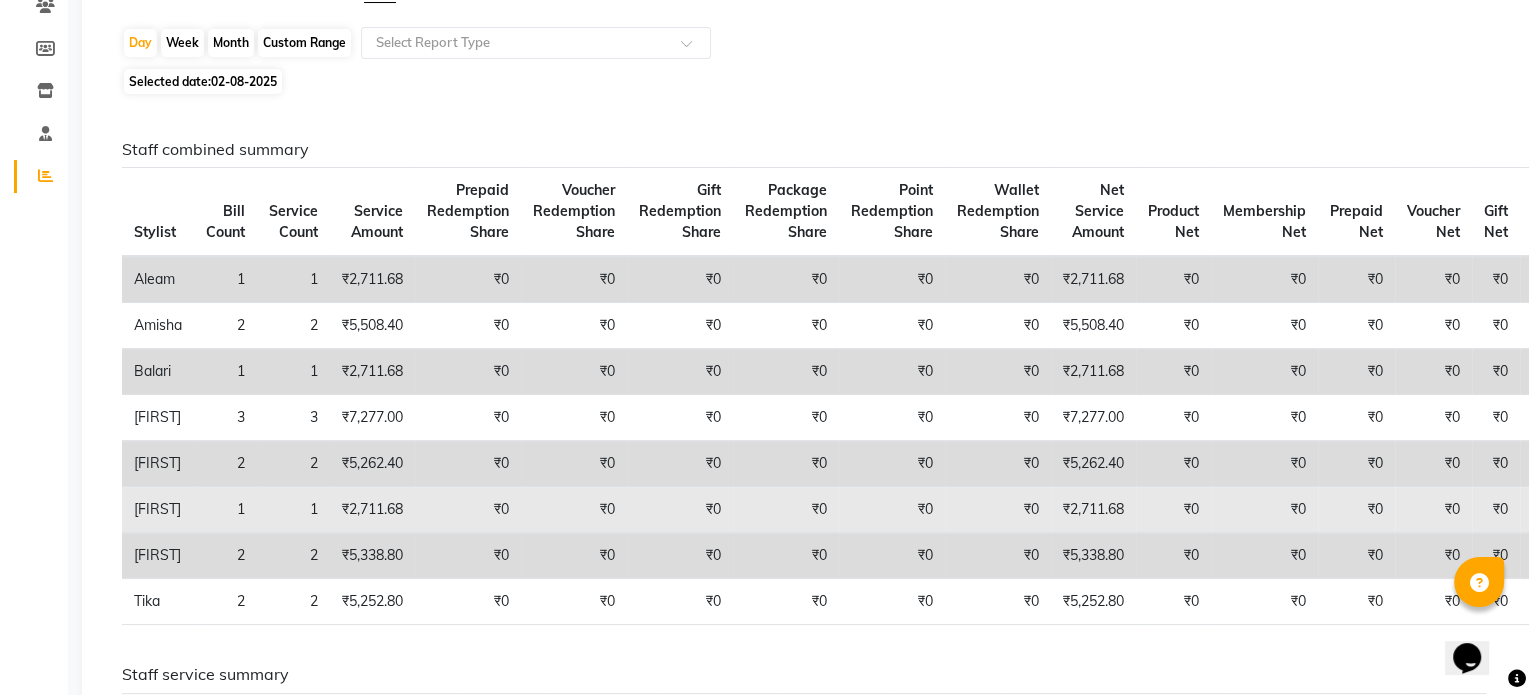 scroll, scrollTop: 0, scrollLeft: 0, axis: both 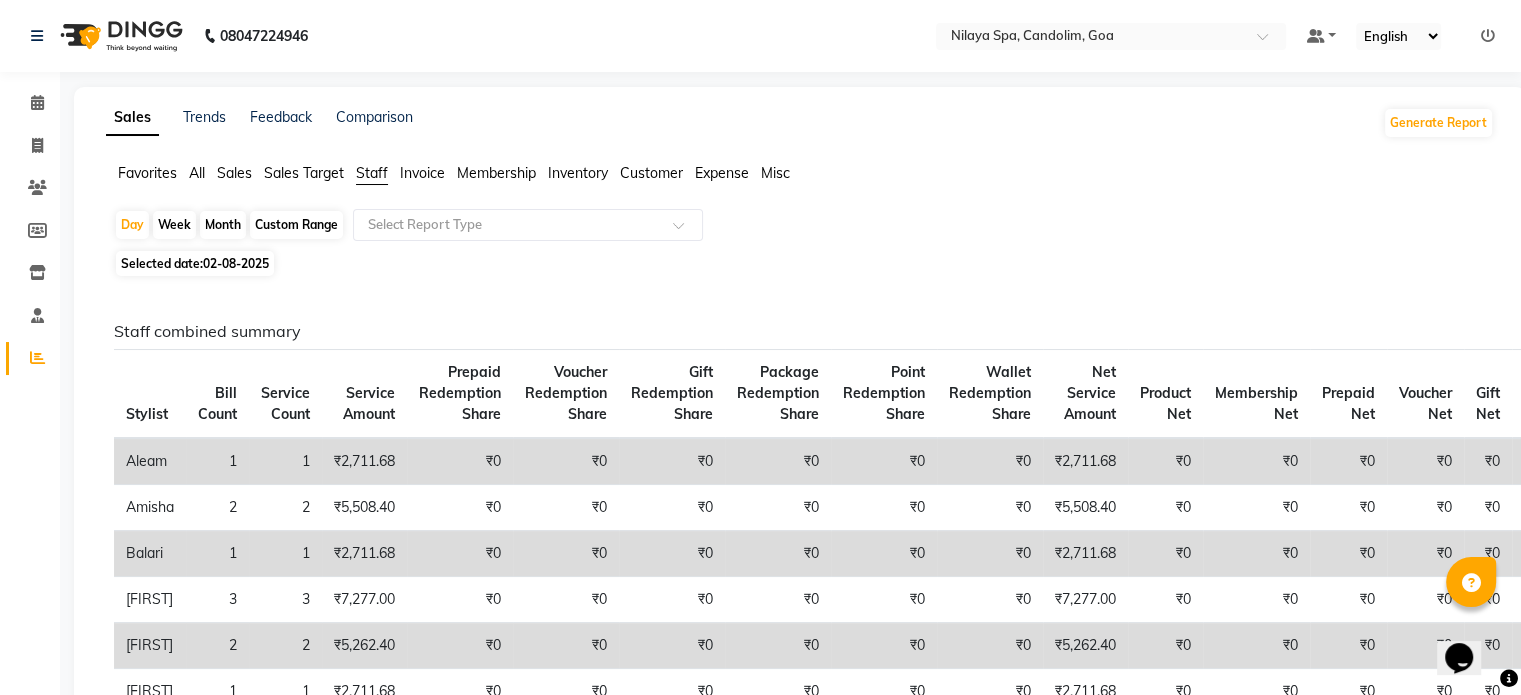 click on "02-08-2025" 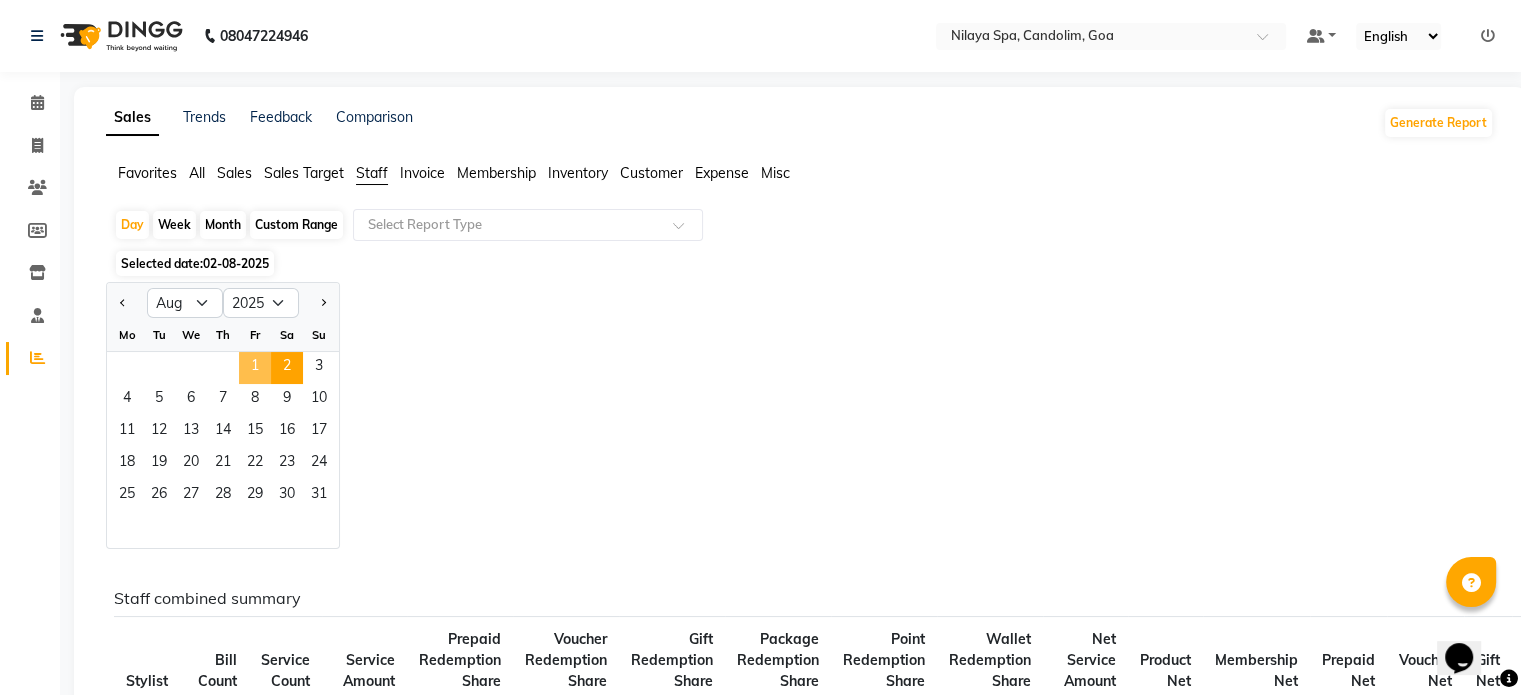 click on "1" 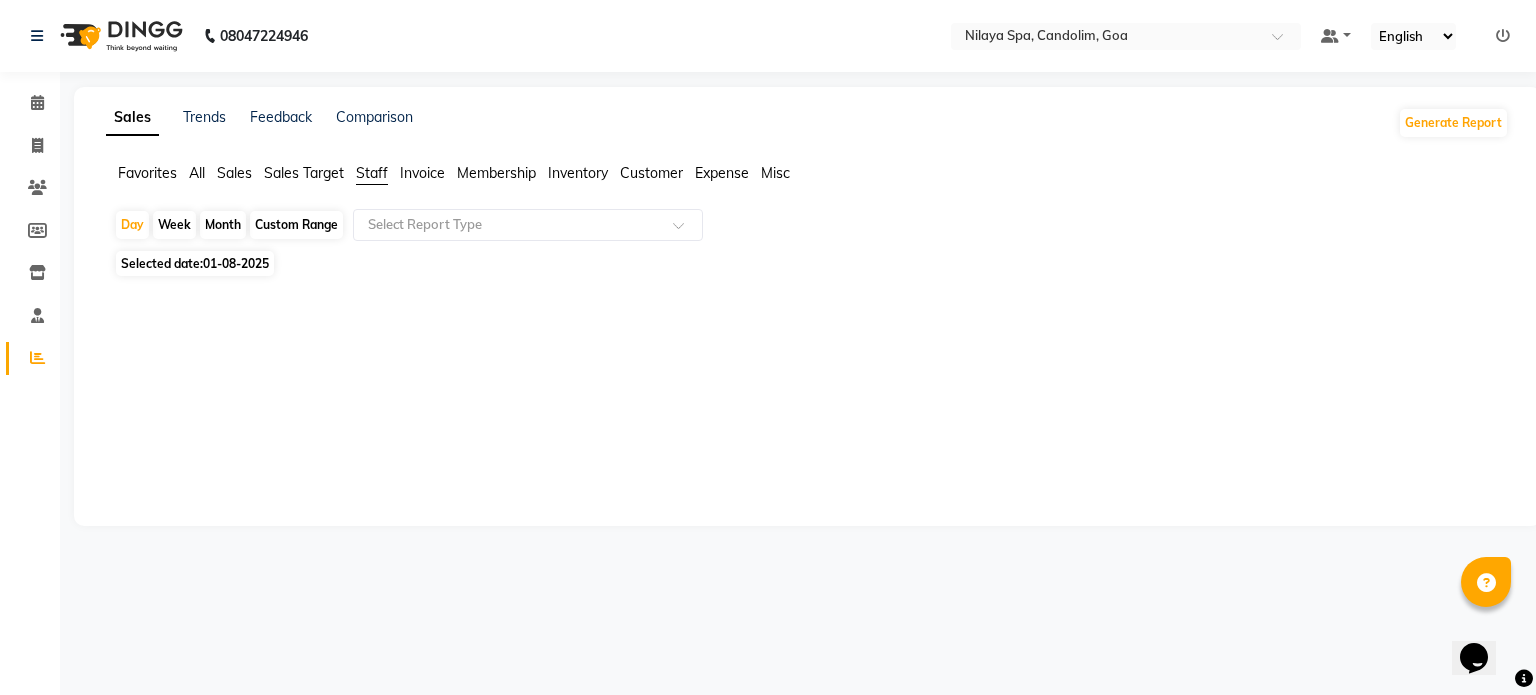 click on "01-08-2025" 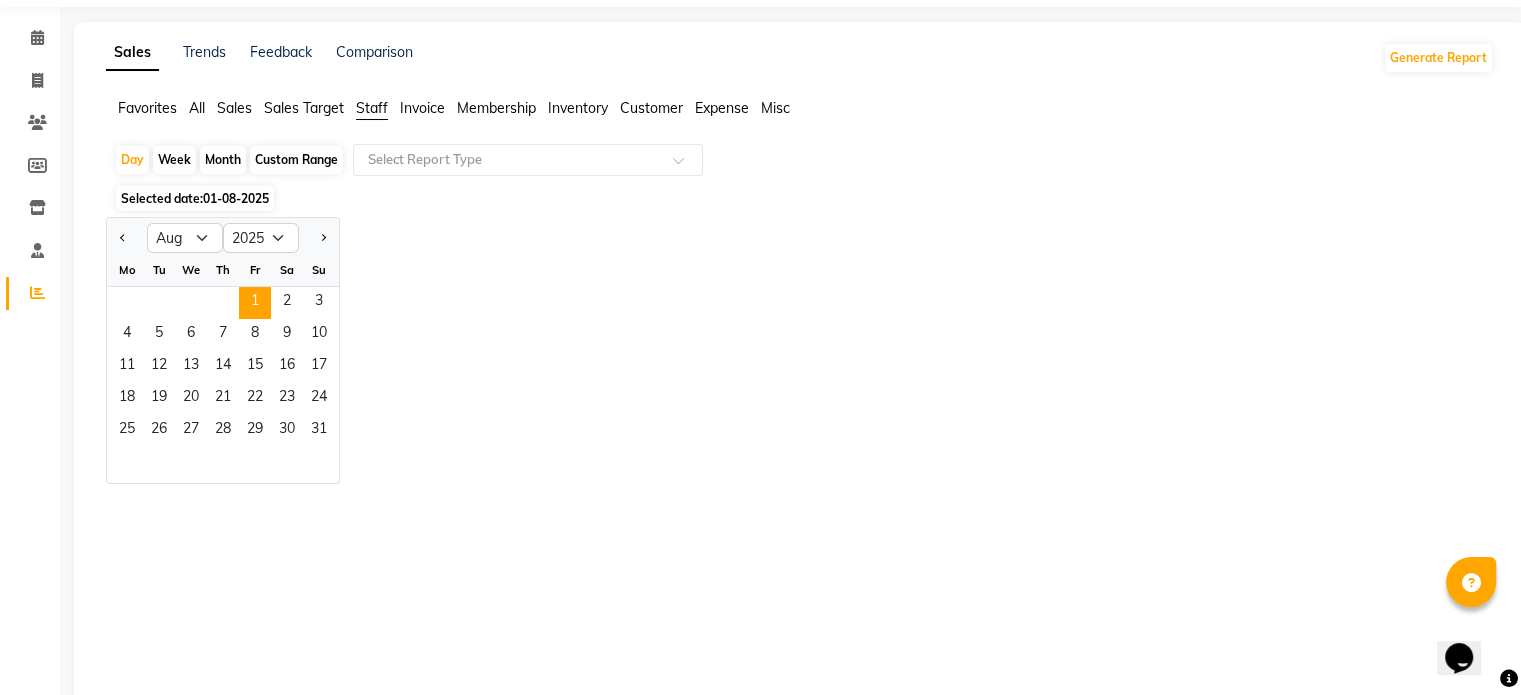 scroll, scrollTop: 100, scrollLeft: 0, axis: vertical 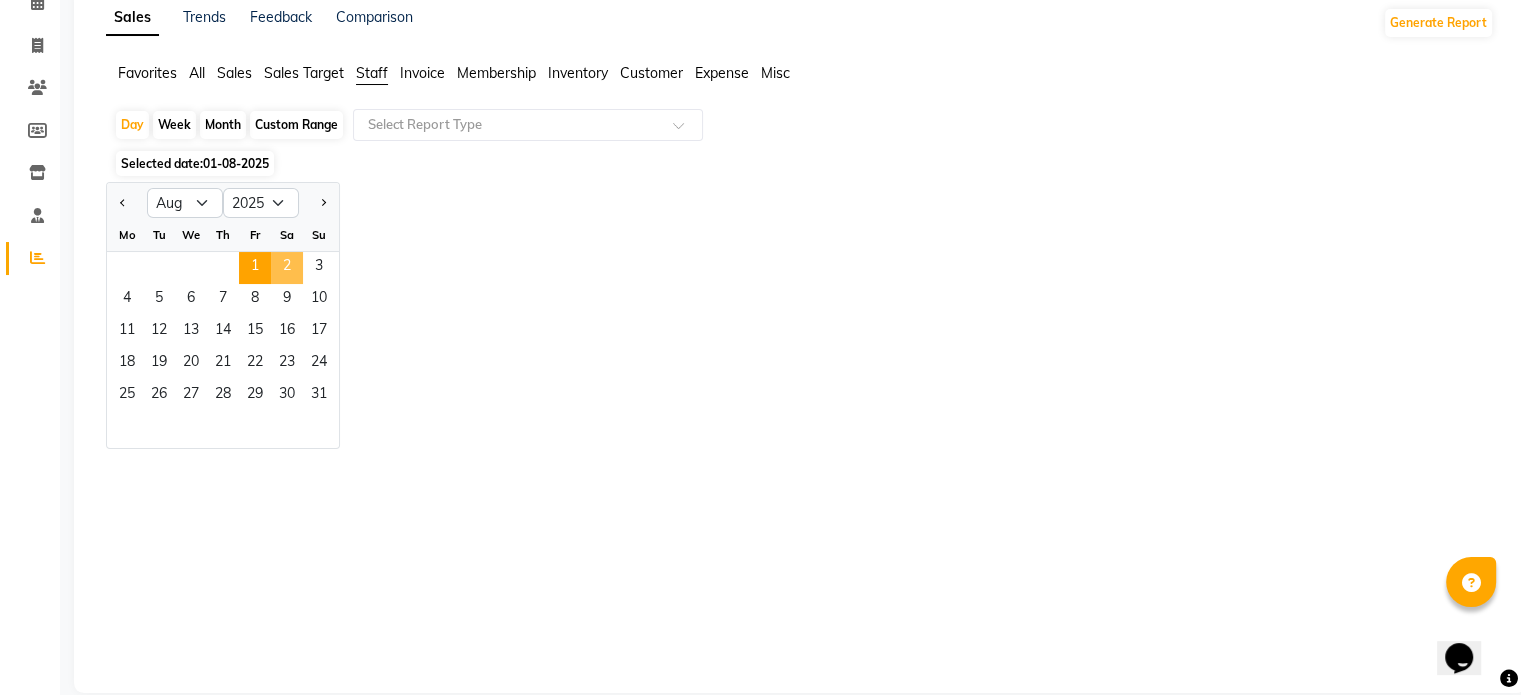 click on "2" 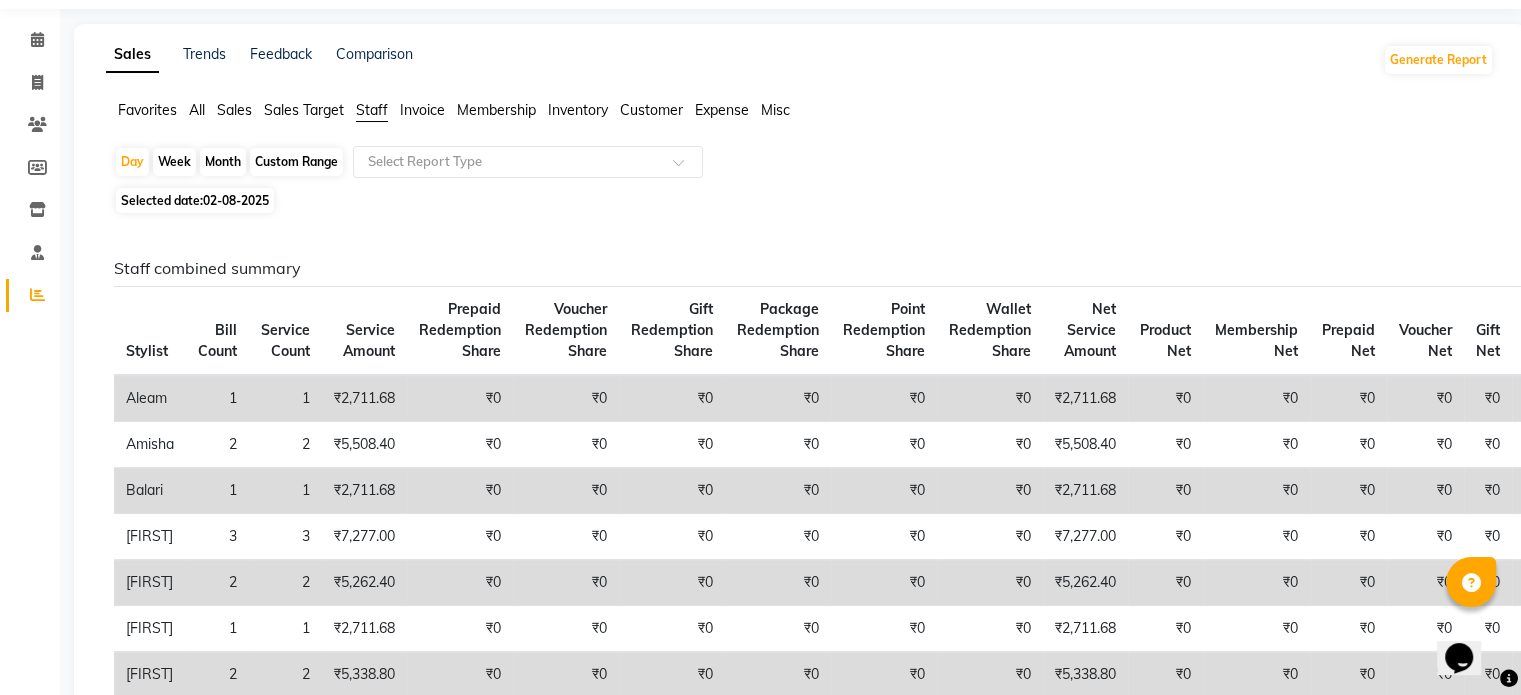 scroll, scrollTop: 0, scrollLeft: 0, axis: both 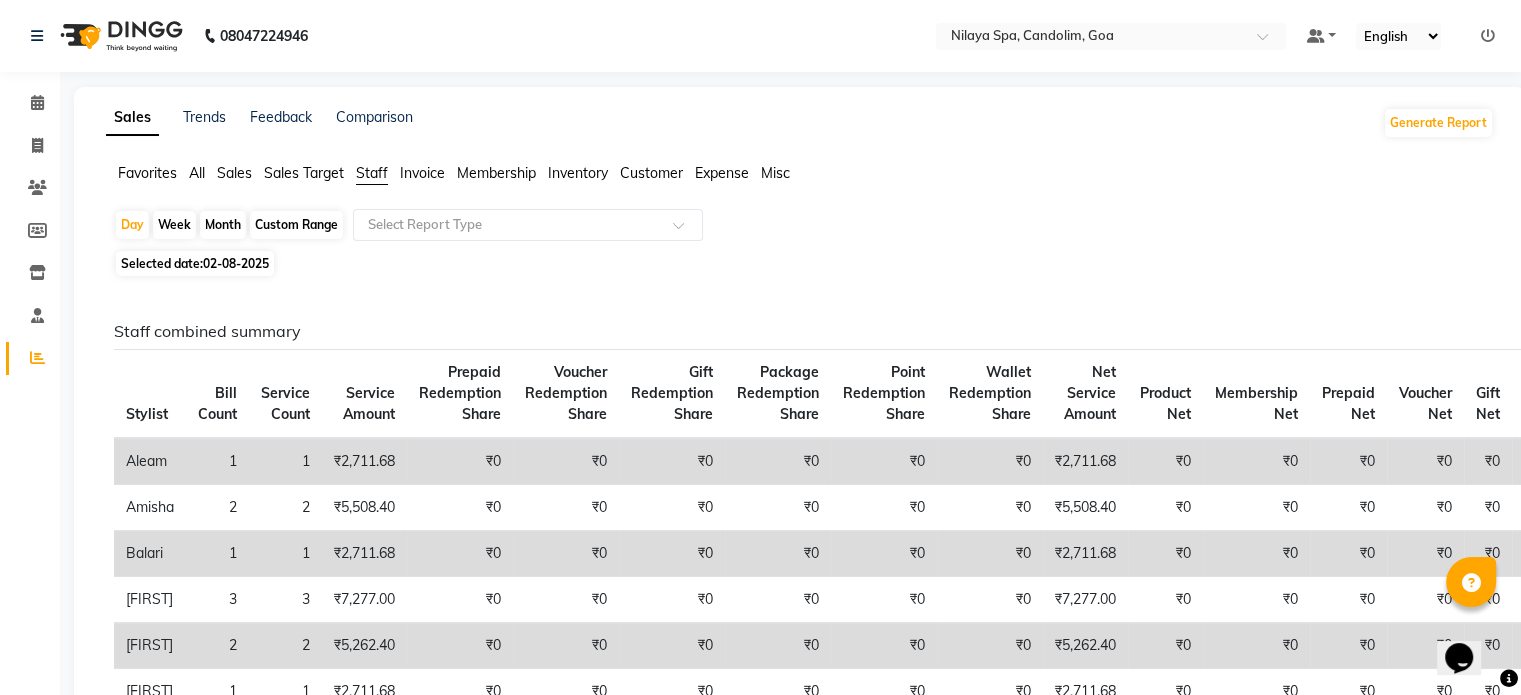 click on "Invoice" 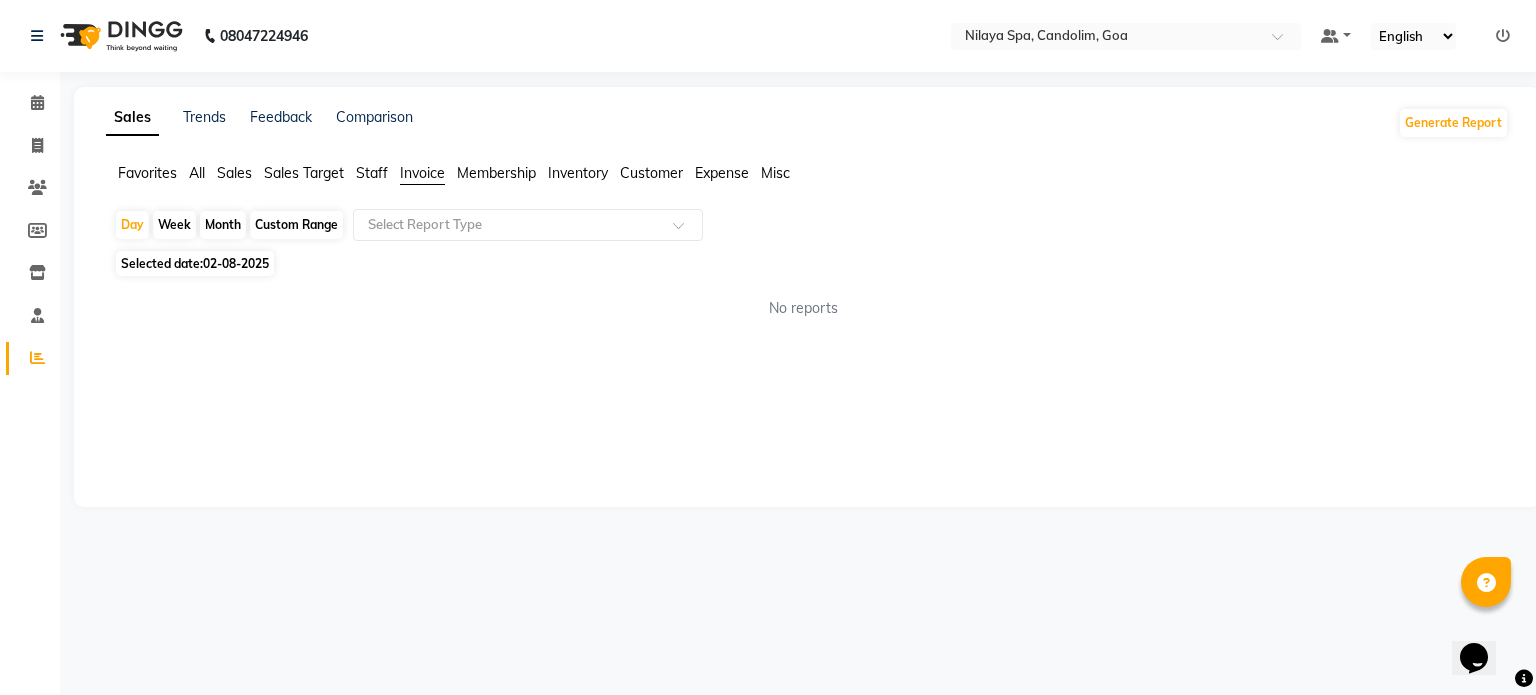 click on "Staff" 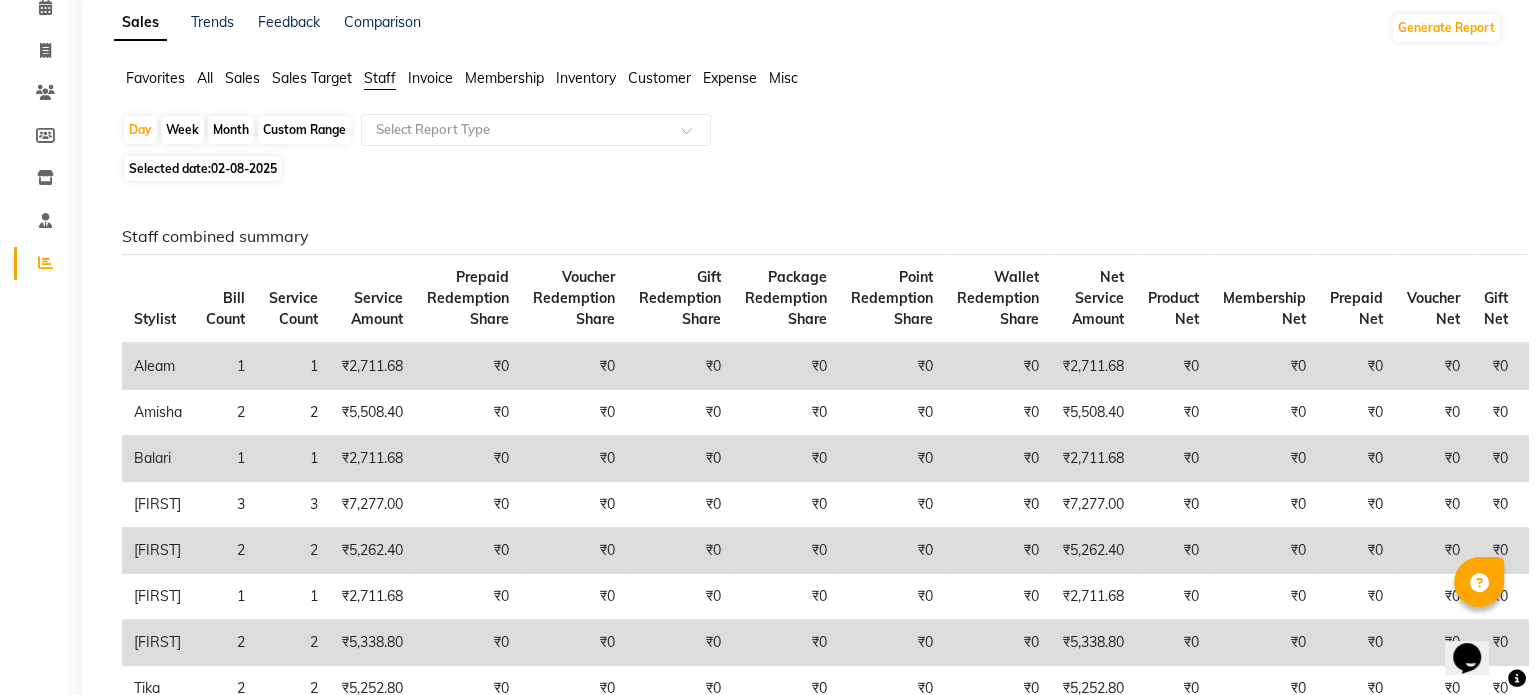 scroll, scrollTop: 0, scrollLeft: 0, axis: both 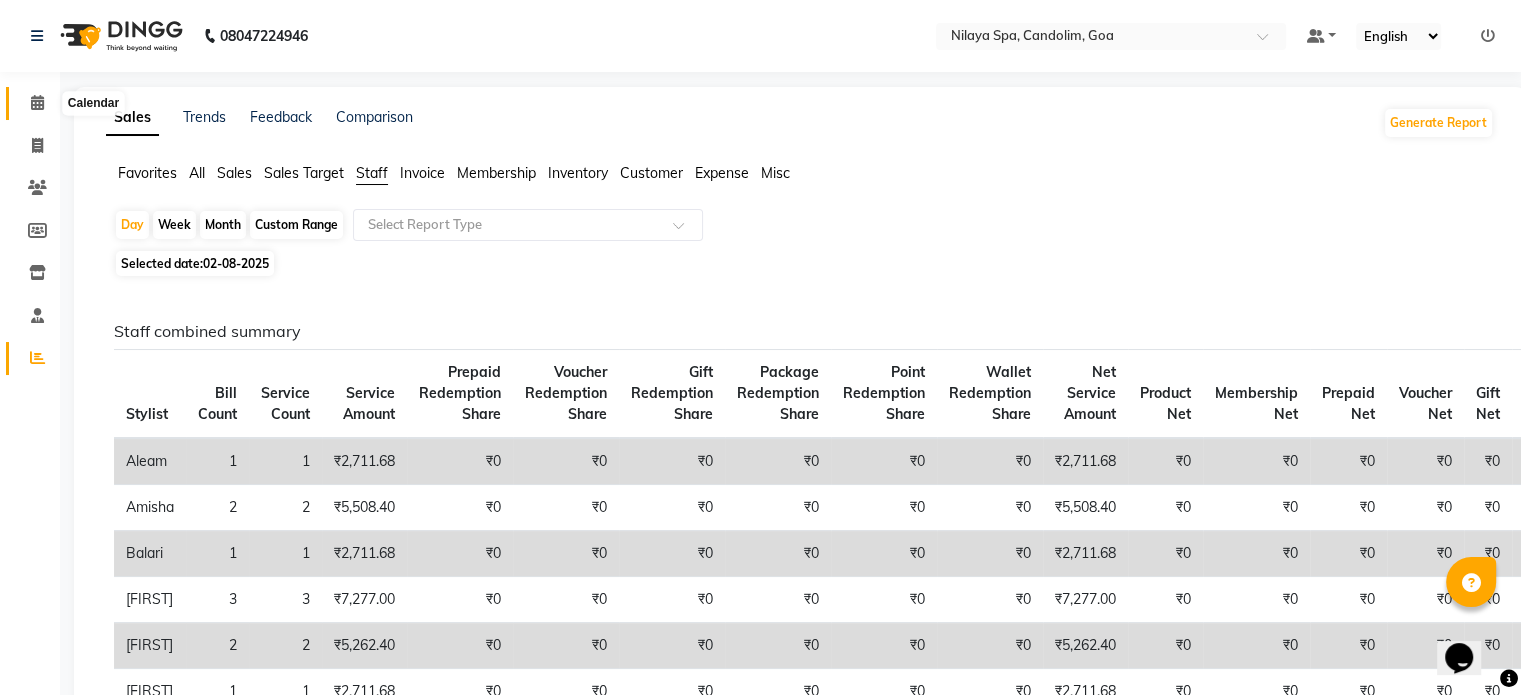 click 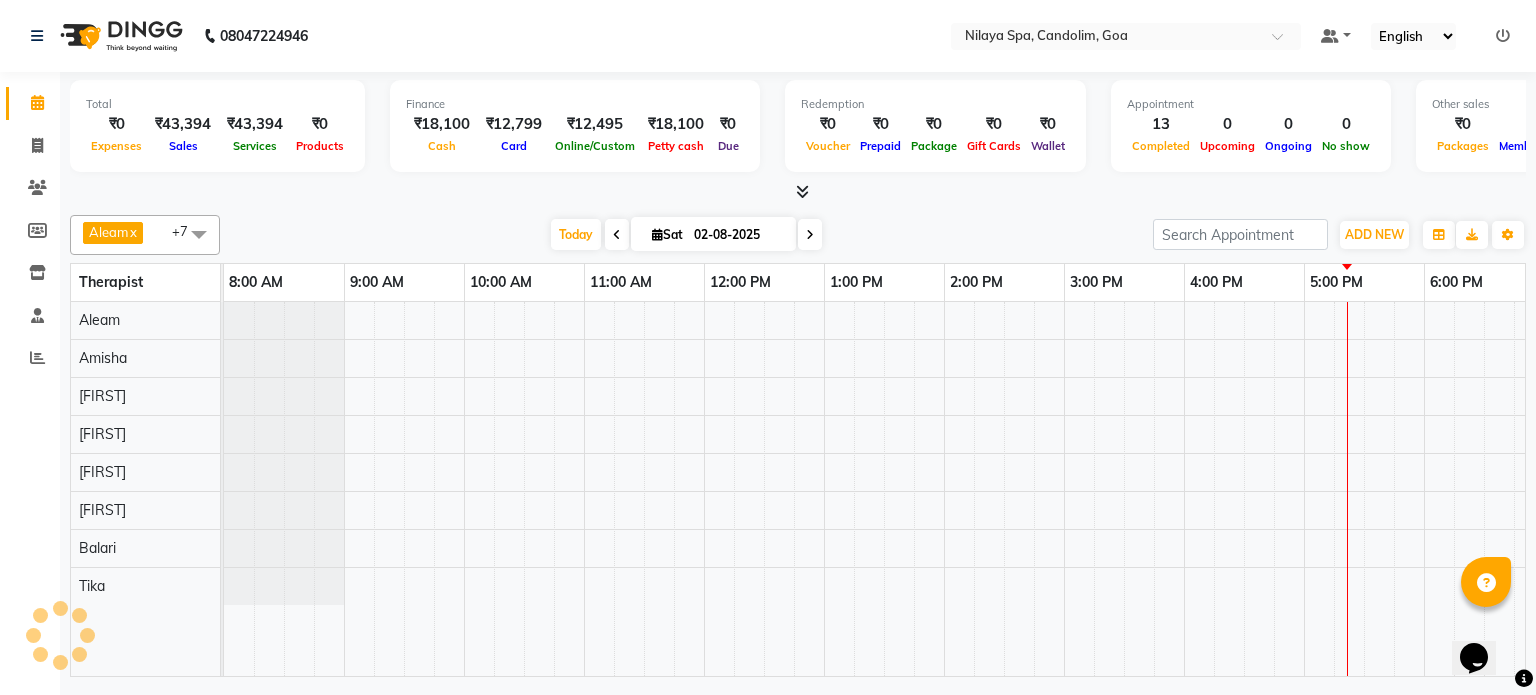 scroll, scrollTop: 0, scrollLeft: 258, axis: horizontal 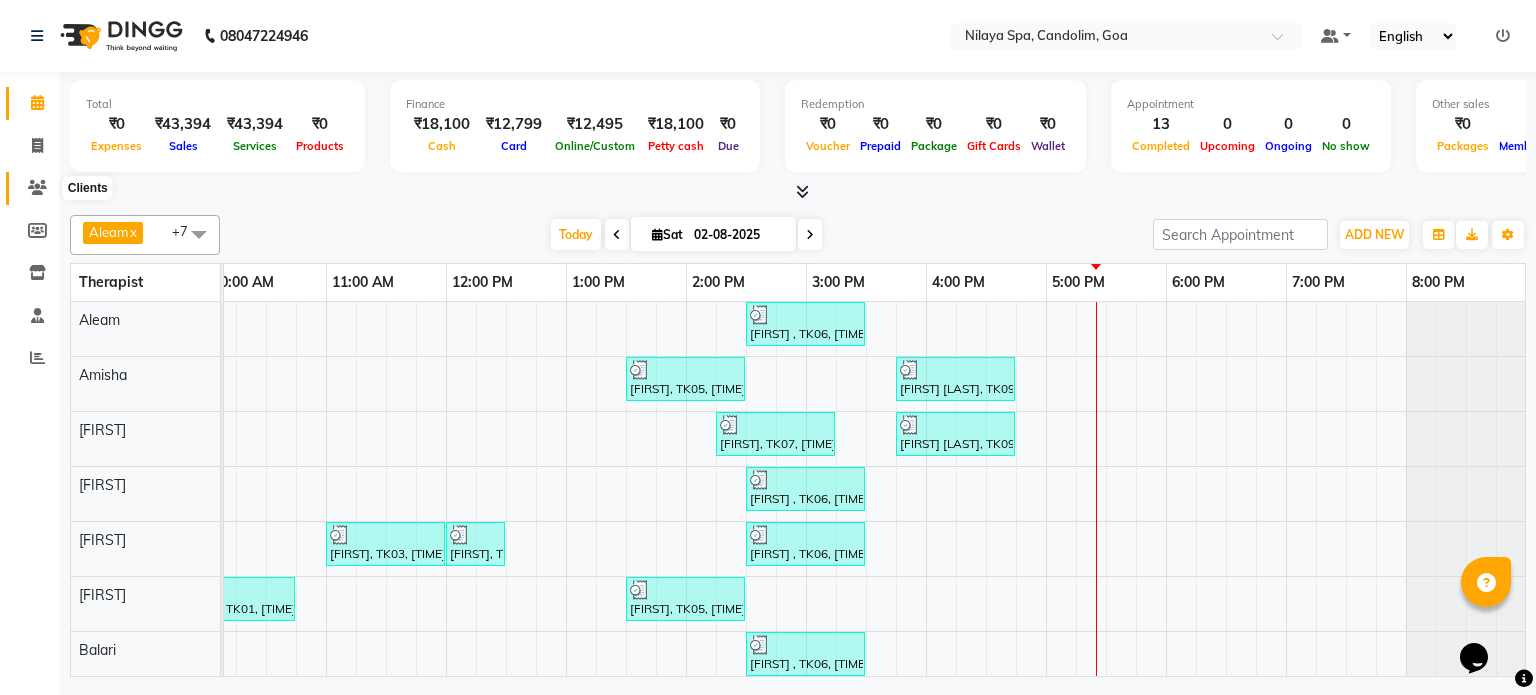 click 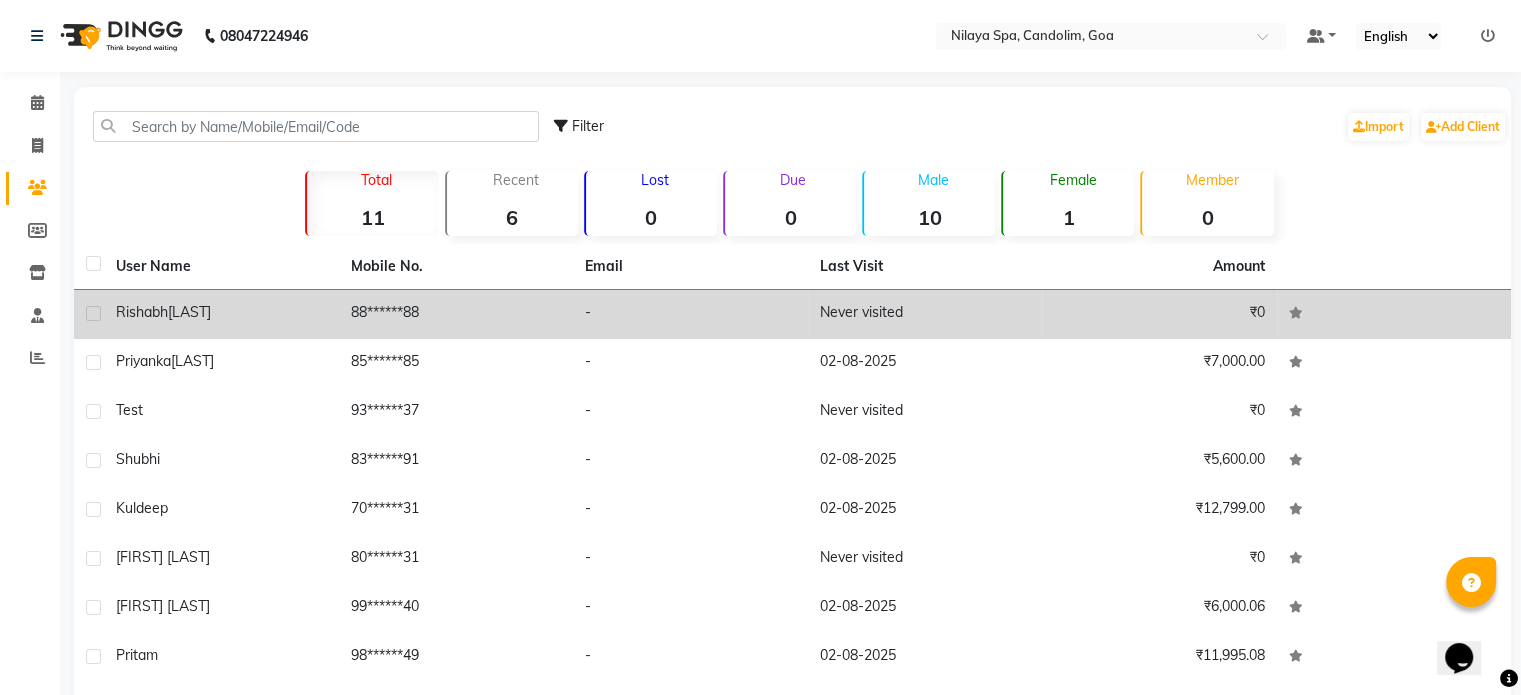 click on "[LAST]" 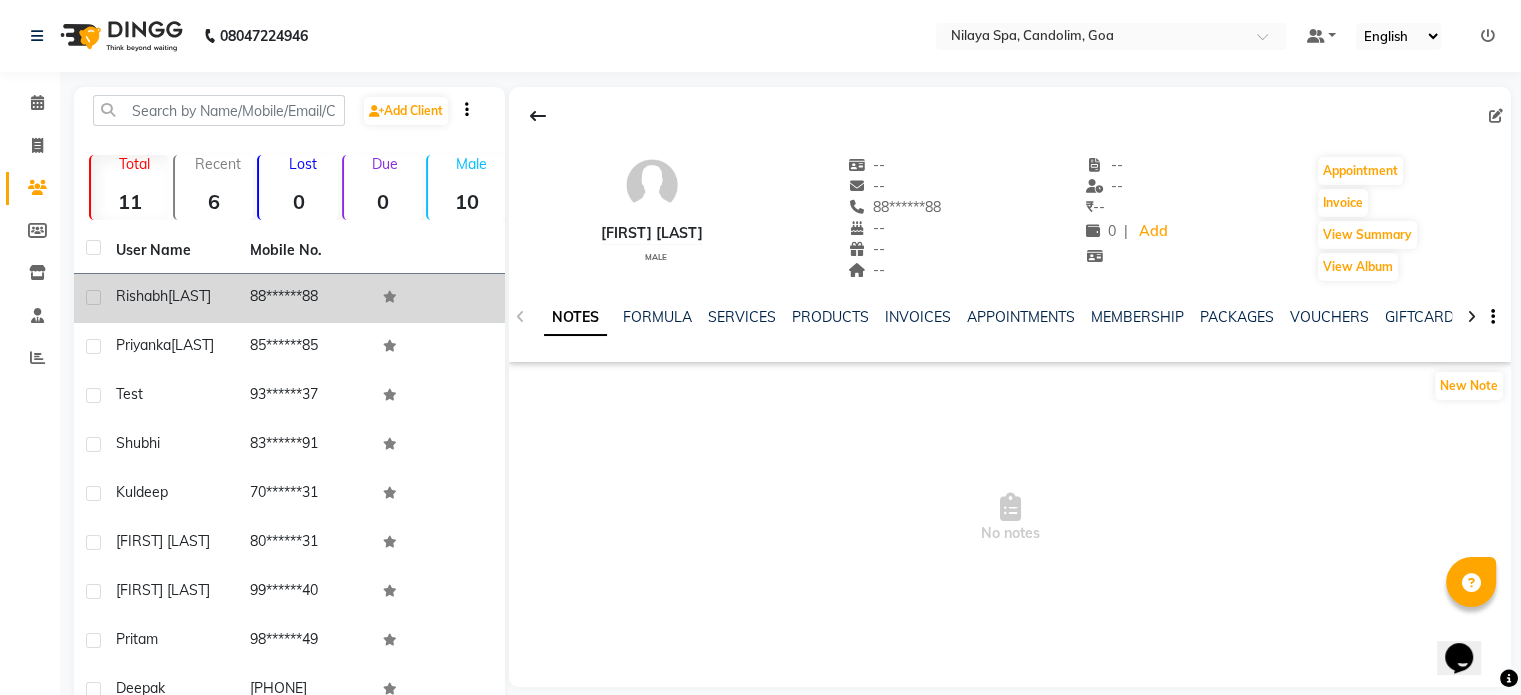click on "Rishabh" 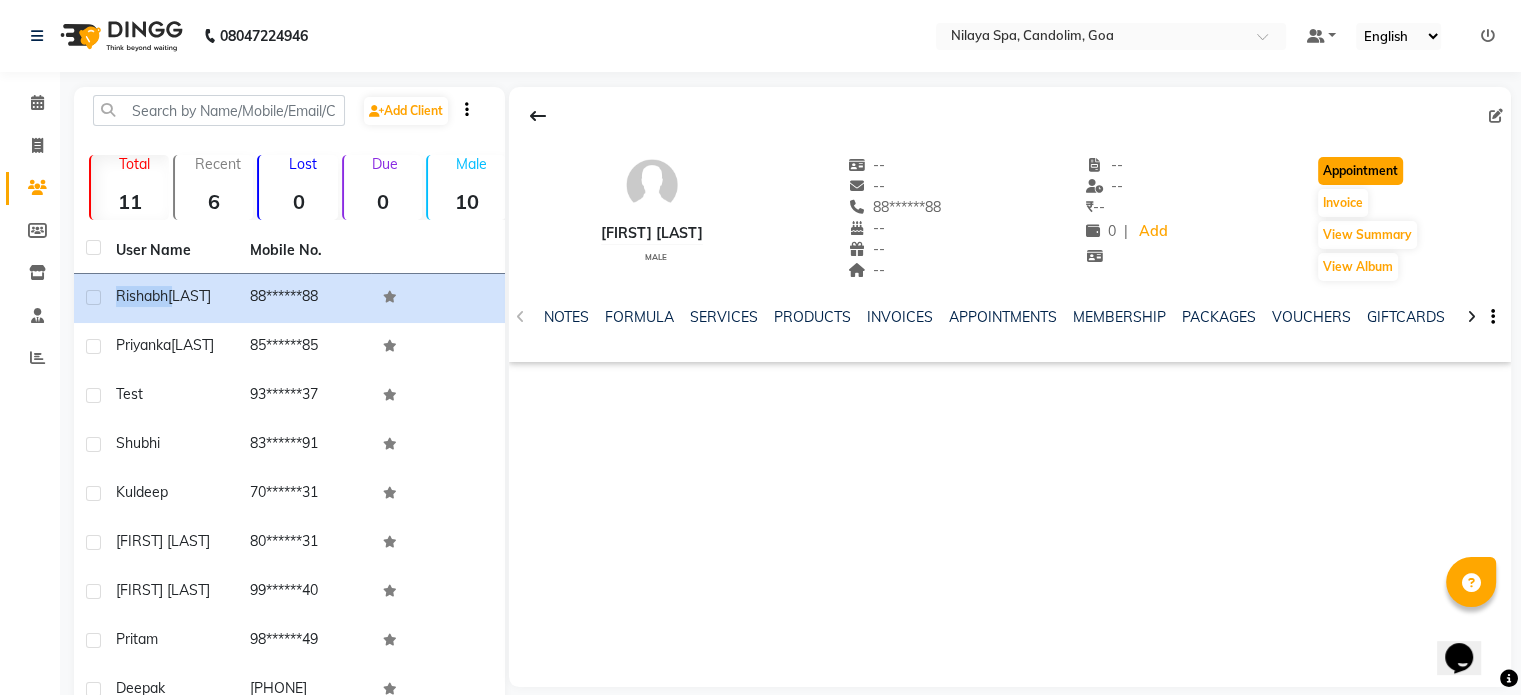 click on "Appointment" 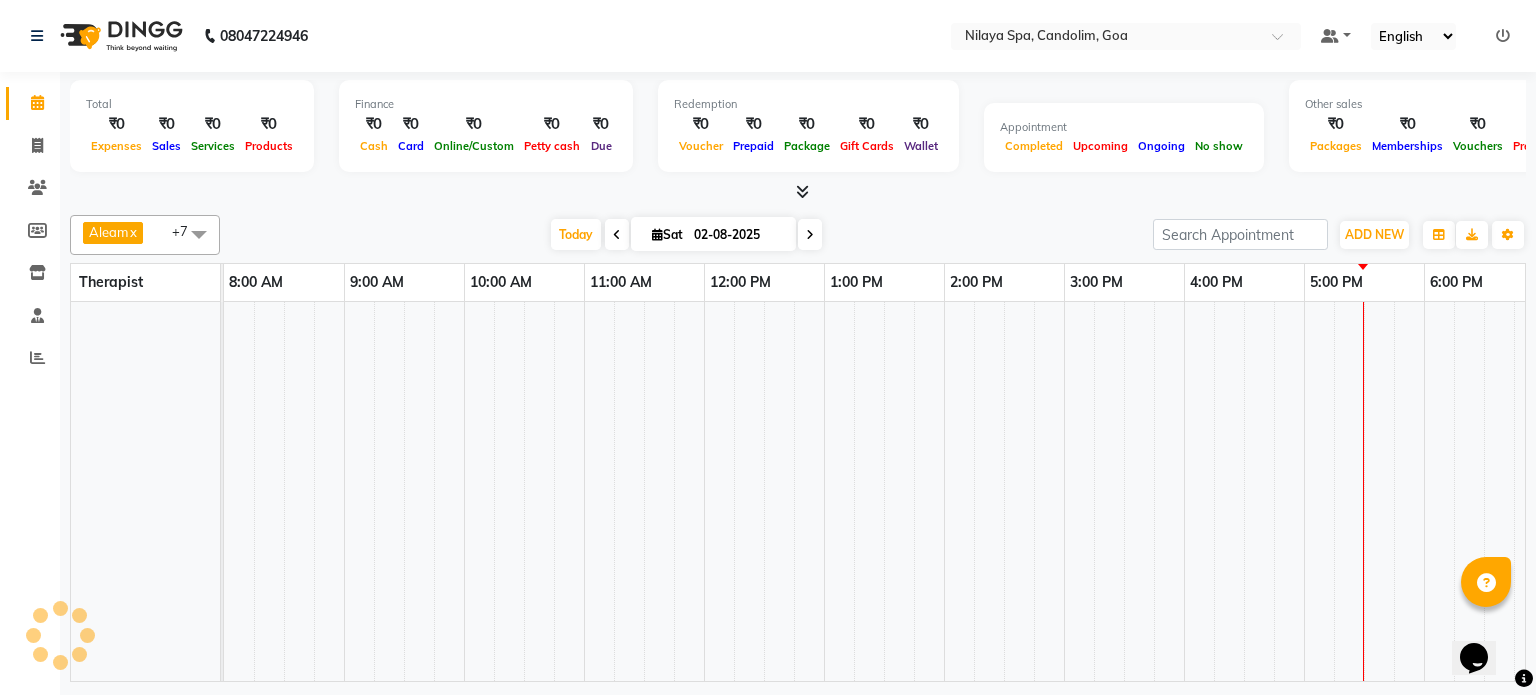 scroll, scrollTop: 0, scrollLeft: 138, axis: horizontal 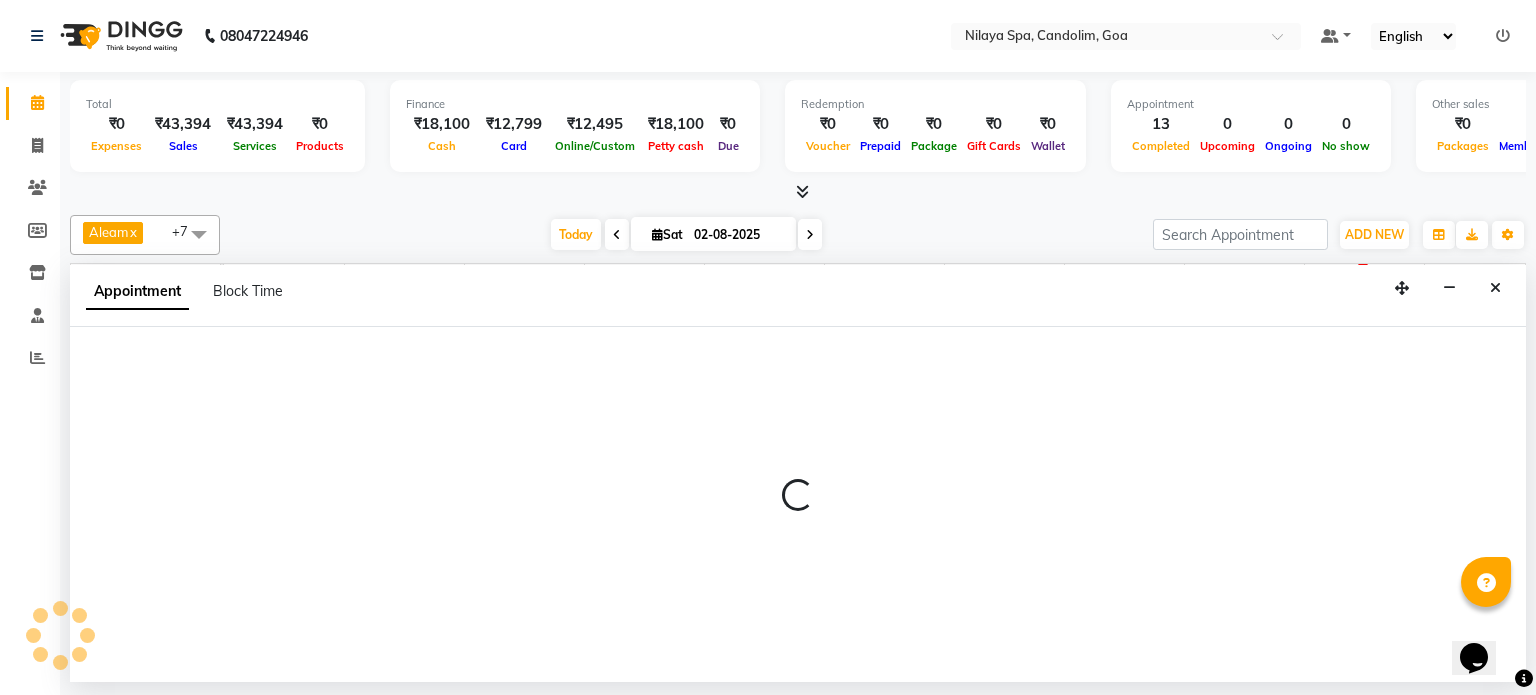 select on "tentative" 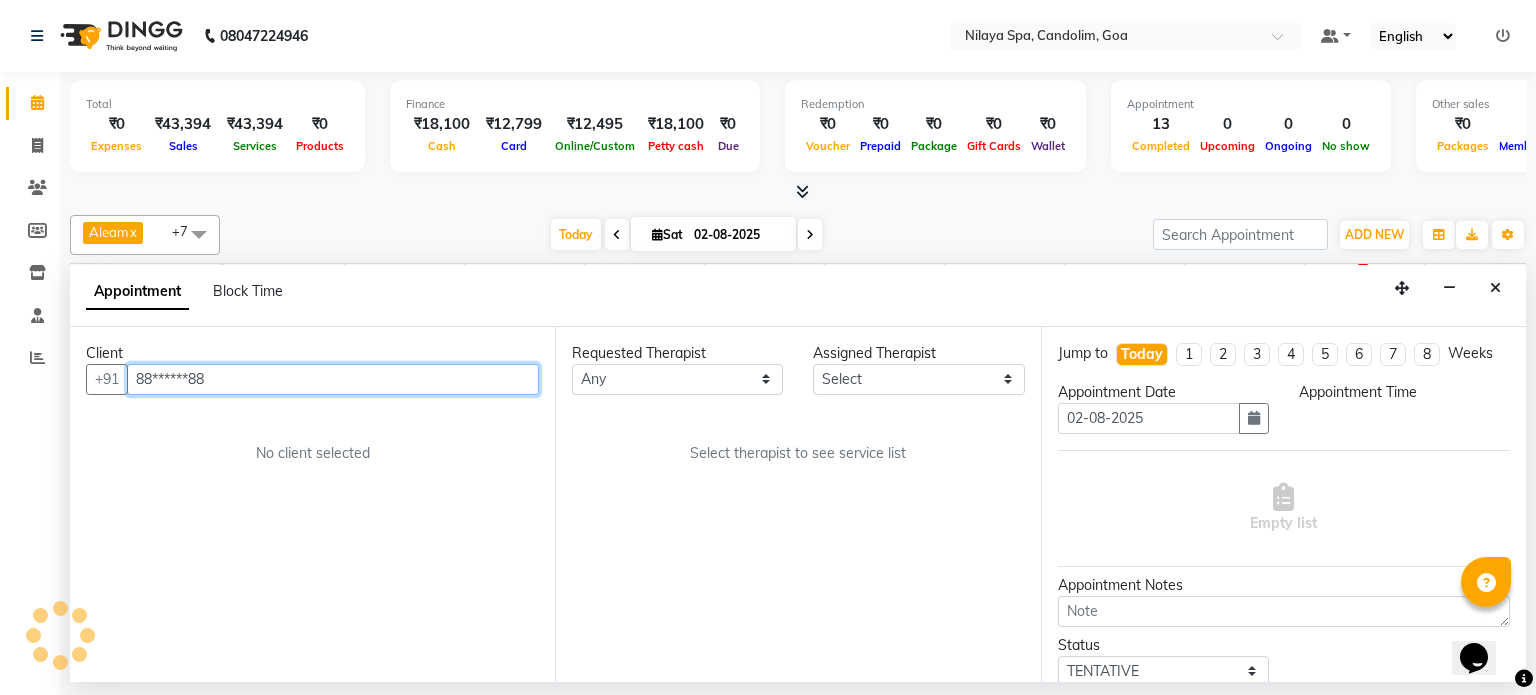 select on "540" 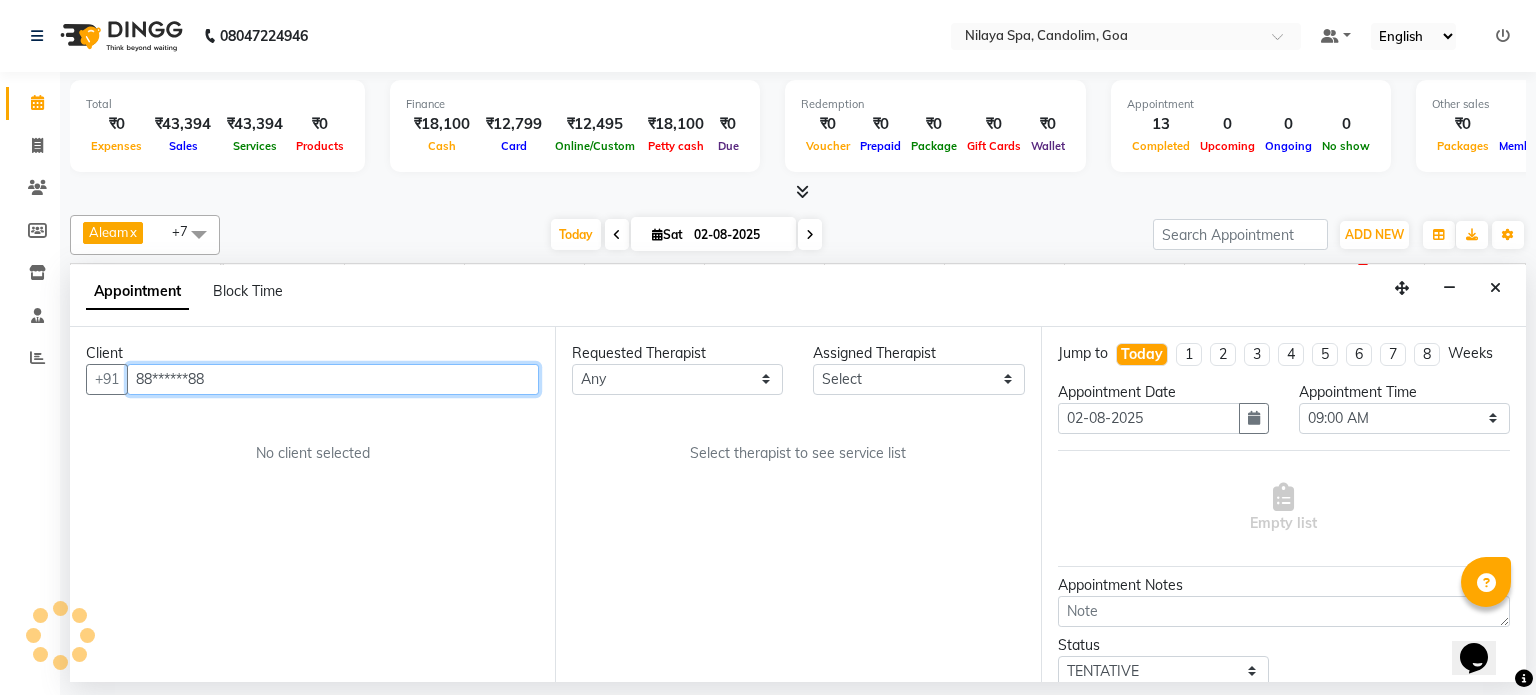 scroll, scrollTop: 0, scrollLeft: 258, axis: horizontal 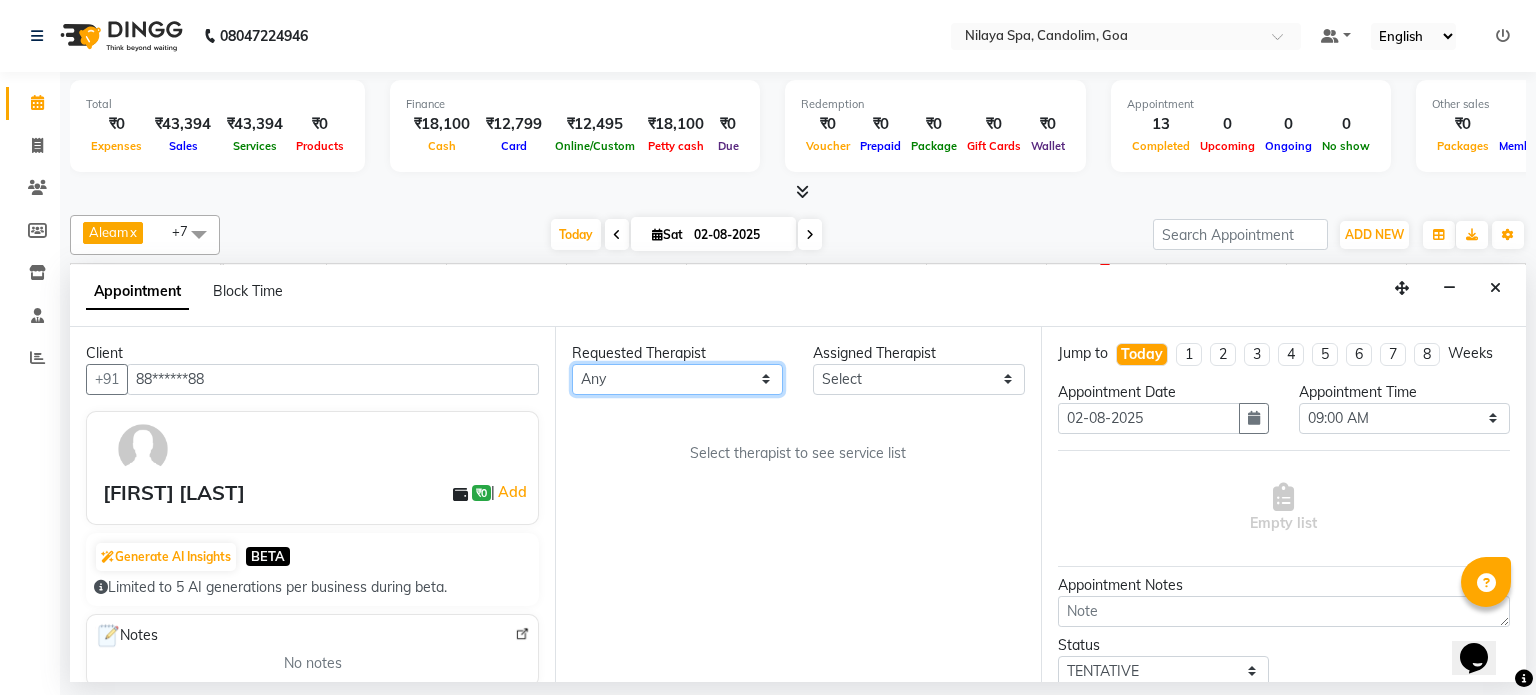 click on "Any Aleam Amisha Balari  Deepak Ratanpal Mahoi Mauni  Nora  Punjima Shailinda Tika" at bounding box center (677, 379) 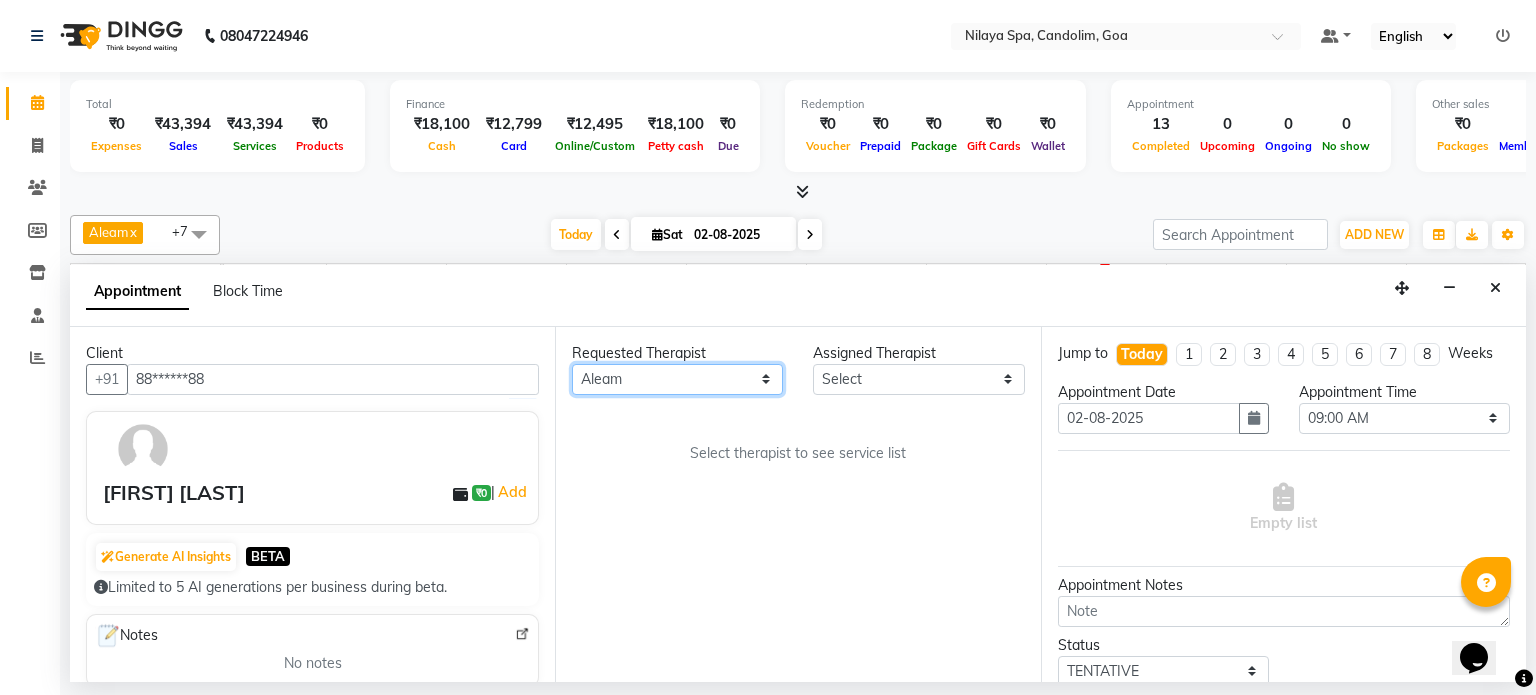 click on "Any Aleam Amisha Balari  Deepak Ratanpal Mahoi Mauni  Nora  Punjima Shailinda Tika" at bounding box center (677, 379) 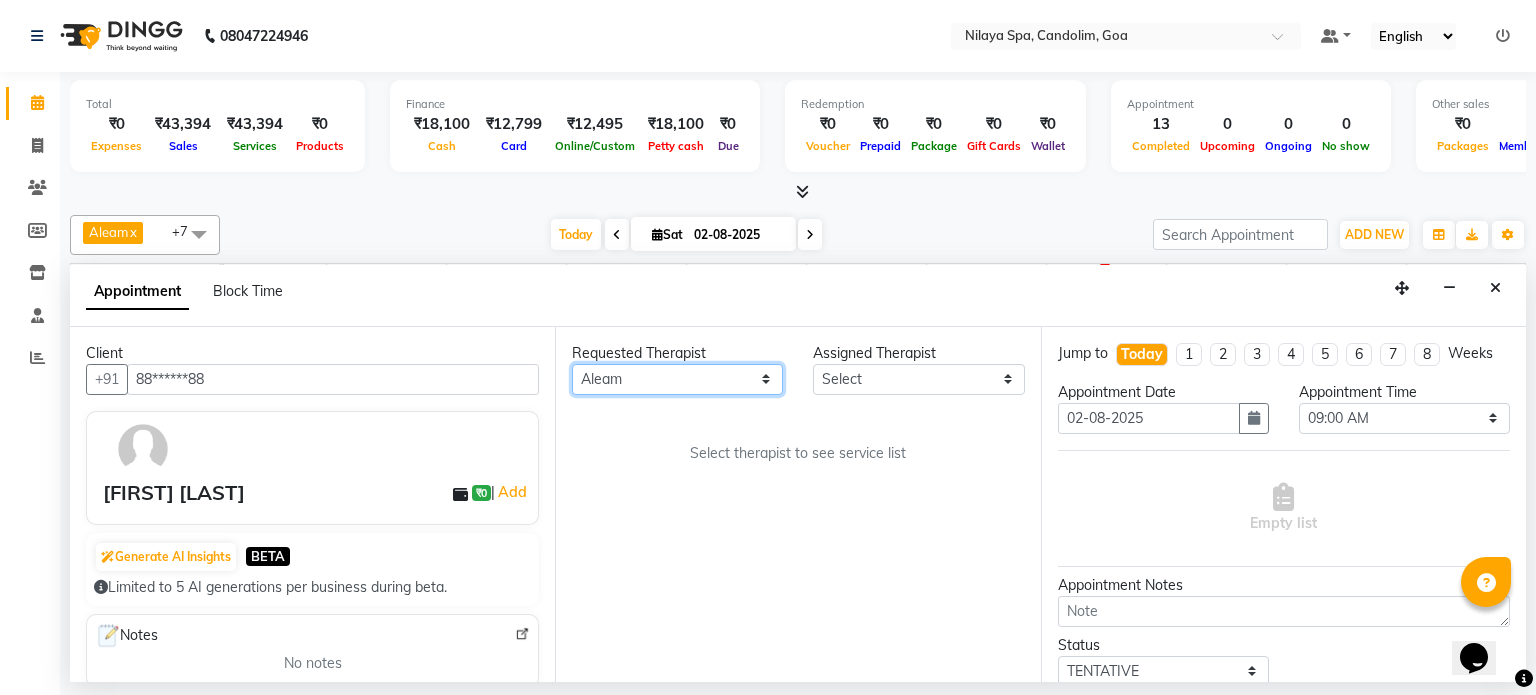 select on "87834" 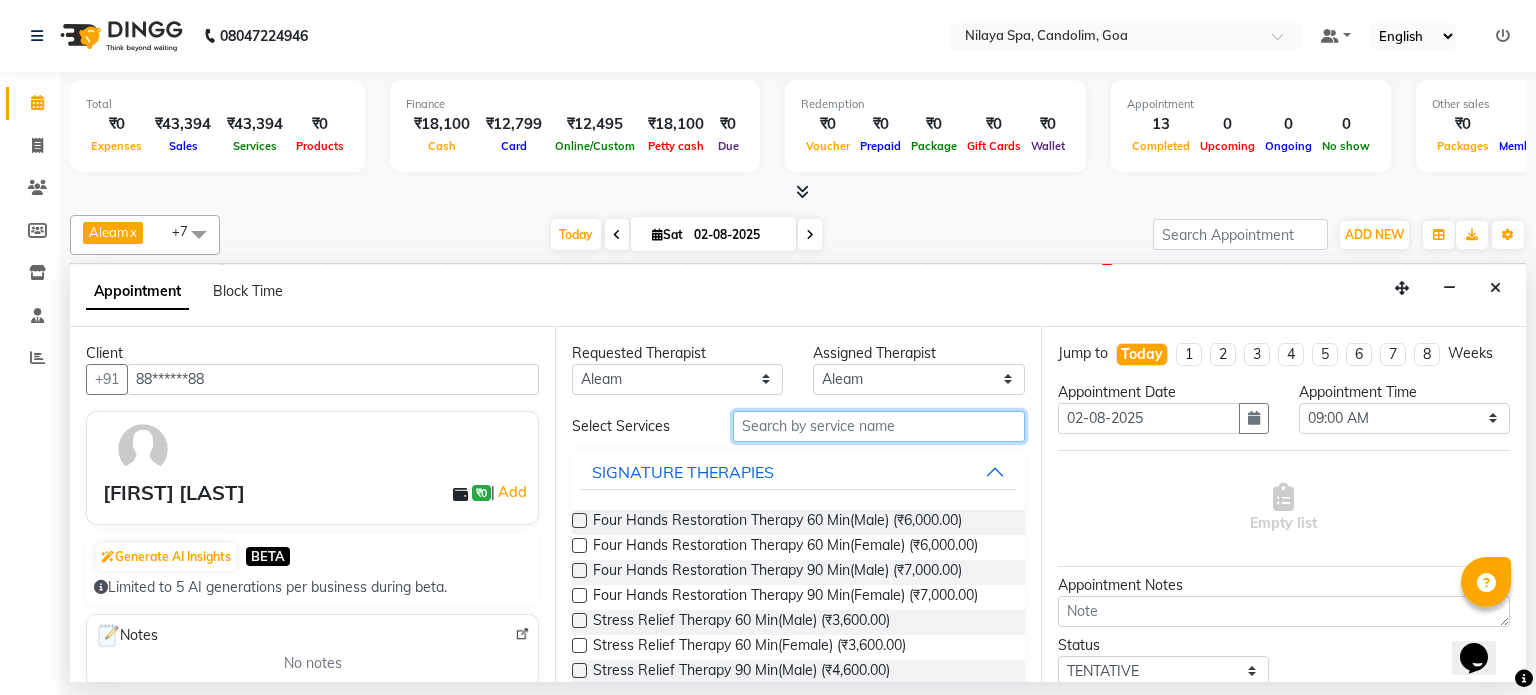 click at bounding box center (879, 426) 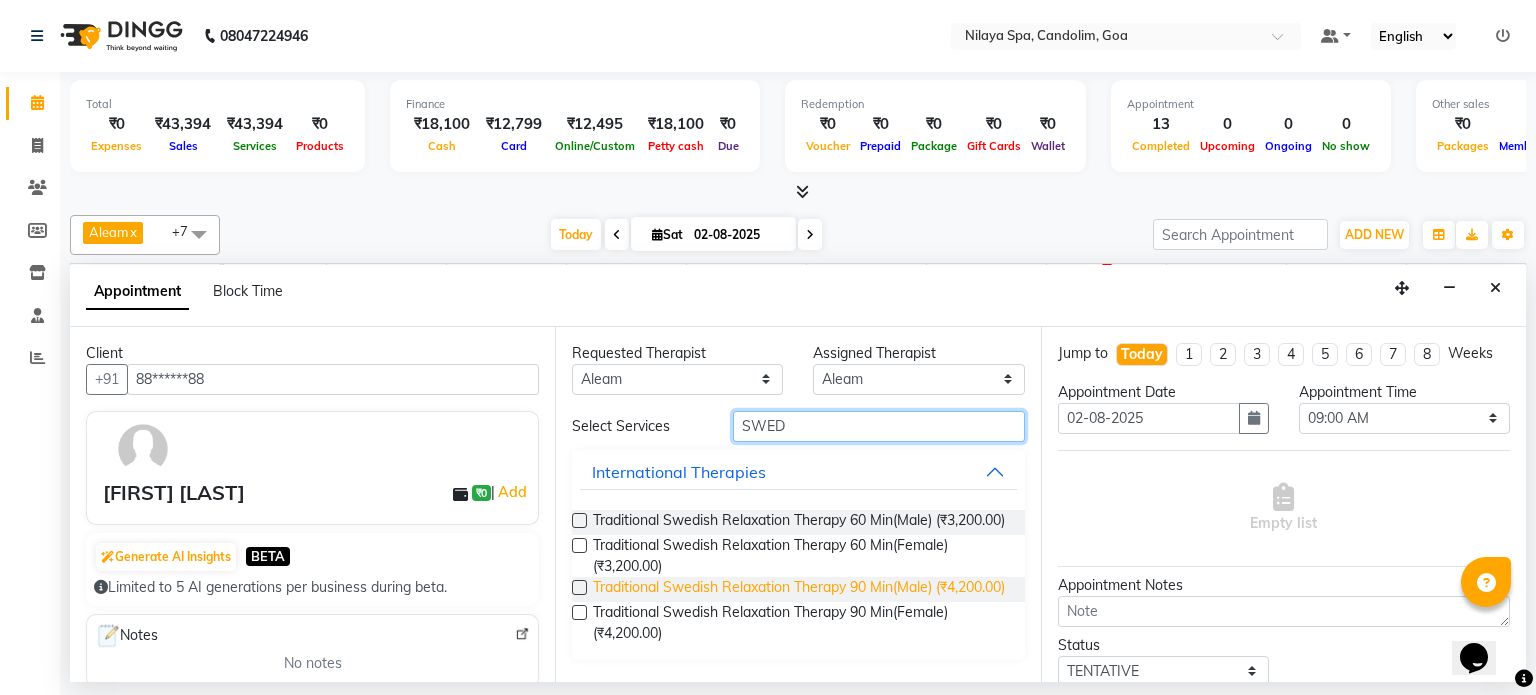 type on "SWED" 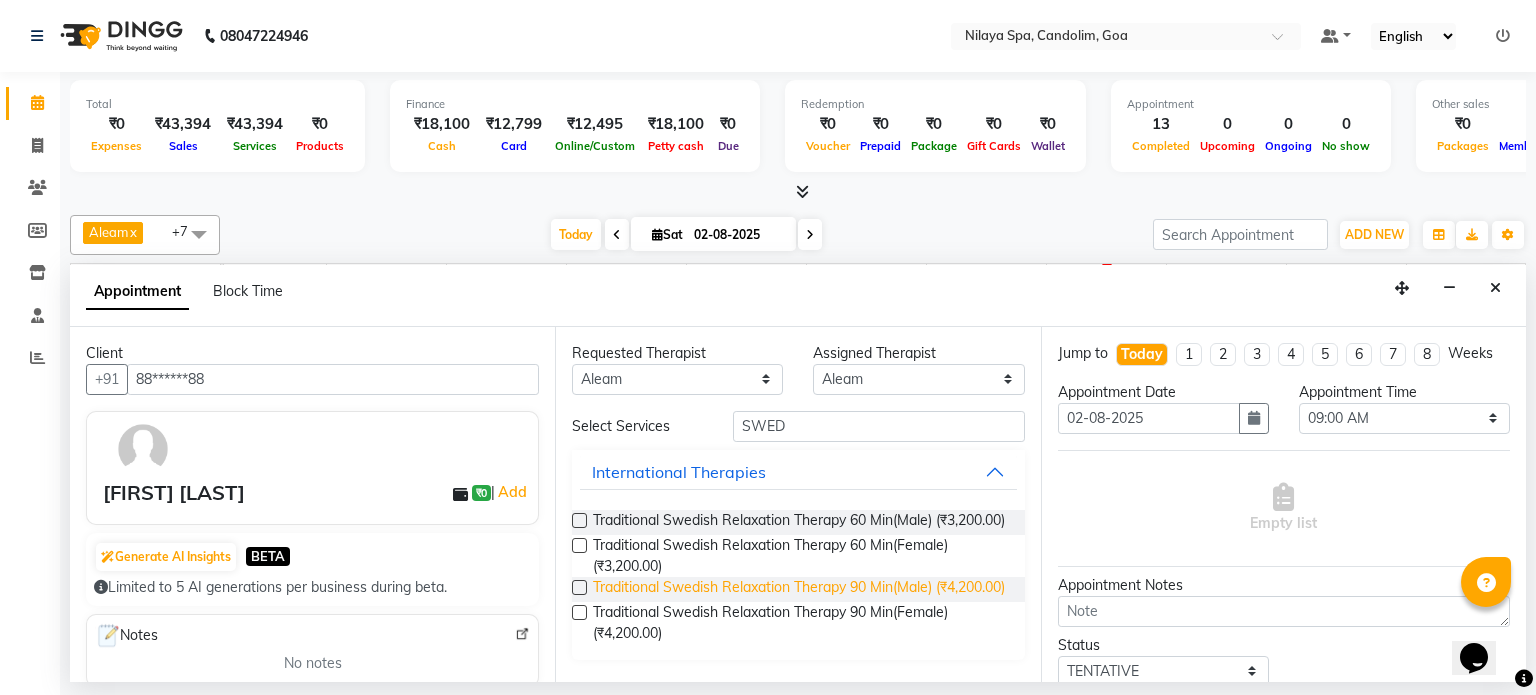 click on "Traditional Swedish Relaxation Therapy 90 Min(Male) (₹4,200.00)" at bounding box center (799, 589) 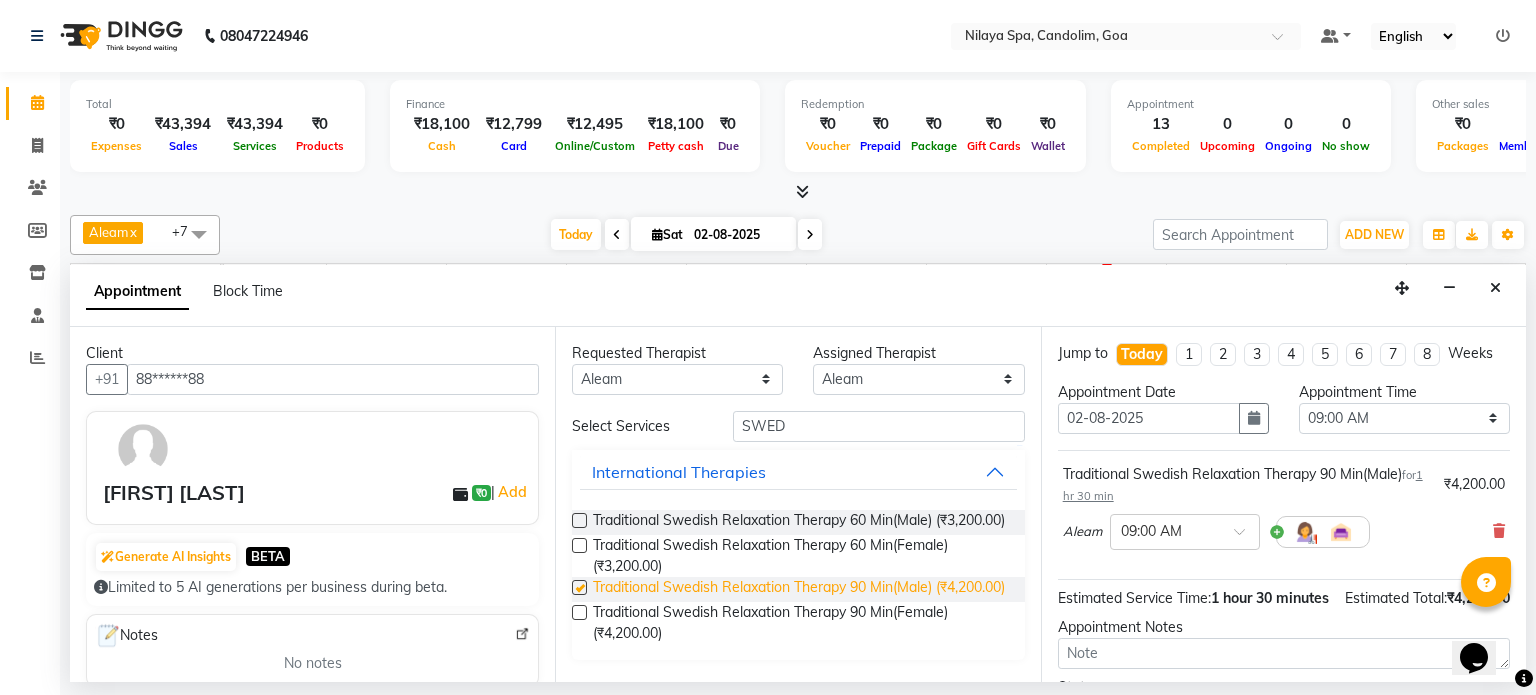 checkbox on "false" 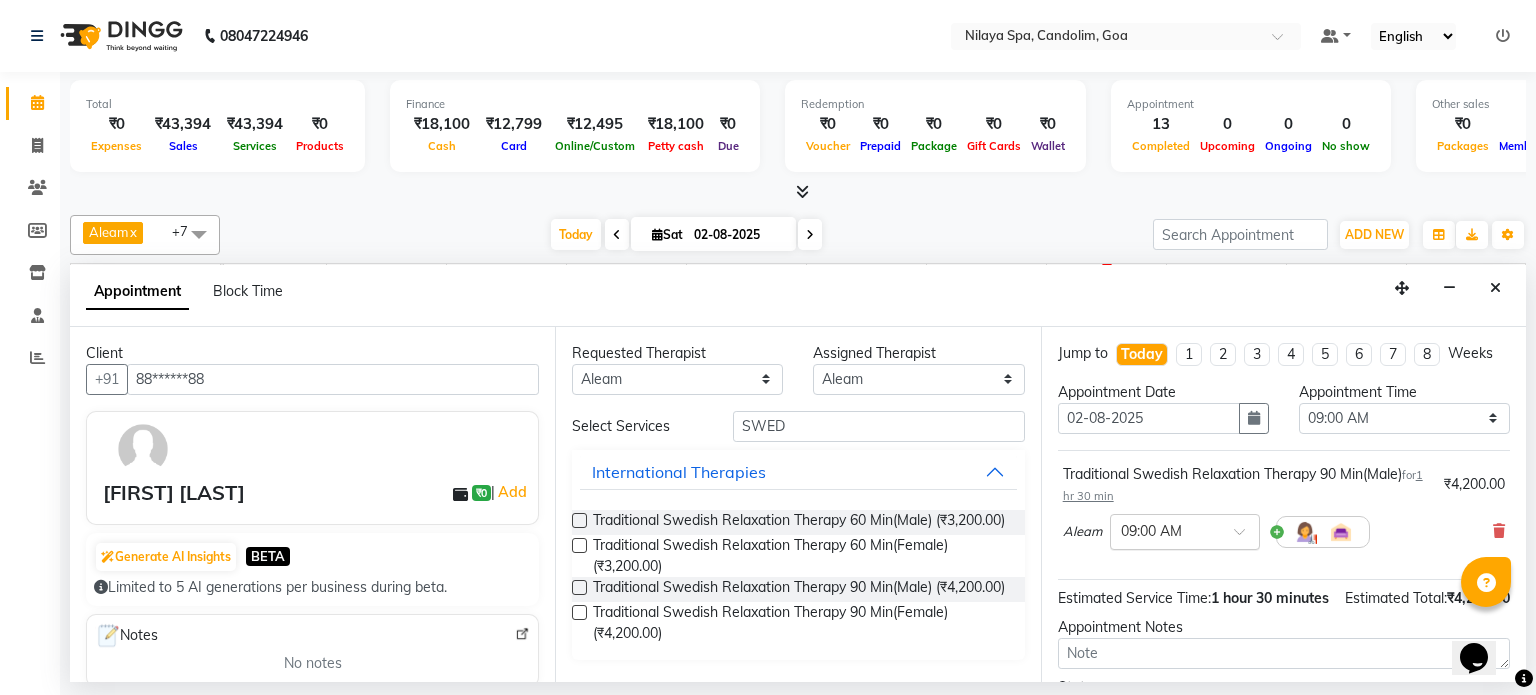 click at bounding box center (1246, 537) 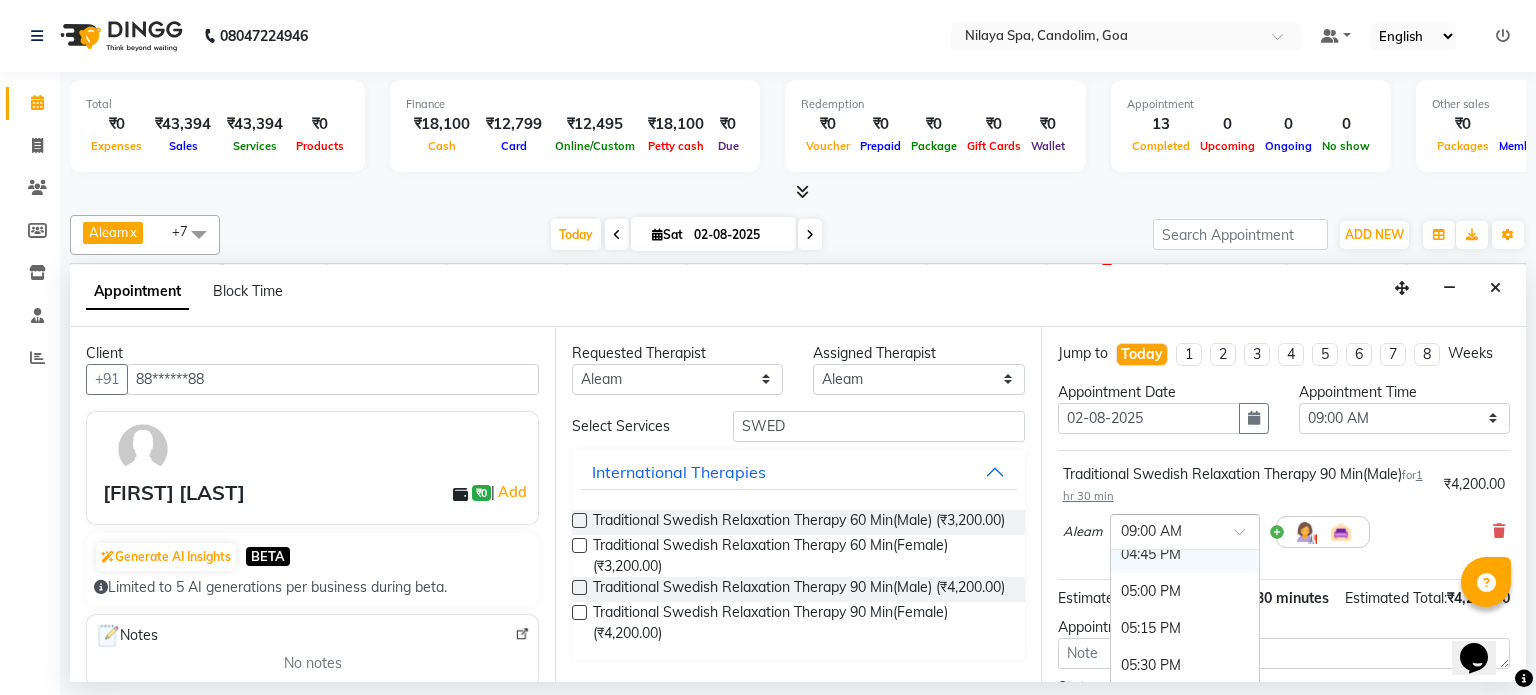 scroll, scrollTop: 1200, scrollLeft: 0, axis: vertical 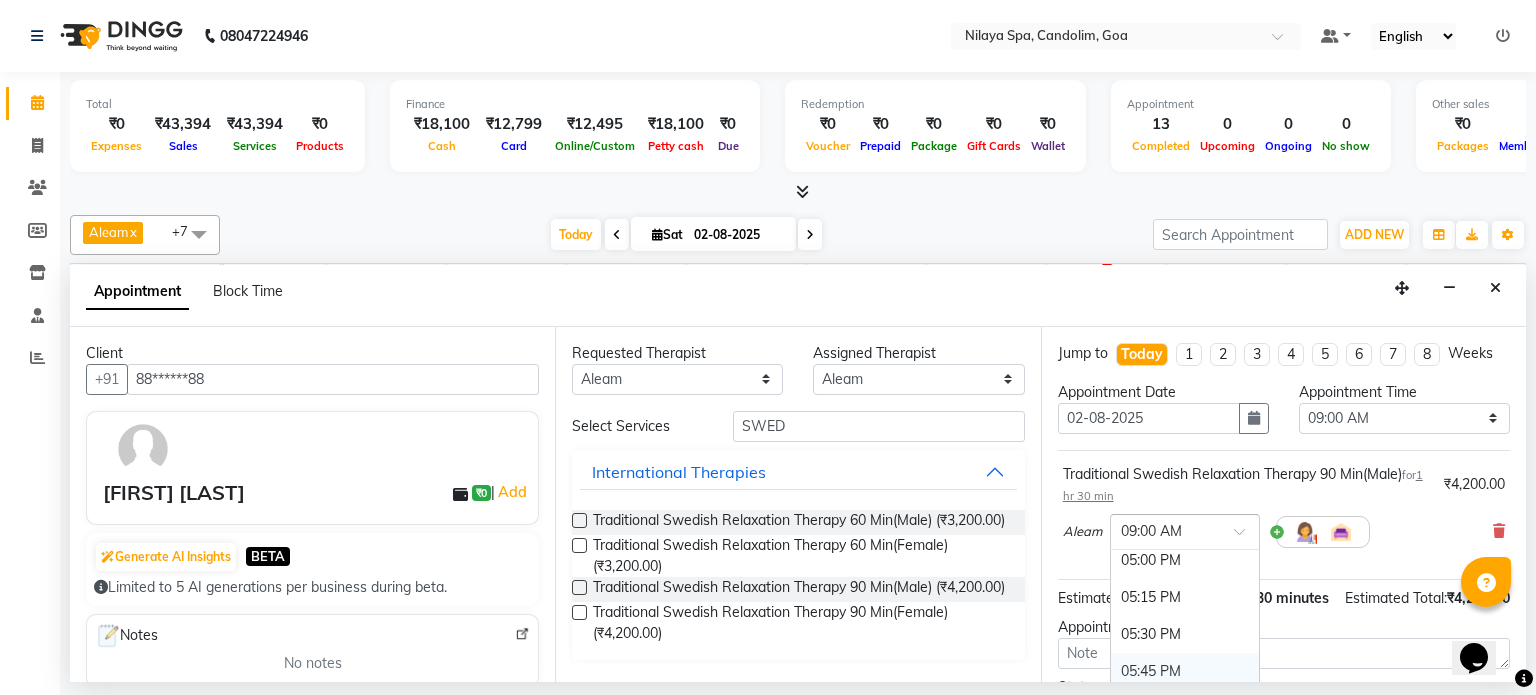 click on "05:45 PM" at bounding box center (1185, 671) 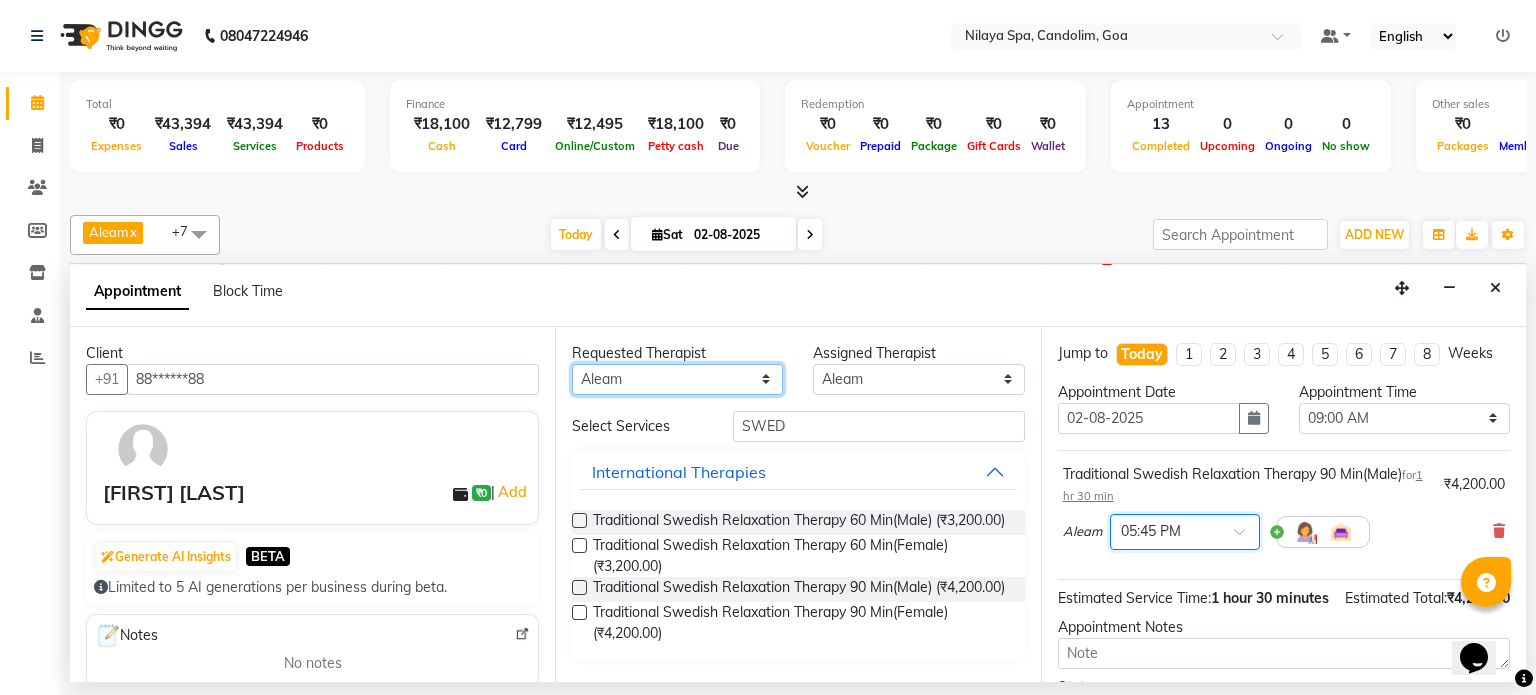 click on "Any Aleam Amisha Balari  Deepak Ratanpal Mahoi Mauni  Nora  Punjima Shailinda Tika" at bounding box center (677, 379) 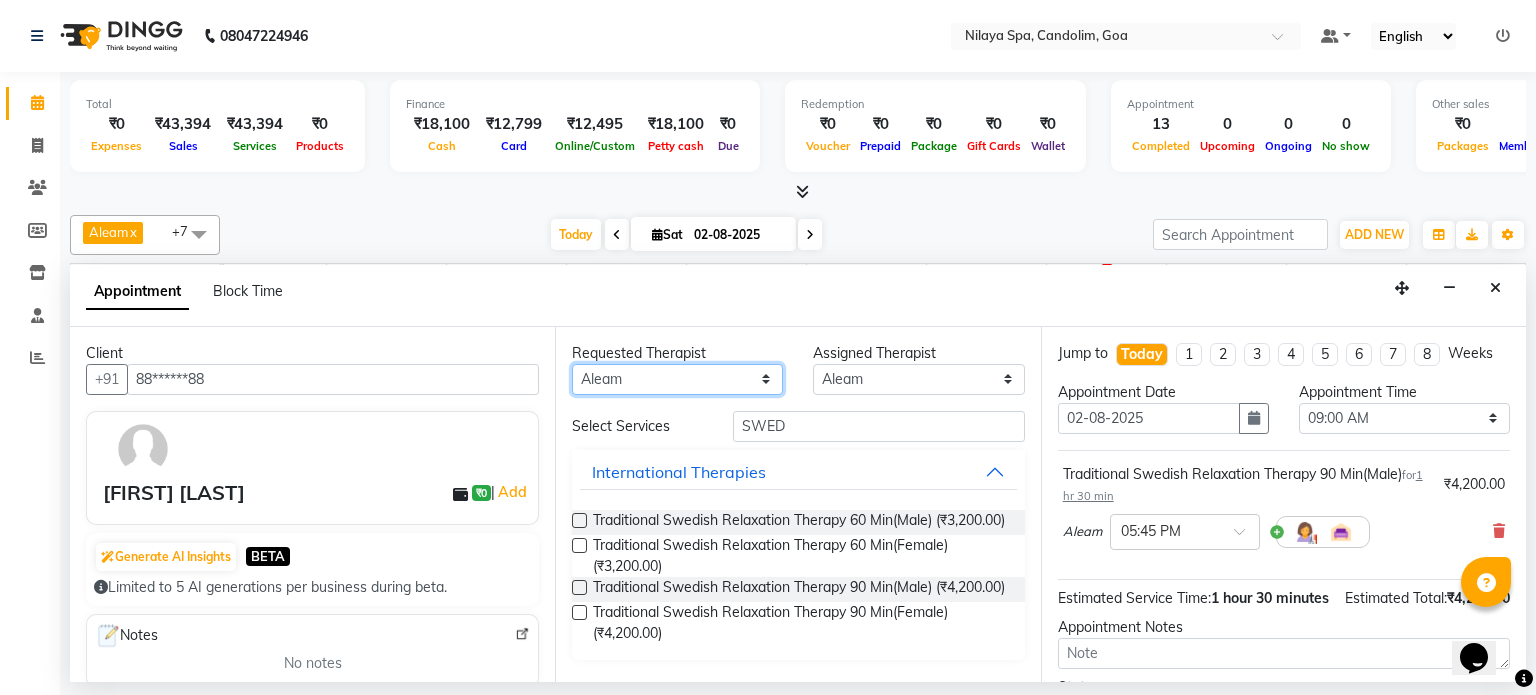 select on "87840" 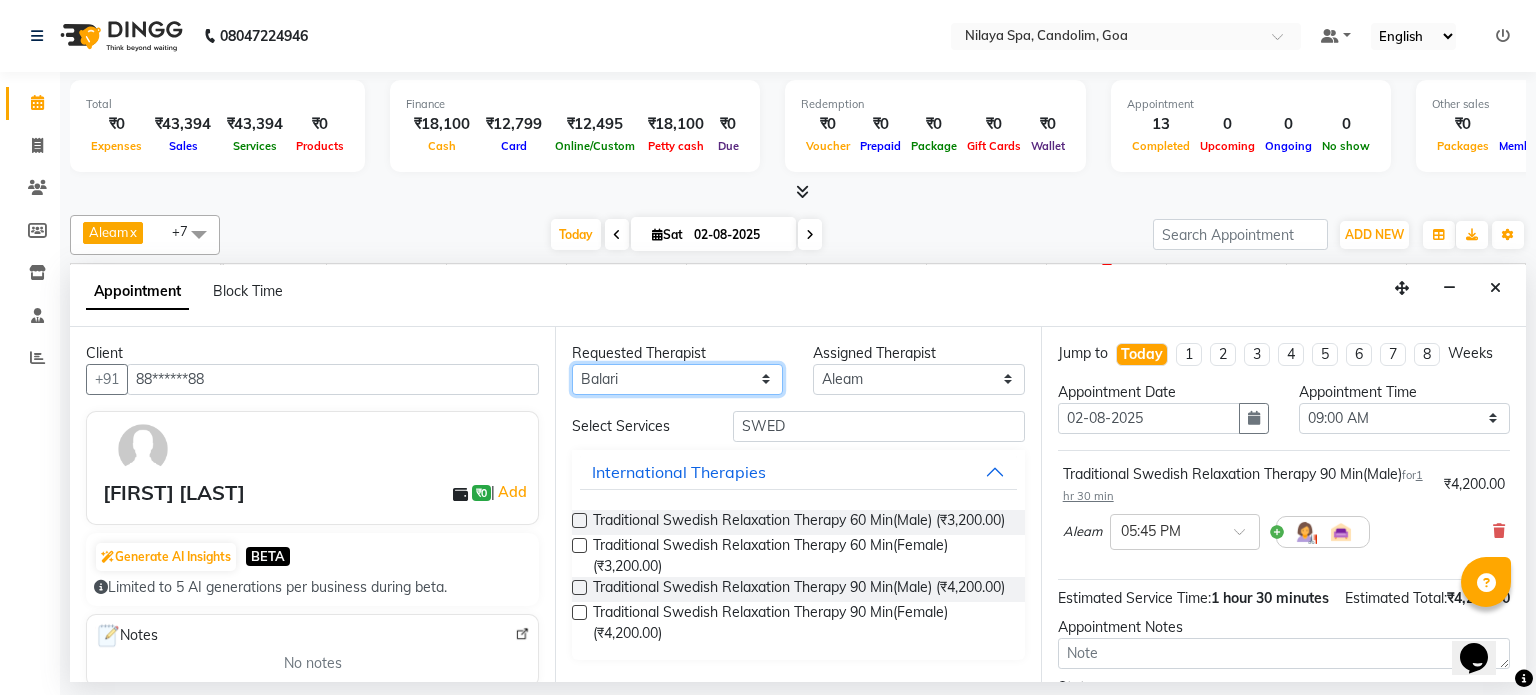 click on "Any Aleam Amisha Balari  Deepak Ratanpal Mahoi Mauni  Nora  Punjima Shailinda Tika" at bounding box center (677, 379) 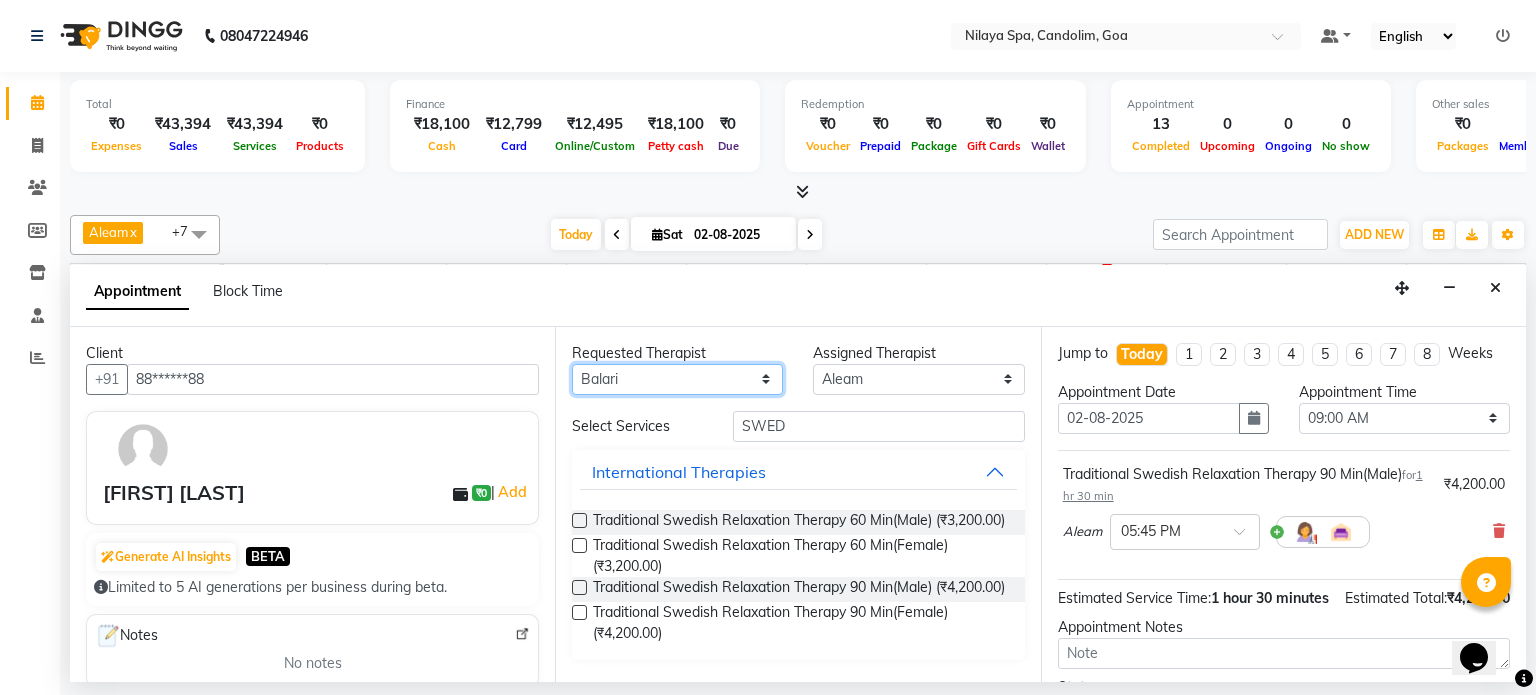select on "87840" 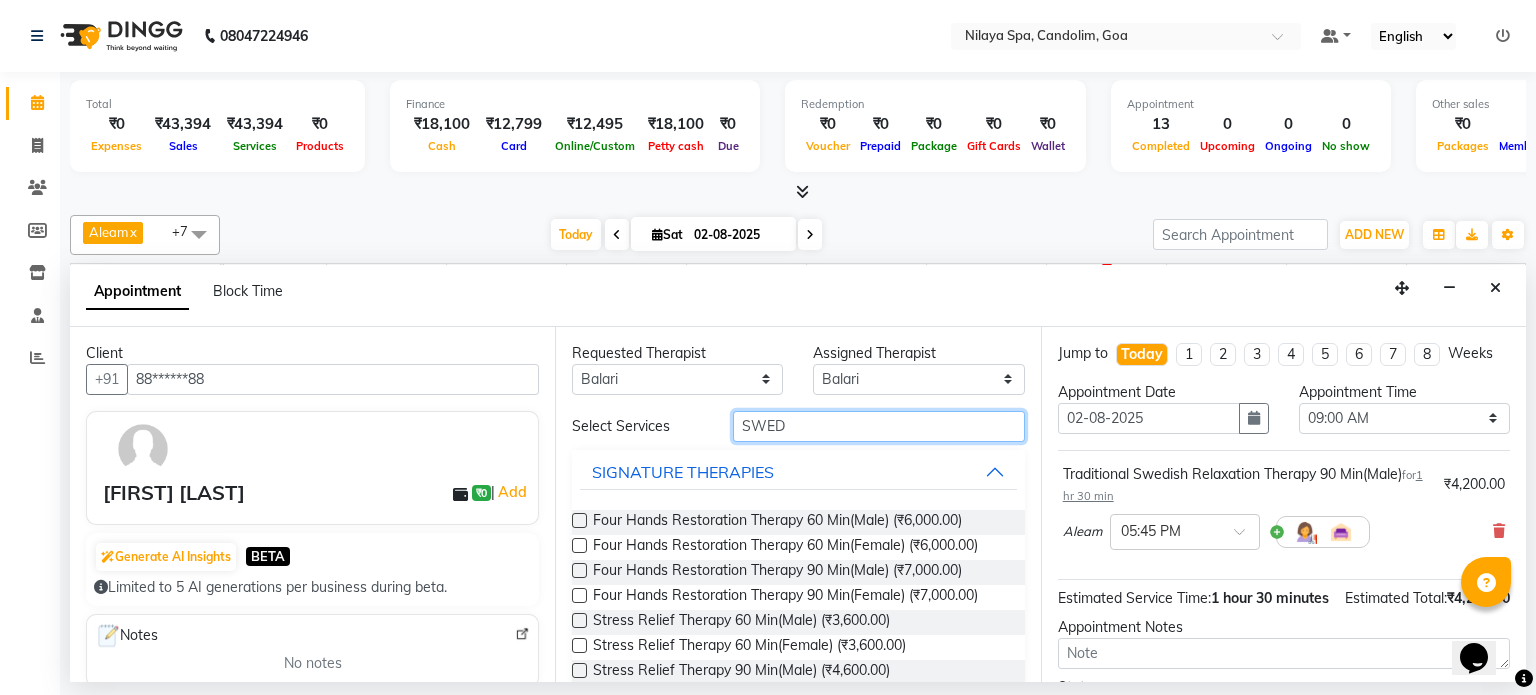 click on "SWED" at bounding box center [879, 426] 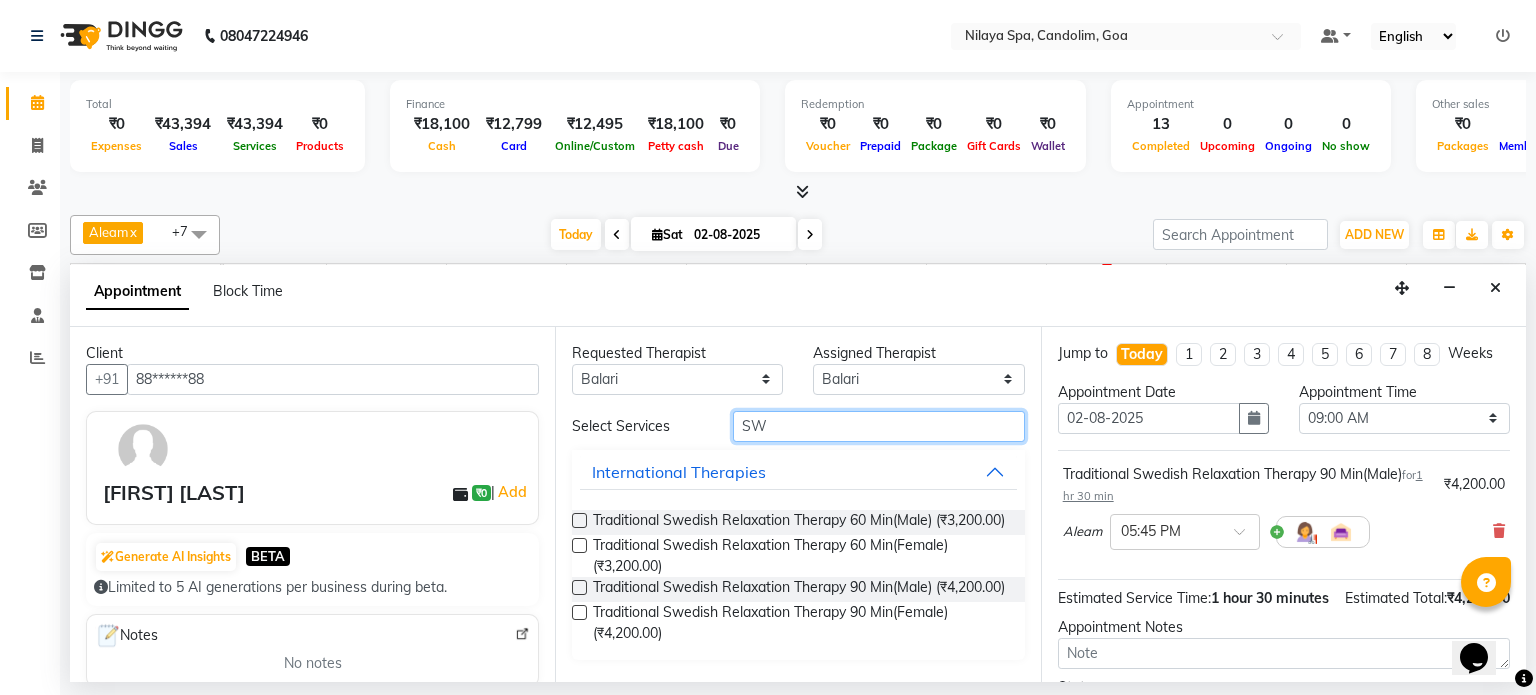 type on "S" 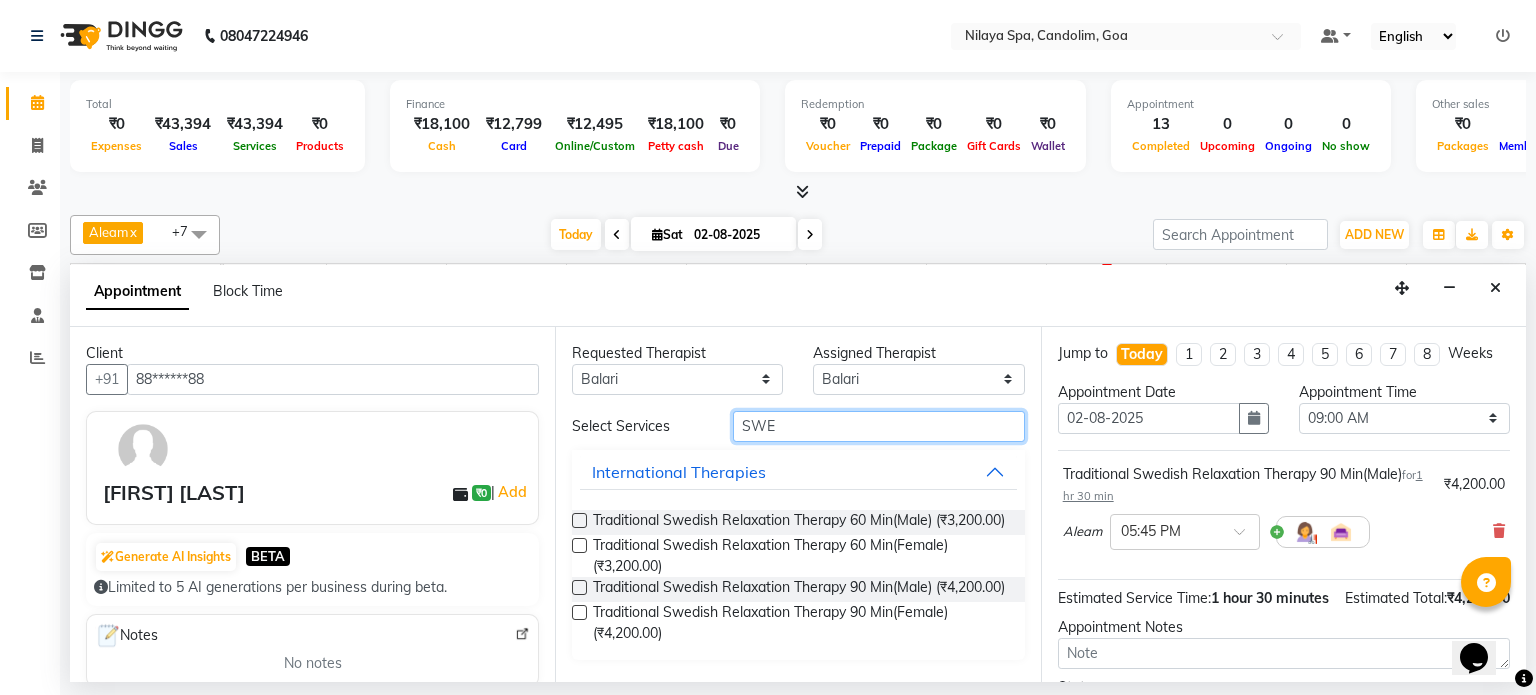 type on "SWED" 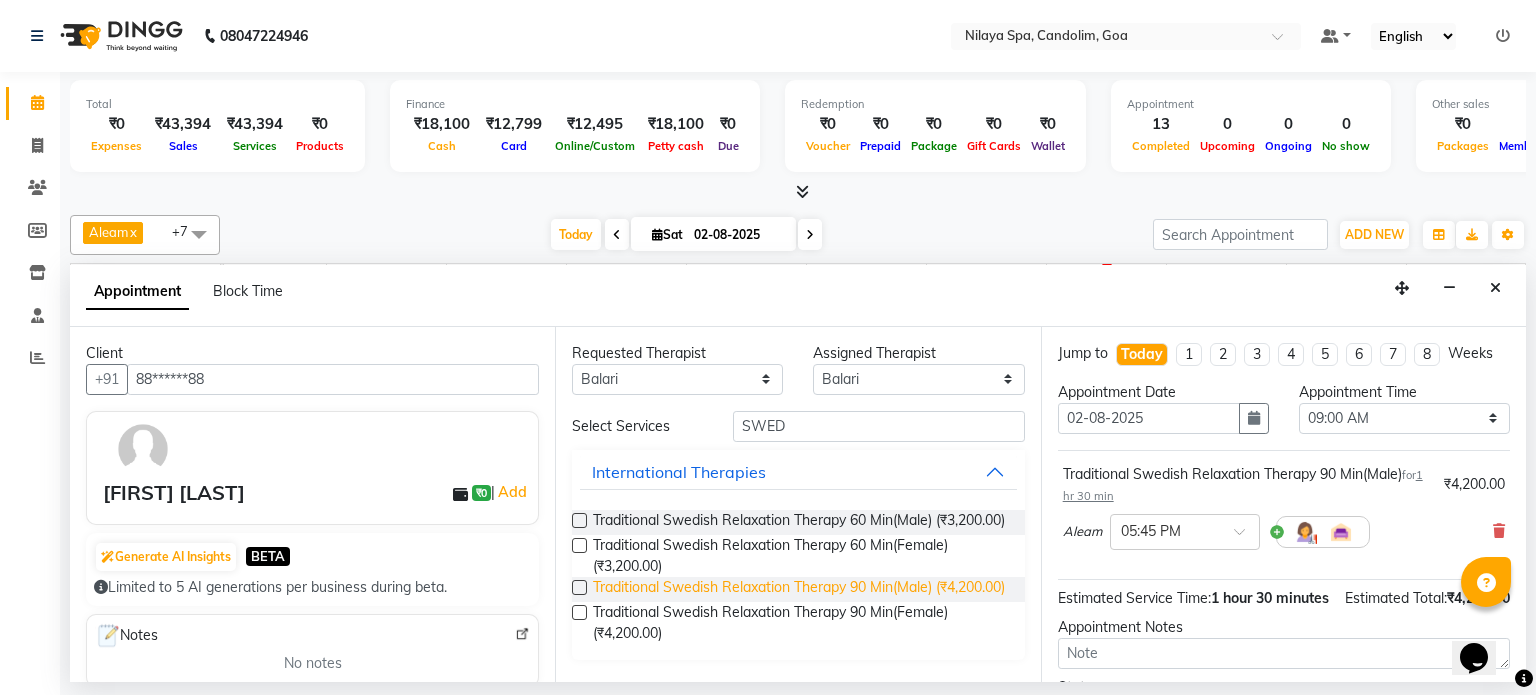 click on "Traditional Swedish Relaxation Therapy 90 Min(Male) (₹4,200.00)" at bounding box center (799, 589) 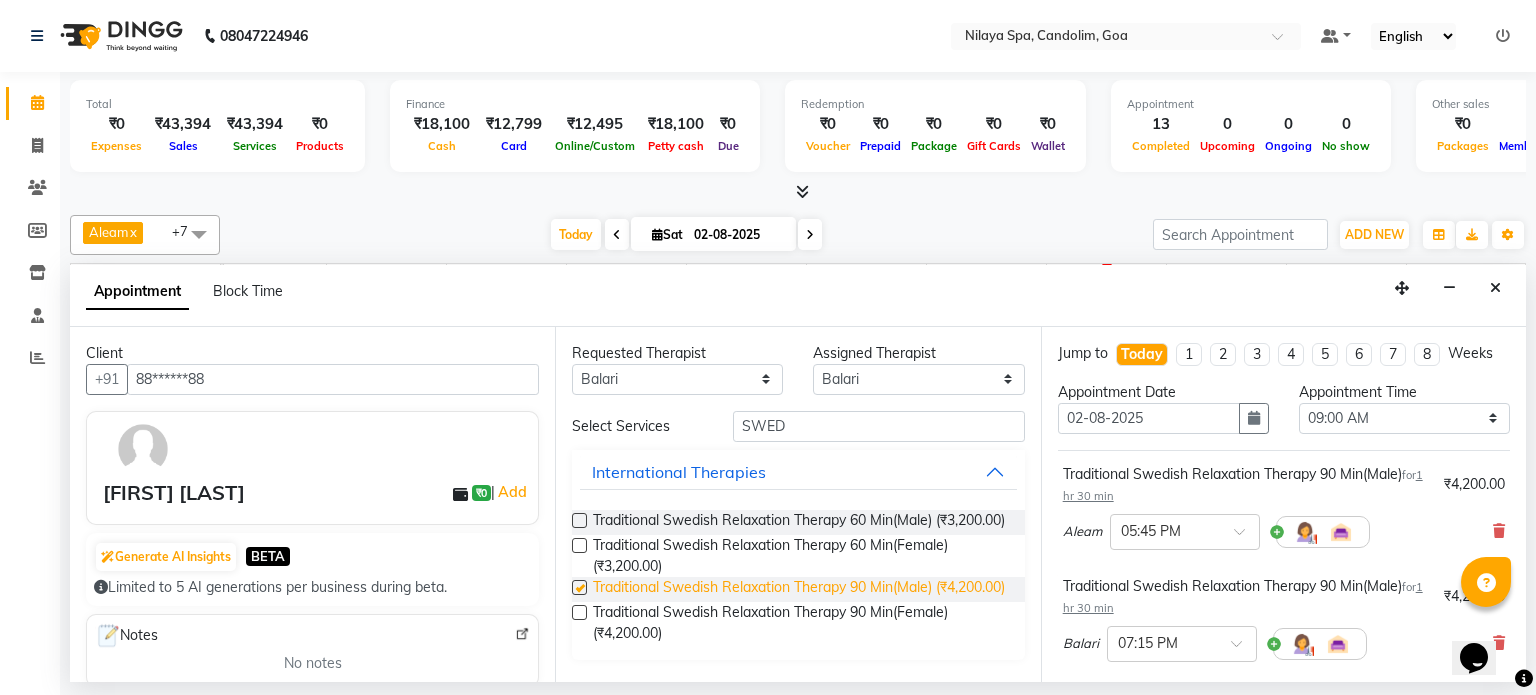 checkbox on "false" 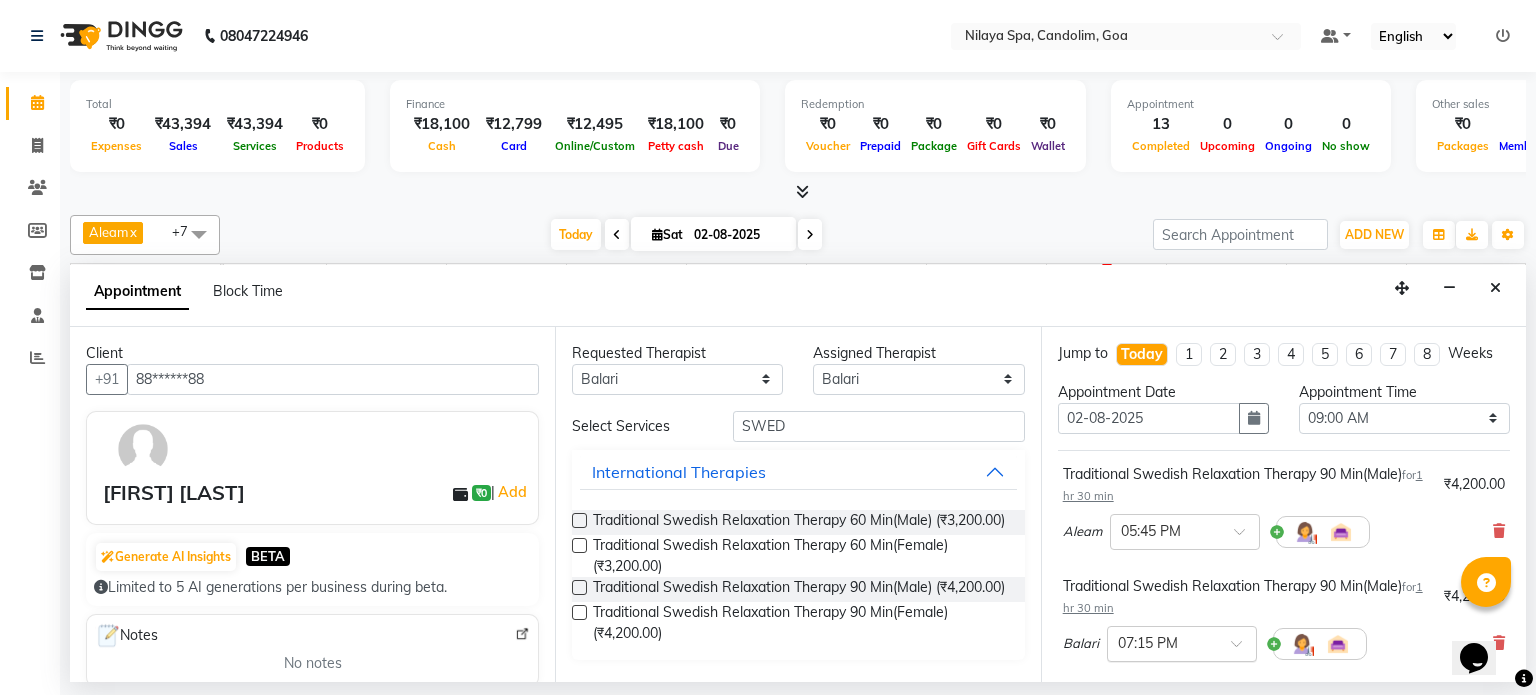 click at bounding box center (1243, 649) 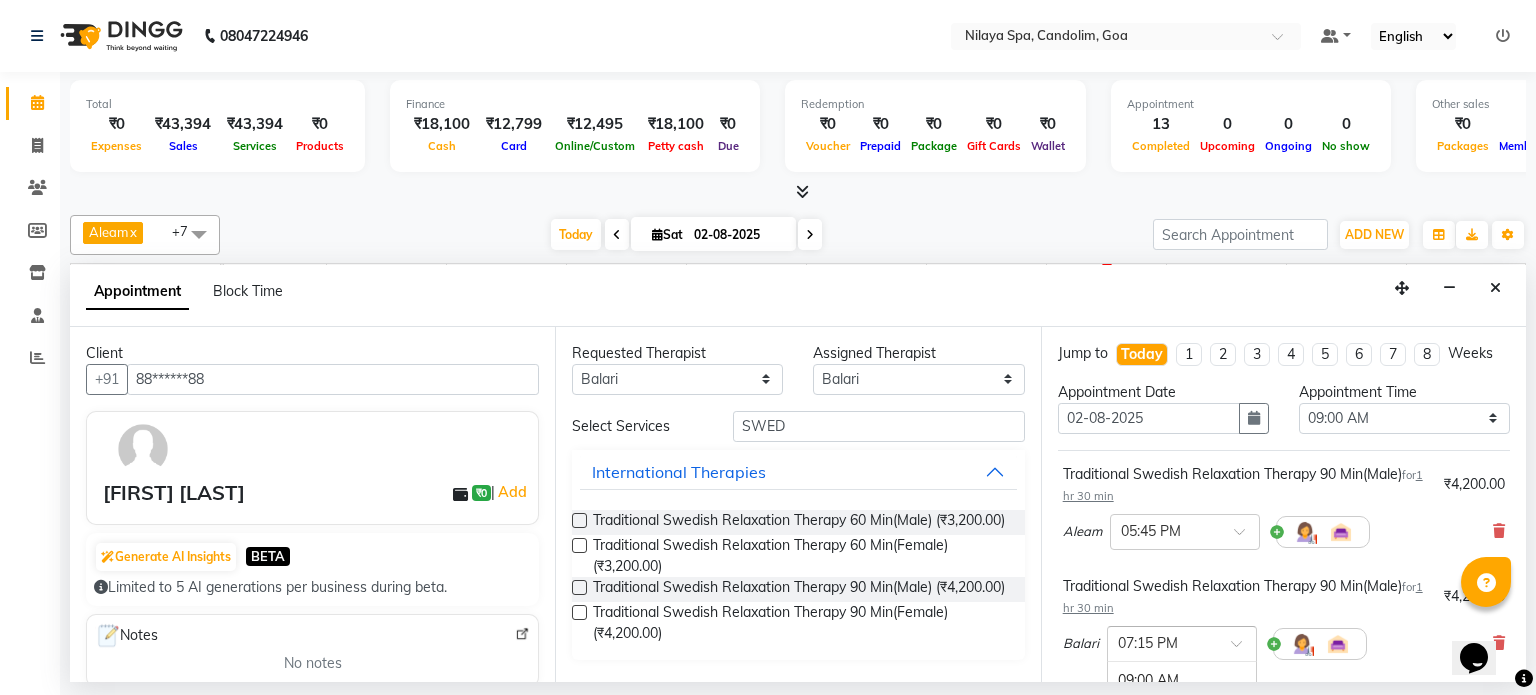 scroll, scrollTop: 1432, scrollLeft: 0, axis: vertical 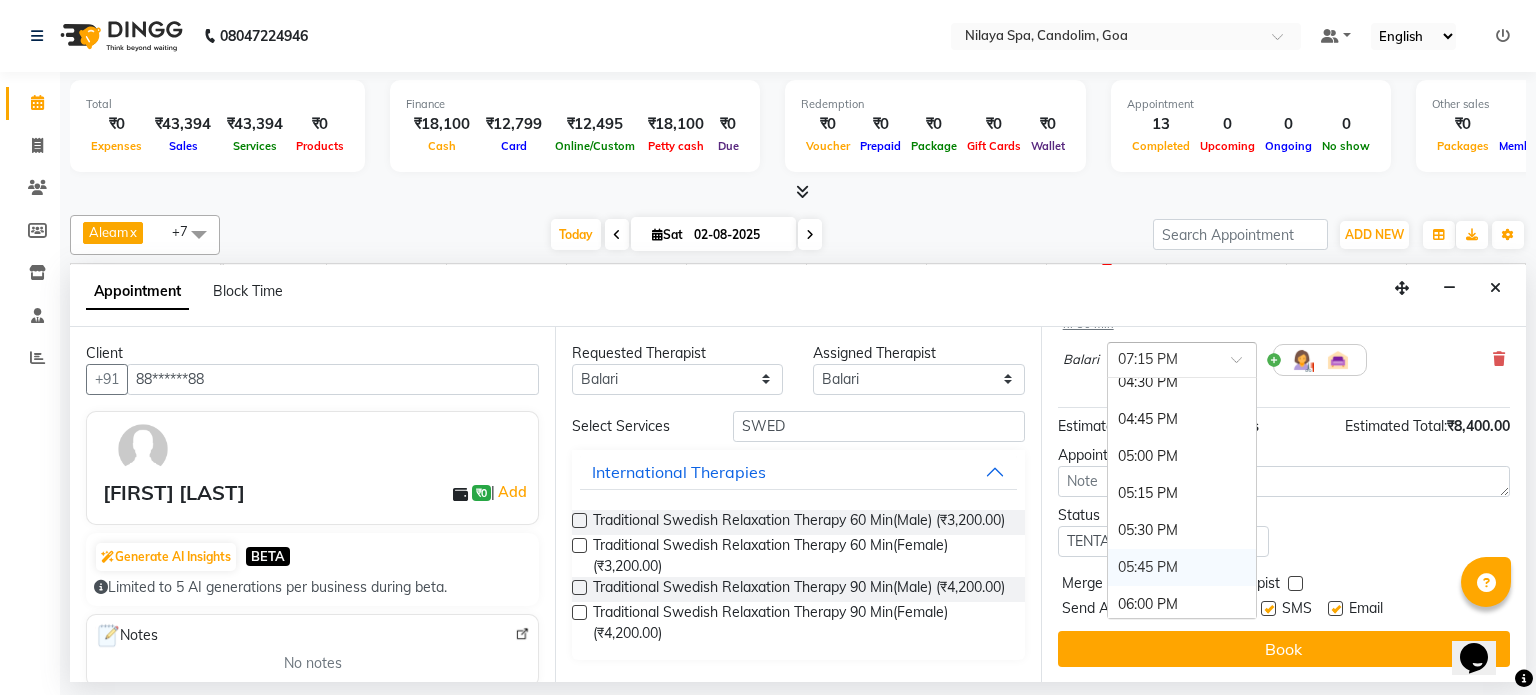click on "05:45 PM" at bounding box center [1182, 567] 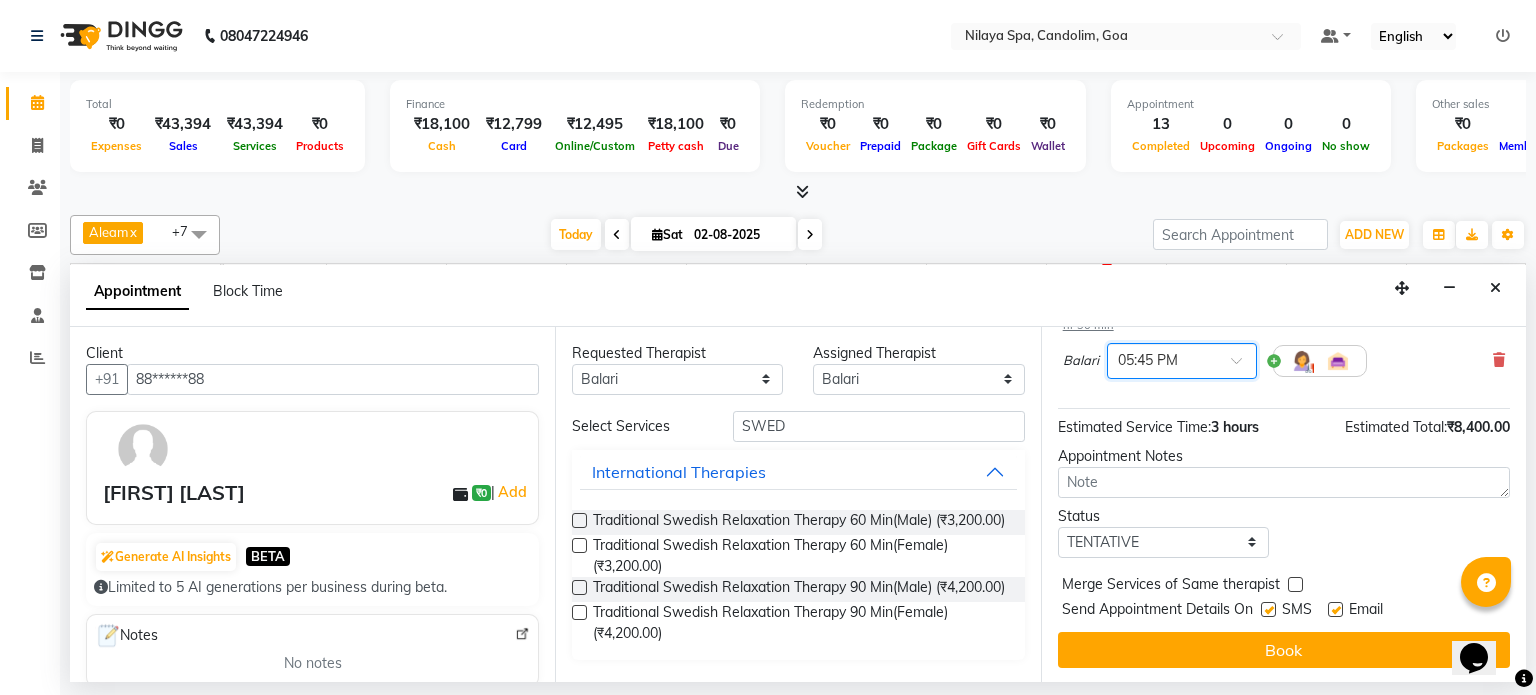 click on "Status Select TENTATIVE CONFIRM CHECK-IN UPCOMING" at bounding box center (1284, 532) 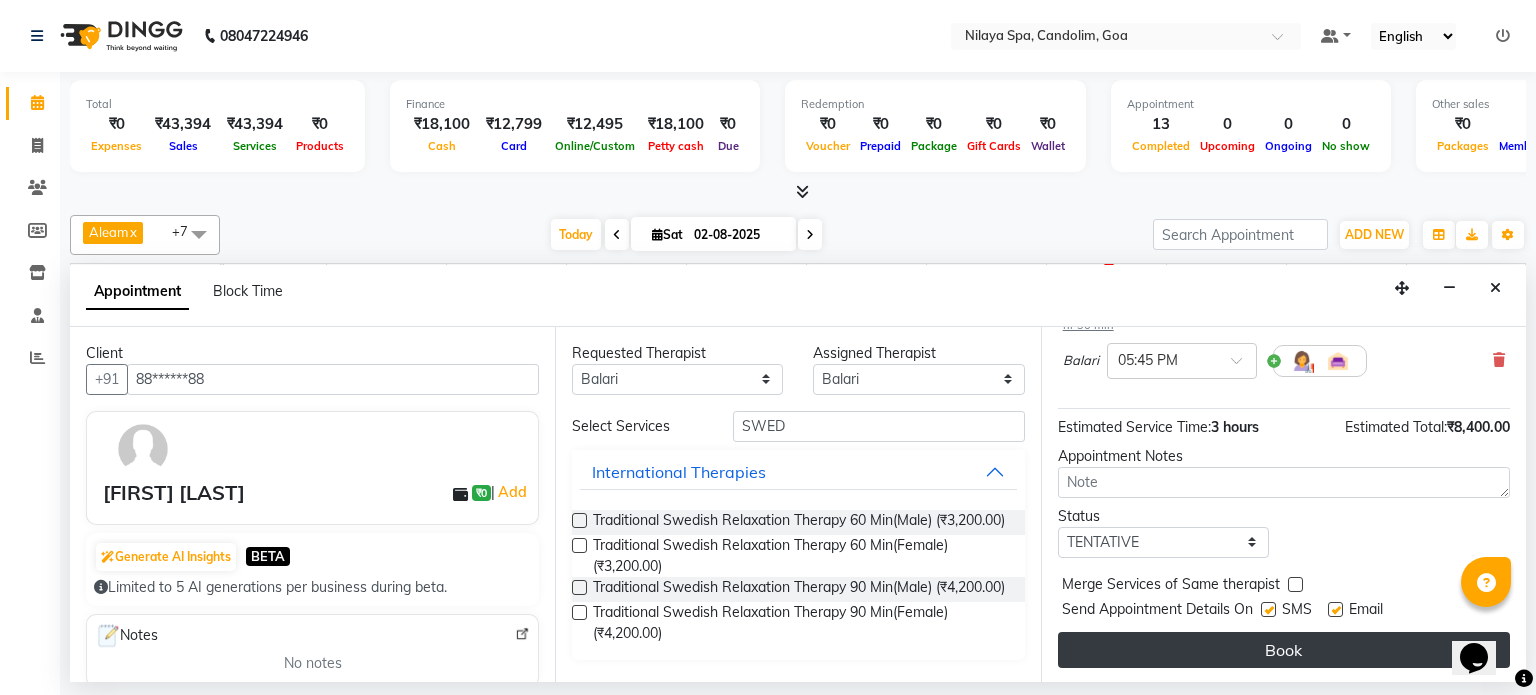 click on "Book" at bounding box center (1284, 650) 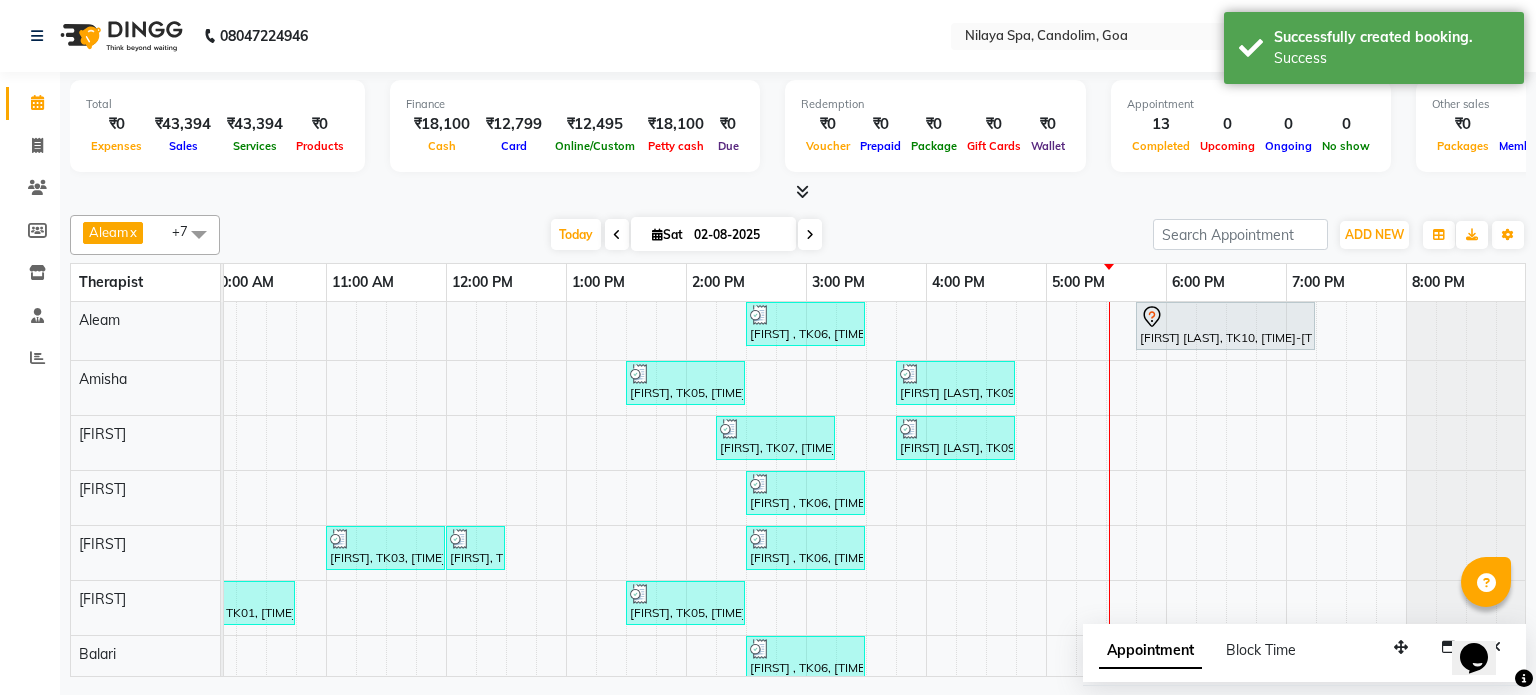 scroll, scrollTop: 86, scrollLeft: 258, axis: both 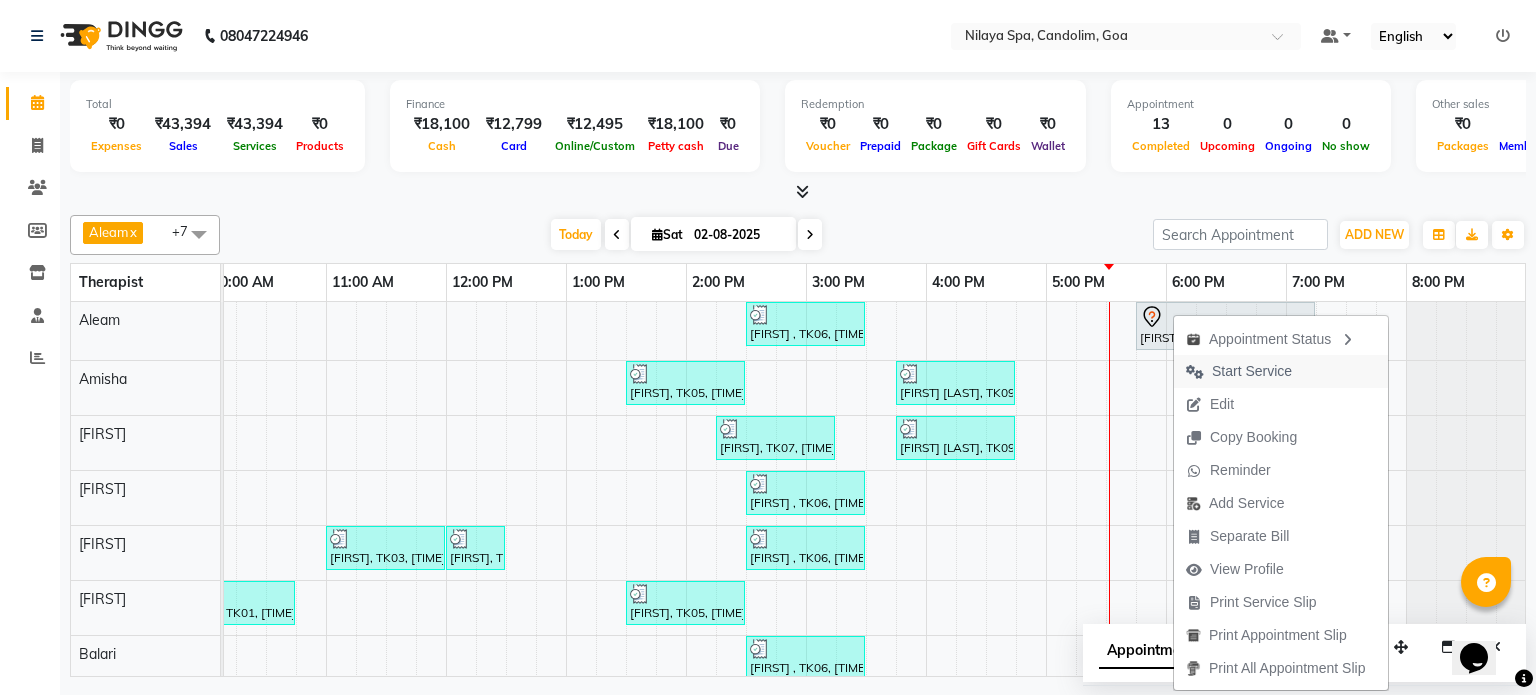 click on "Start Service" at bounding box center [1252, 371] 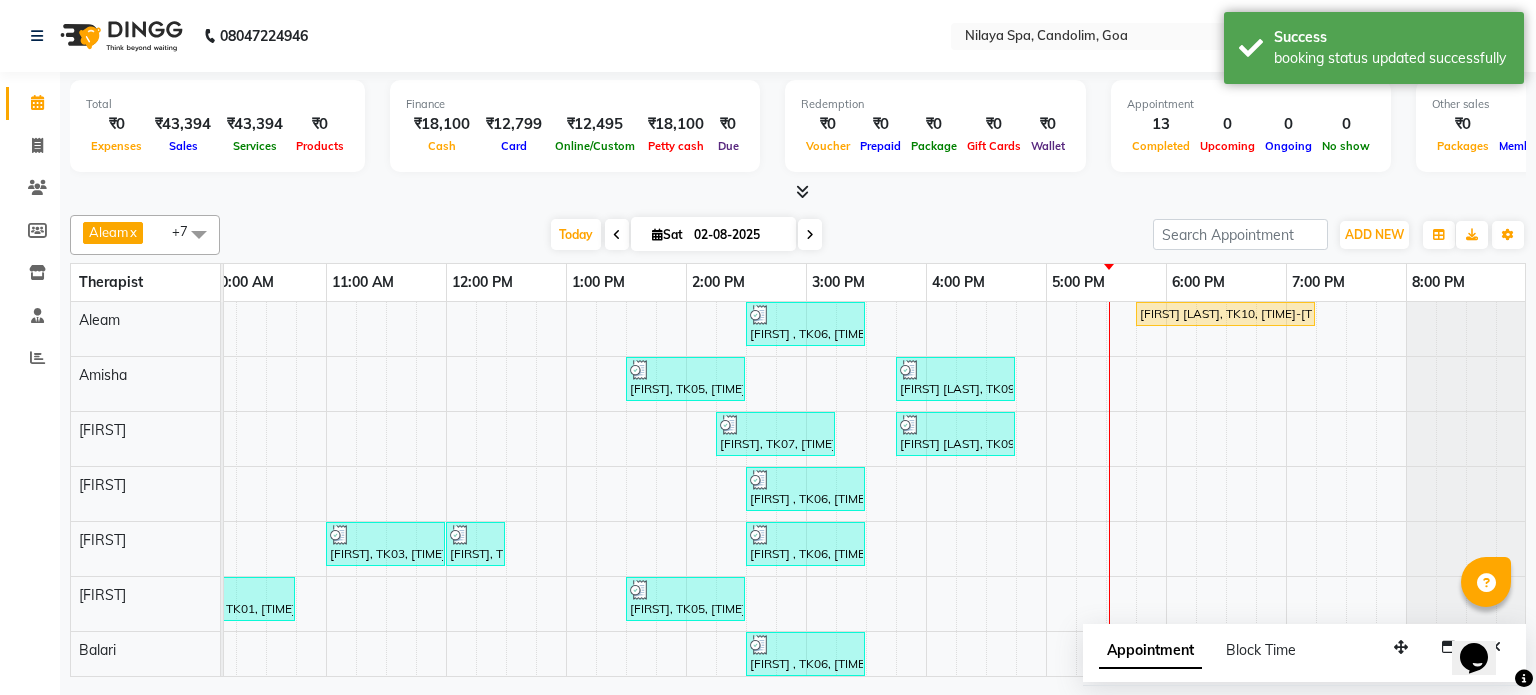 scroll, scrollTop: 82, scrollLeft: 258, axis: both 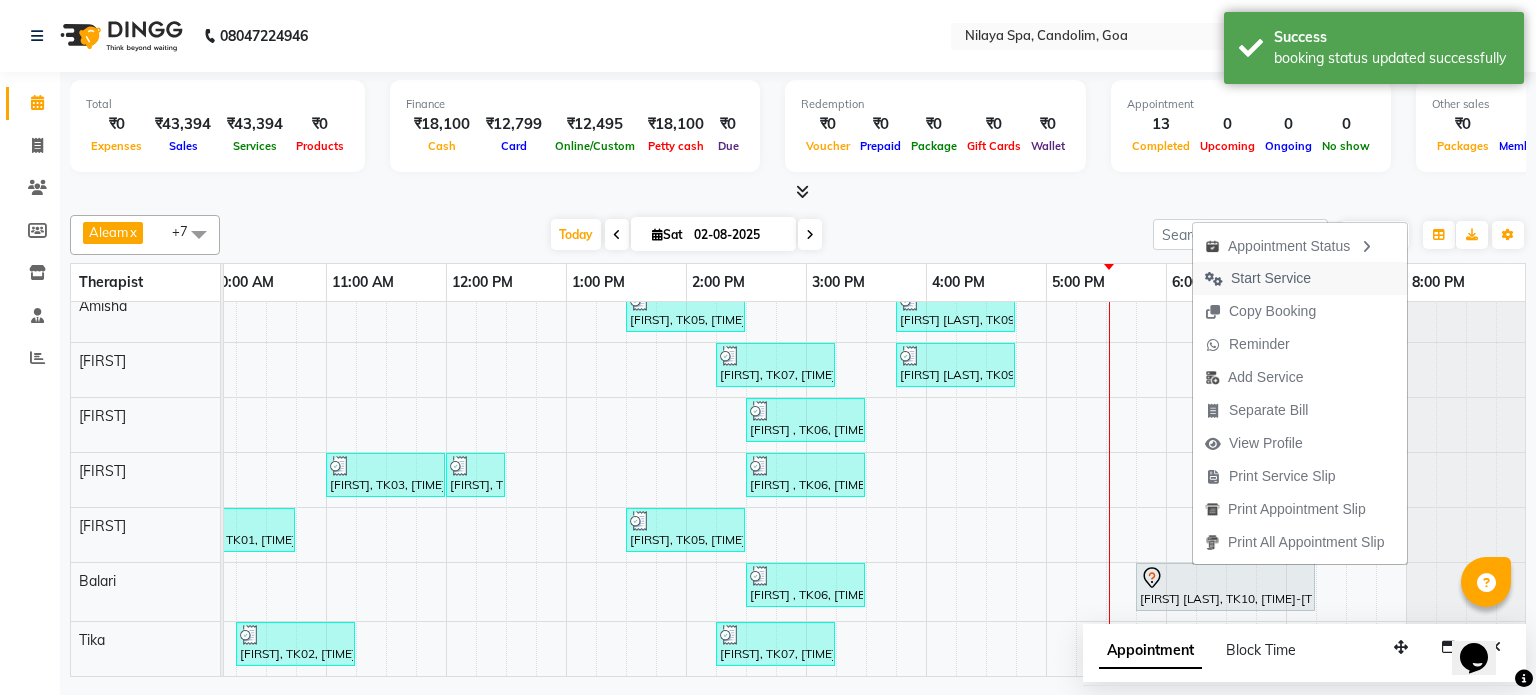 click on "Start Service" at bounding box center (1271, 278) 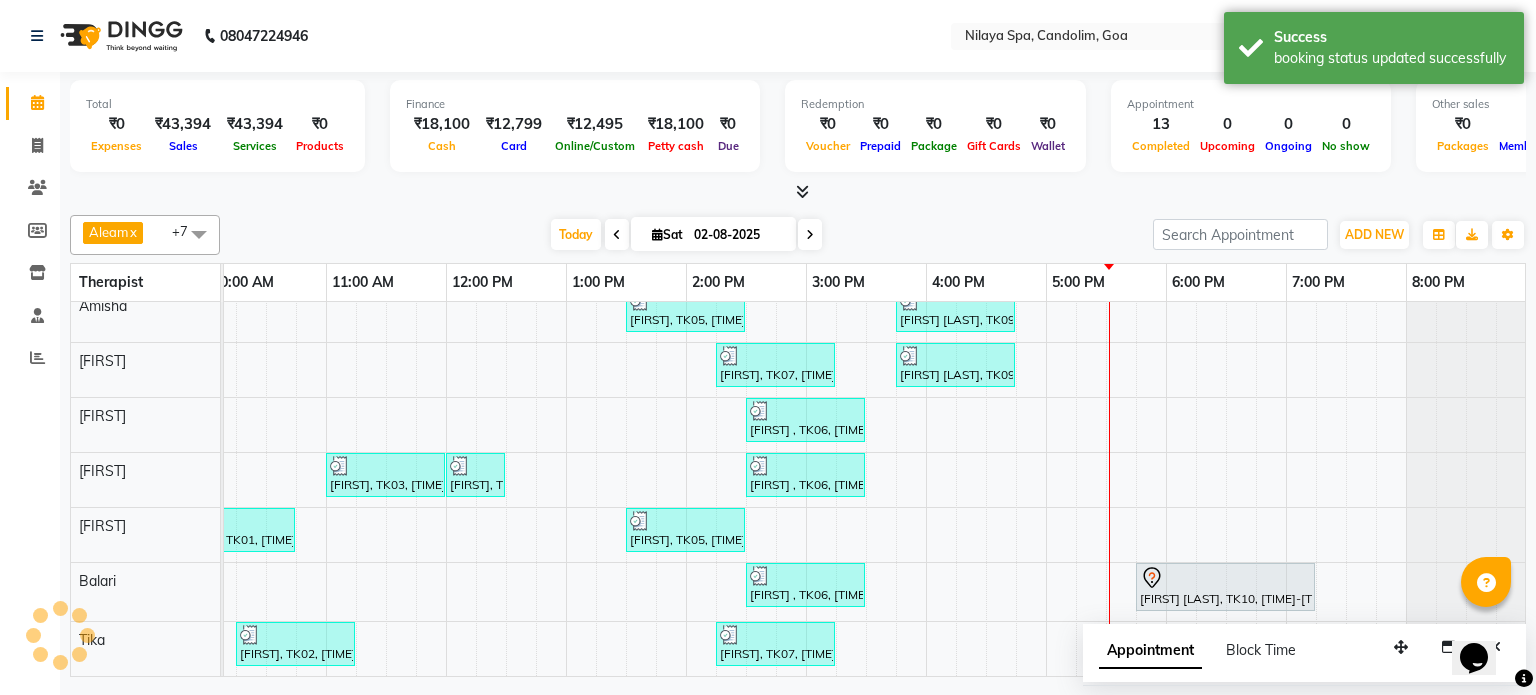 scroll, scrollTop: 78, scrollLeft: 0, axis: vertical 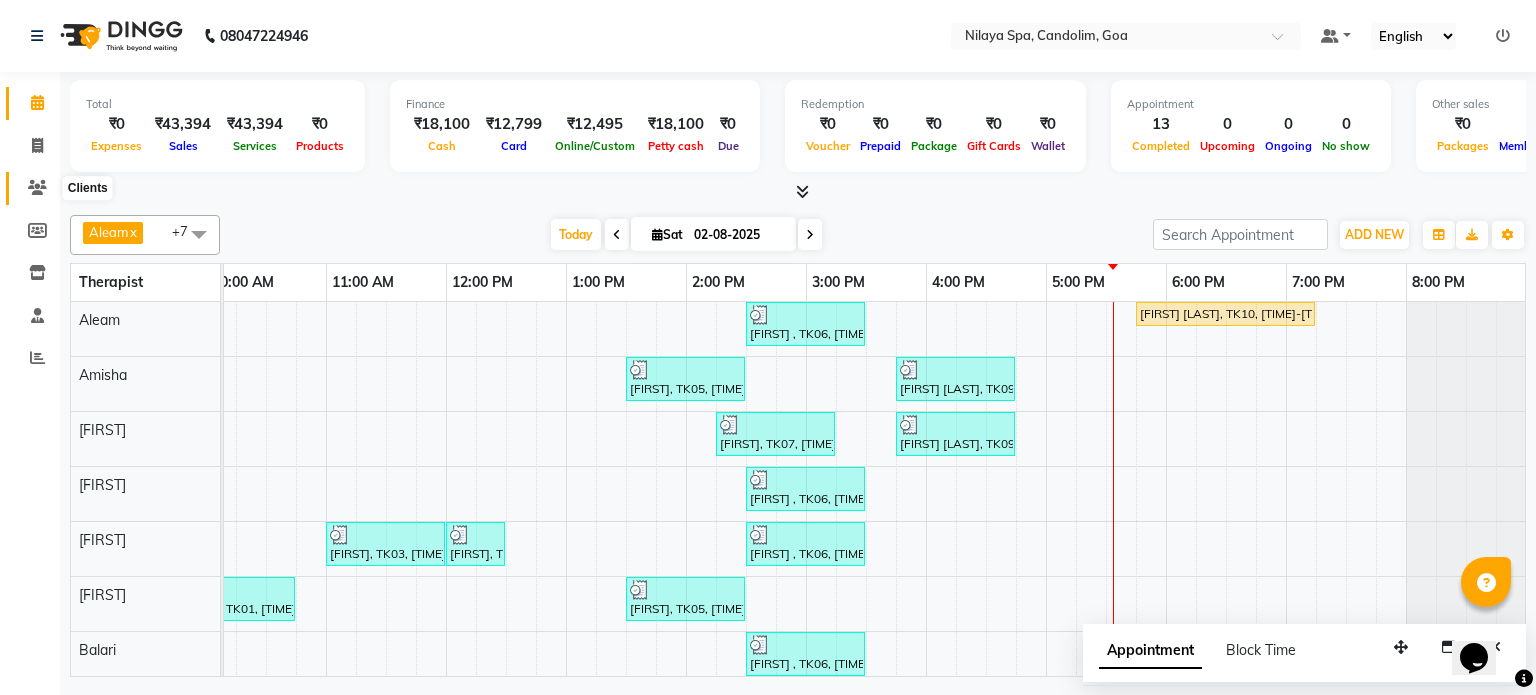 click 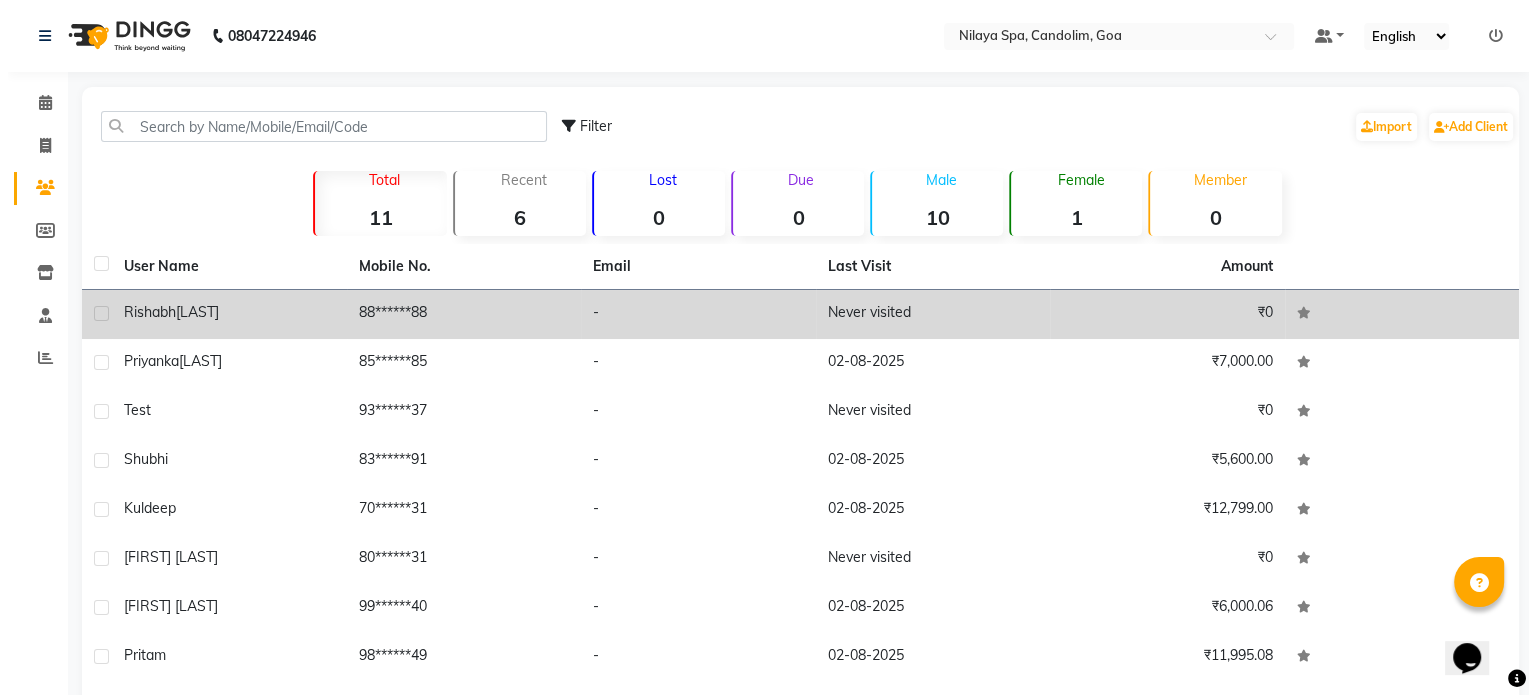 scroll, scrollTop: 0, scrollLeft: 0, axis: both 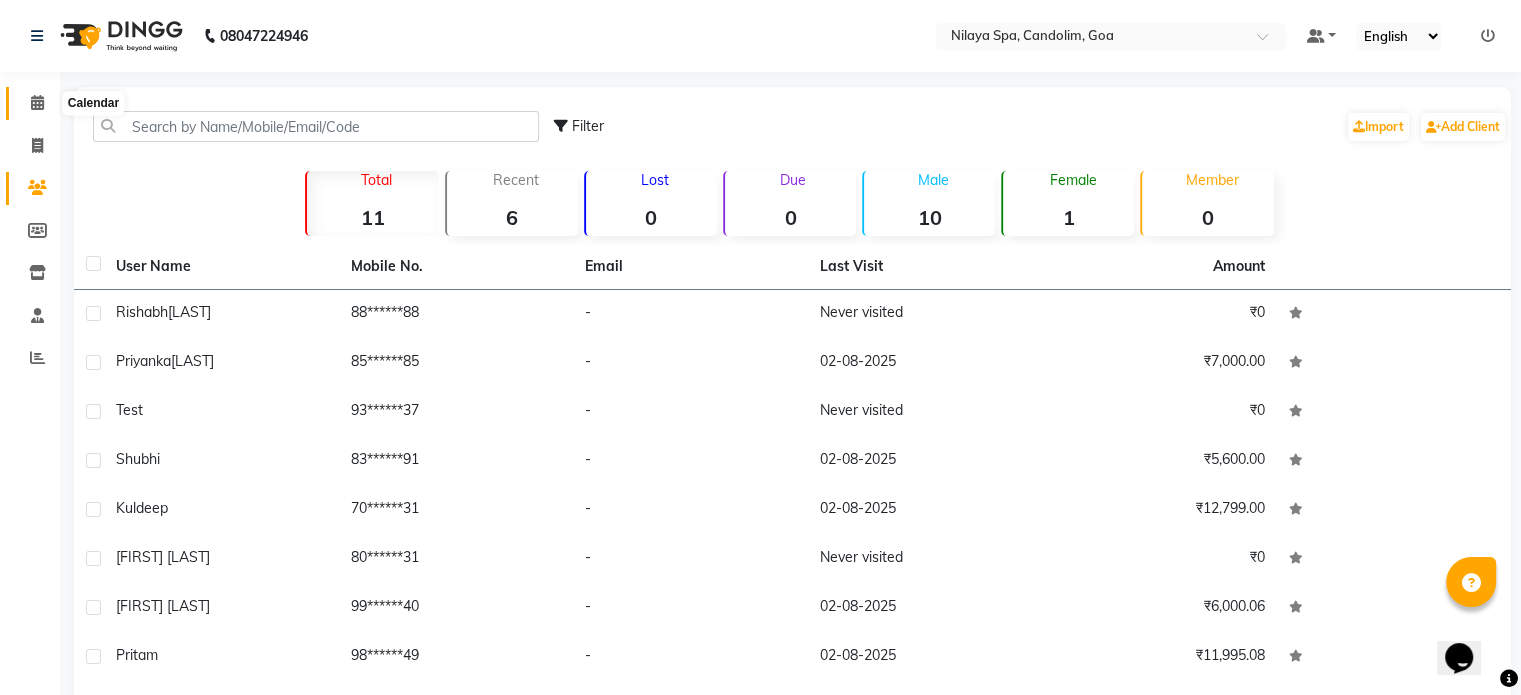 click 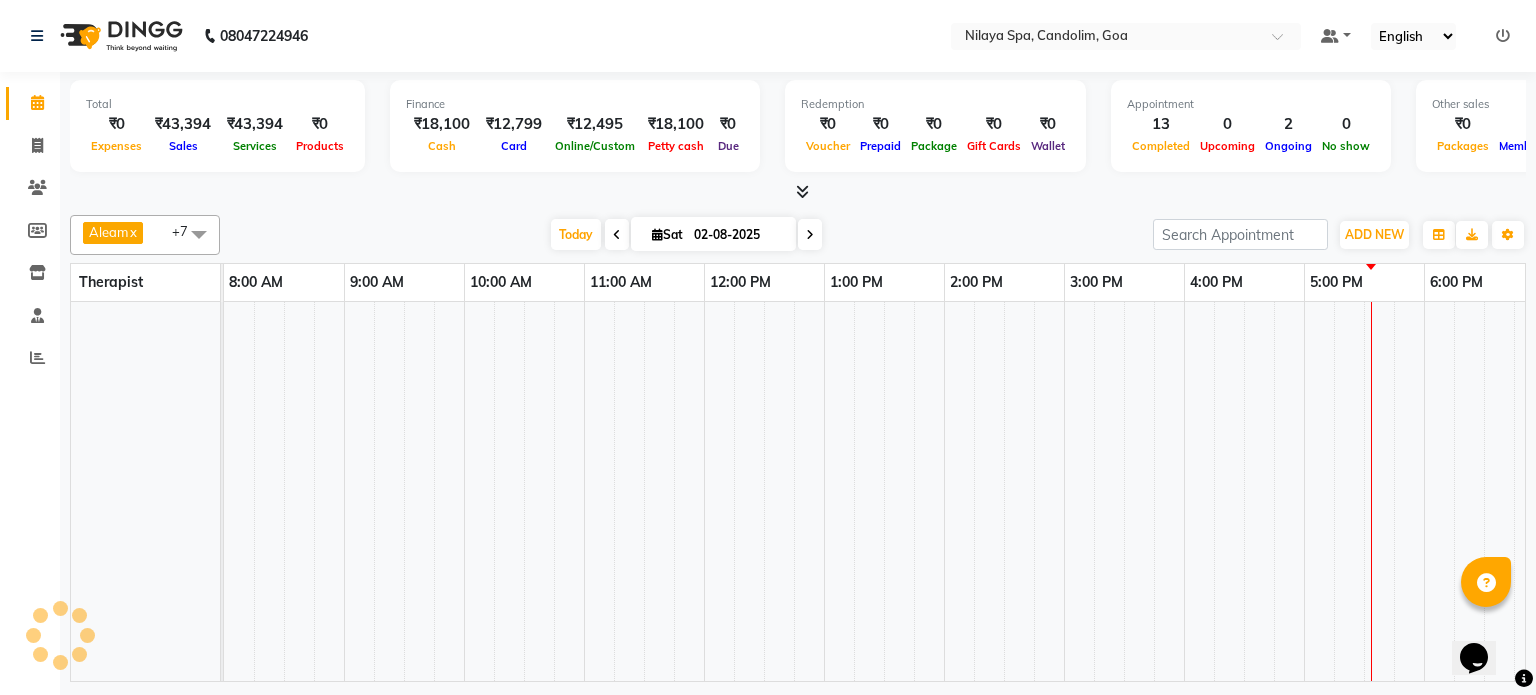 scroll, scrollTop: 0, scrollLeft: 0, axis: both 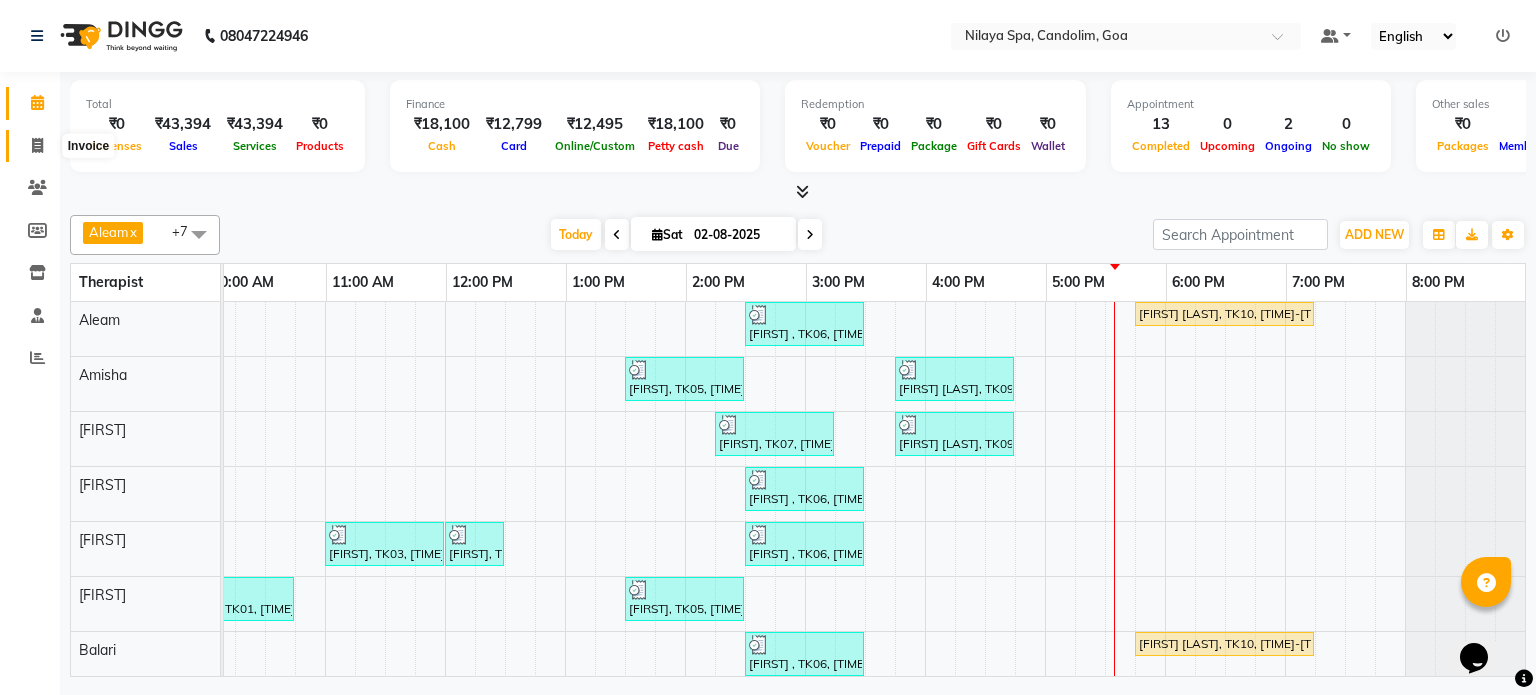 click 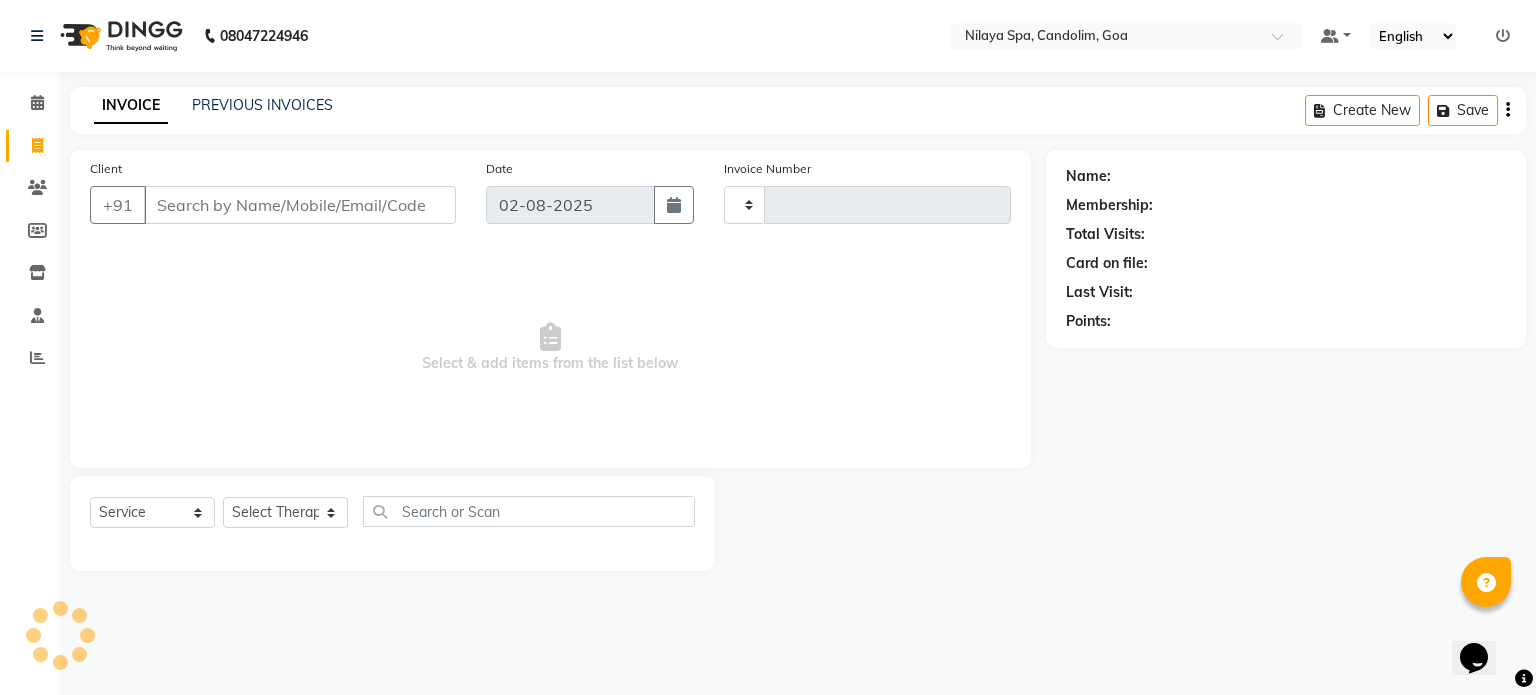 type on "0010" 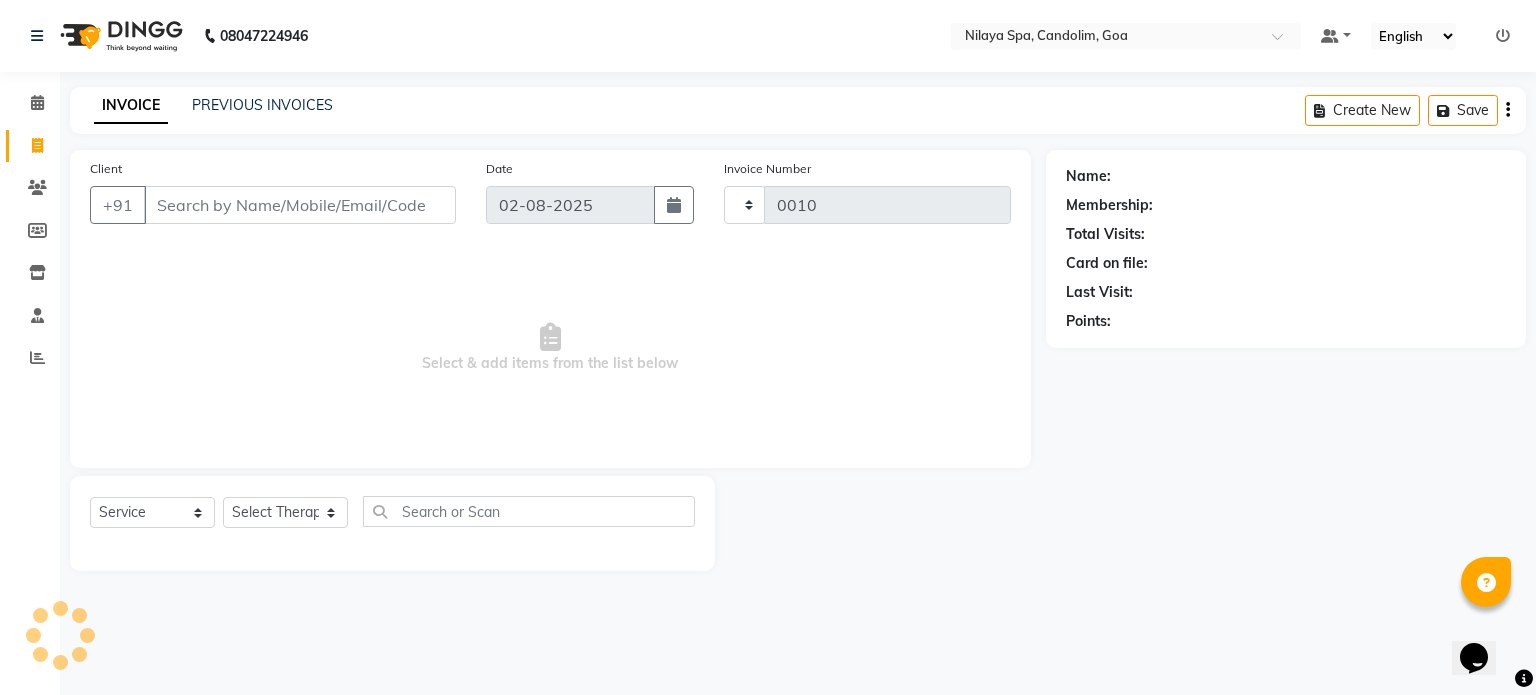 select on "8694" 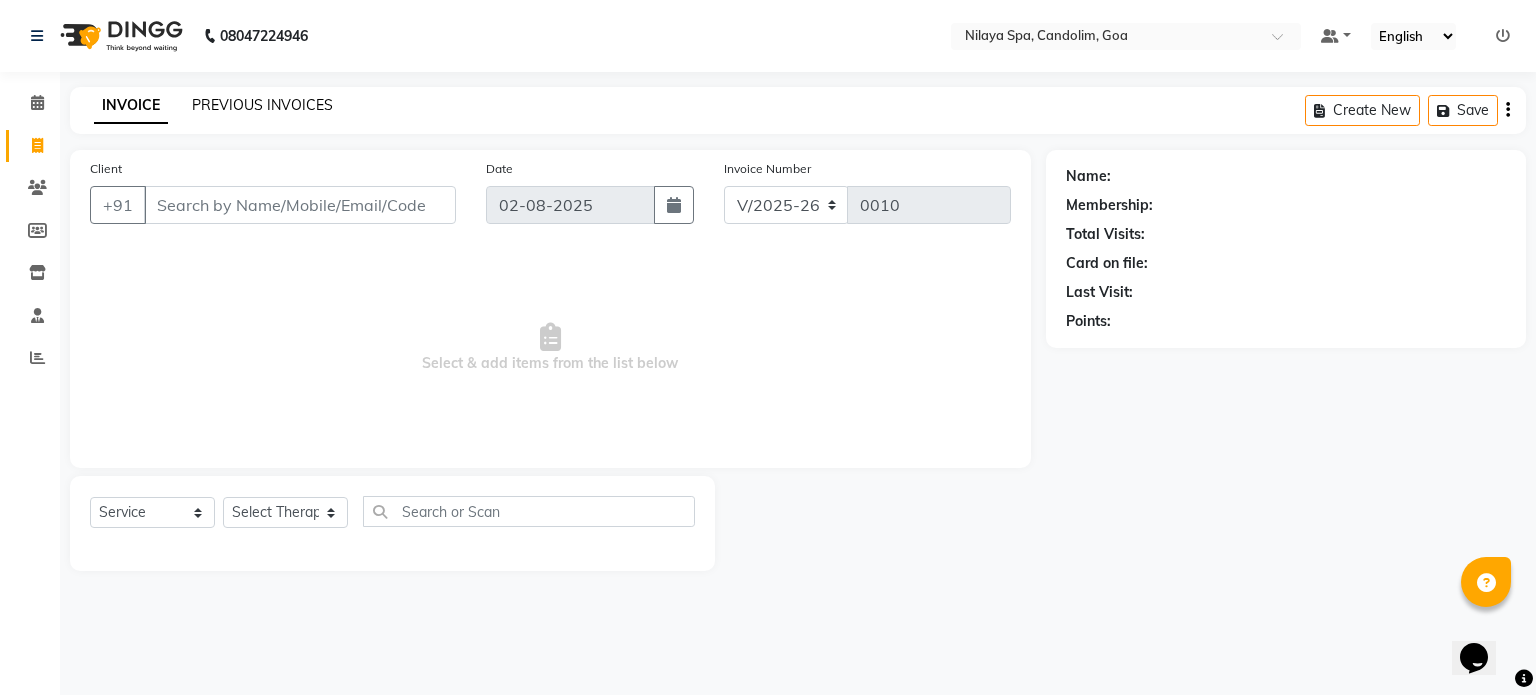 click on "PREVIOUS INVOICES" 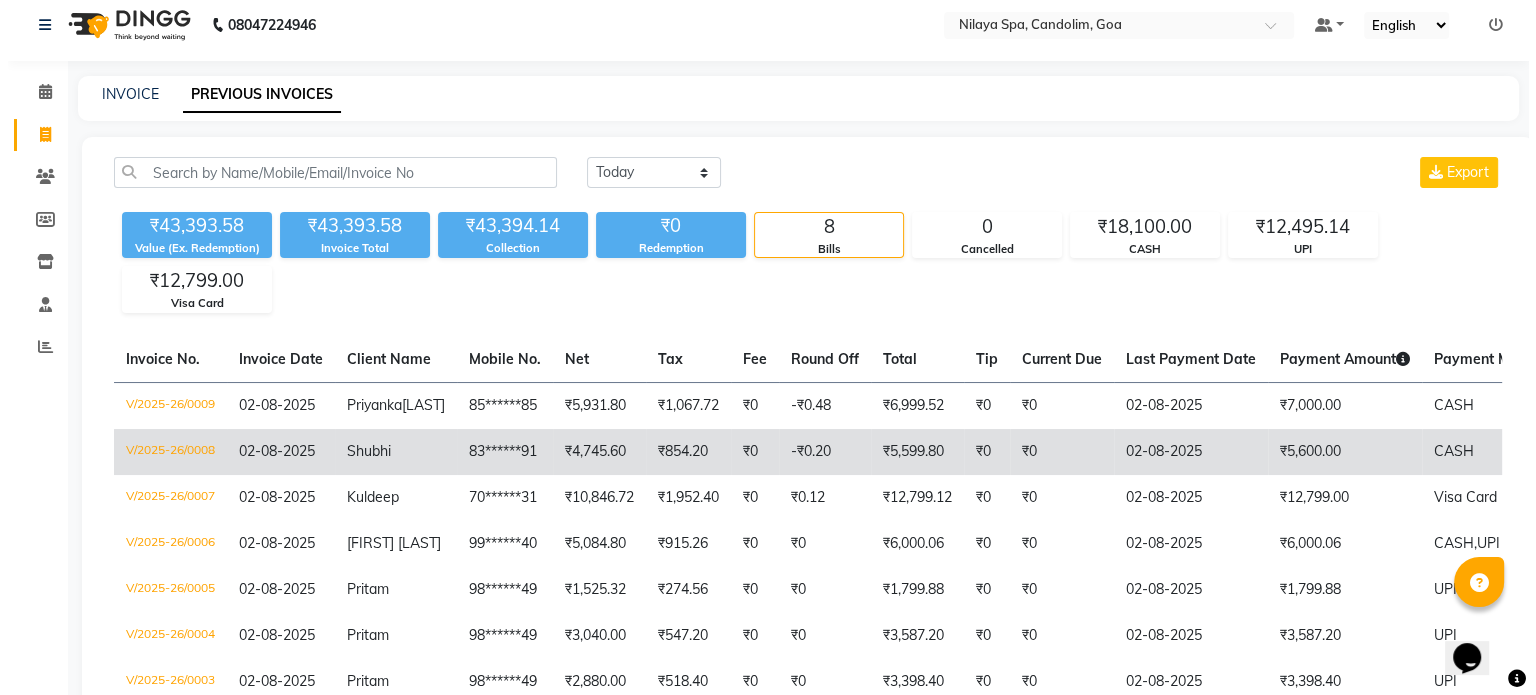 scroll, scrollTop: 0, scrollLeft: 0, axis: both 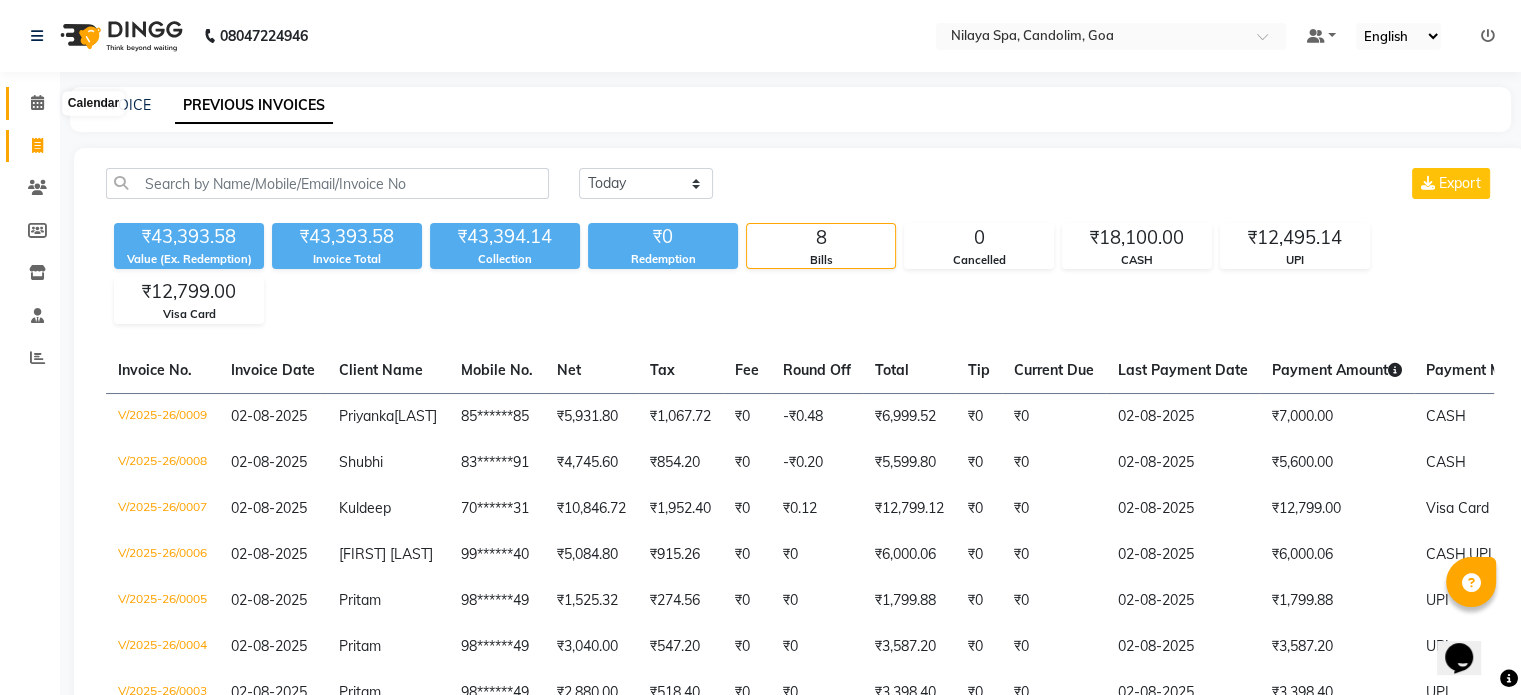 click 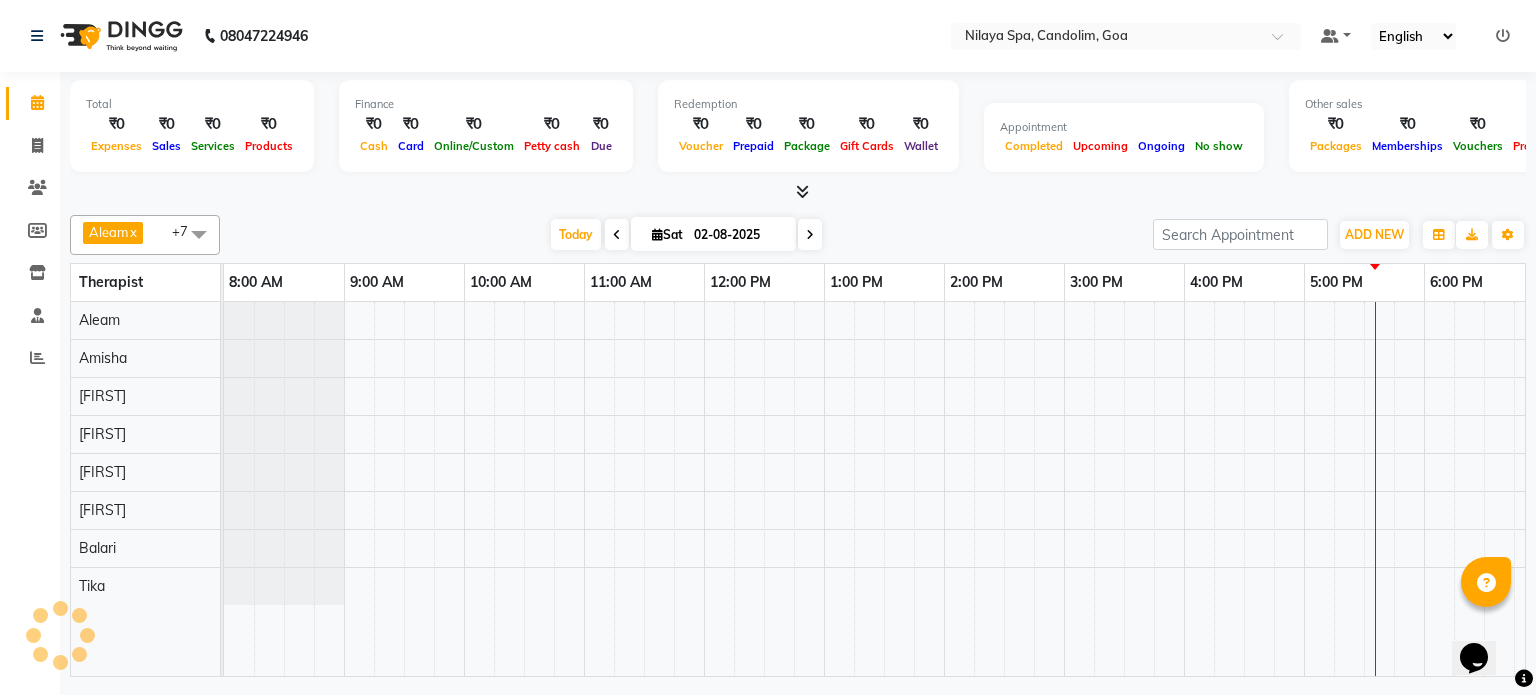 scroll, scrollTop: 0, scrollLeft: 0, axis: both 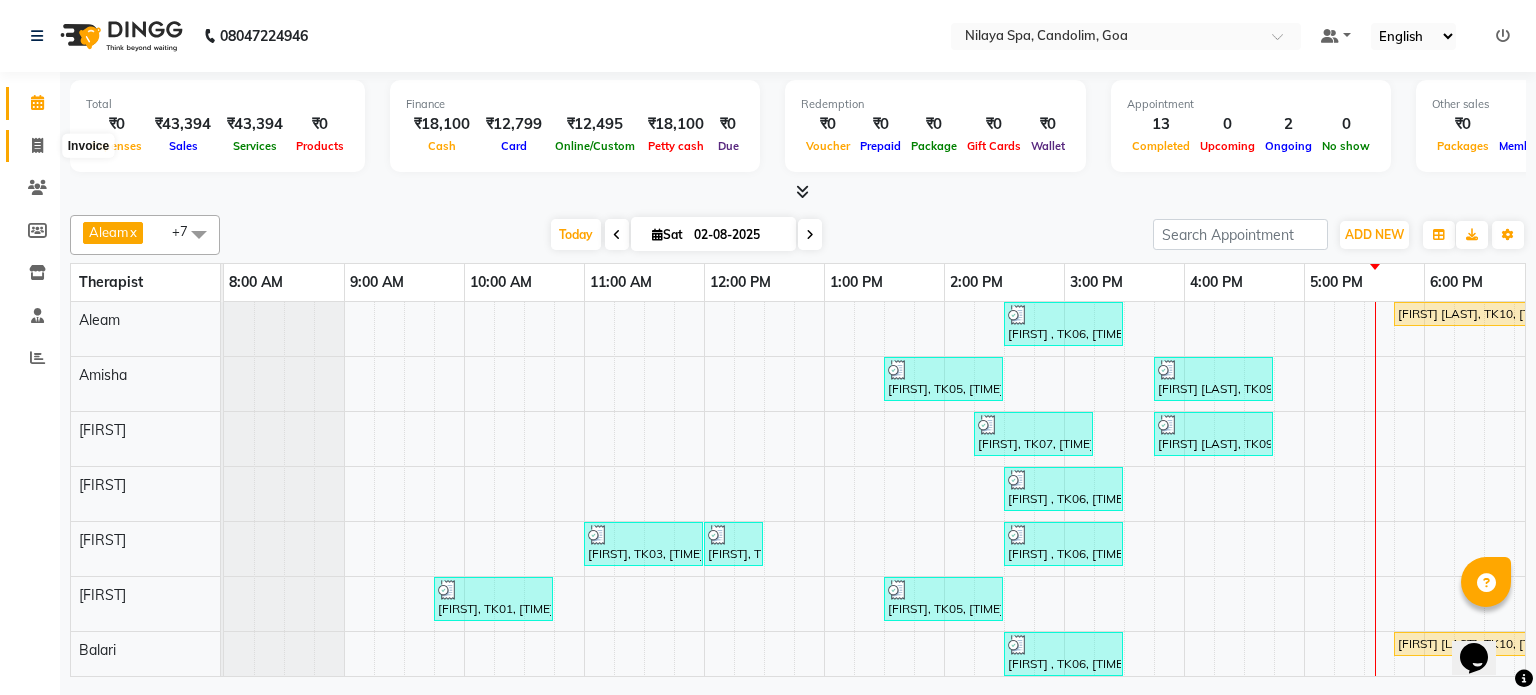click 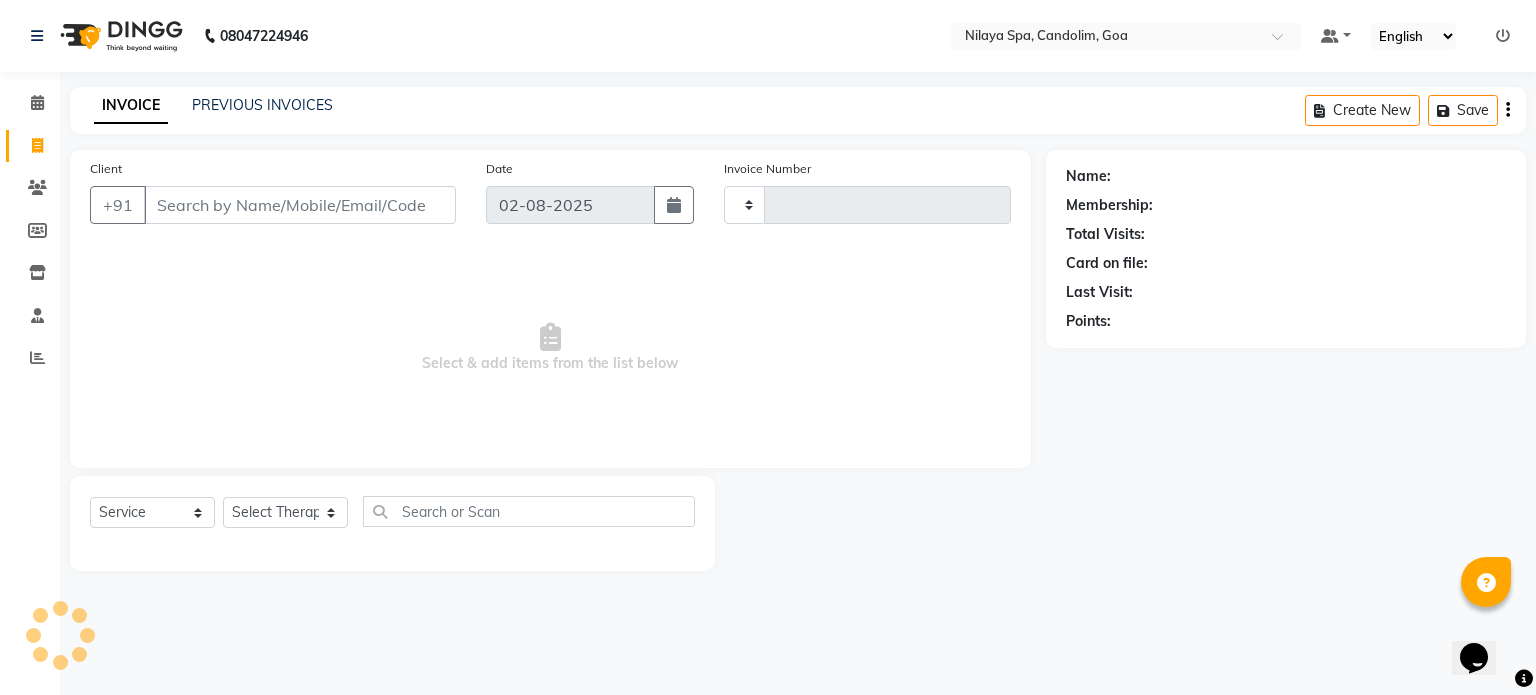 type on "0010" 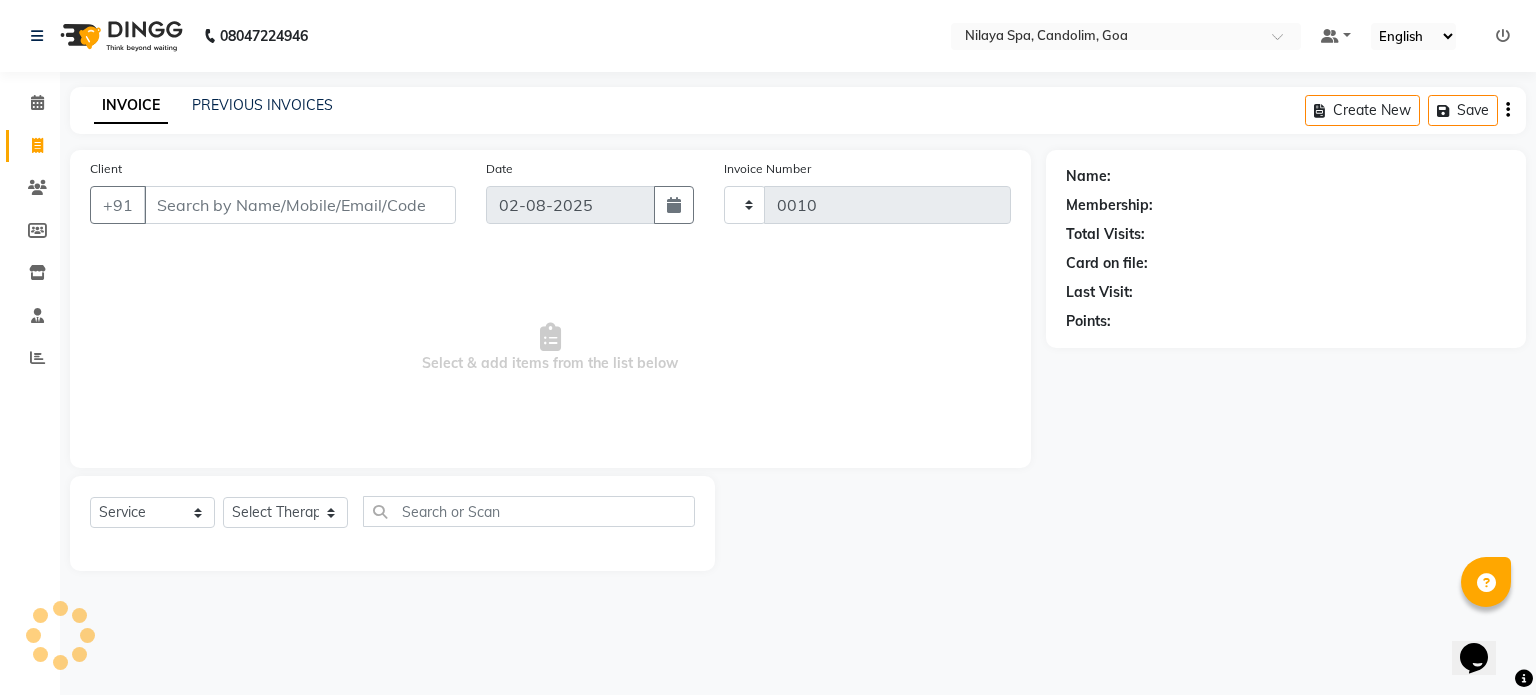 select on "8694" 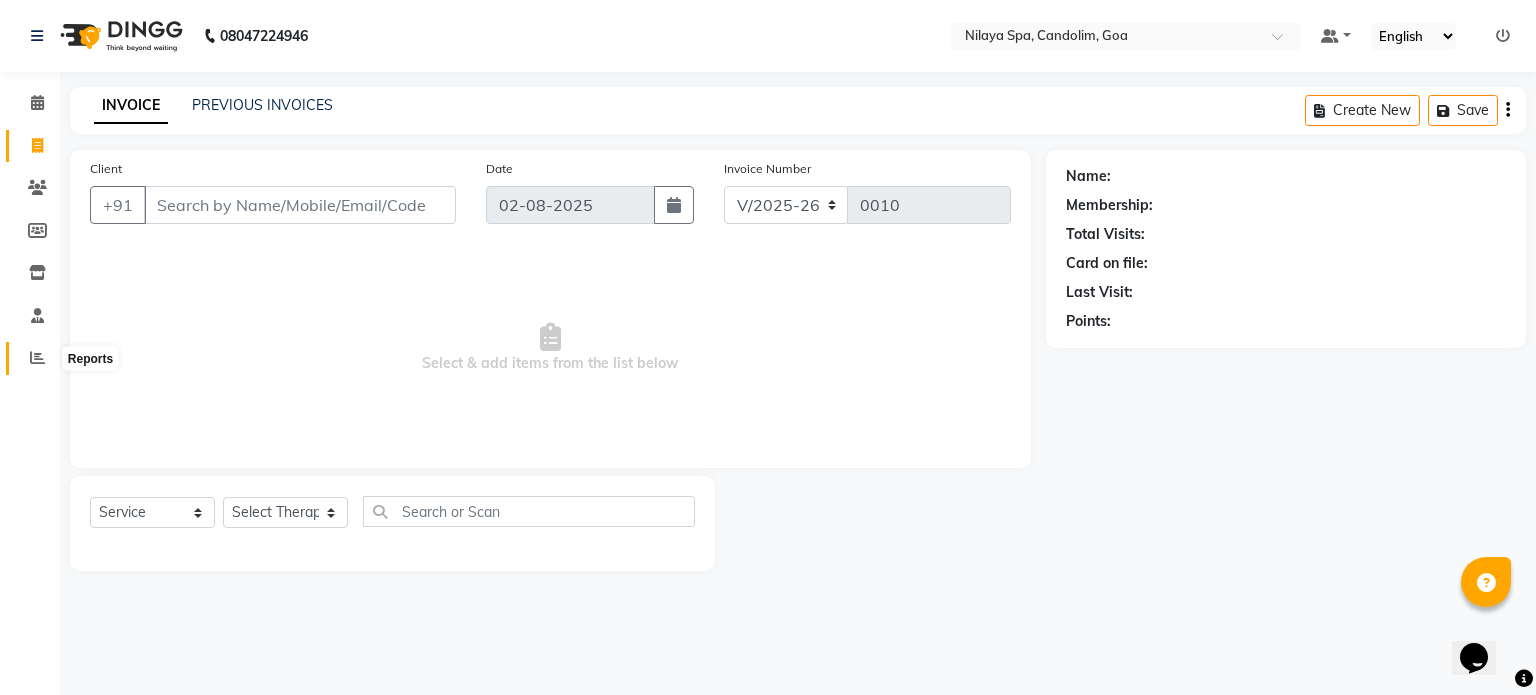 click 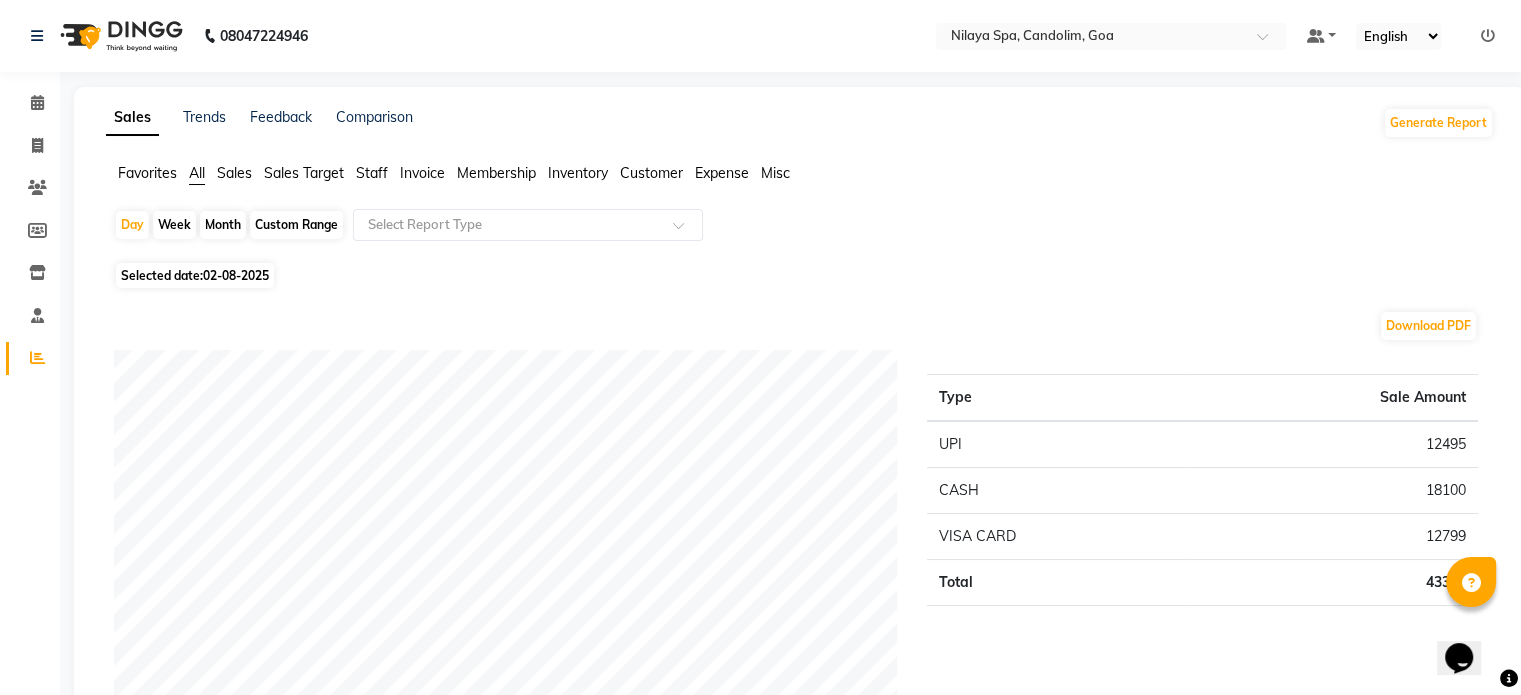 click on "Sales" 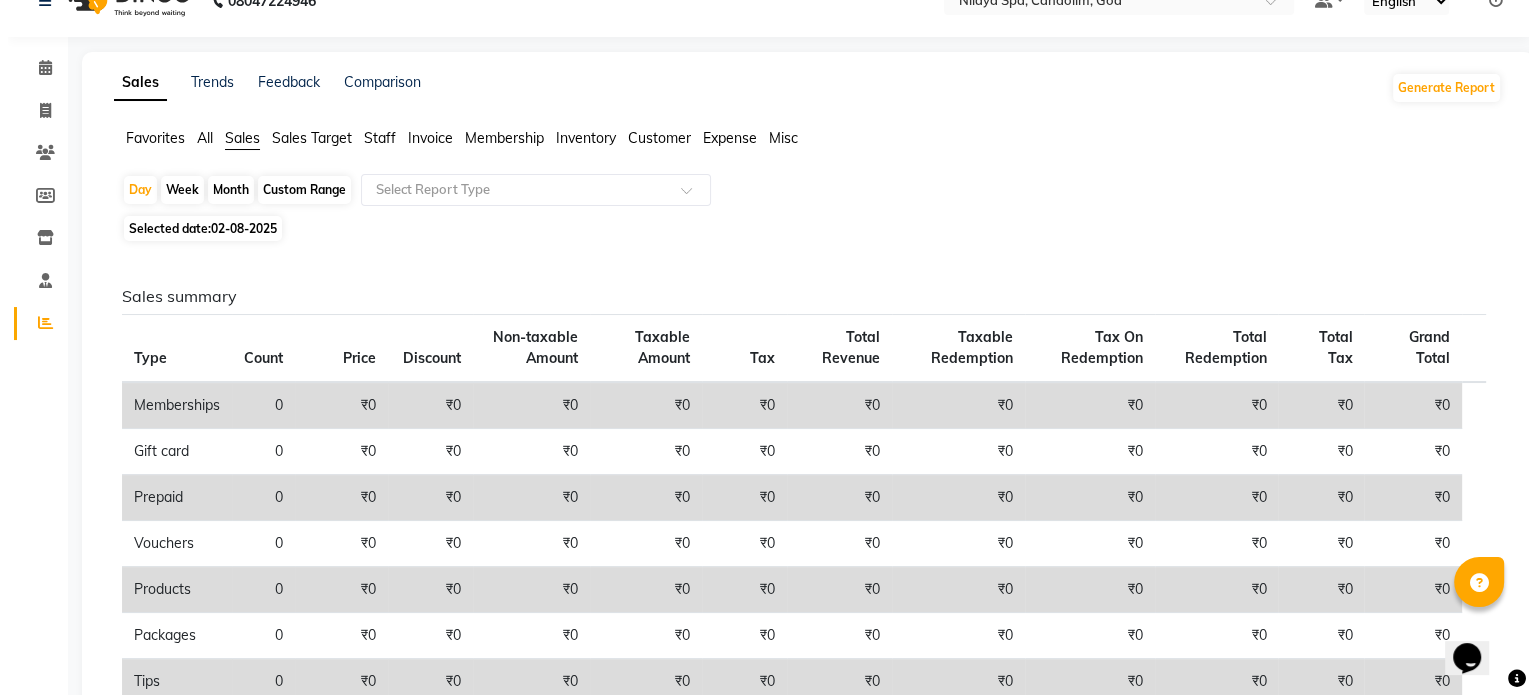 scroll, scrollTop: 0, scrollLeft: 0, axis: both 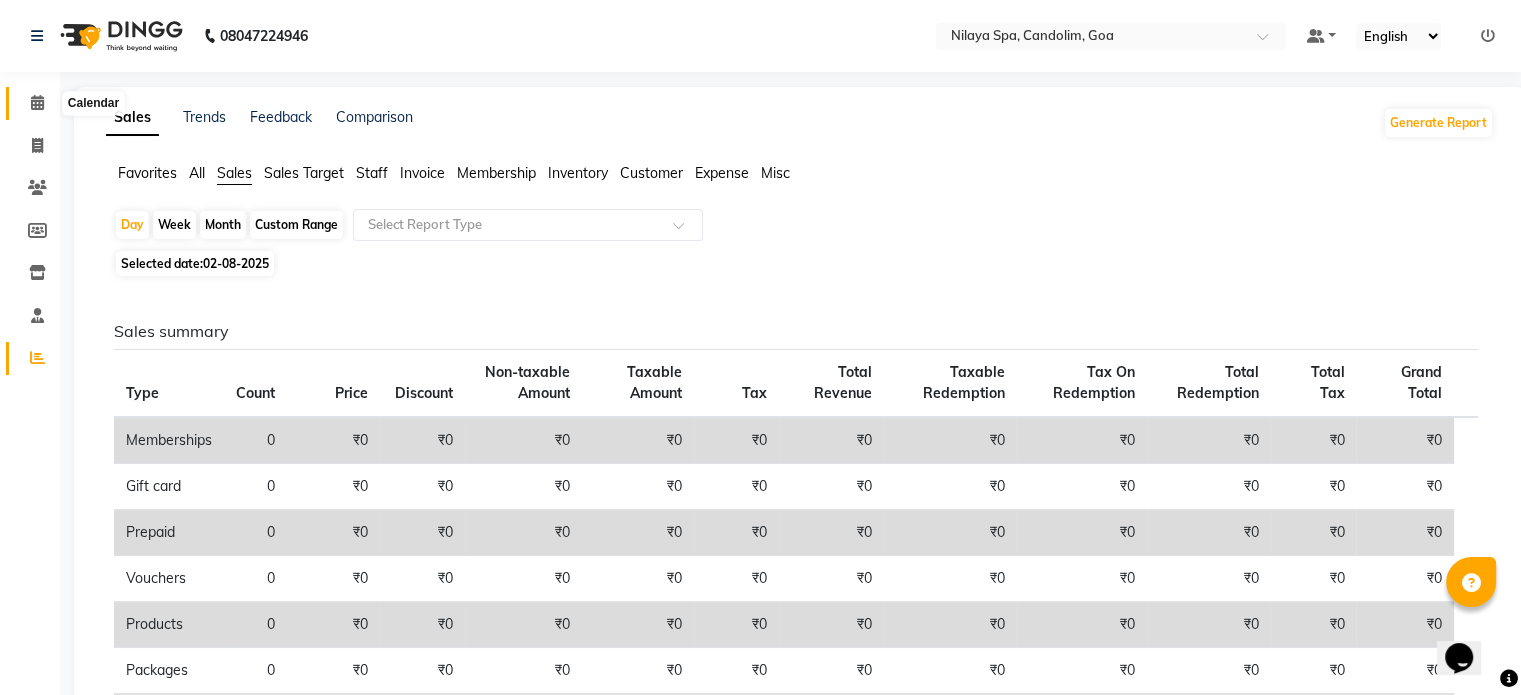 click 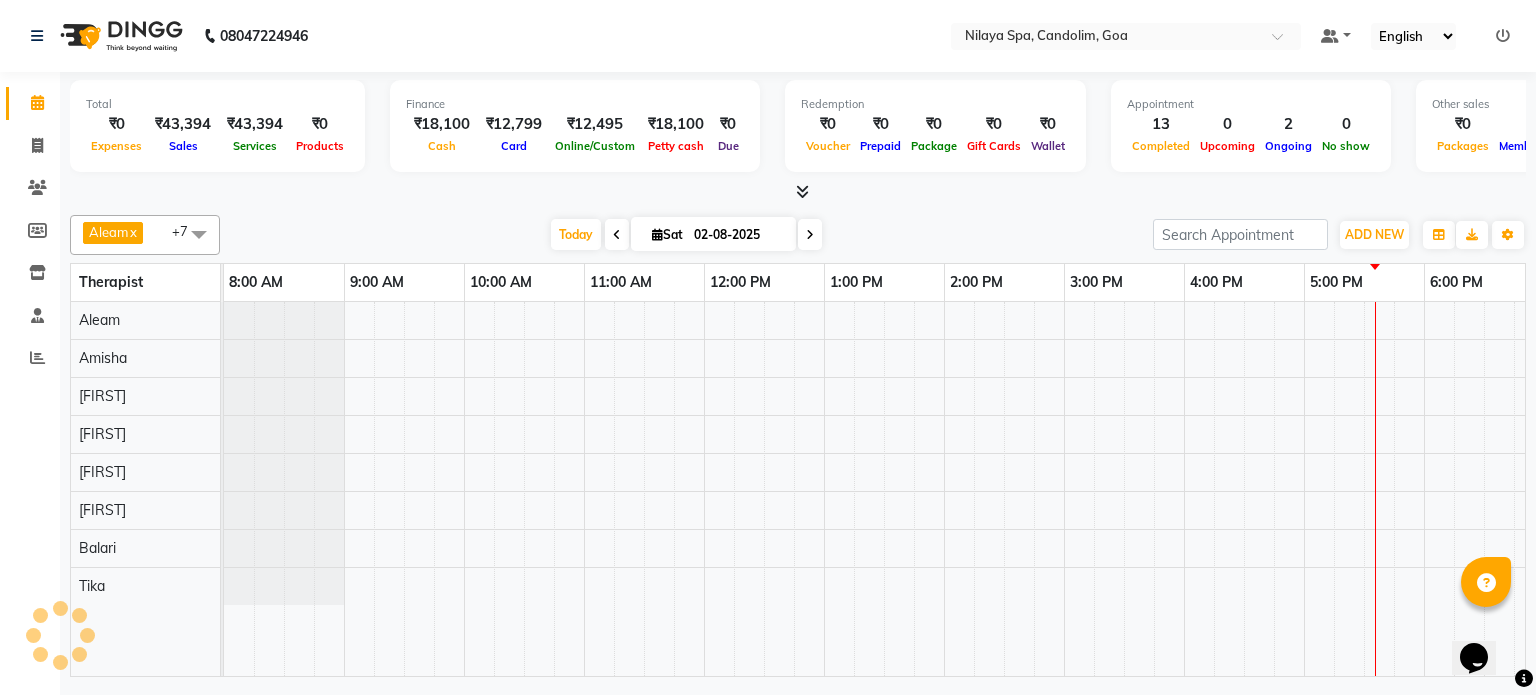 scroll, scrollTop: 0, scrollLeft: 0, axis: both 